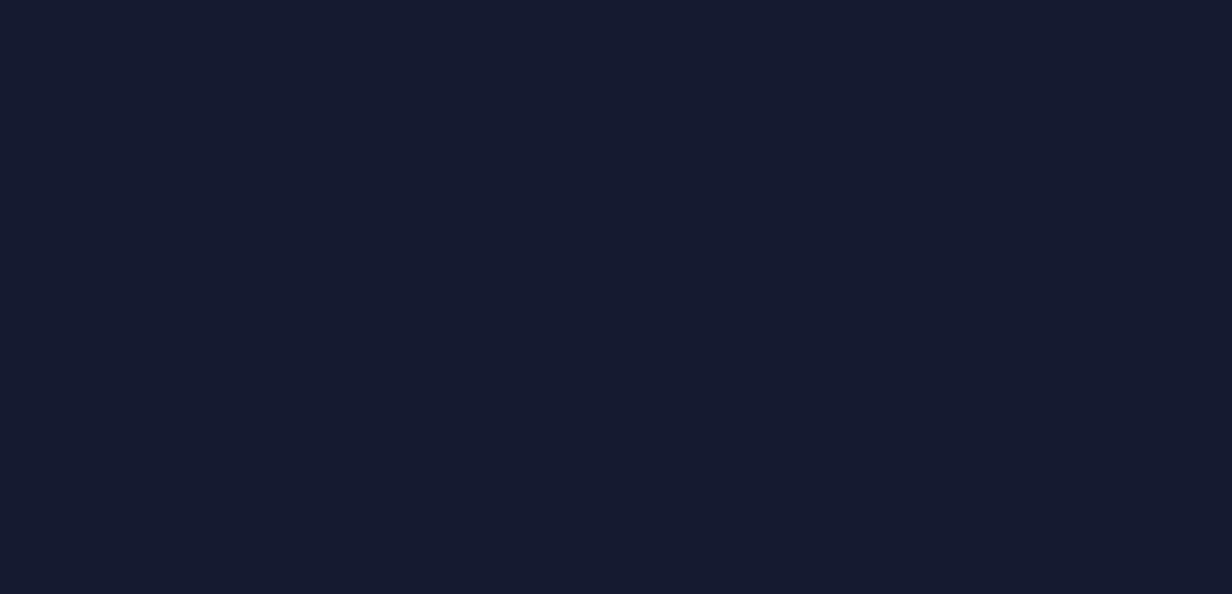 scroll, scrollTop: 0, scrollLeft: 0, axis: both 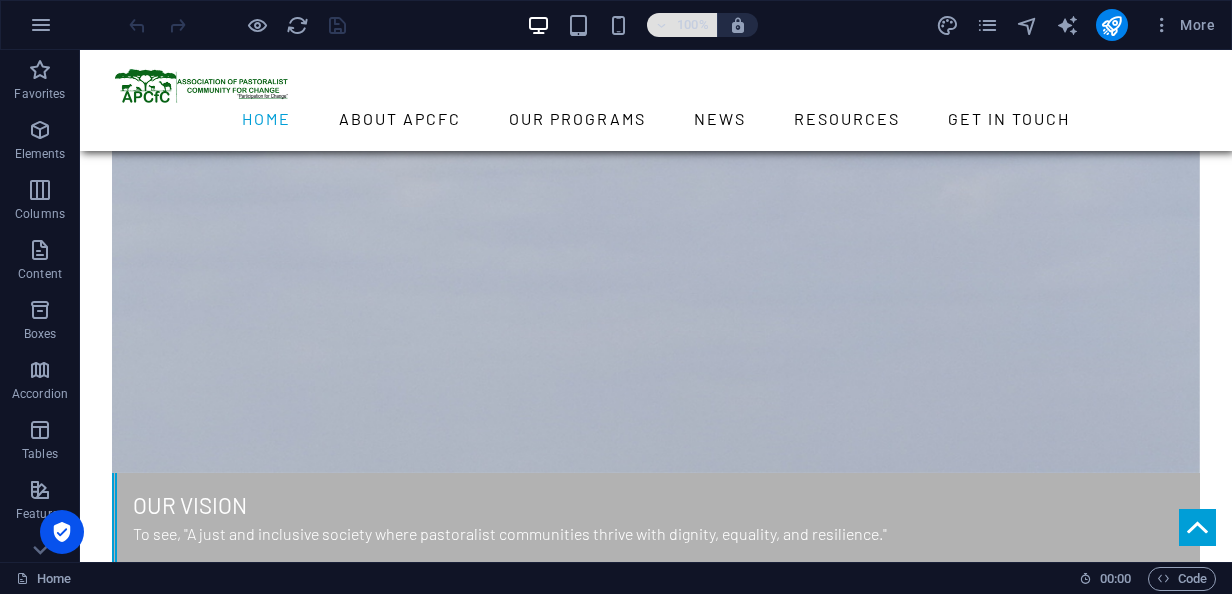 click on "100%" at bounding box center (693, 25) 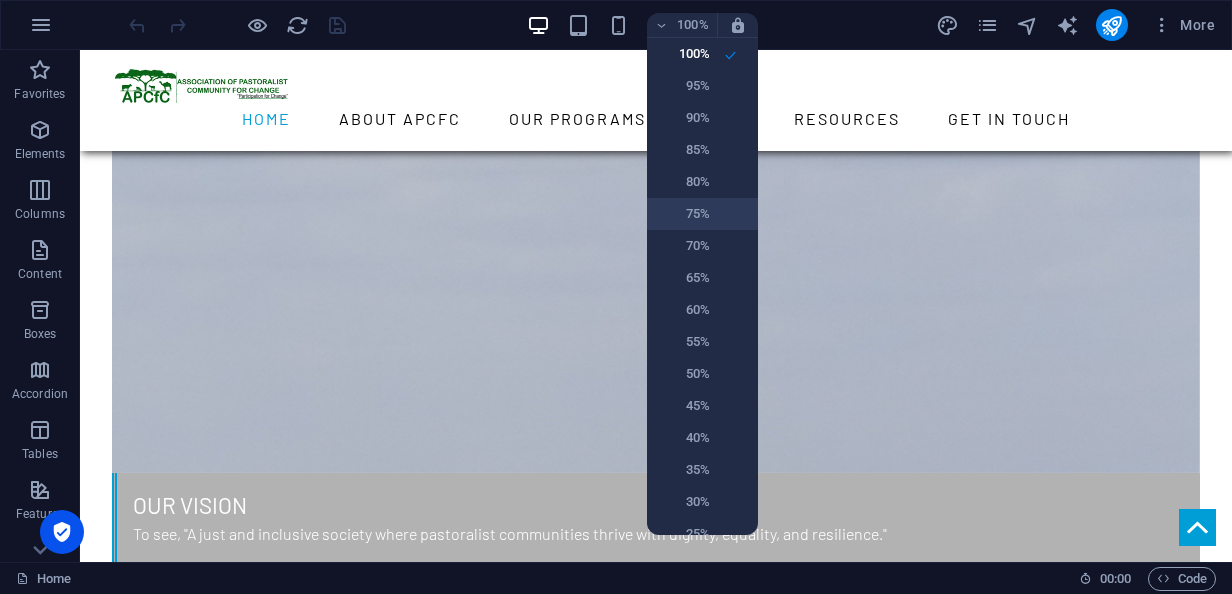 click on "75%" at bounding box center [684, 214] 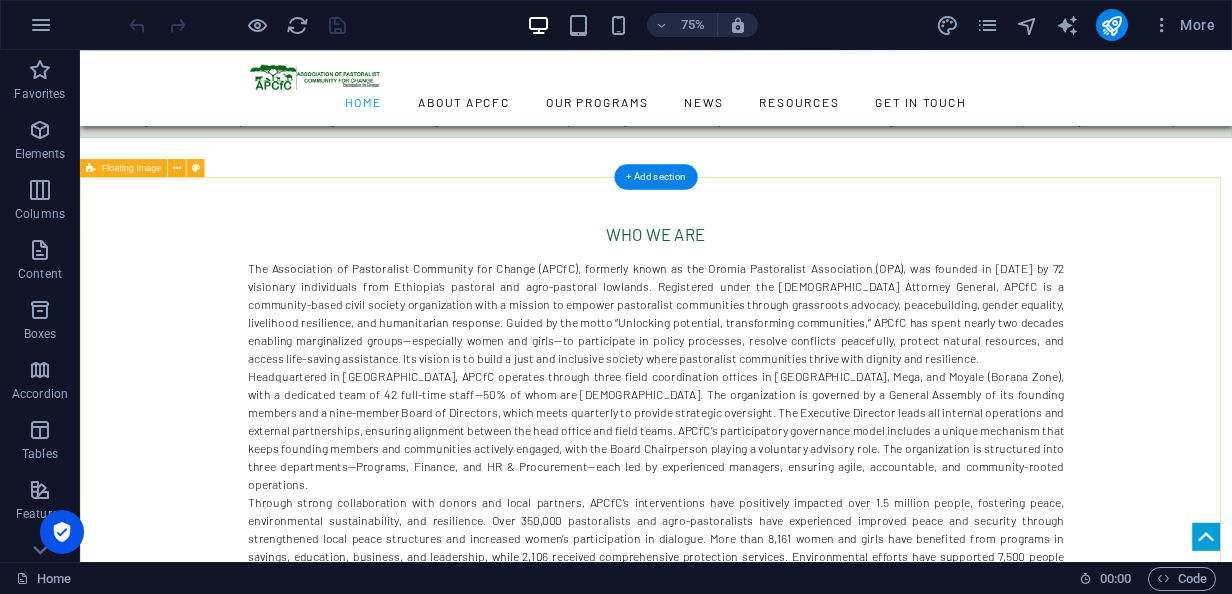 scroll, scrollTop: 447, scrollLeft: 0, axis: vertical 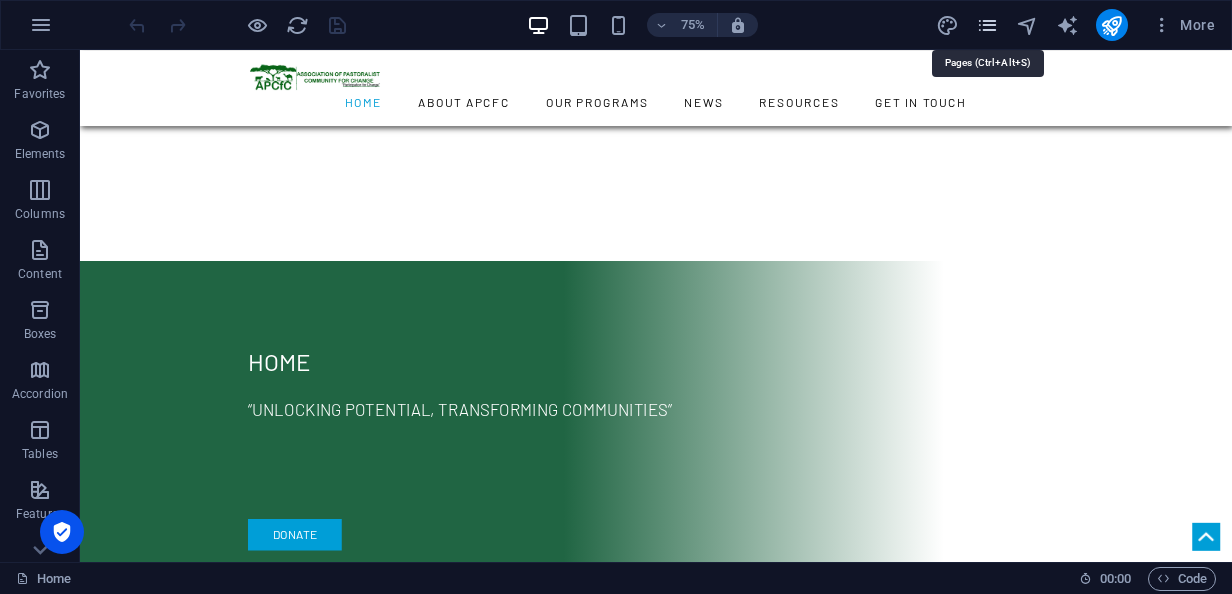 click at bounding box center [987, 25] 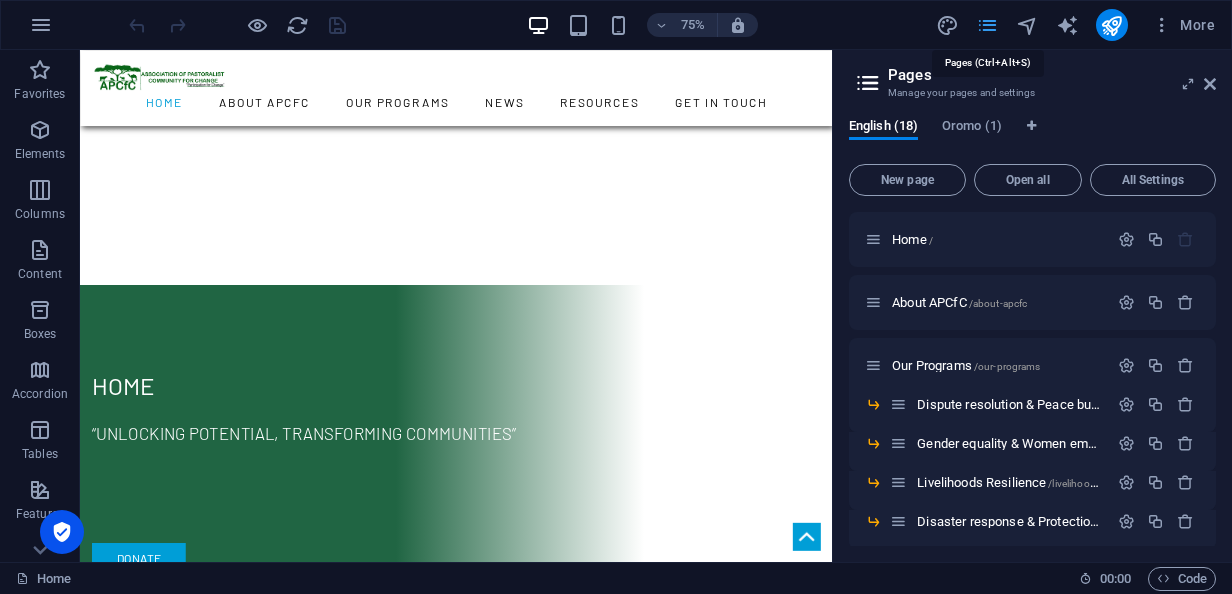 scroll, scrollTop: 479, scrollLeft: 0, axis: vertical 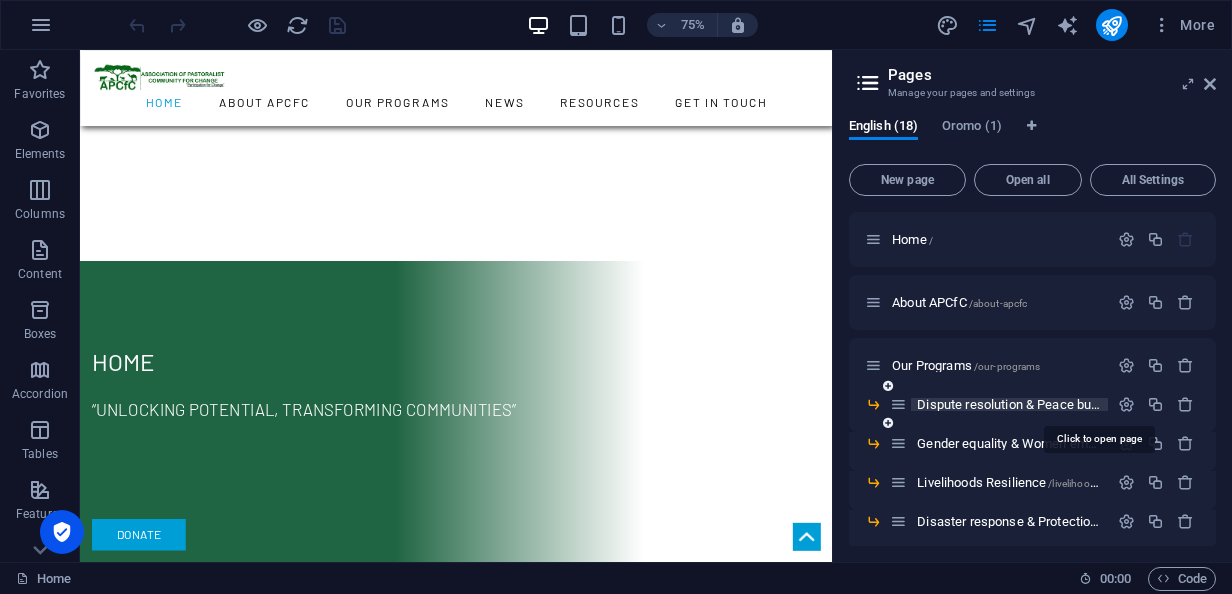 click on "Dispute resolution & Peace building /dispute-resolution-peace-building" at bounding box center (1099, 404) 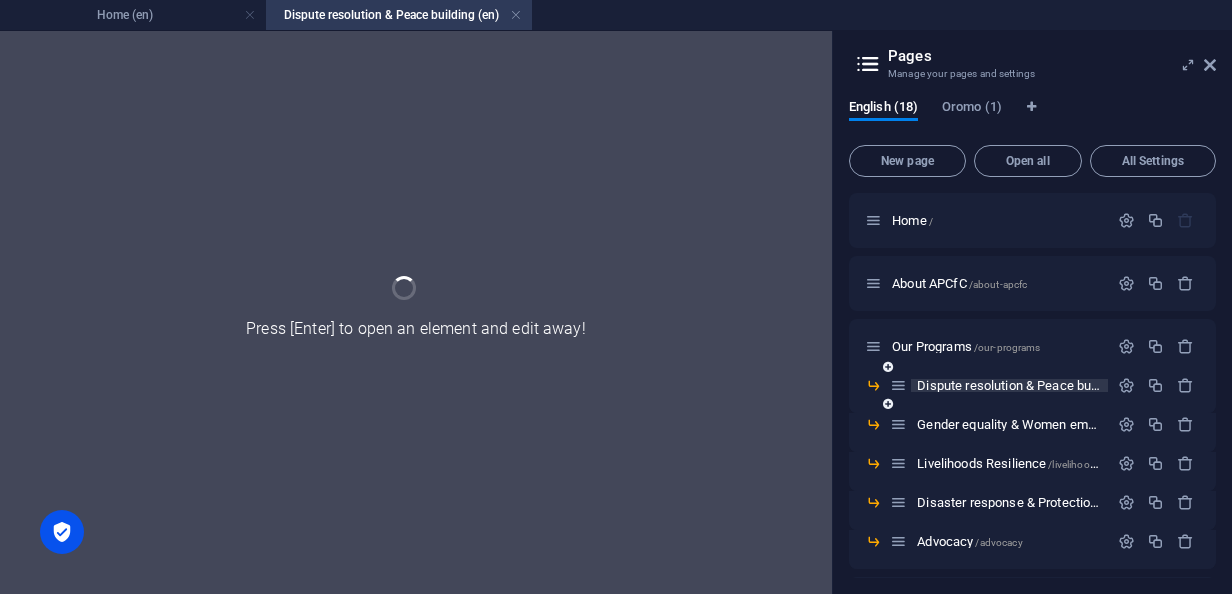 scroll, scrollTop: 0, scrollLeft: 0, axis: both 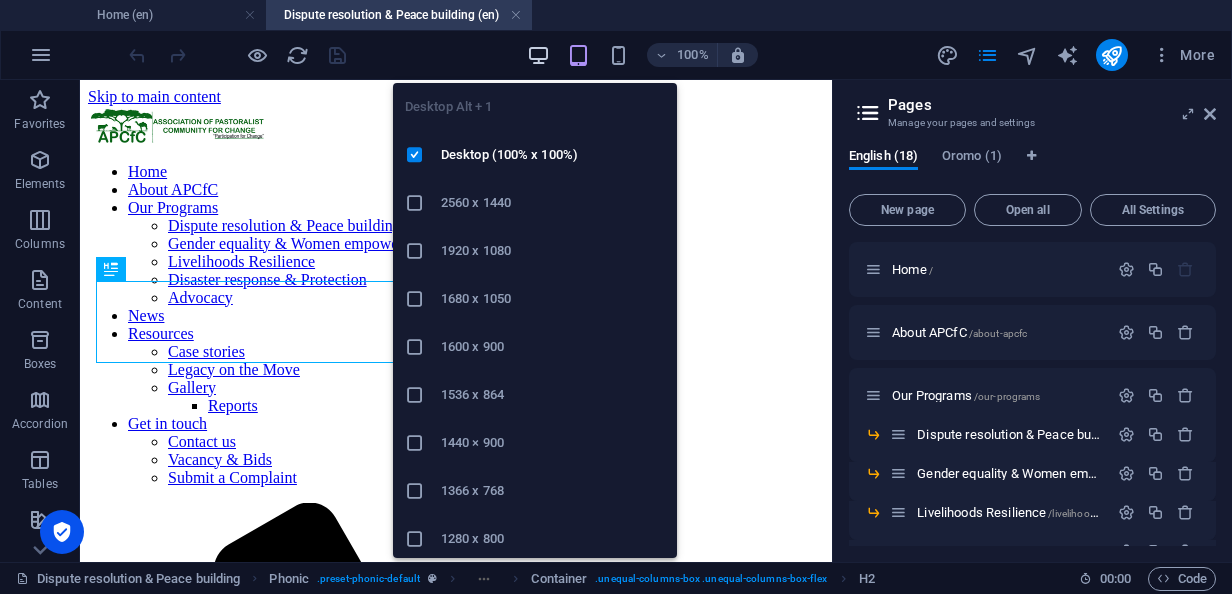 click at bounding box center [538, 55] 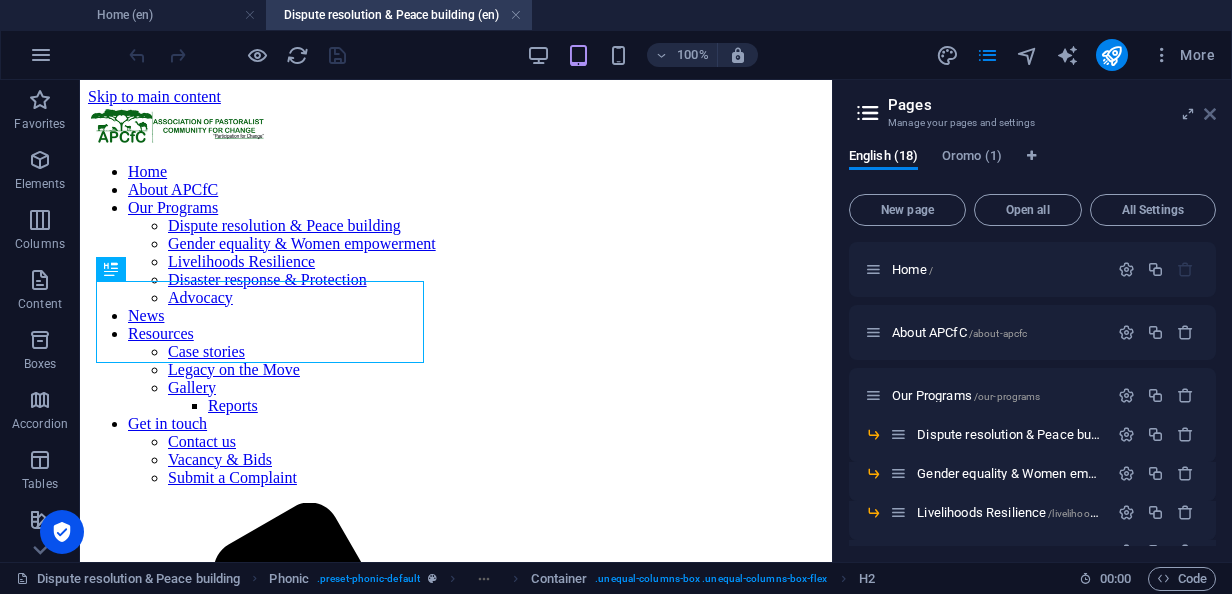 click at bounding box center (1210, 114) 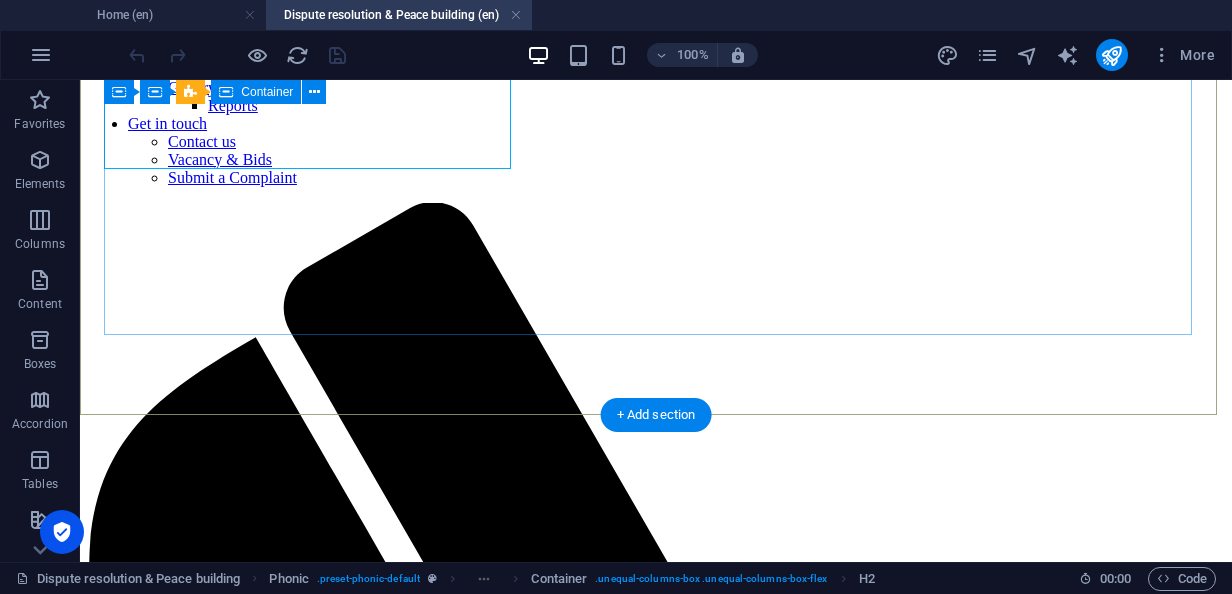 scroll, scrollTop: 0, scrollLeft: 0, axis: both 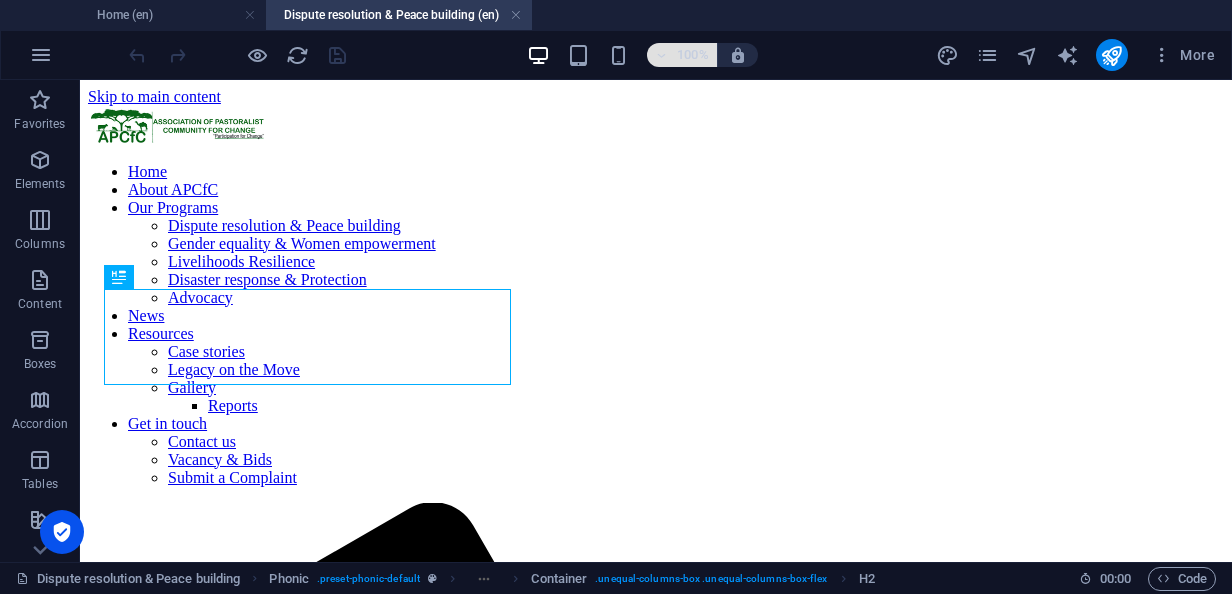 click on "100%" at bounding box center (693, 55) 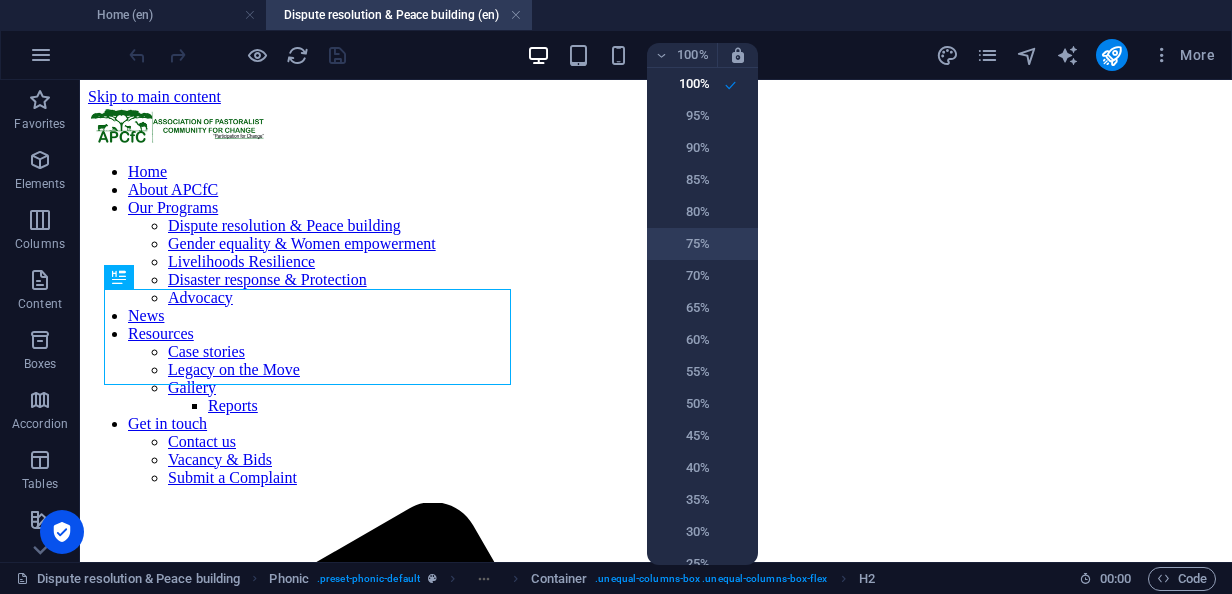 click on "75%" at bounding box center [684, 244] 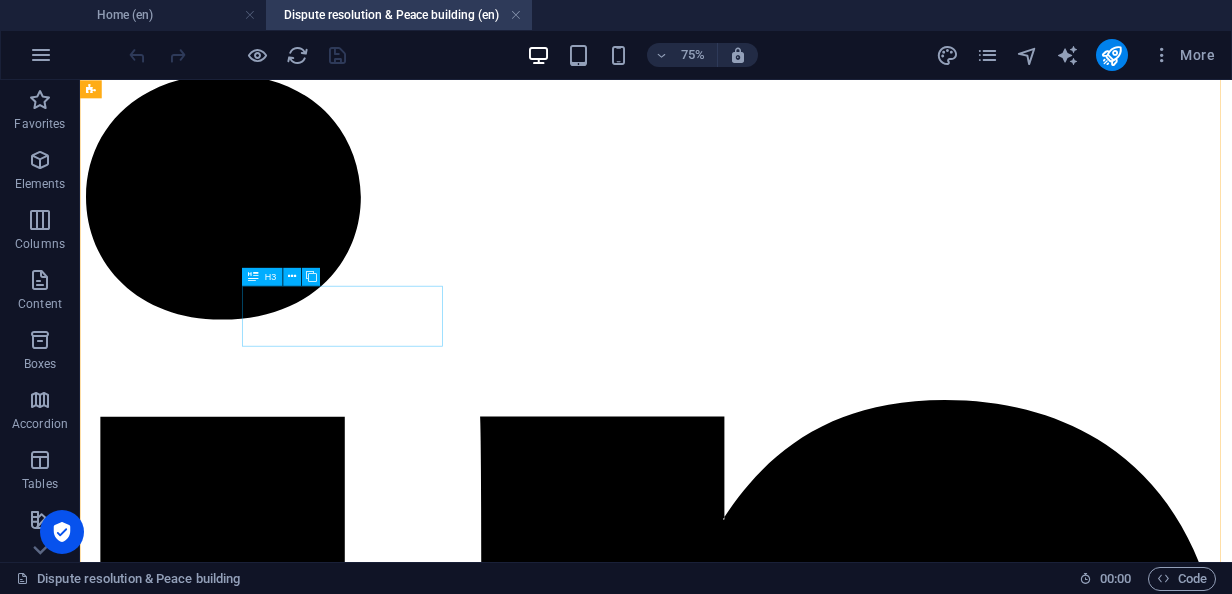 scroll, scrollTop: 5700, scrollLeft: 0, axis: vertical 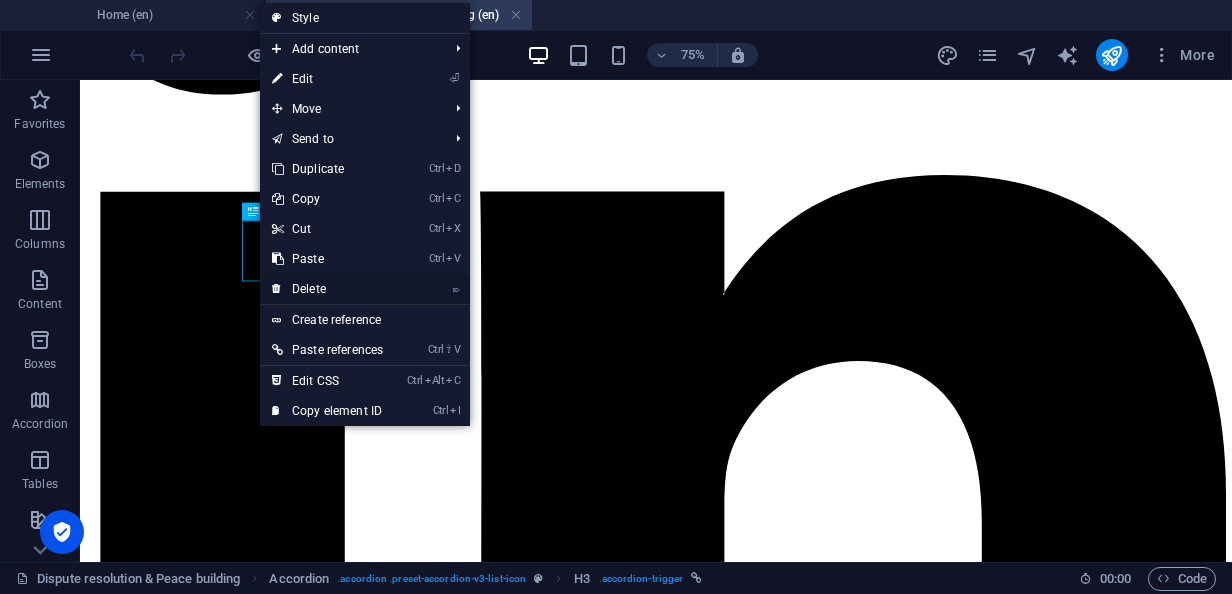 click on "⌦  Delete" at bounding box center (327, 289) 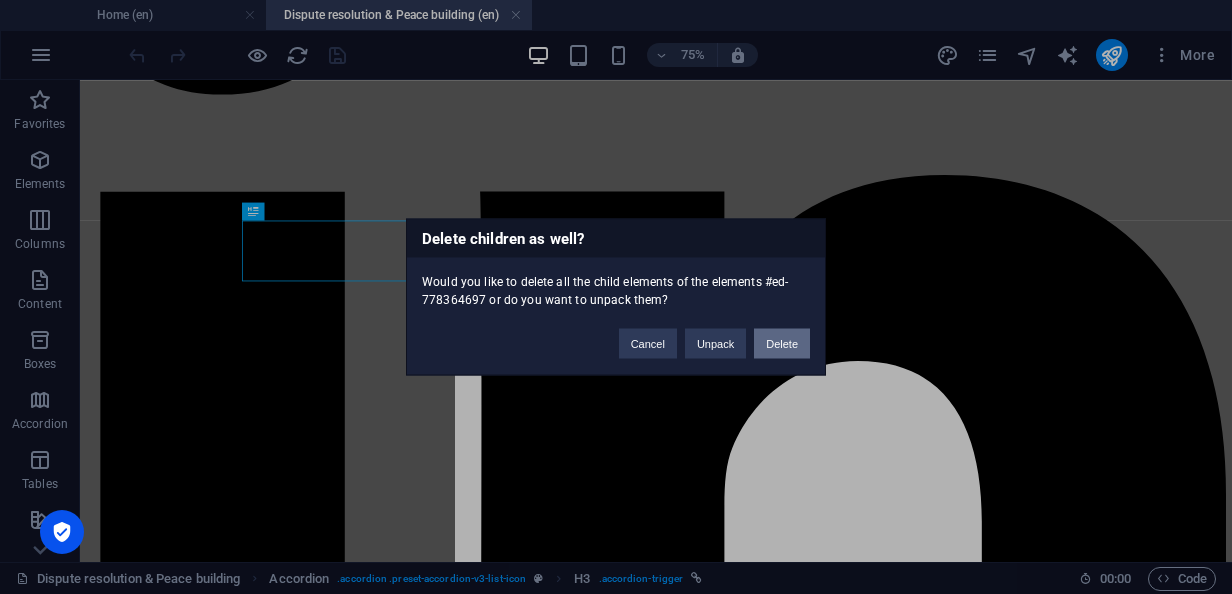 click on "Delete" at bounding box center [782, 344] 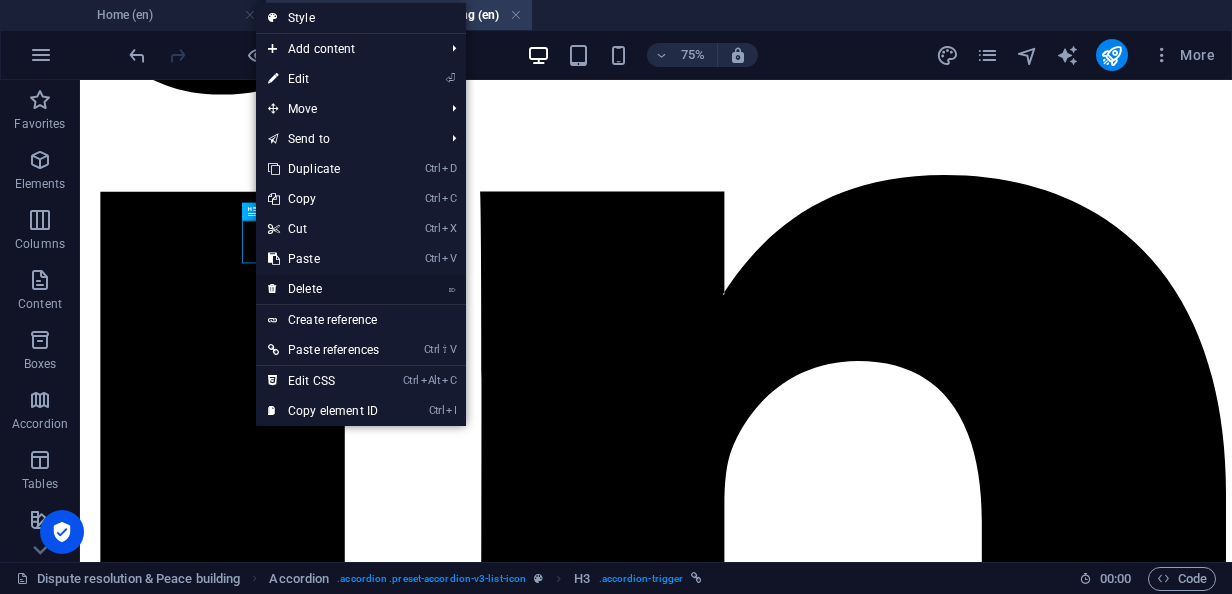 click on "⌦  Delete" at bounding box center (323, 289) 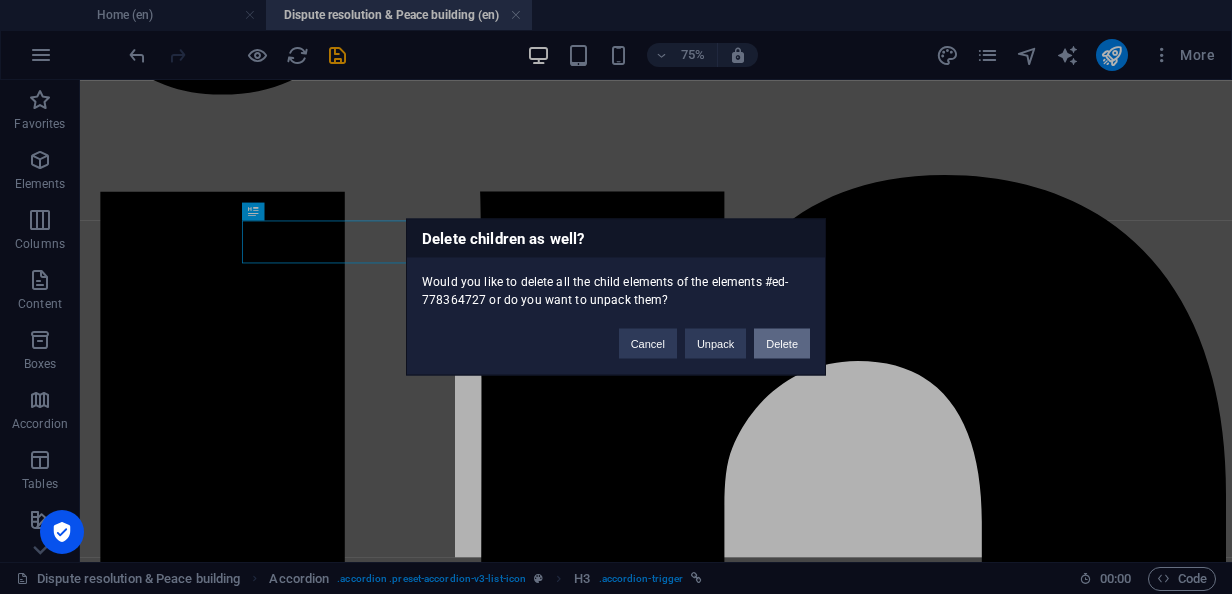 click on "Delete" at bounding box center [782, 344] 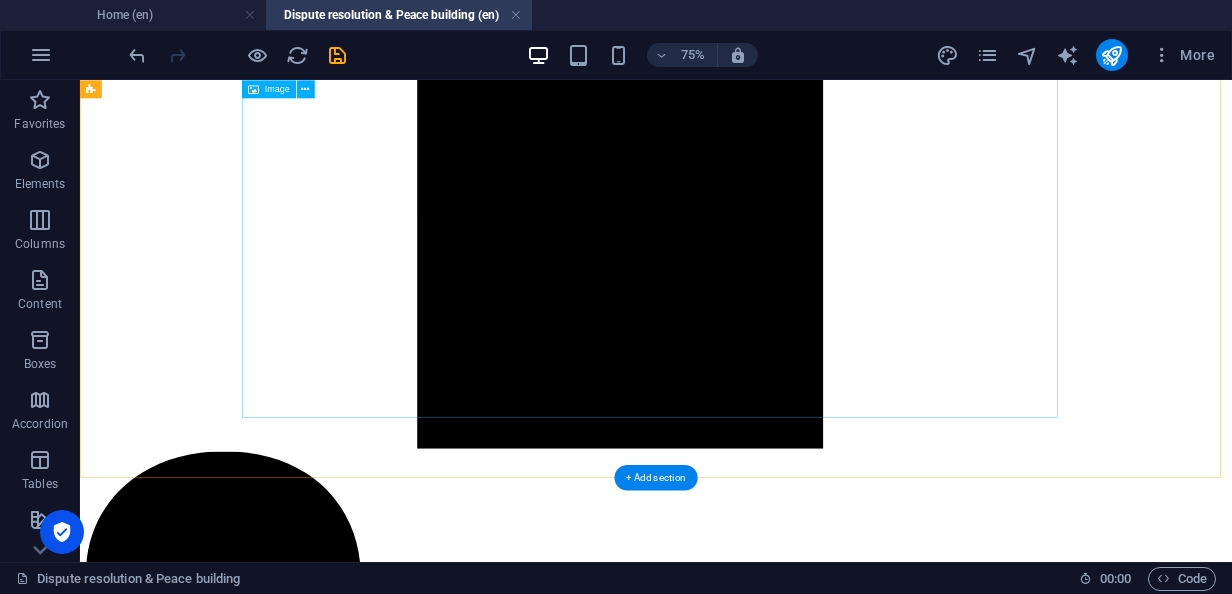scroll, scrollTop: 4600, scrollLeft: 0, axis: vertical 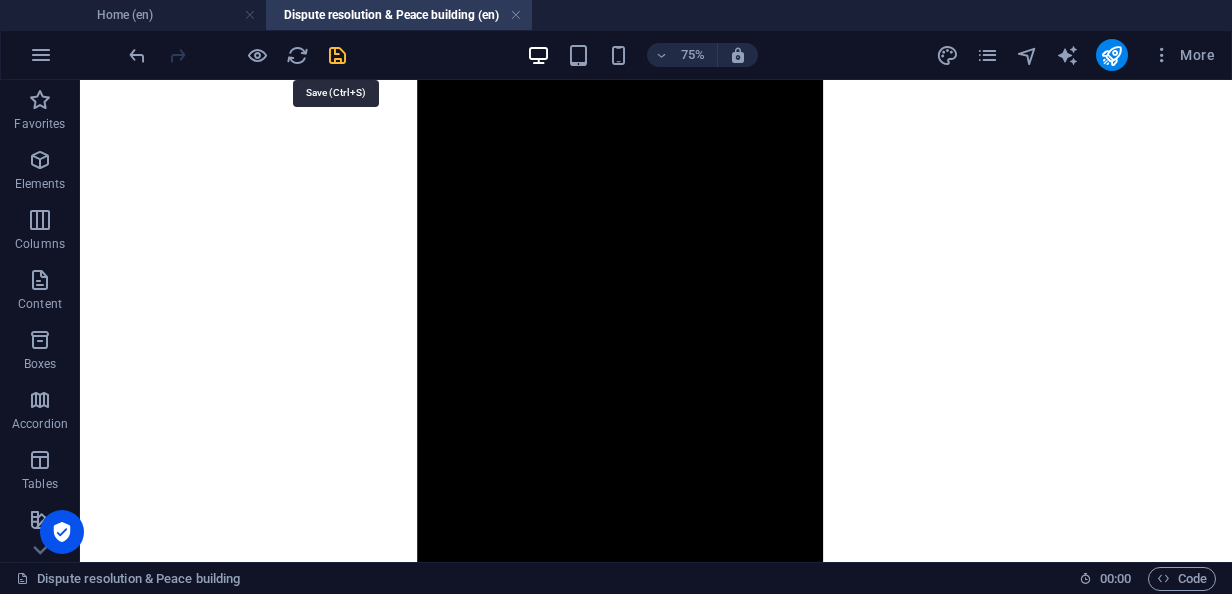 click at bounding box center (337, 55) 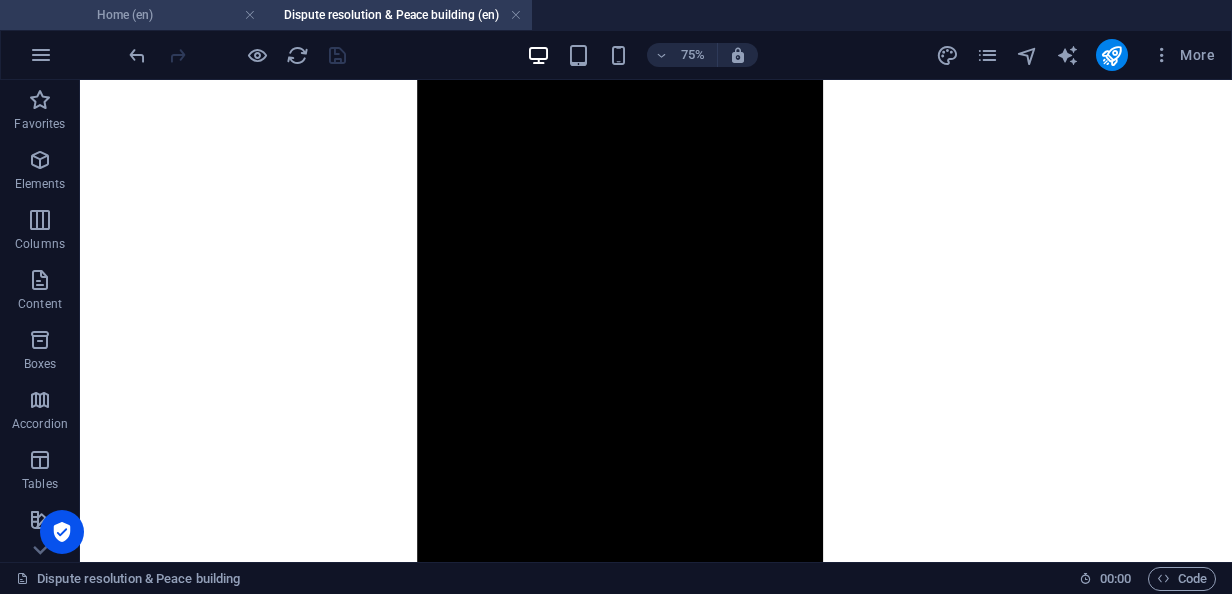 click on "Home (en)" at bounding box center [133, 15] 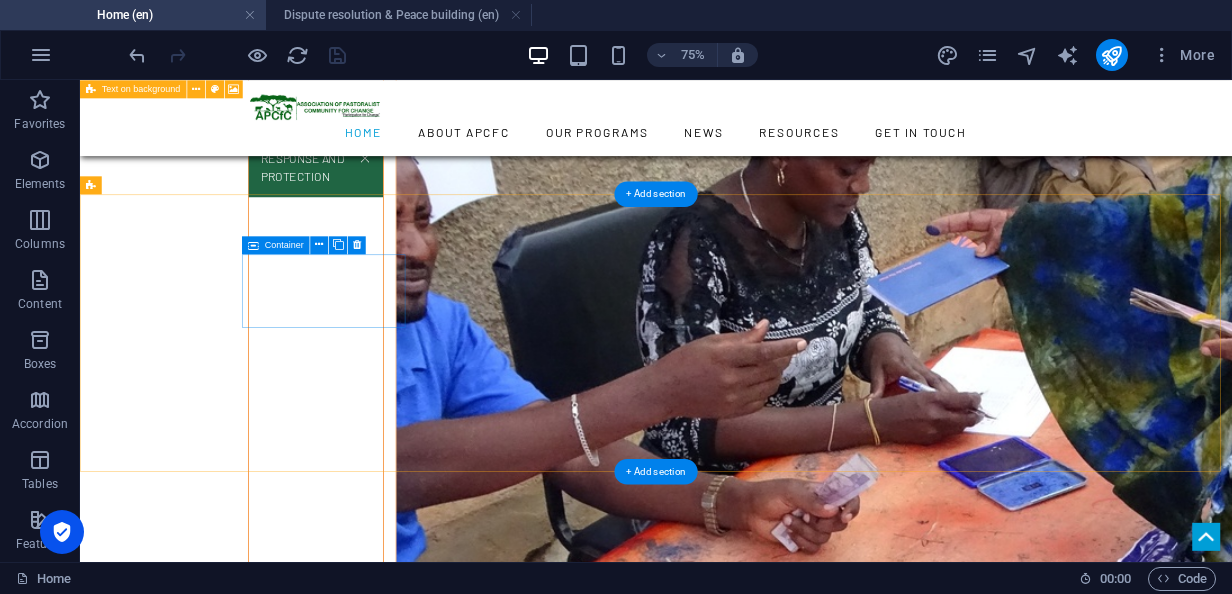 scroll, scrollTop: 7179, scrollLeft: 0, axis: vertical 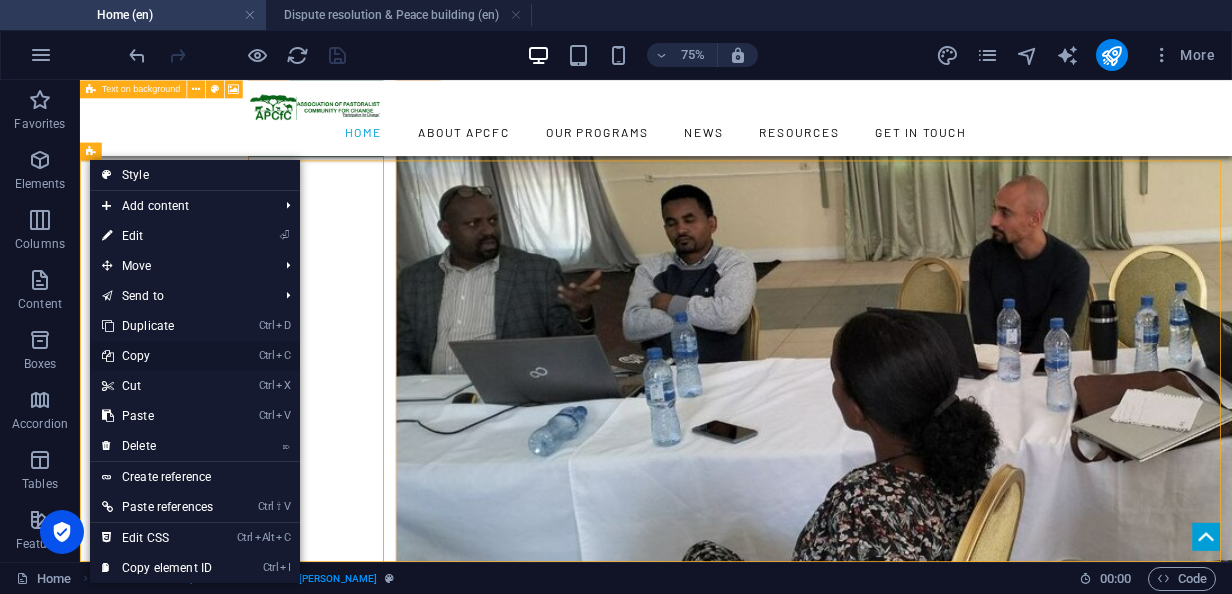 drag, startPoint x: 133, startPoint y: 358, endPoint x: 75, endPoint y: 366, distance: 58.549126 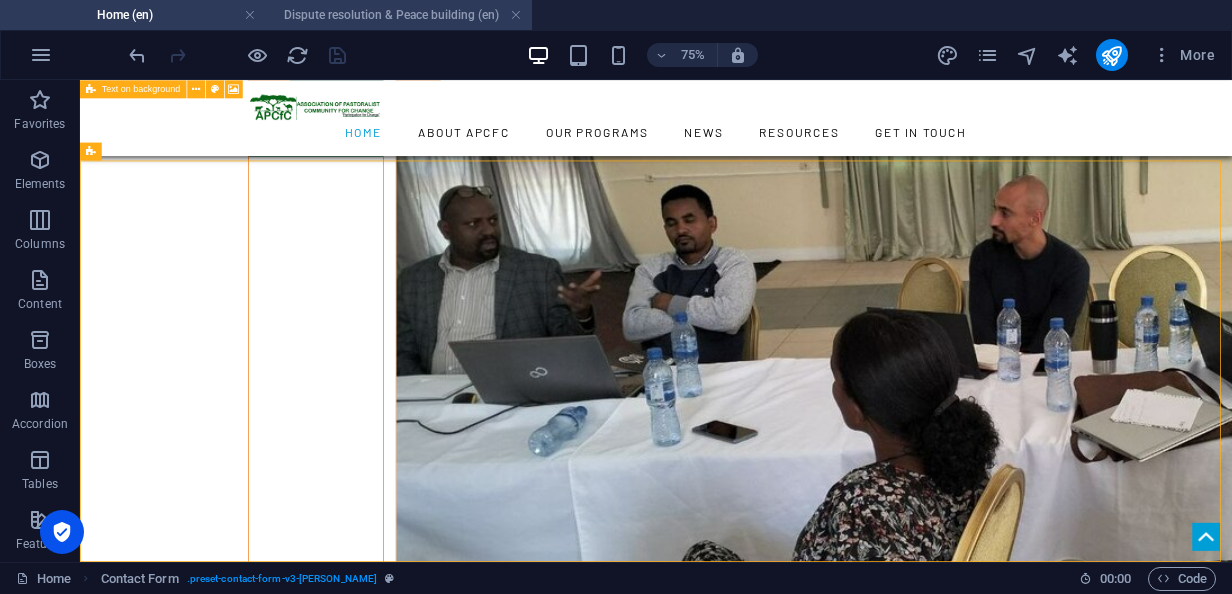 click on "Dispute resolution & Peace building (en)" at bounding box center (399, 15) 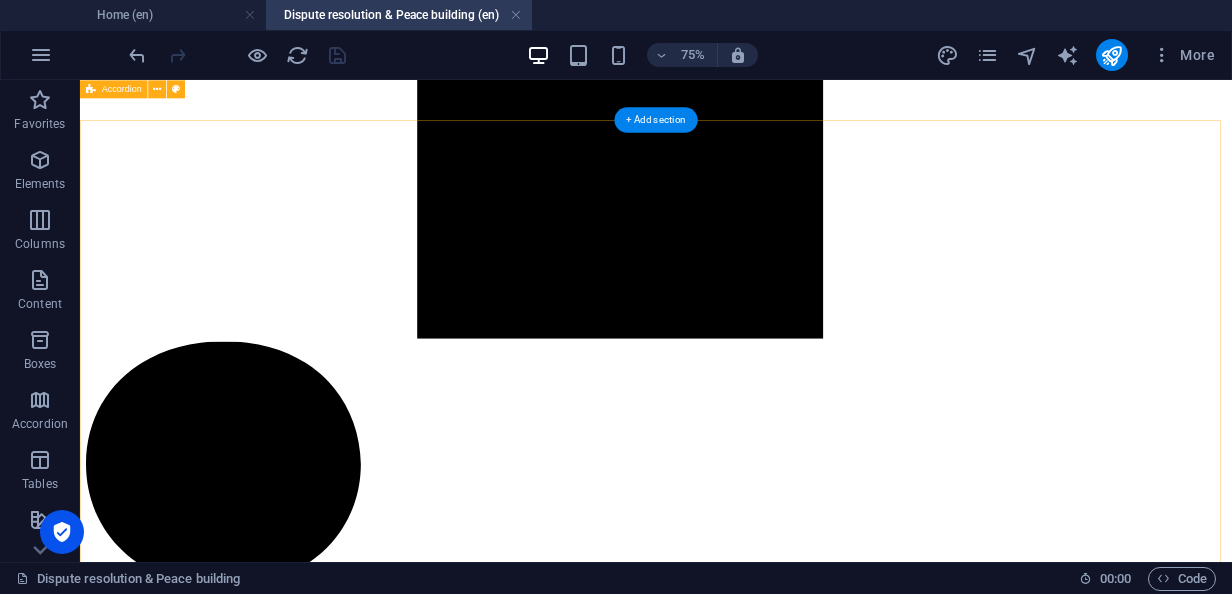 scroll, scrollTop: 4944, scrollLeft: 0, axis: vertical 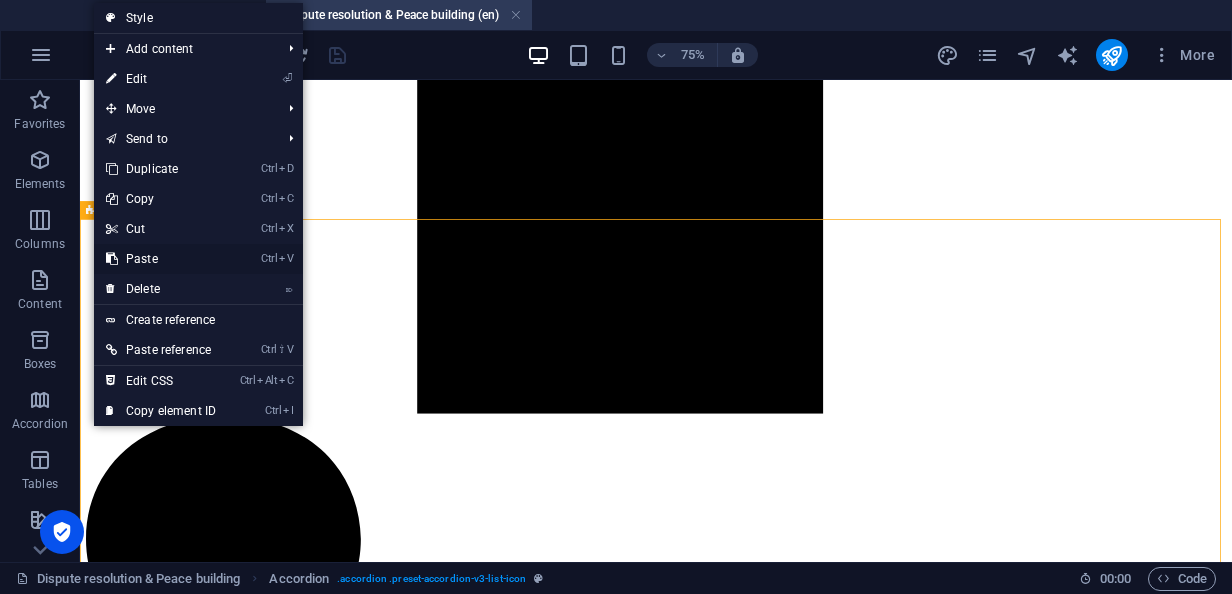 drag, startPoint x: 142, startPoint y: 254, endPoint x: 103, endPoint y: 252, distance: 39.051247 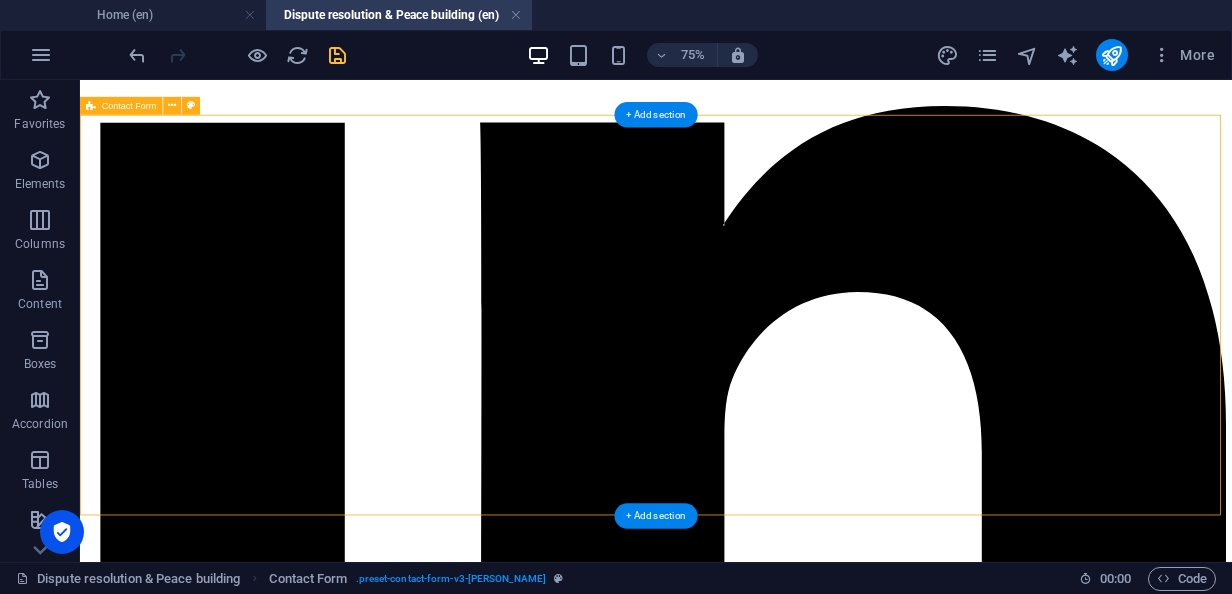 scroll, scrollTop: 5869, scrollLeft: 0, axis: vertical 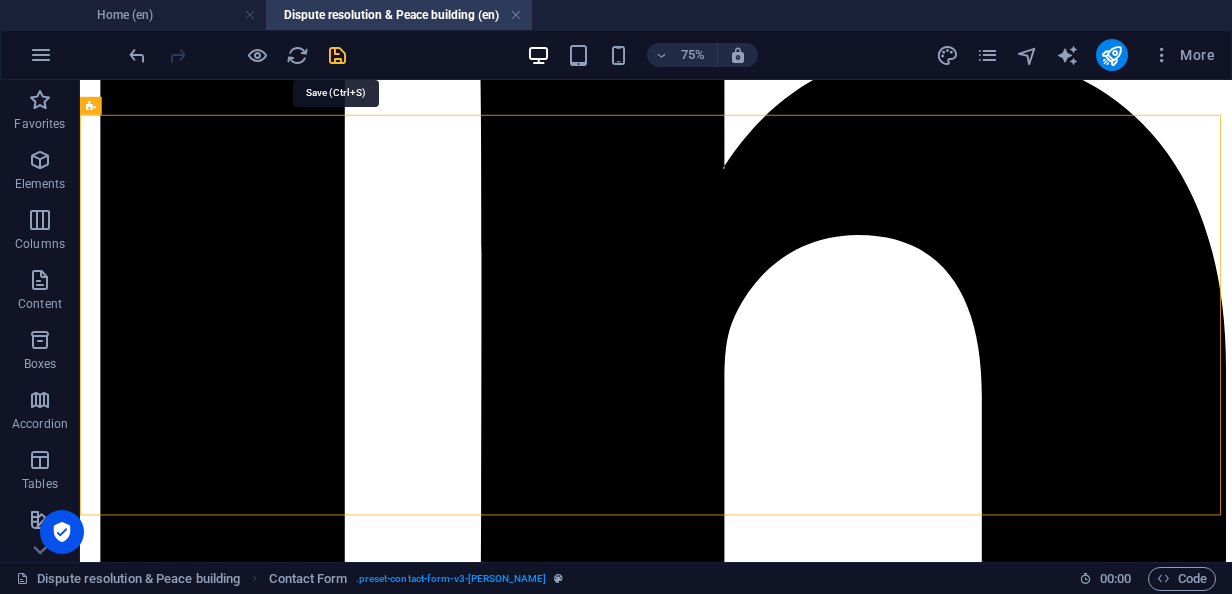 click at bounding box center [337, 55] 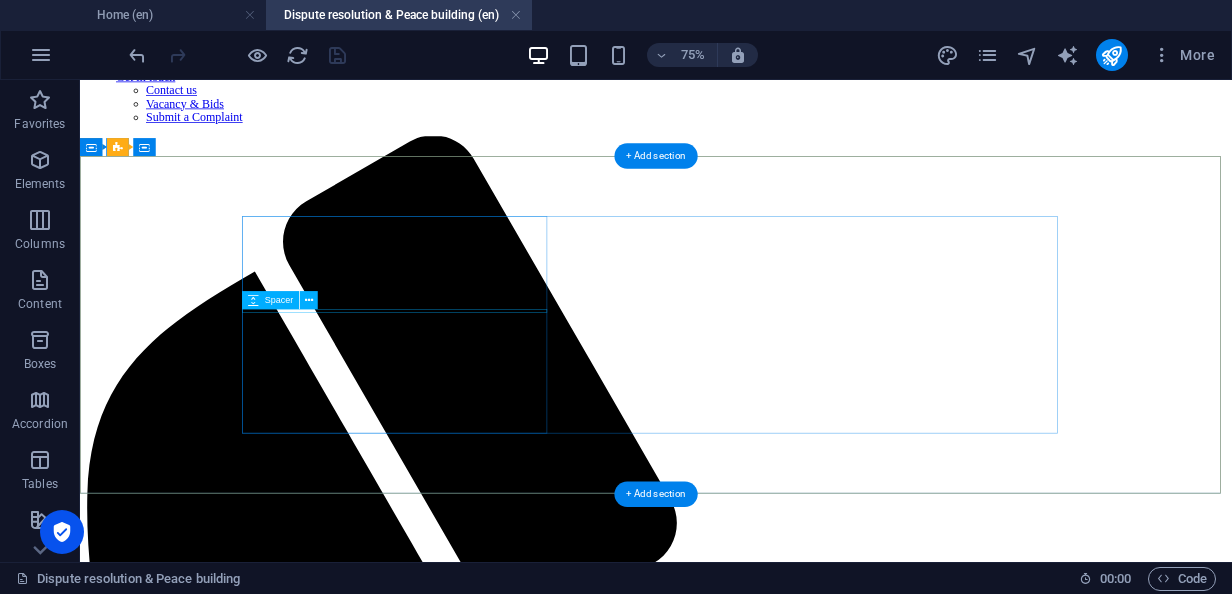 scroll, scrollTop: 0, scrollLeft: 0, axis: both 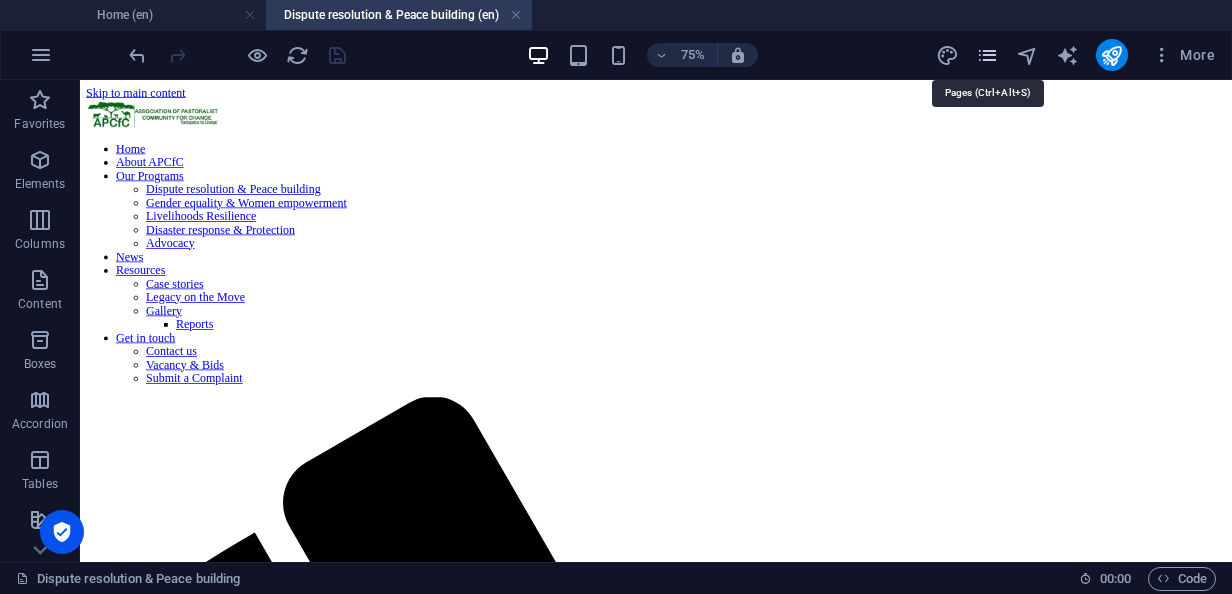 click at bounding box center [987, 55] 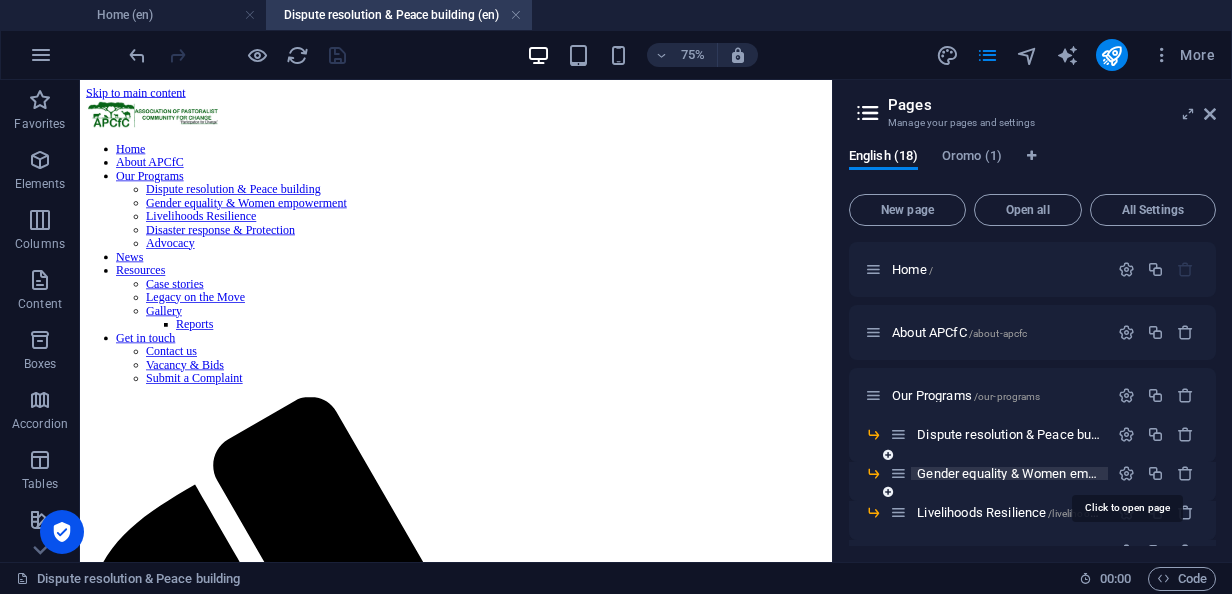 click on "Gender equality & Women empowerment /gender-equality-women-empowerment" at bounding box center [1127, 473] 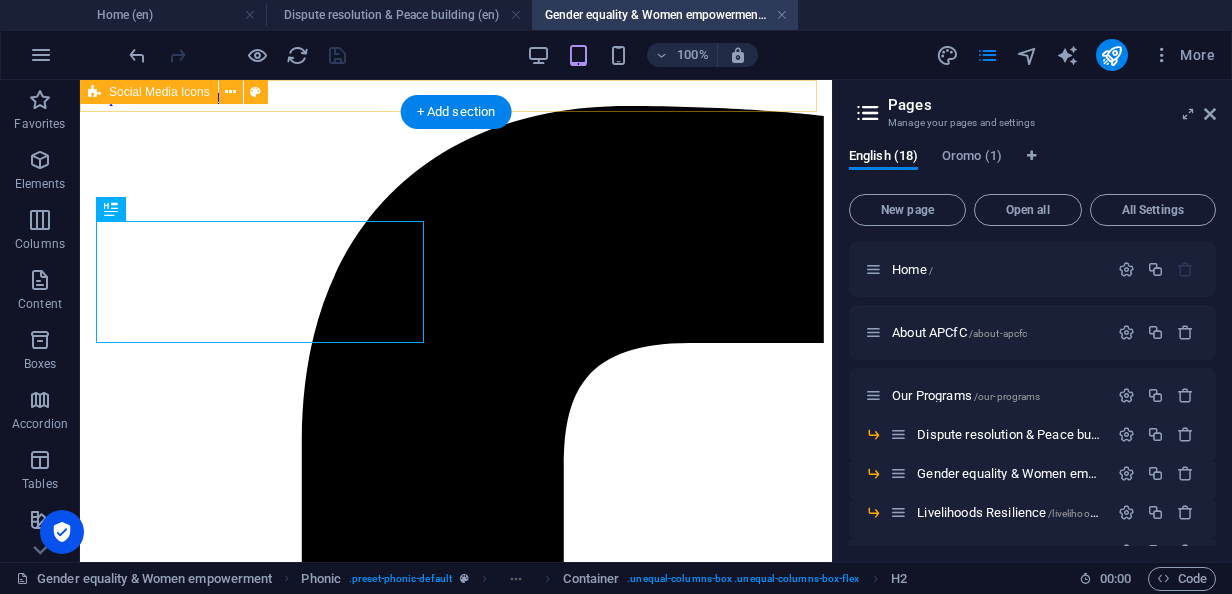 scroll, scrollTop: 0, scrollLeft: 0, axis: both 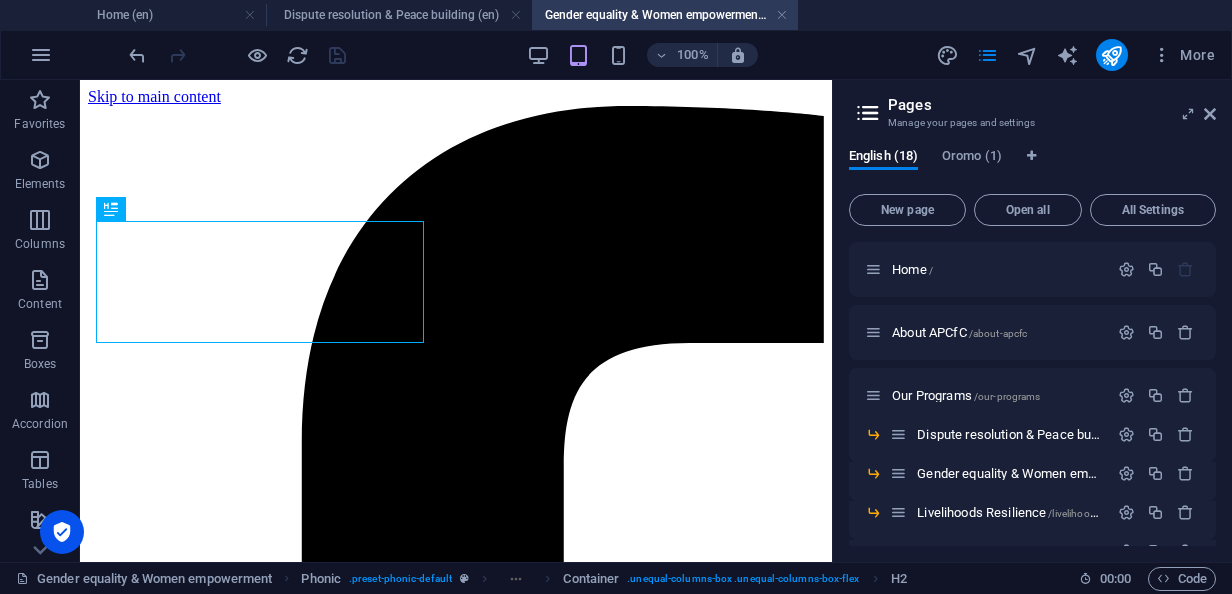 click on "Pages Manage your pages and settings" at bounding box center [1034, 106] 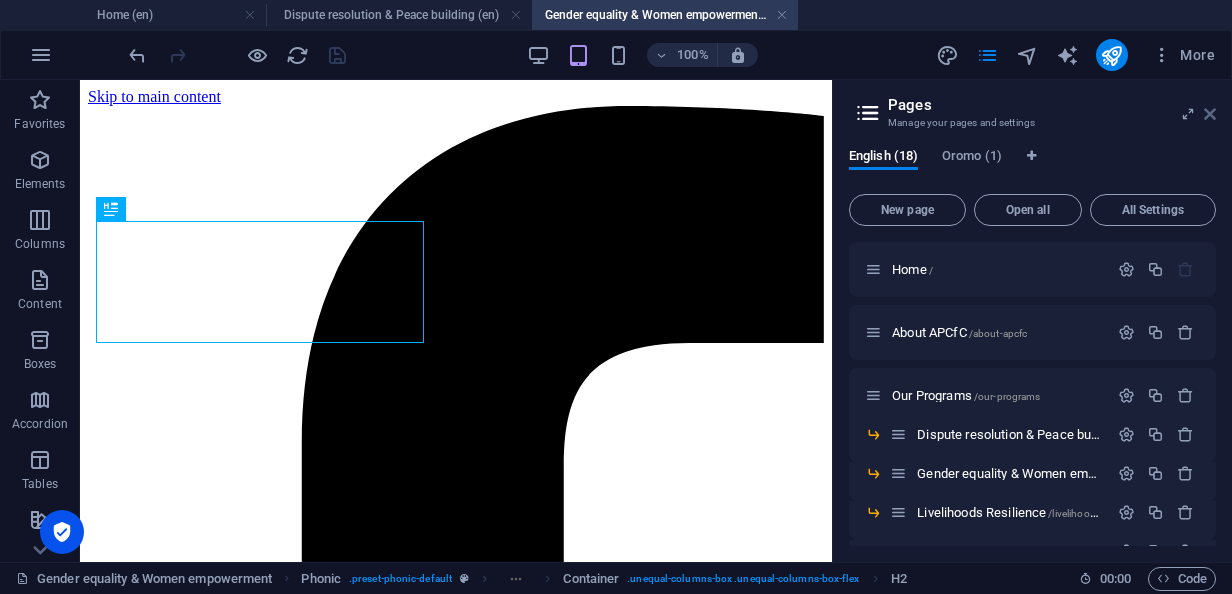 click at bounding box center (1210, 114) 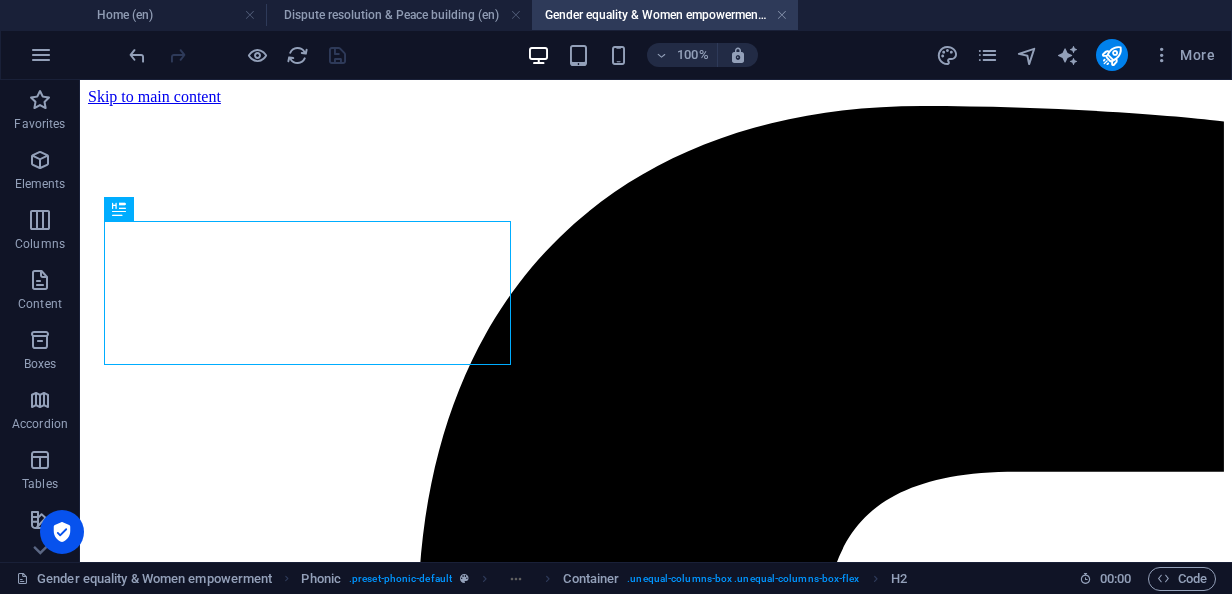 click on "100%" at bounding box center [642, 55] 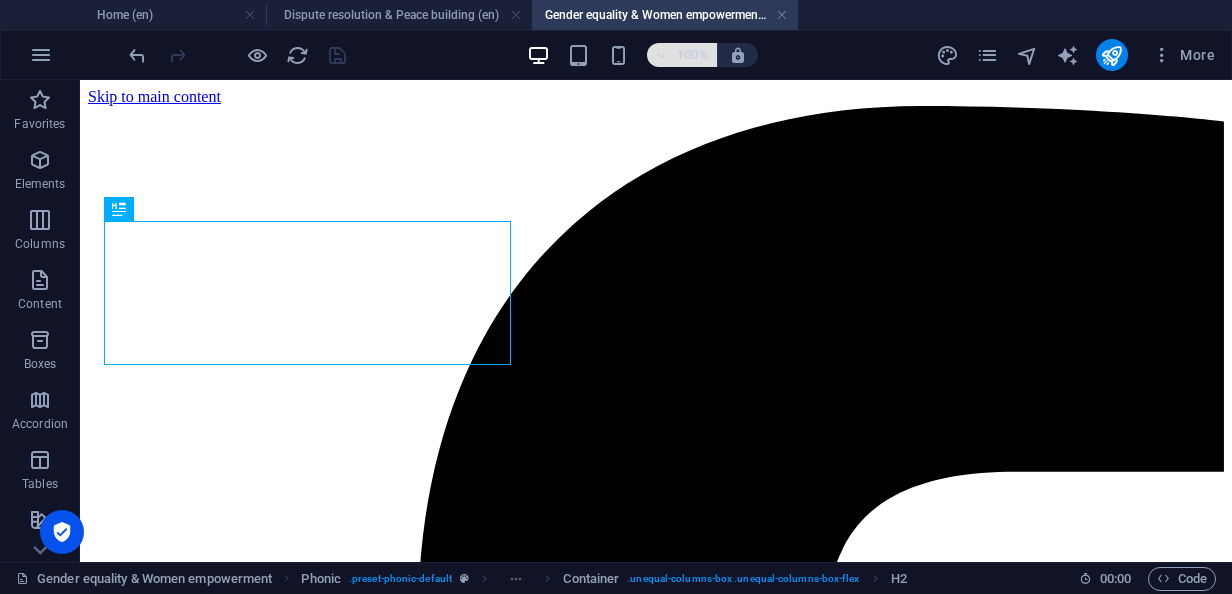 click on "100%" at bounding box center [693, 55] 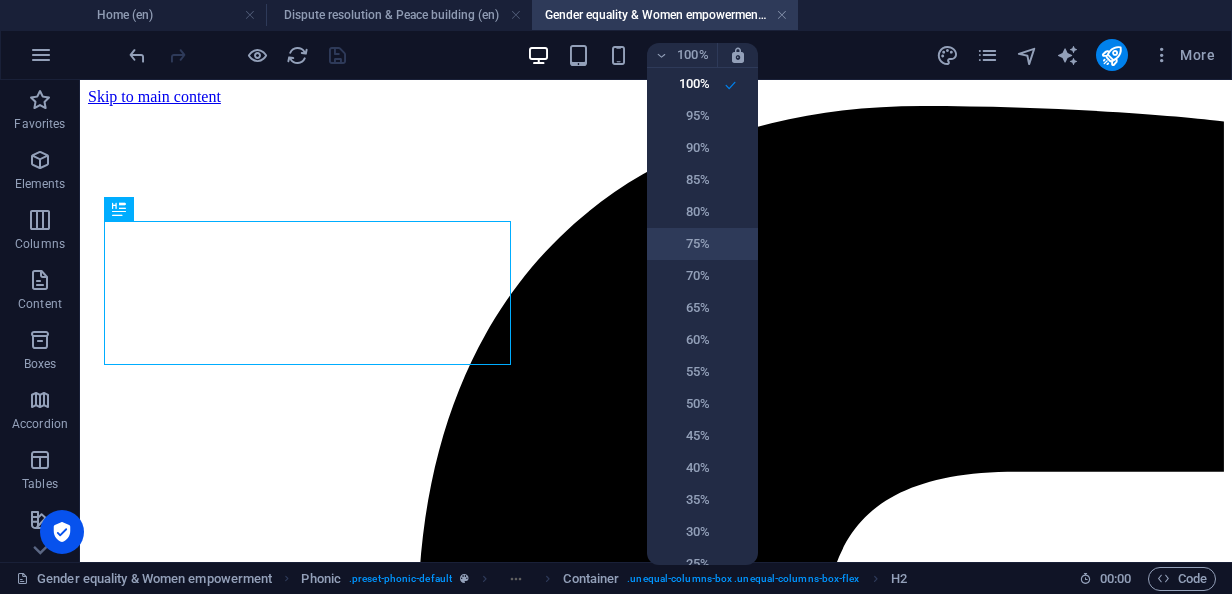 click on "75%" at bounding box center [684, 244] 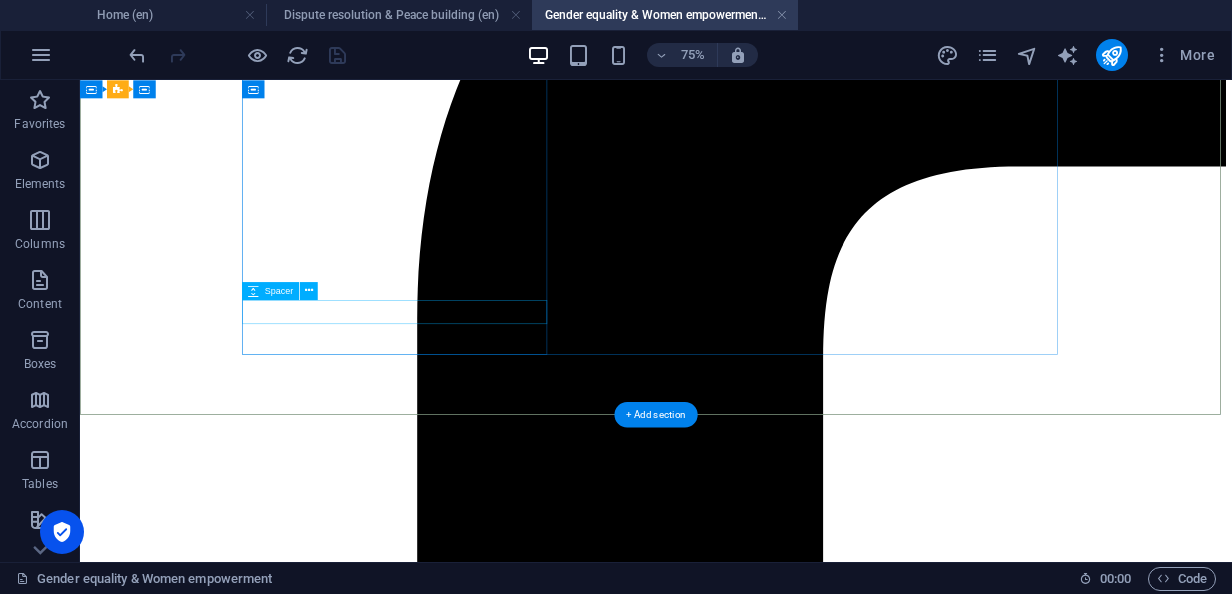 scroll, scrollTop: 100, scrollLeft: 0, axis: vertical 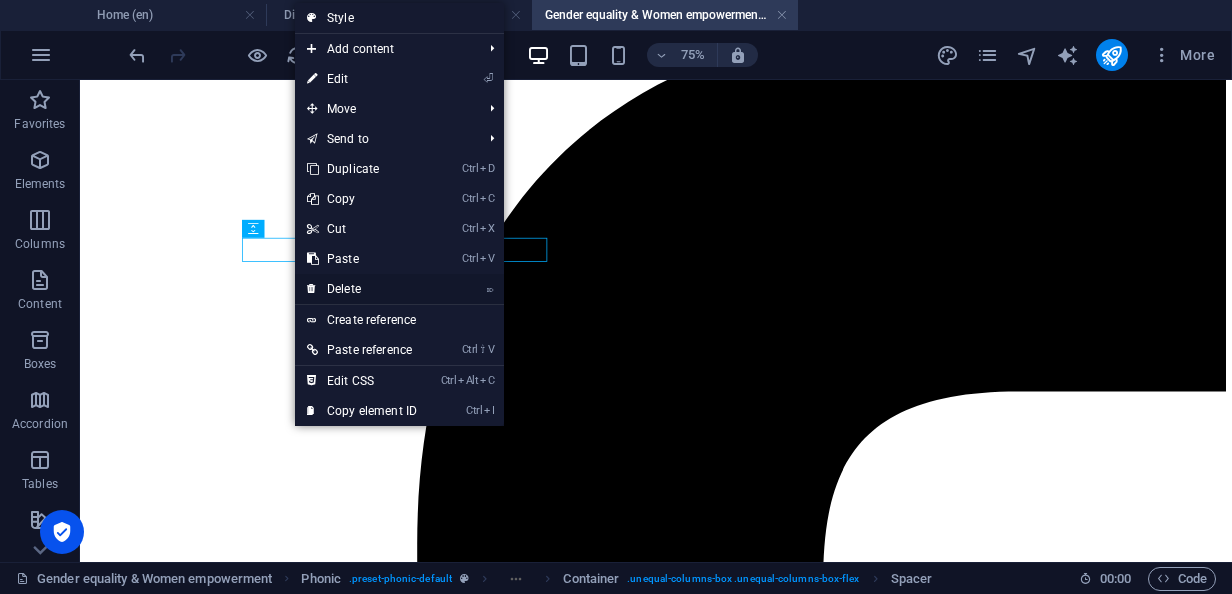 click on "⌦  Delete" at bounding box center (362, 289) 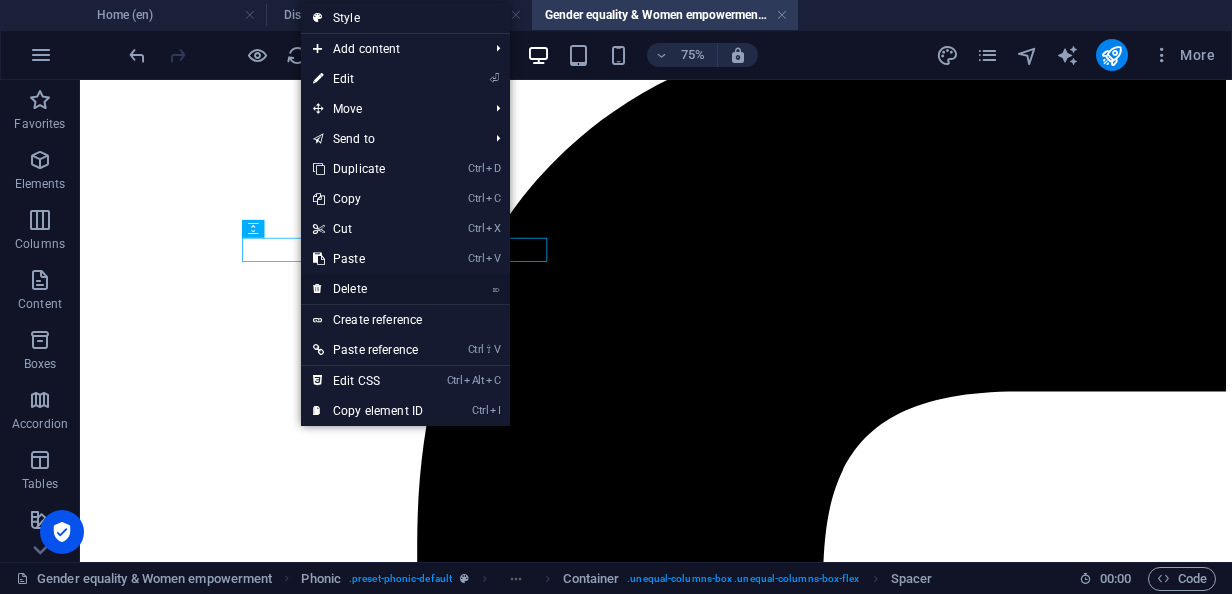 click on "⌦  Delete" at bounding box center (368, 289) 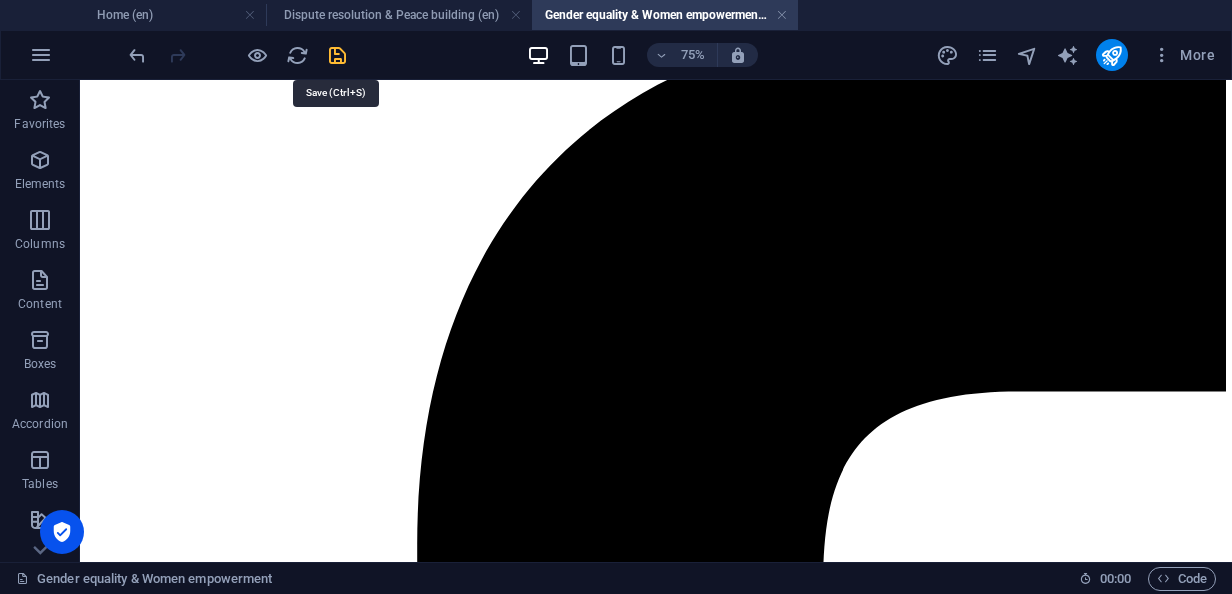 drag, startPoint x: 333, startPoint y: 50, endPoint x: 378, endPoint y: 49, distance: 45.01111 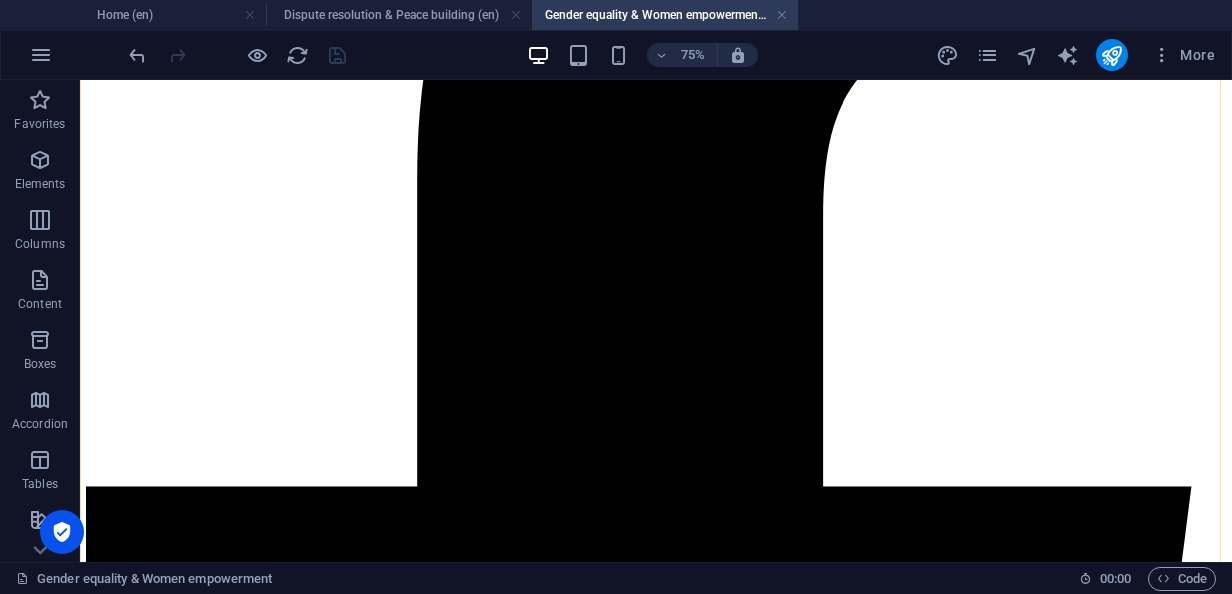 scroll, scrollTop: 600, scrollLeft: 0, axis: vertical 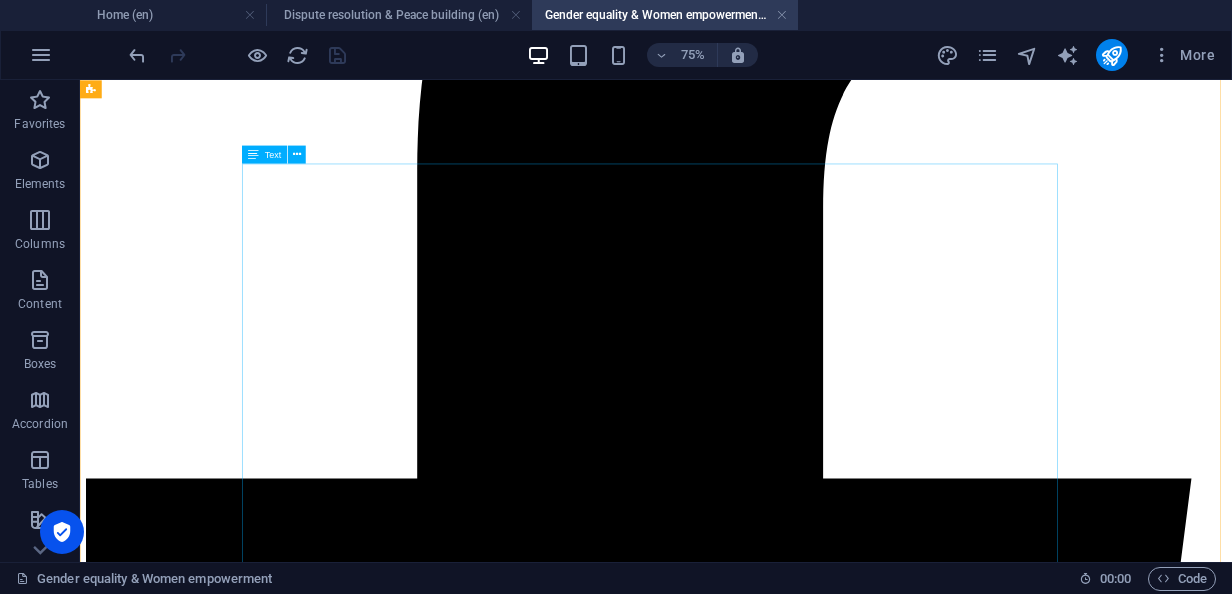 click on "Despite their significant numbers and contributions to the local economy, pastoralist women and girls remain disproportionately affected by poverty and deprivation. They are often denied the right to participate in economic activities and improve their living conditions, resulting in their bearing the heaviest burden of poverty. Limited access to income, financial assets, and decision-making power—combined with the absence of collective platforms for engagement—continues to restrict women’s and girls’ participation in local socio-economic development. In addition to economic exclusion, they face gender-based physical and psychological violence, perpetuated by harmful cultural practices and entrenched patriarchal systems. Early marriage, [DEMOGRAPHIC_DATA] genital mutilation, rape, and other forms of violence persist, exacerbated by the lack of enforcement of constitutional protections that guarantee women’s rights to safety, equality, and opportunity." at bounding box center (848, 8148) 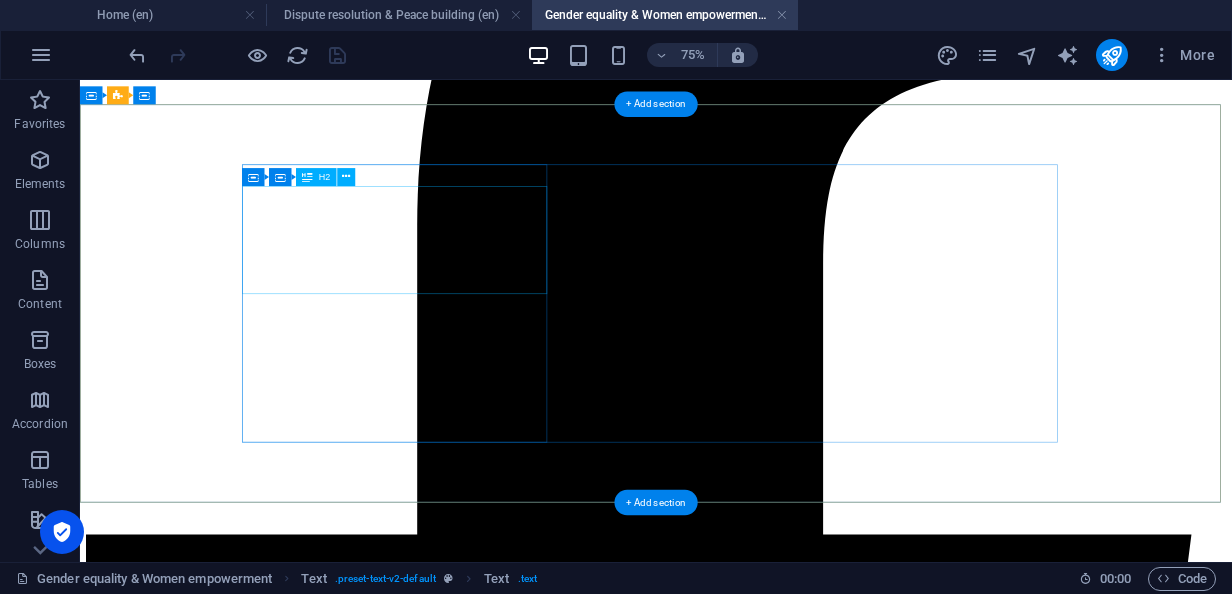 scroll, scrollTop: 0, scrollLeft: 0, axis: both 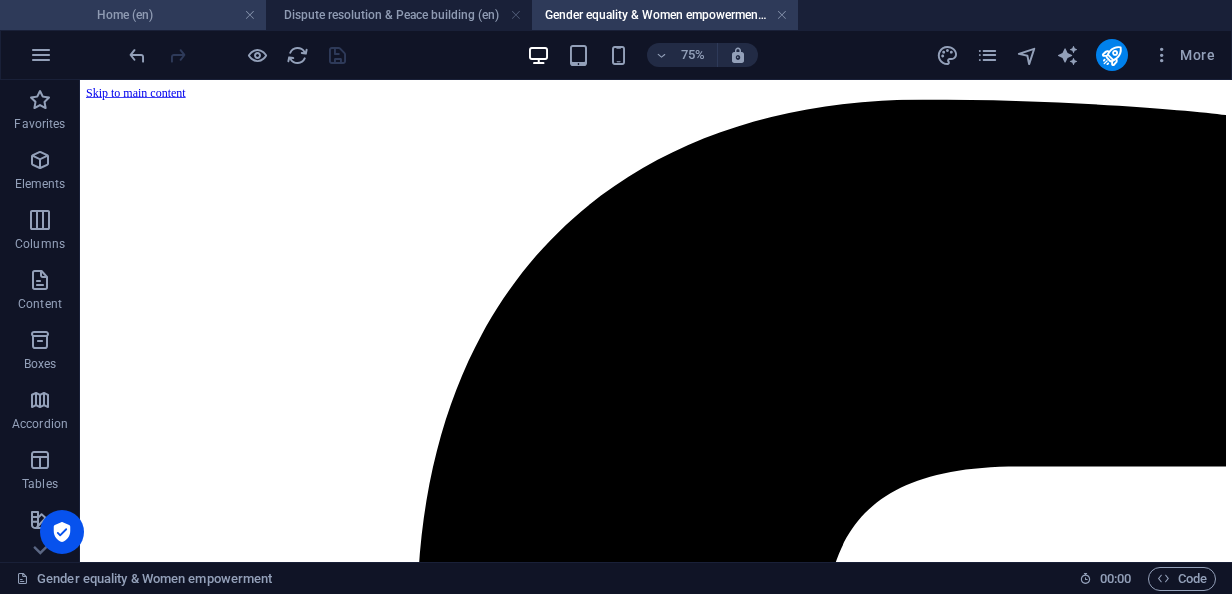 click on "Home (en)" at bounding box center [133, 15] 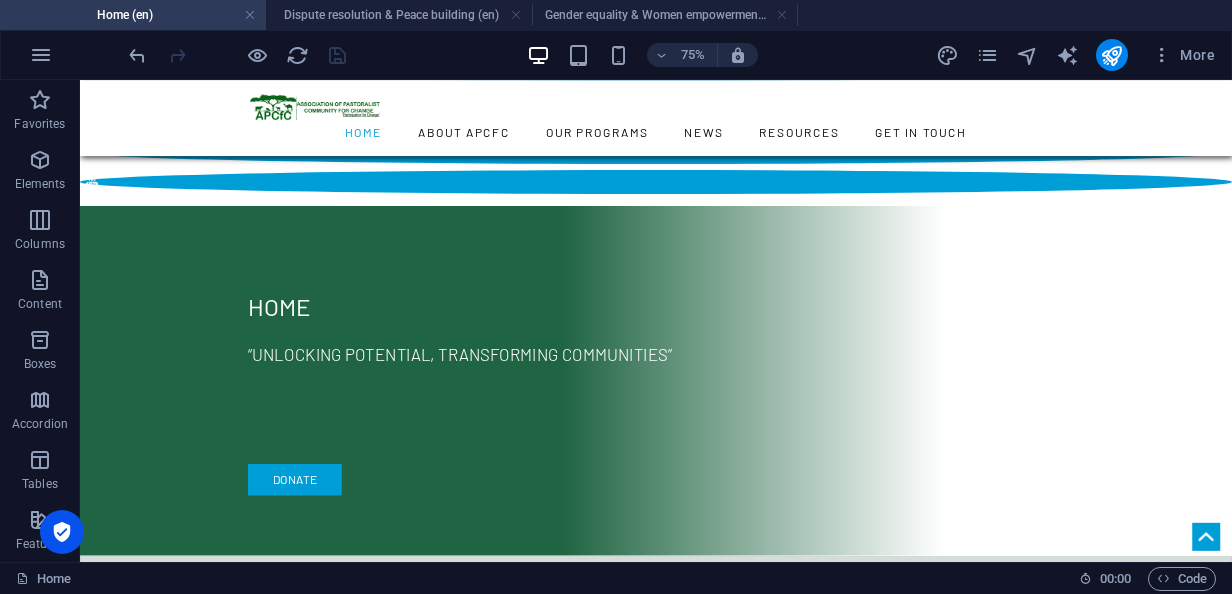 scroll, scrollTop: 7179, scrollLeft: 0, axis: vertical 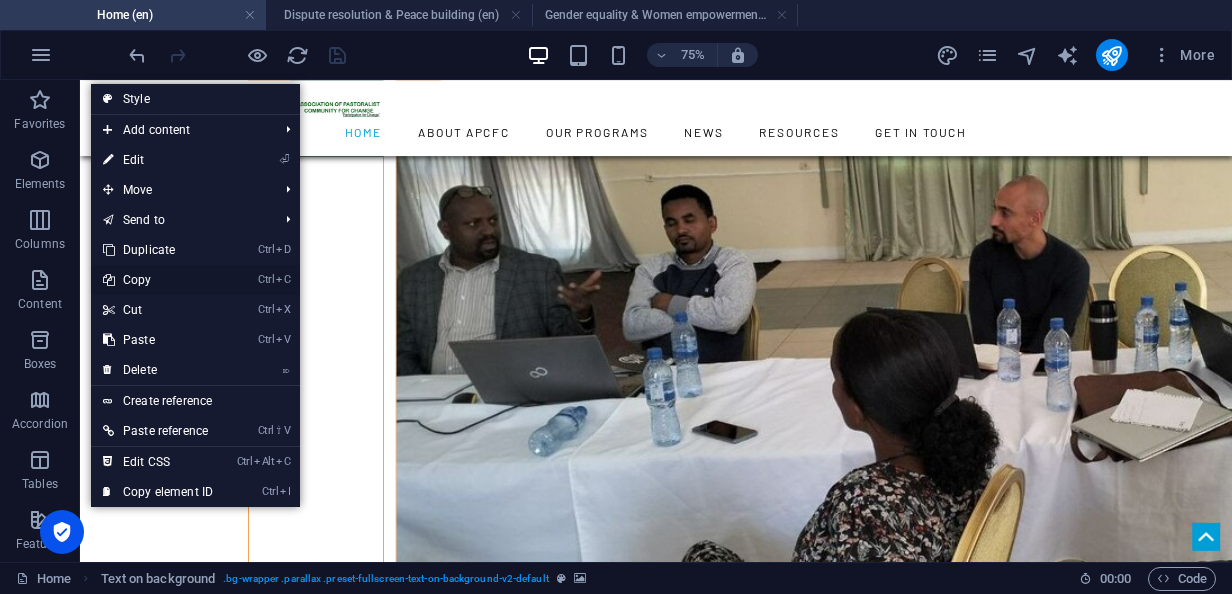 click on "Ctrl C  Copy" at bounding box center (158, 280) 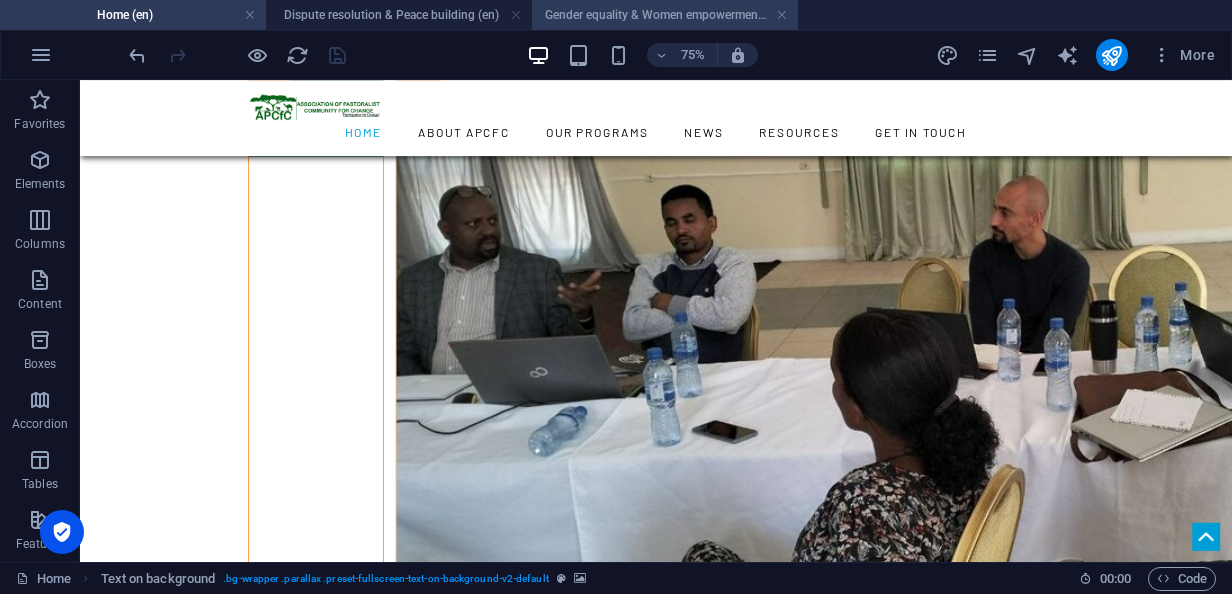 click on "Gender equality & Women empowerment (en)" at bounding box center [665, 15] 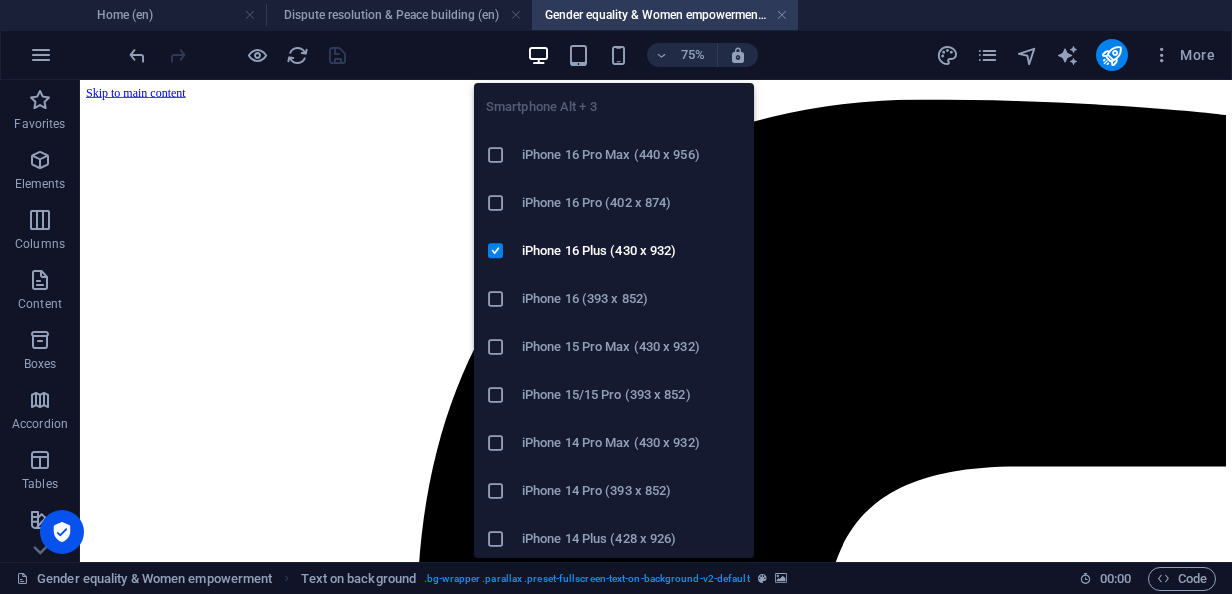 scroll, scrollTop: 0, scrollLeft: 0, axis: both 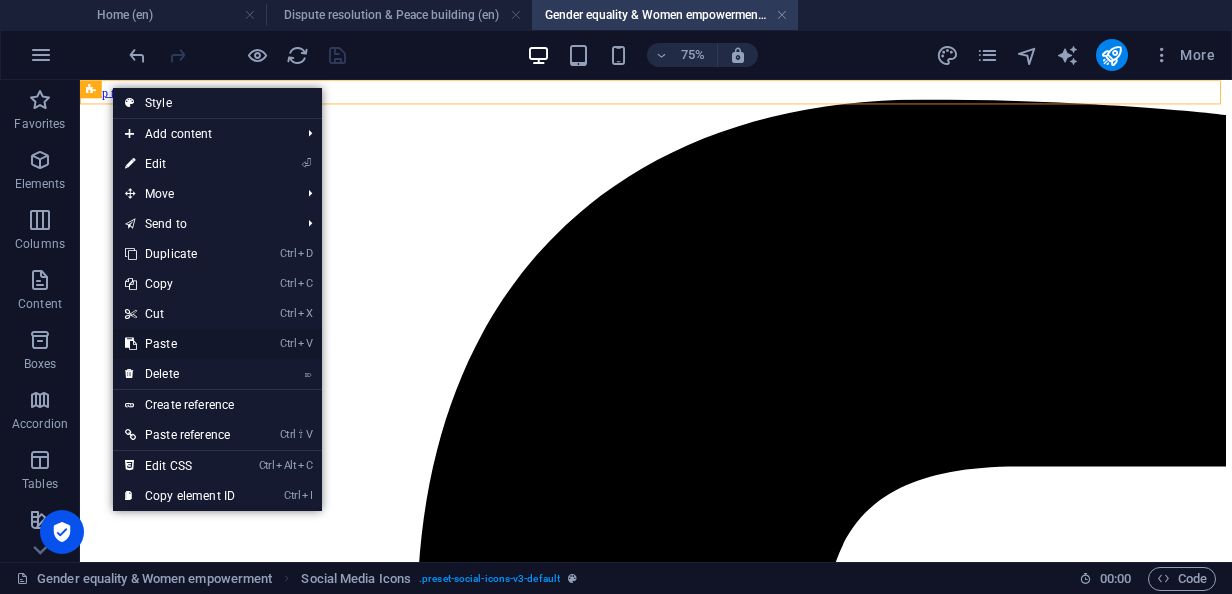 click on "Ctrl V  Paste" at bounding box center [180, 344] 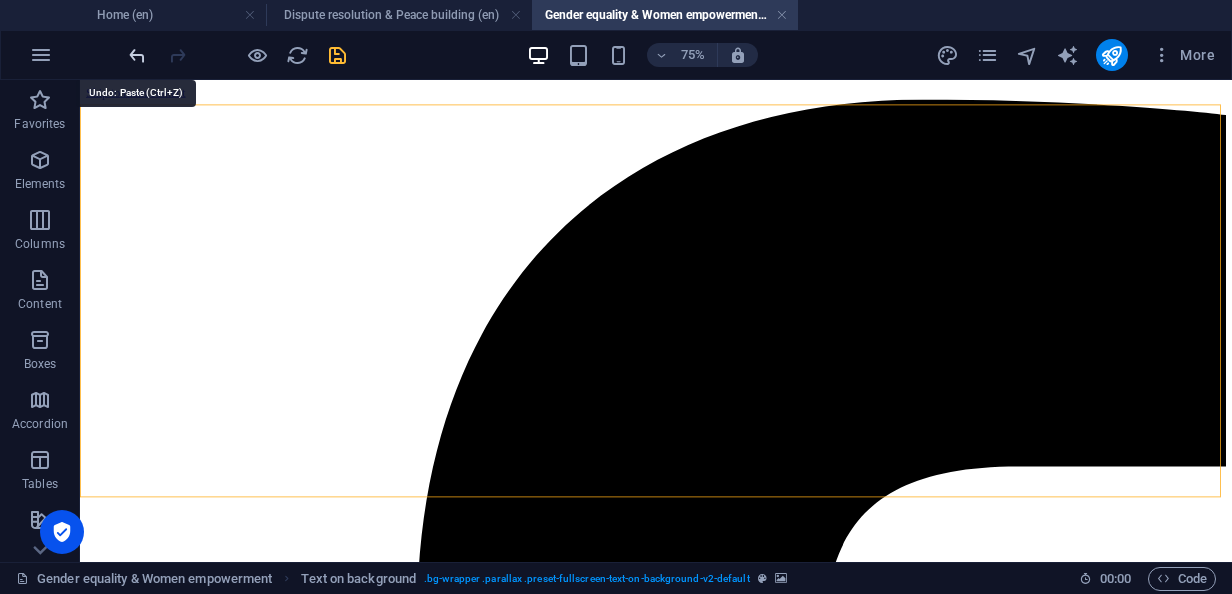 click at bounding box center [137, 55] 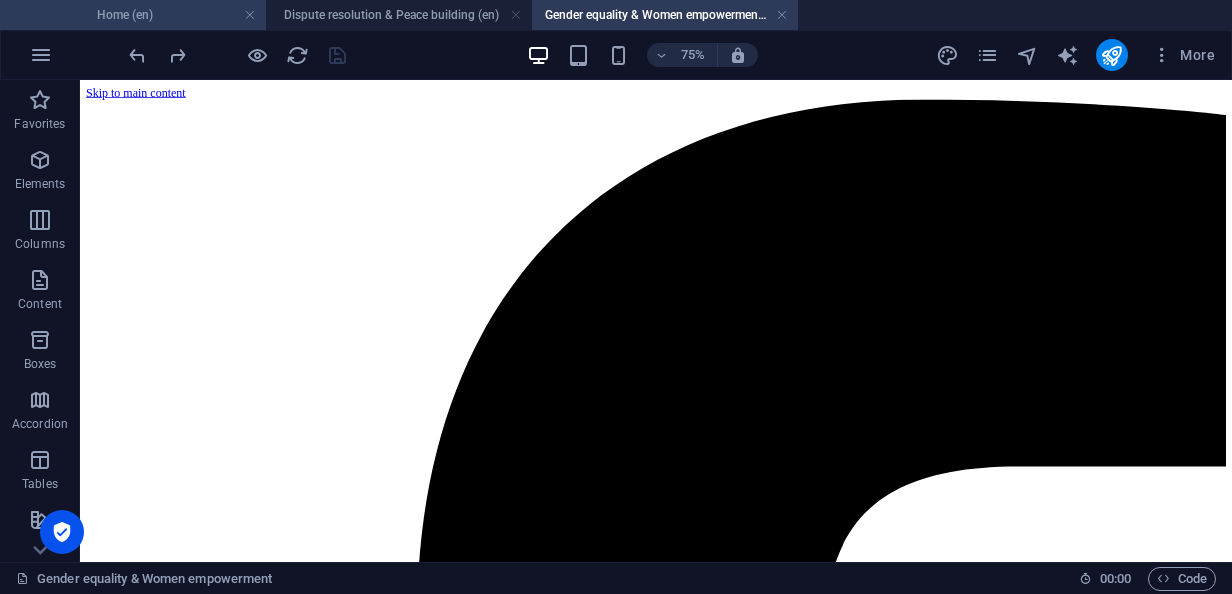 click on "Home (en)" at bounding box center (133, 15) 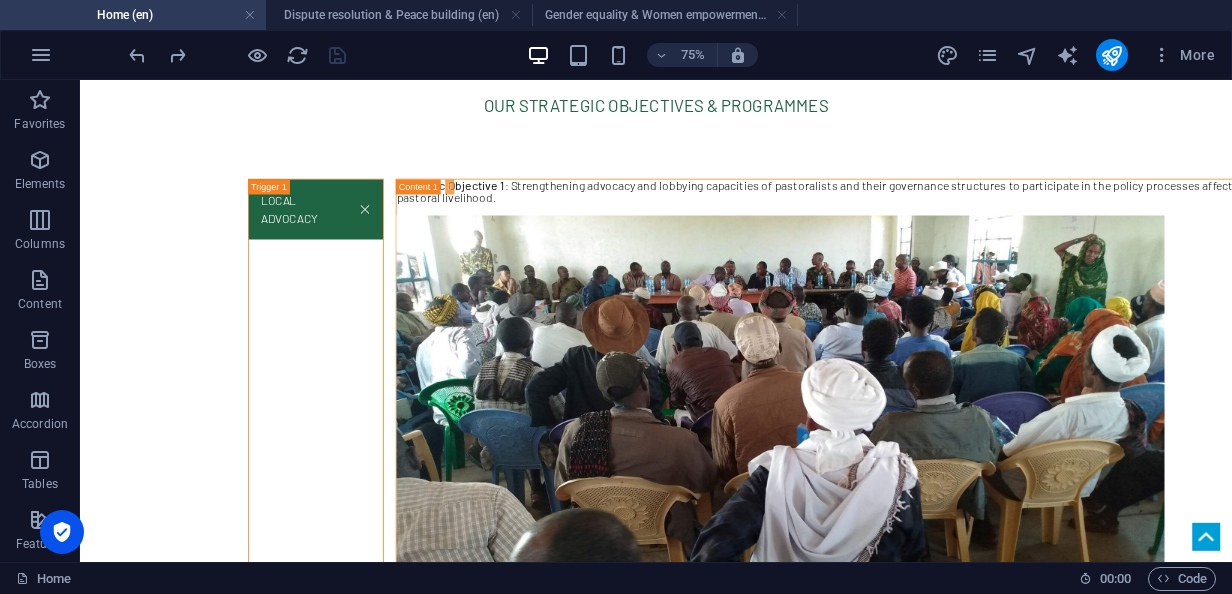 scroll, scrollTop: 0, scrollLeft: 0, axis: both 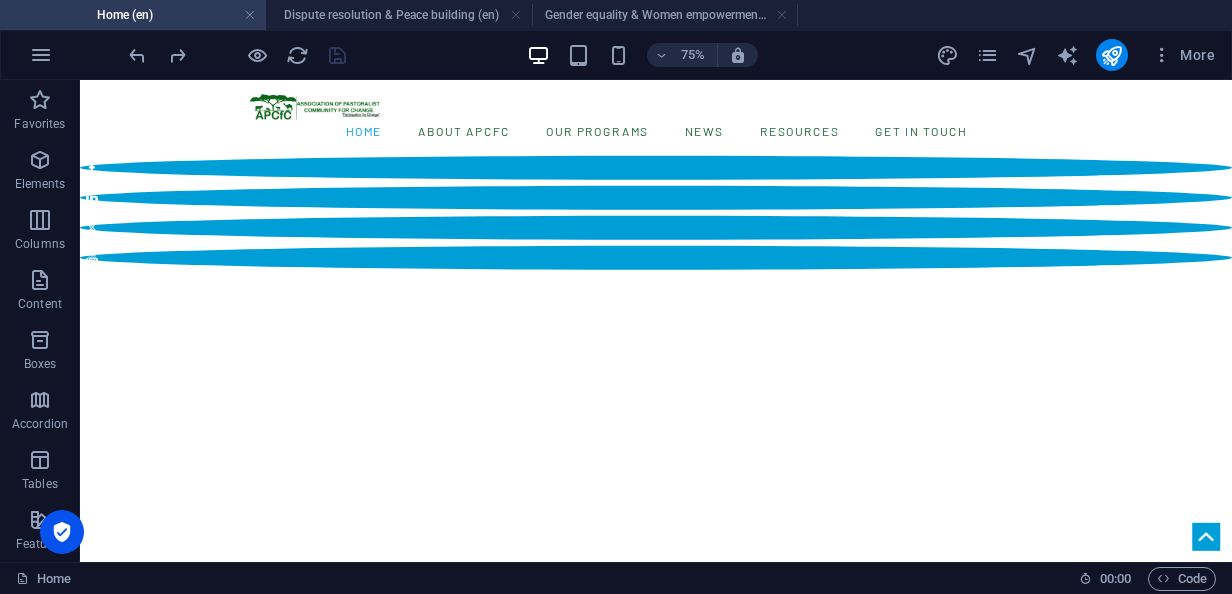 drag, startPoint x: 1607, startPoint y: 369, endPoint x: 1310, endPoint y: 138, distance: 376.2579 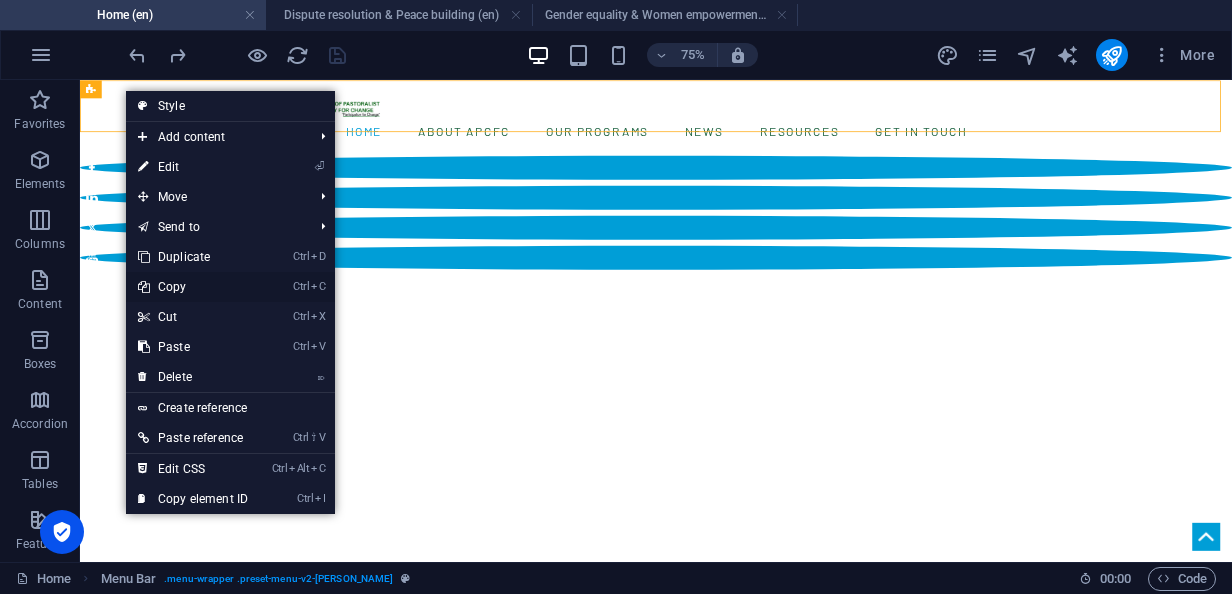 click on "Ctrl C  Copy" at bounding box center (193, 287) 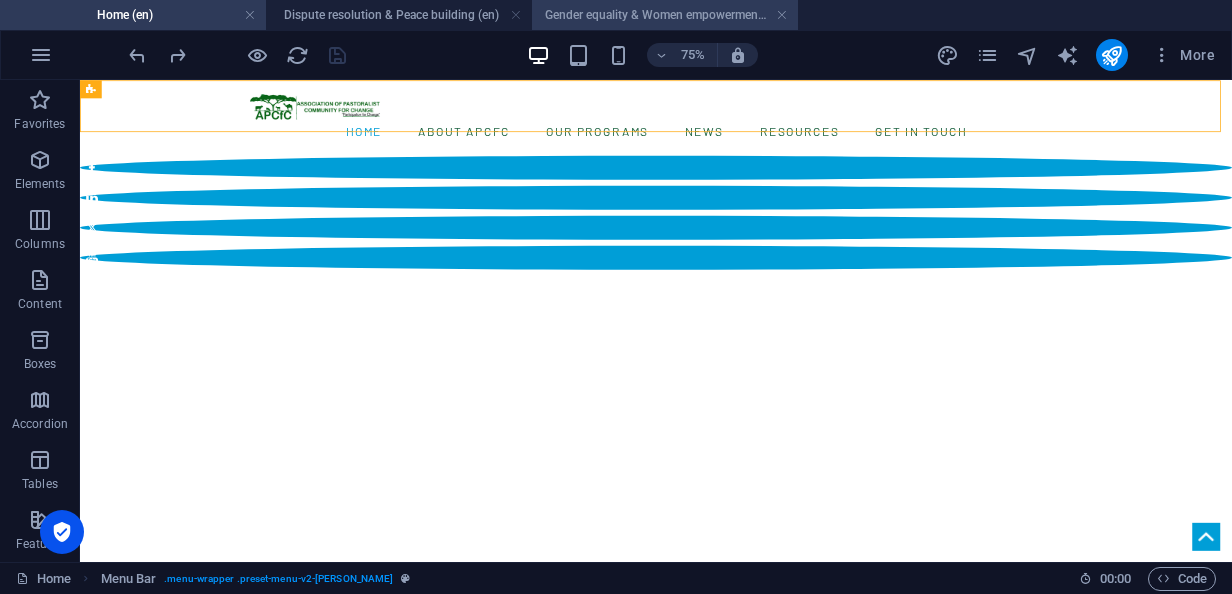 click on "Gender equality & Women empowerment (en)" at bounding box center (665, 15) 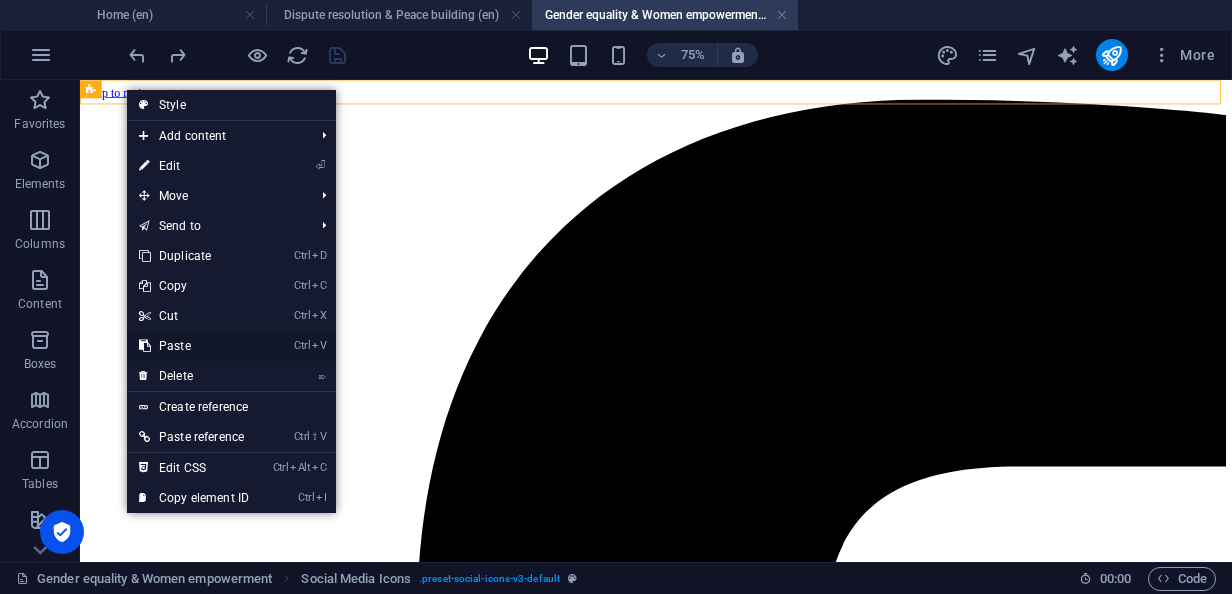click on "Ctrl V  Paste" at bounding box center (194, 346) 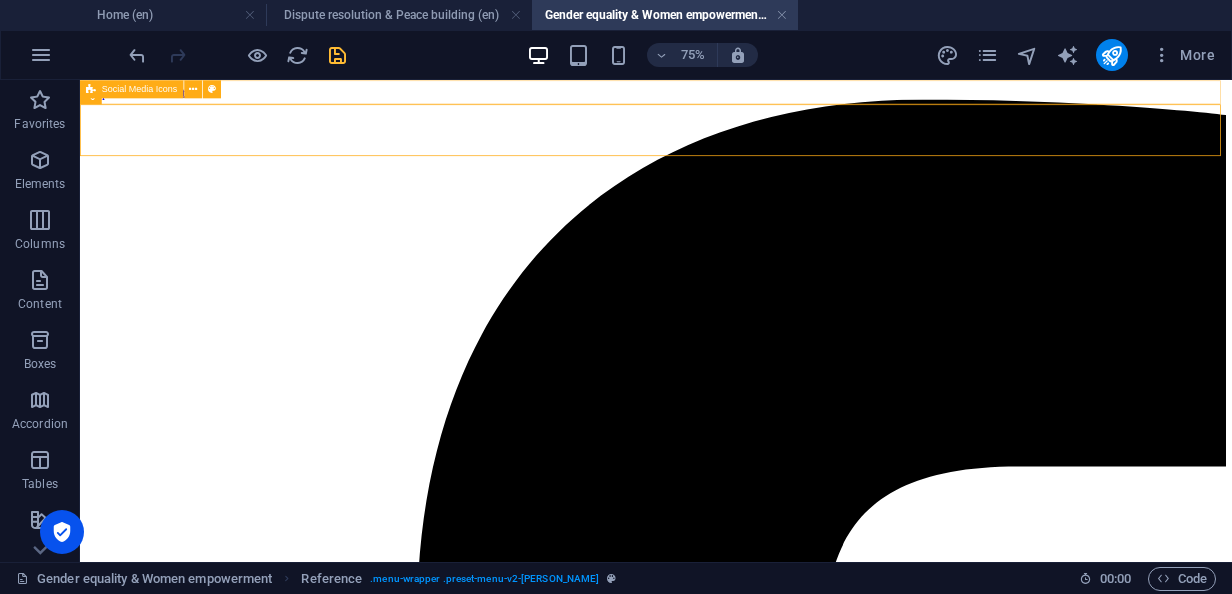 drag, startPoint x: 307, startPoint y: 164, endPoint x: 176, endPoint y: 219, distance: 142.07744 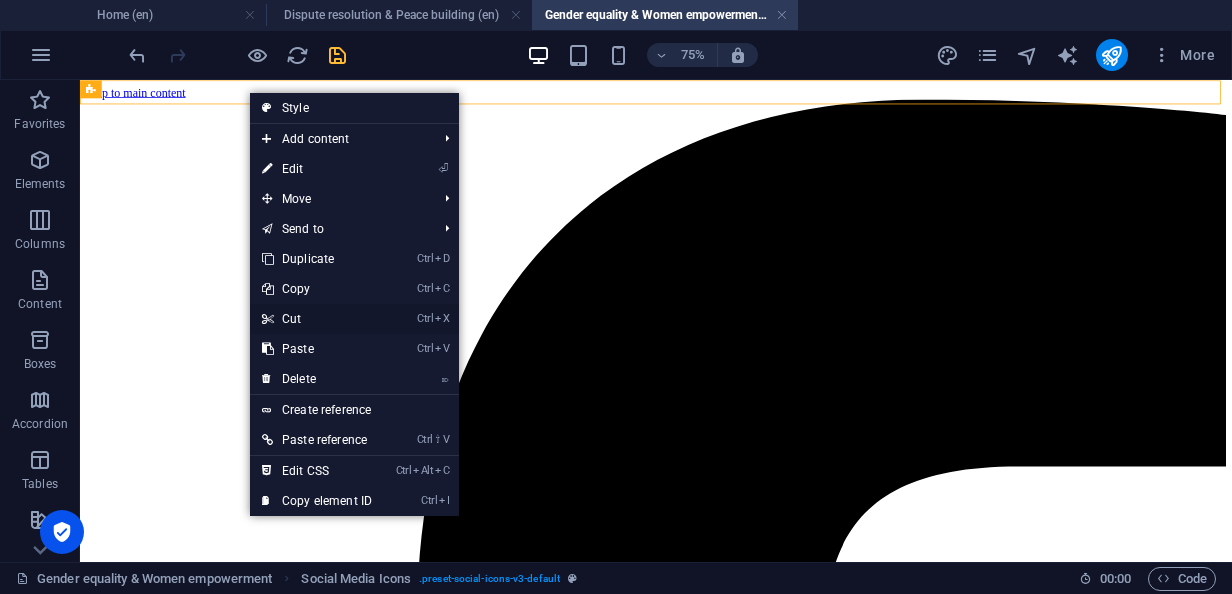 drag, startPoint x: 262, startPoint y: 313, endPoint x: 272, endPoint y: 314, distance: 10.049875 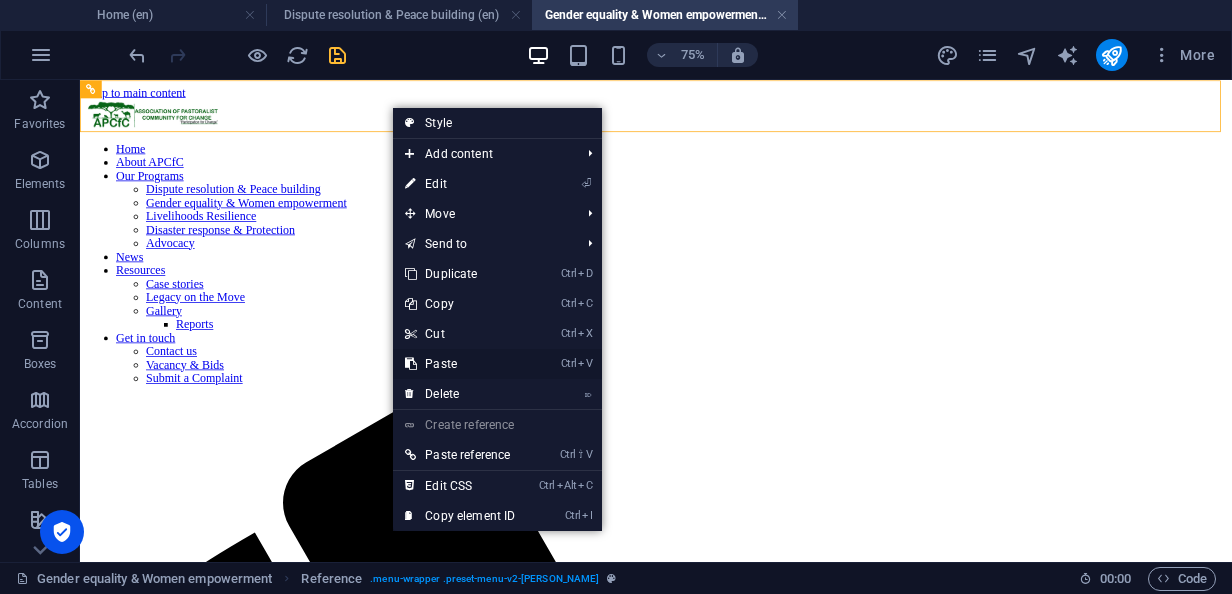 click on "Ctrl V  Paste" at bounding box center (460, 364) 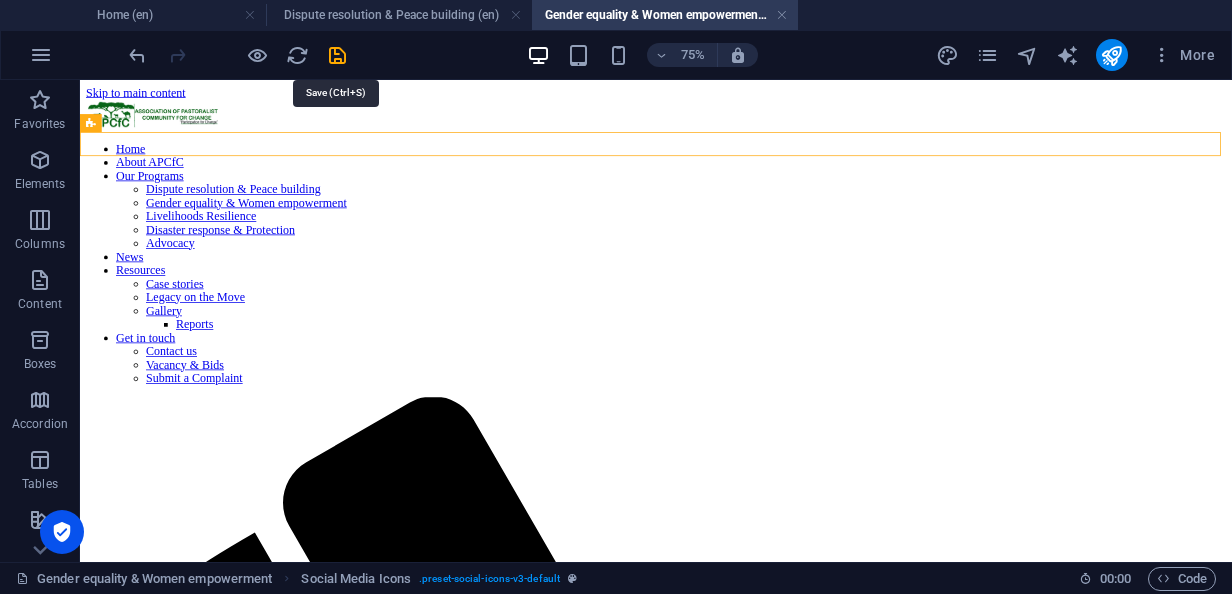 click at bounding box center [337, 55] 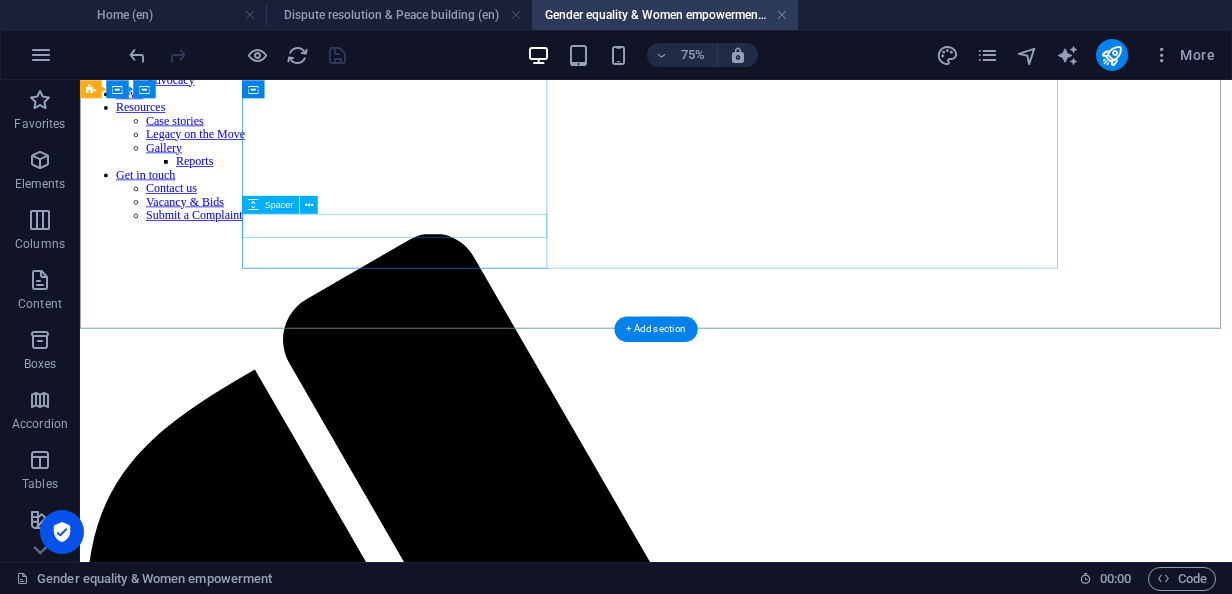 scroll, scrollTop: 300, scrollLeft: 0, axis: vertical 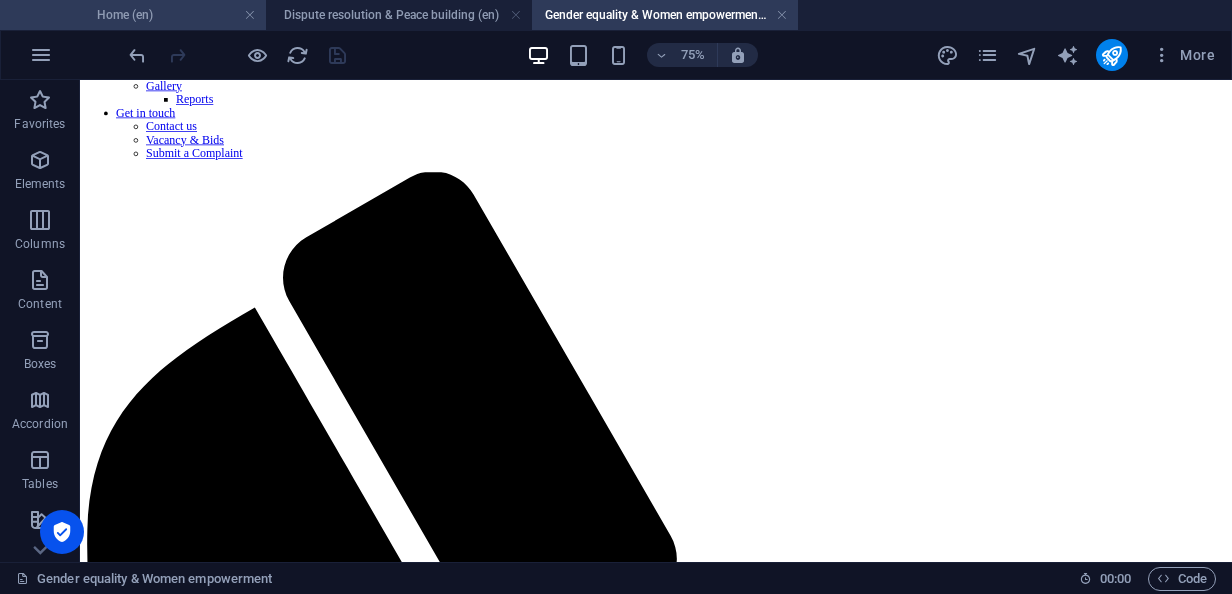 click on "Home (en)" at bounding box center [133, 15] 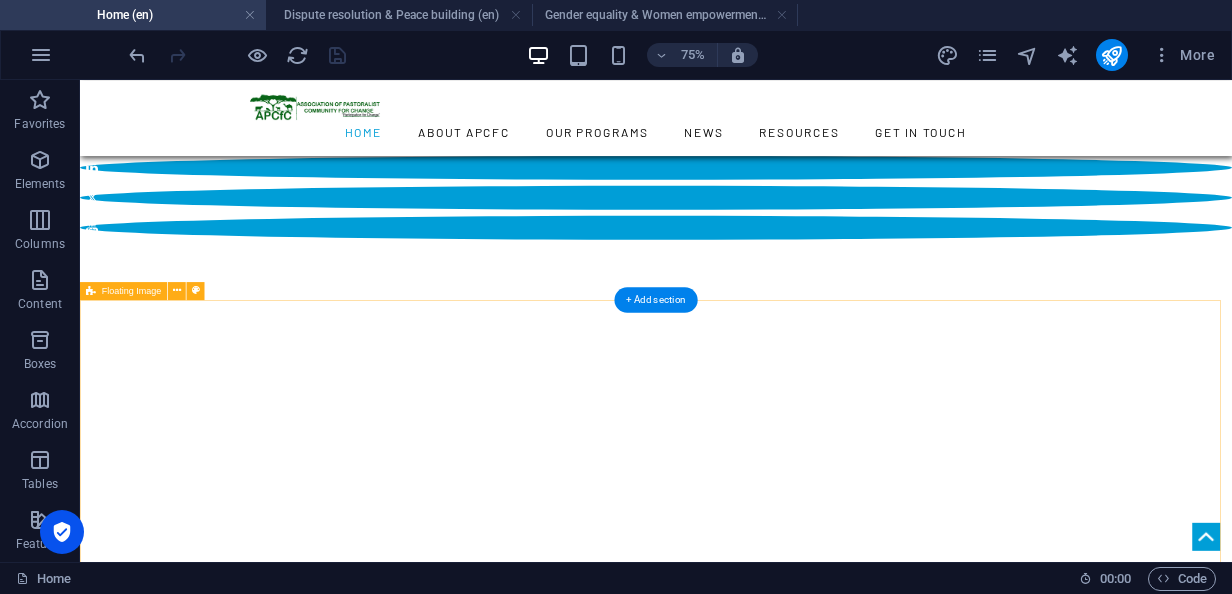 scroll, scrollTop: 400, scrollLeft: 0, axis: vertical 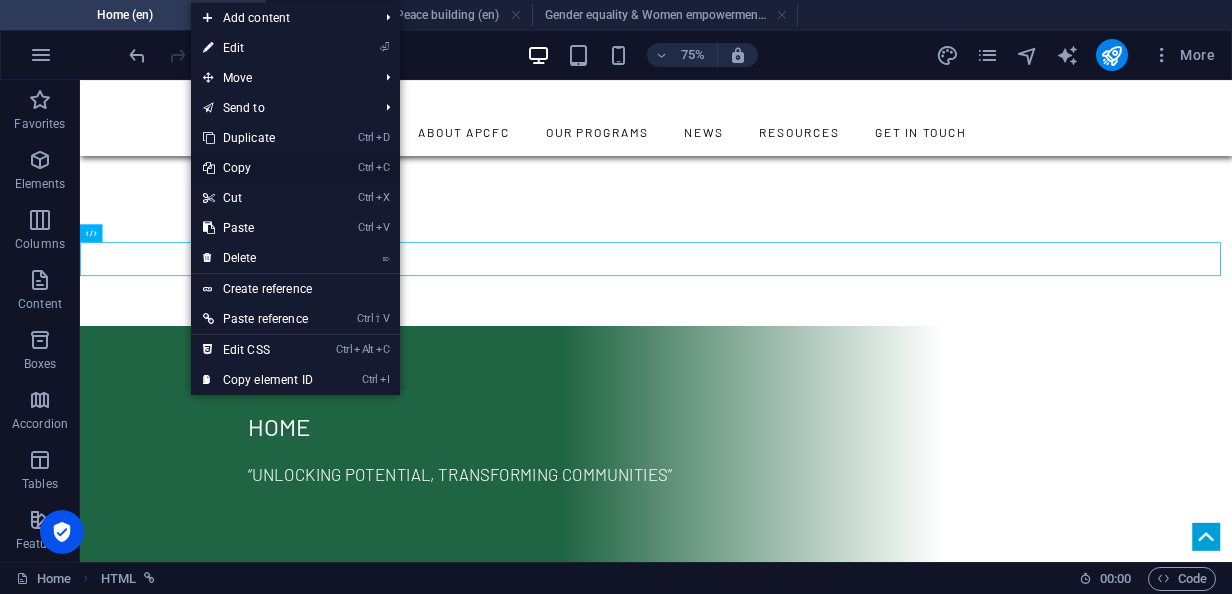 click on "Ctrl C  Copy" at bounding box center (258, 168) 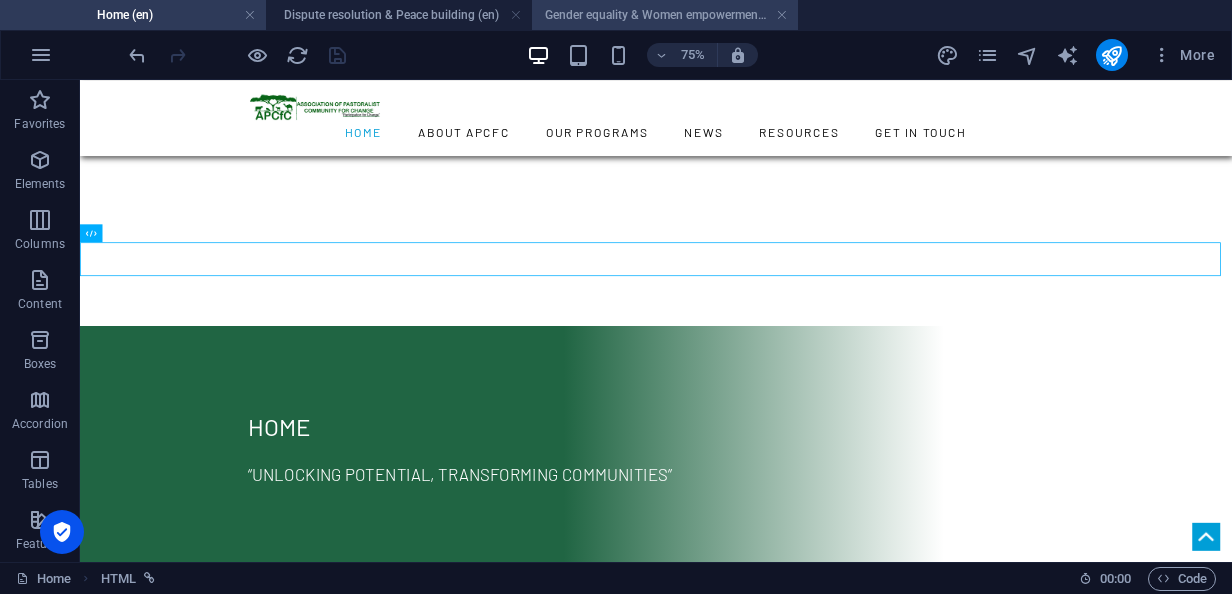 click on "Gender equality & Women empowerment (en)" at bounding box center (665, 15) 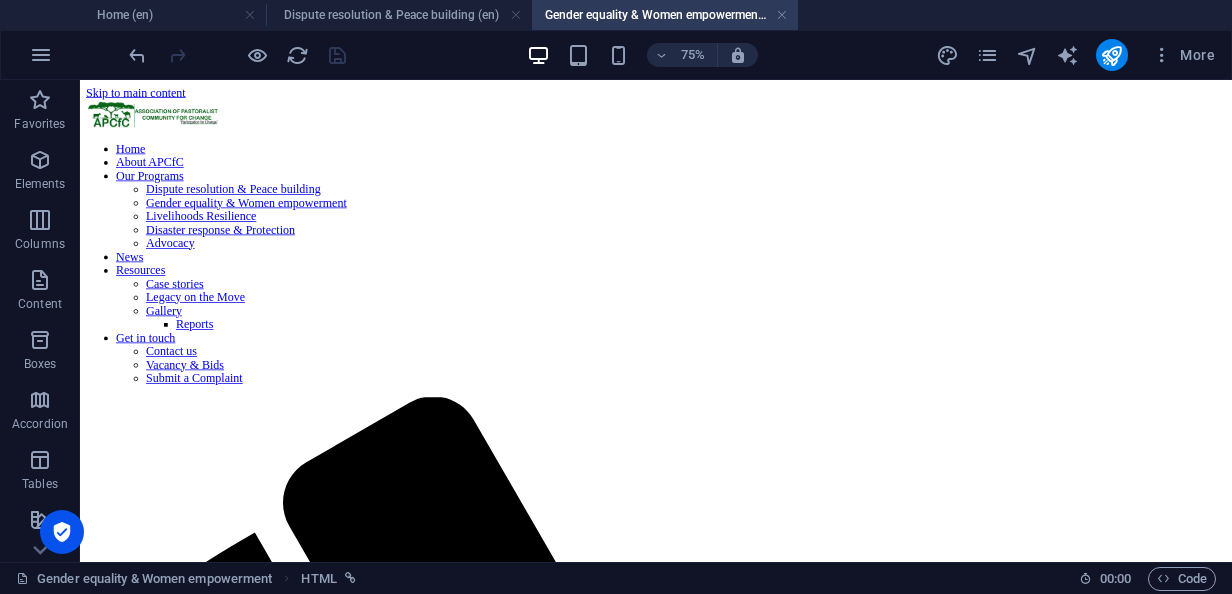 scroll, scrollTop: 0, scrollLeft: 0, axis: both 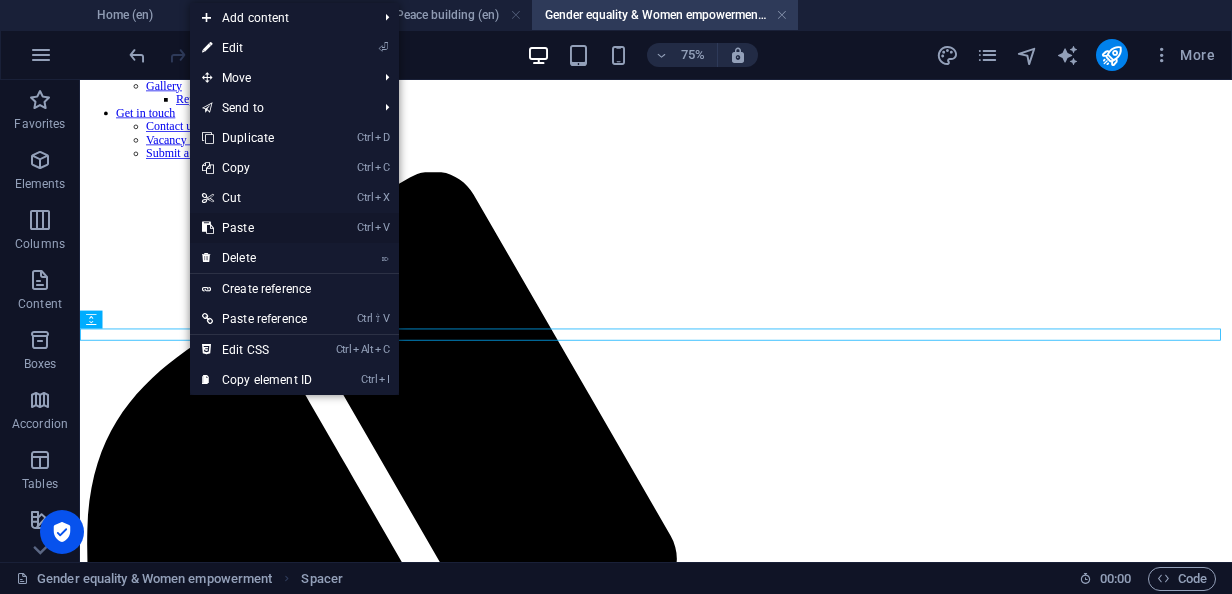 click on "Ctrl V  Paste" at bounding box center [257, 228] 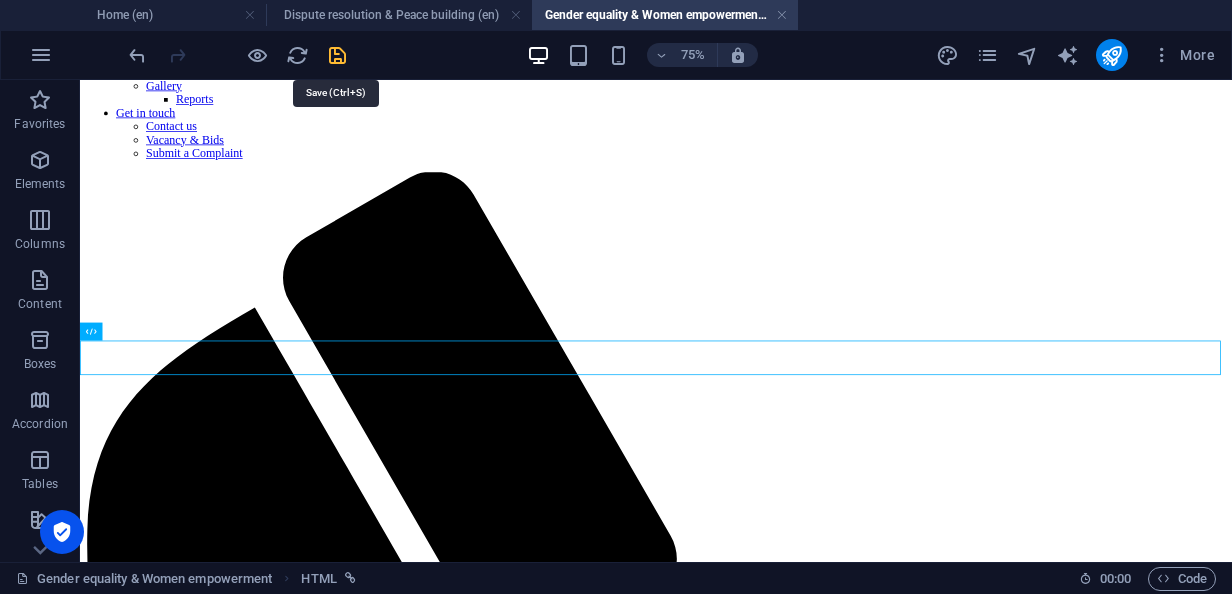 drag, startPoint x: 330, startPoint y: 52, endPoint x: 554, endPoint y: 426, distance: 435.94952 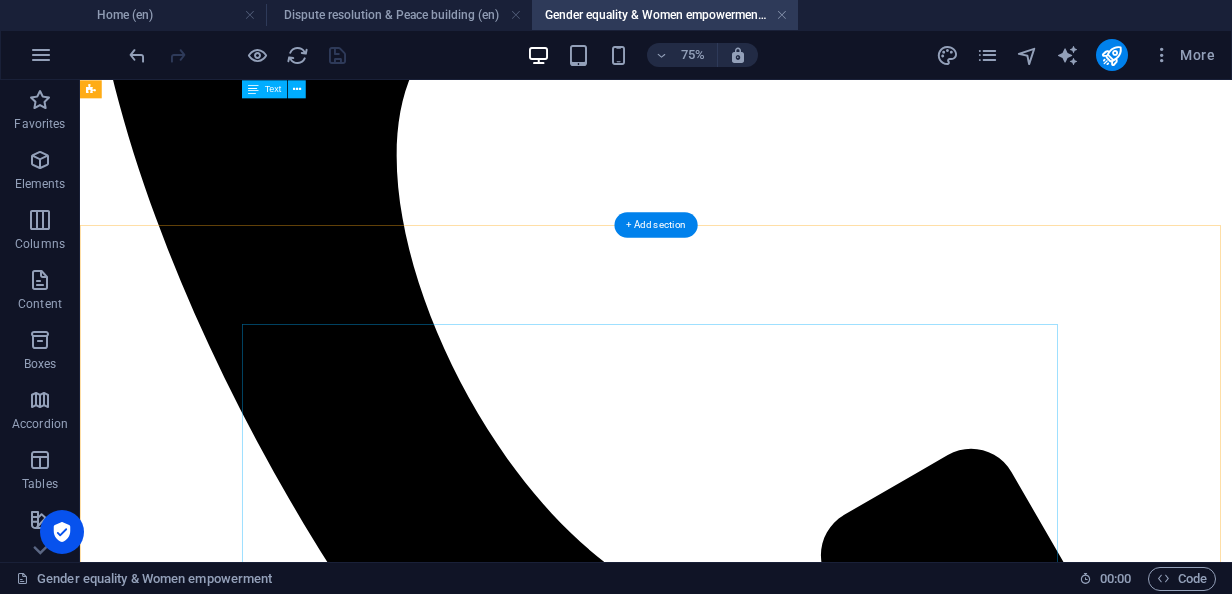 scroll, scrollTop: 500, scrollLeft: 0, axis: vertical 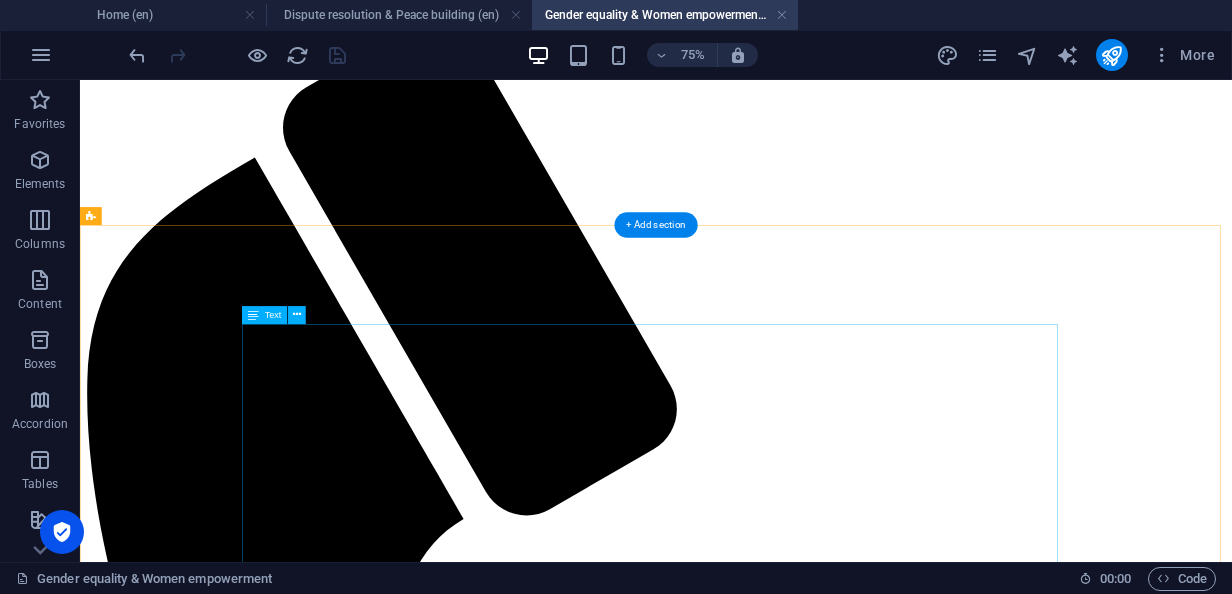 click on "Despite their significant numbers and contributions to the local economy, pastoralist women and girls remain disproportionately affected by poverty and deprivation. They are often denied the right to participate in economic activities and improve their living conditions, resulting in their bearing the heaviest burden of poverty. Limited access to income, financial assets, and decision-making power—combined with the absence of collective platforms for engagement—continues to restrict women’s and girls’ participation in local socio-economic development. In addition to economic exclusion, they face gender-based physical and psychological violence, perpetuated by harmful cultural practices and entrenched patriarchal systems. Early marriage, [DEMOGRAPHIC_DATA] genital mutilation, rape, and other forms of violence persist, exacerbated by the lack of enforcement of constitutional protections that guarantee women’s rights to safety, equality, and opportunity." at bounding box center [848, 10700] 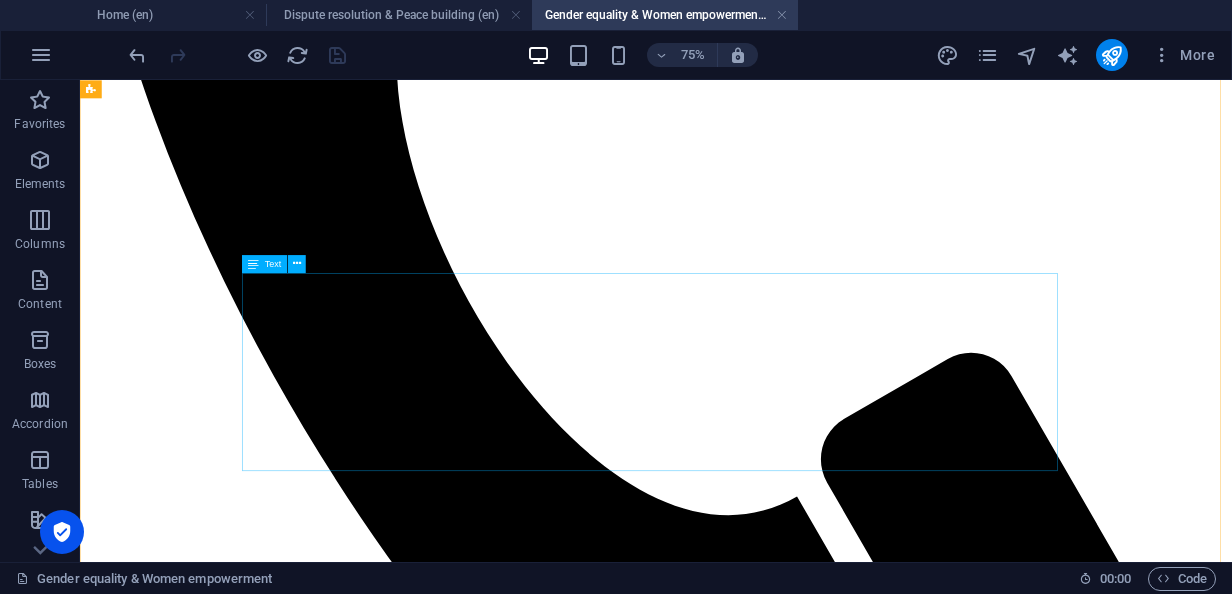 scroll, scrollTop: 1500, scrollLeft: 0, axis: vertical 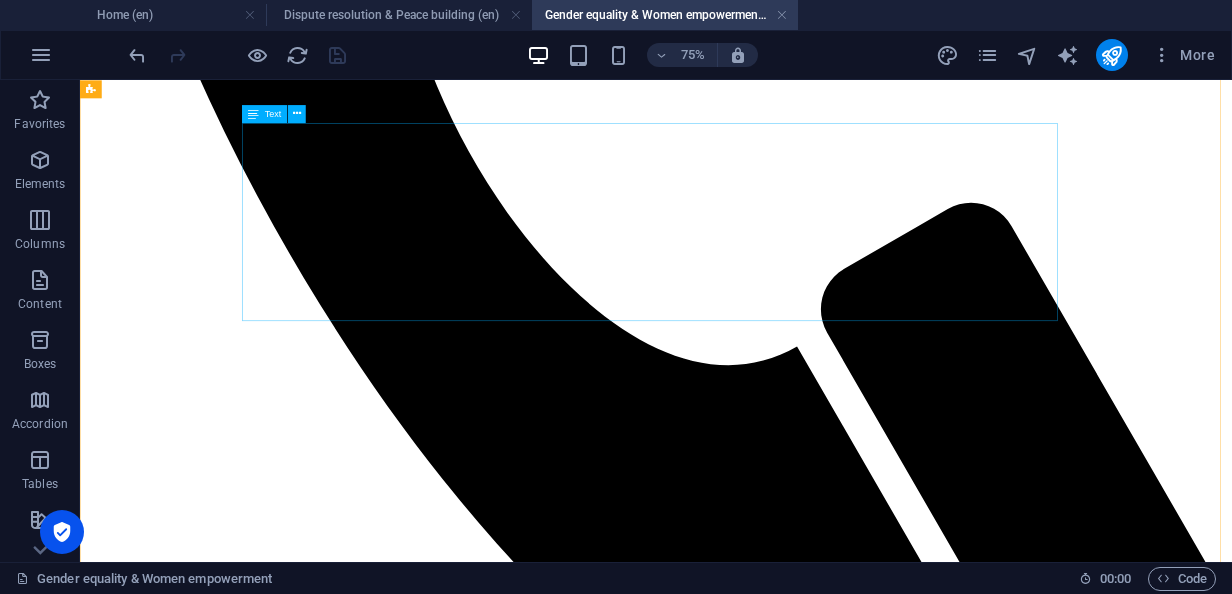 click on "APCfC works toward the following strategic objectives for promoting community-based gender equality and women and girl's empowerment and development.: Advance transformative gender equality by addressing systemic gender-based inequalities and increasing women’s and girls’ voice and leadership in both formal and informal spaces. Support women and girls to experience enhanced safety, psychosocial well-being, and meaningful participation at the individual, household, and community levels. Strengthening women’s and girls’ confidence, self-esteem, and decision-making abilities, enabling them to negotiate and lead effectively in all spheres of life. Promote women’s participation in economic activities and ensure their access to and control over key productive assets and resources. Mobilize family members—particularly men and boys—alongside community leaders and duty bearers to actively support women’s equal participation and leadership at both household and community levels." at bounding box center (848, 10083) 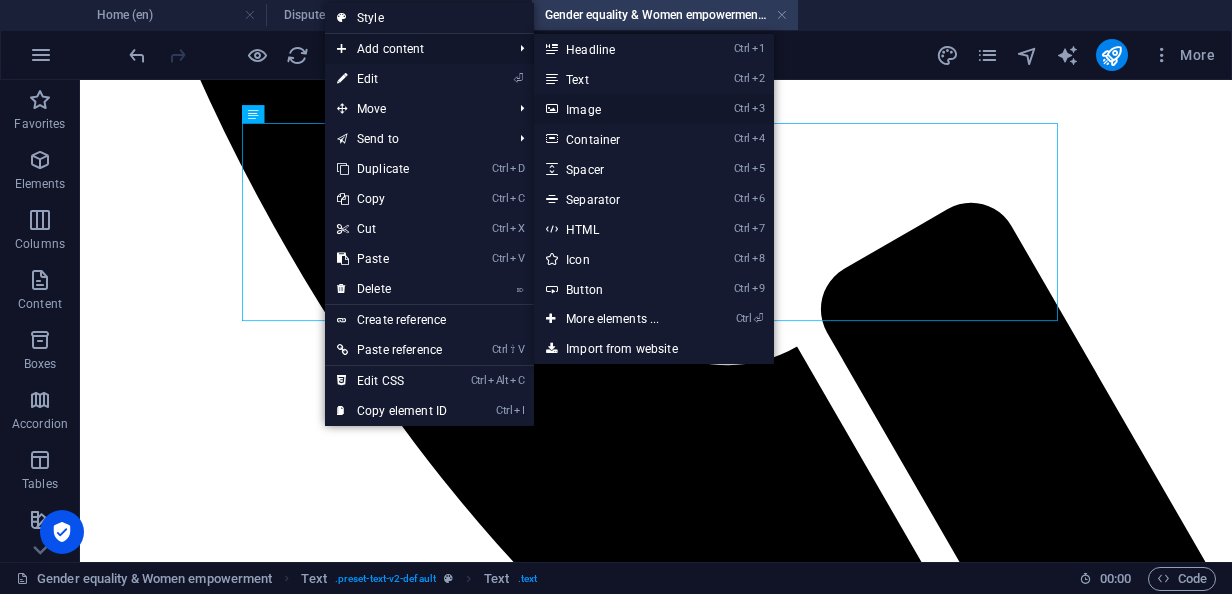 click on "Ctrl 3  Image" at bounding box center [616, 109] 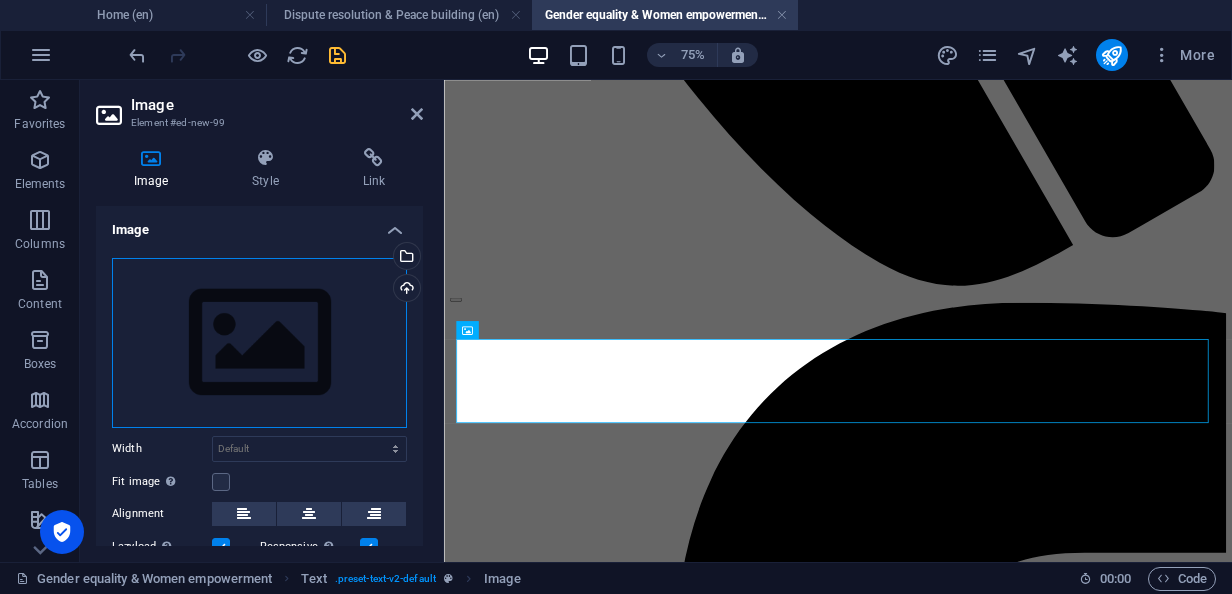 scroll, scrollTop: 1604, scrollLeft: 0, axis: vertical 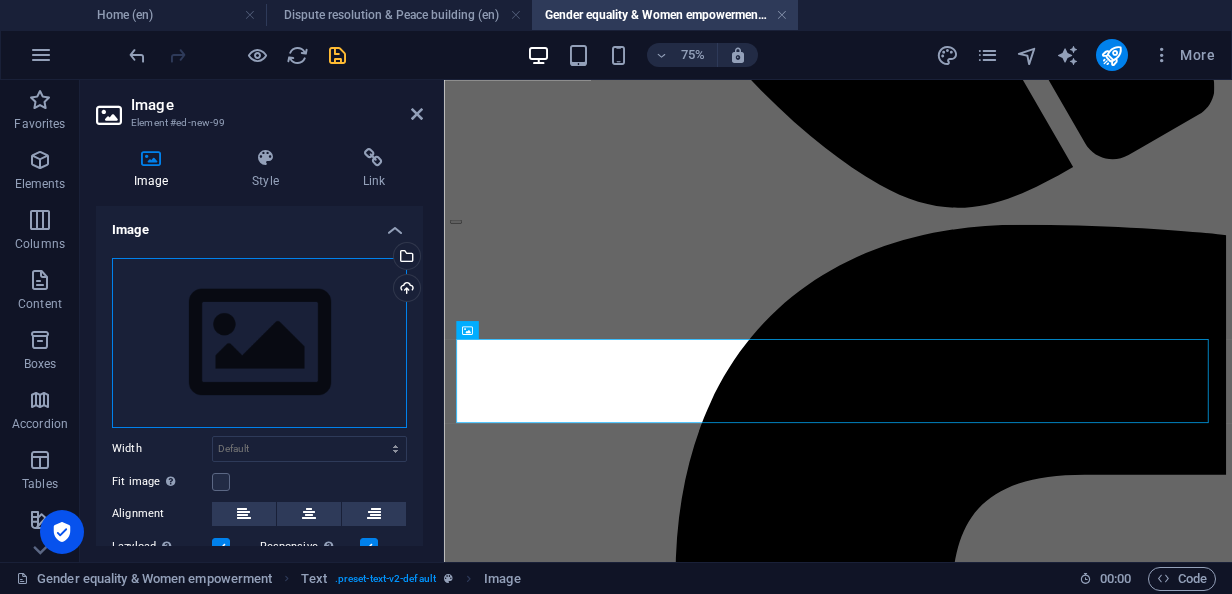 click on "Drag files here, click to choose files or select files from Files or our free stock photos & videos" at bounding box center (259, 343) 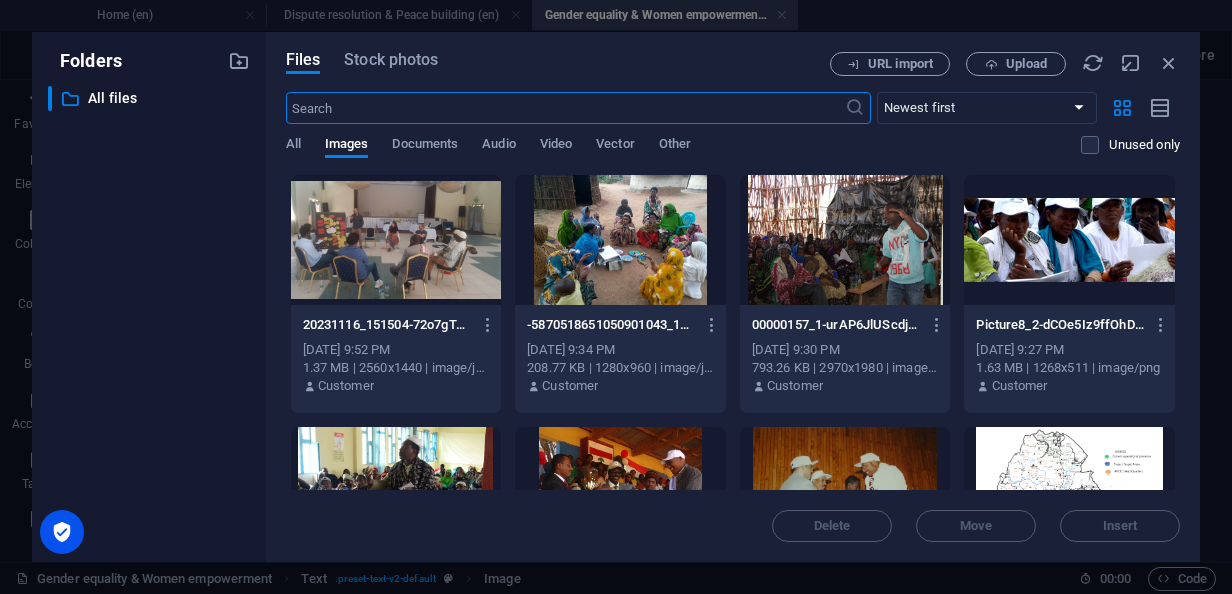 scroll, scrollTop: 3067, scrollLeft: 0, axis: vertical 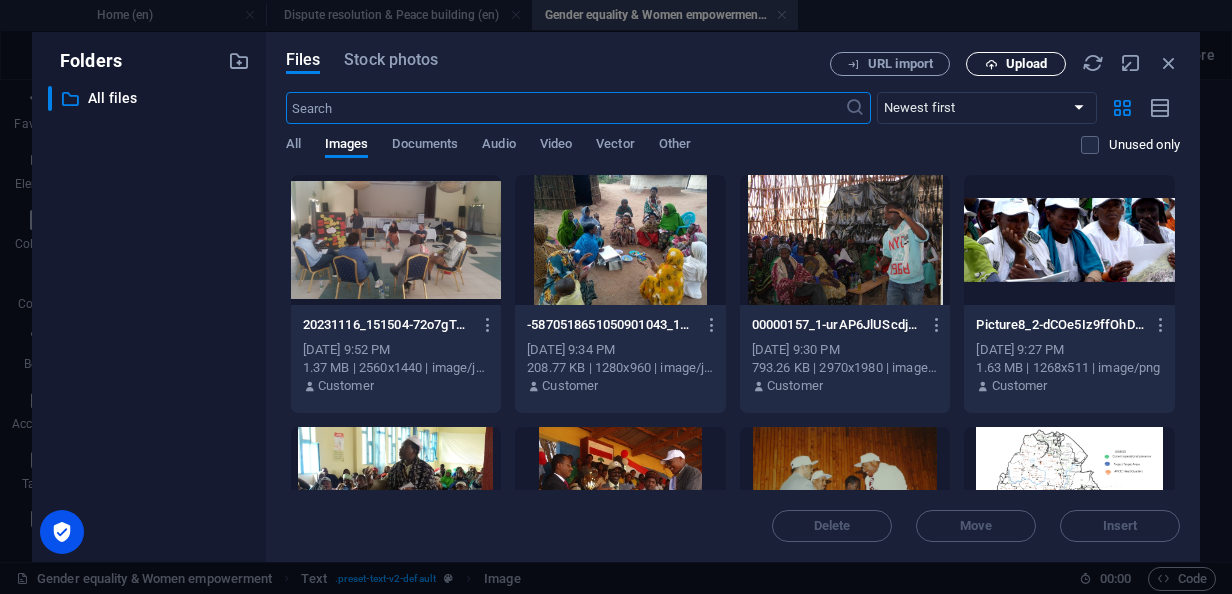 click on "Upload" at bounding box center (1026, 64) 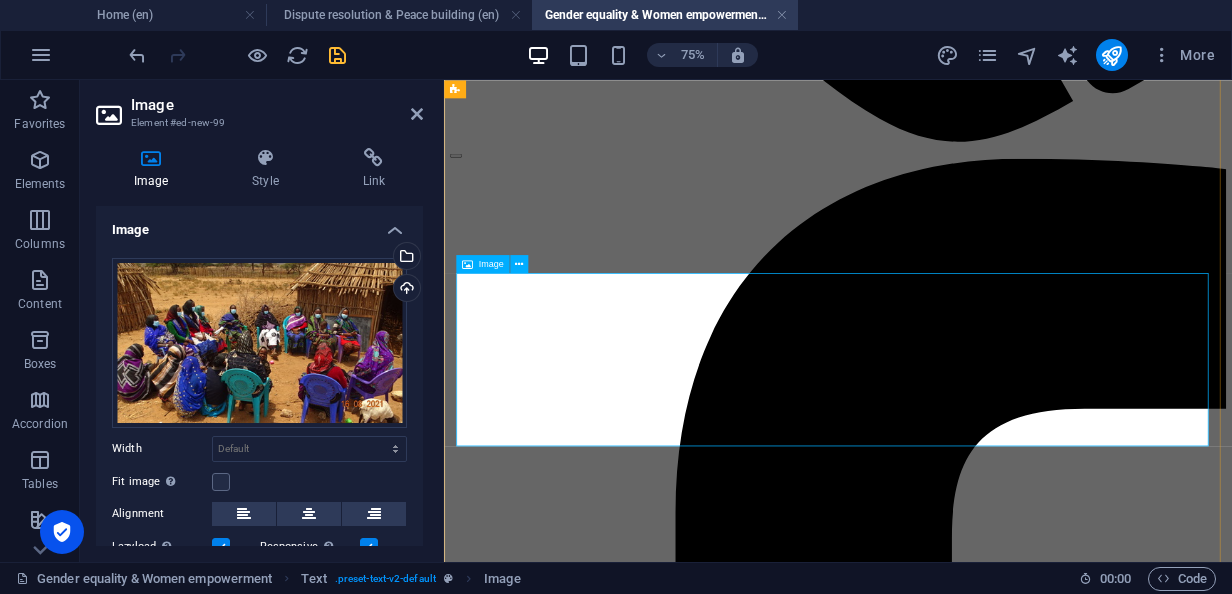 scroll, scrollTop: 1692, scrollLeft: 0, axis: vertical 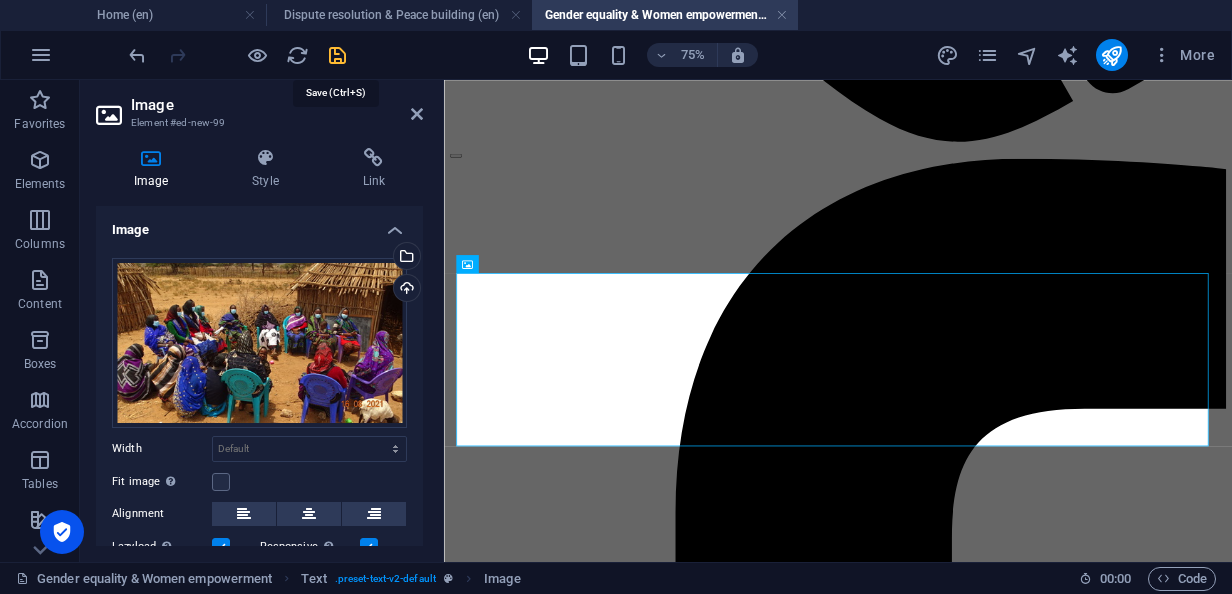click at bounding box center (337, 55) 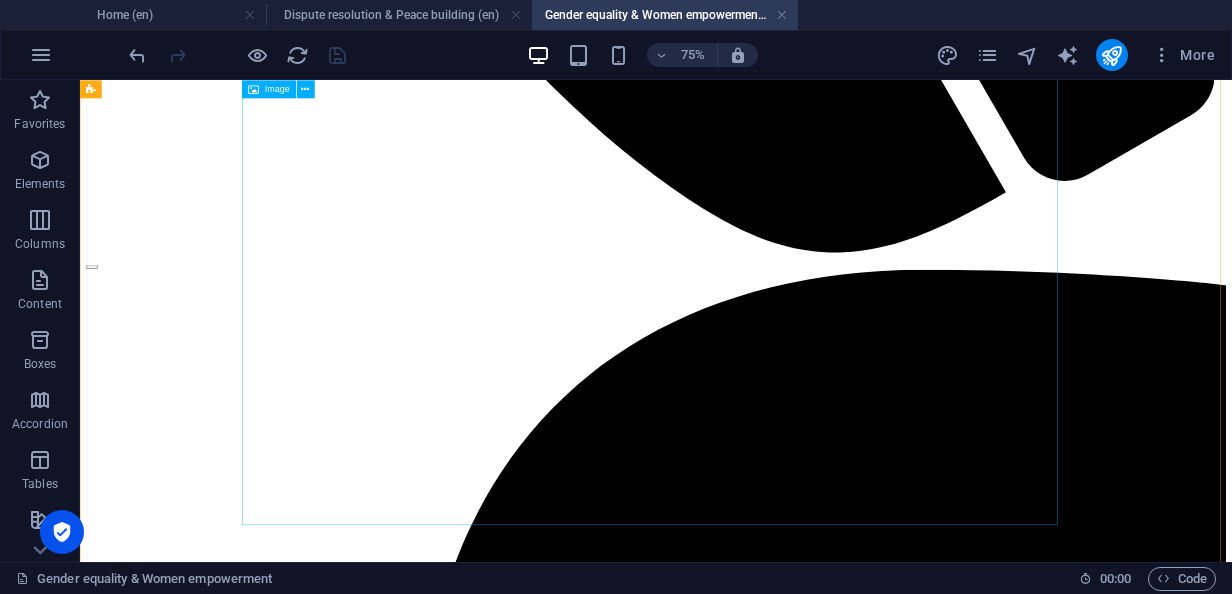 scroll, scrollTop: 1688, scrollLeft: 0, axis: vertical 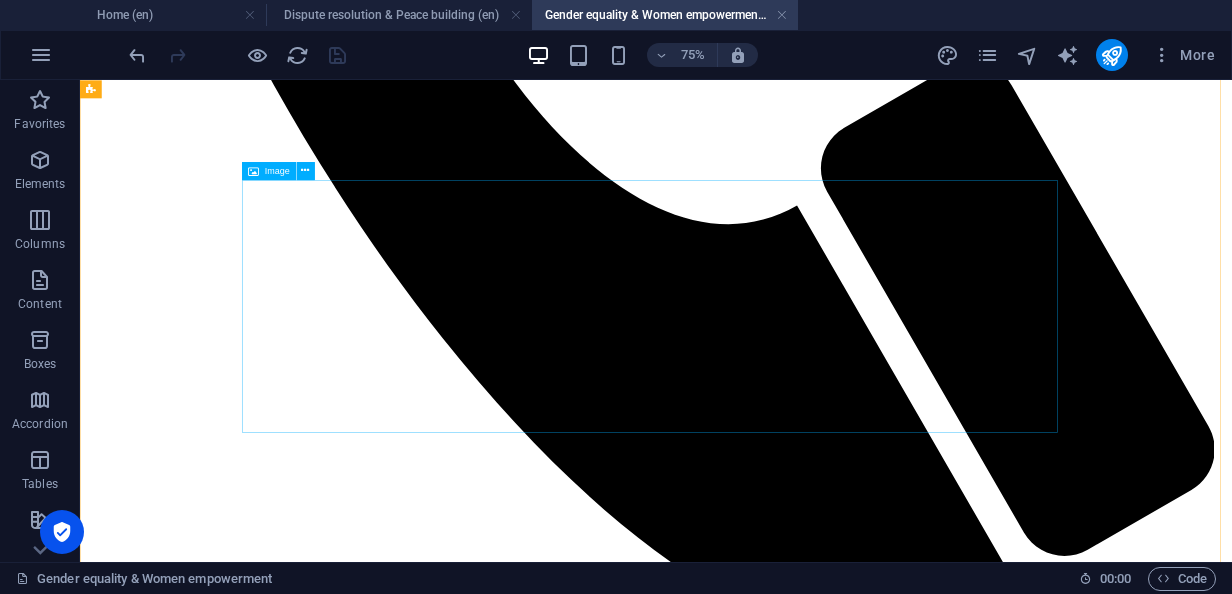 click at bounding box center [848, 10424] 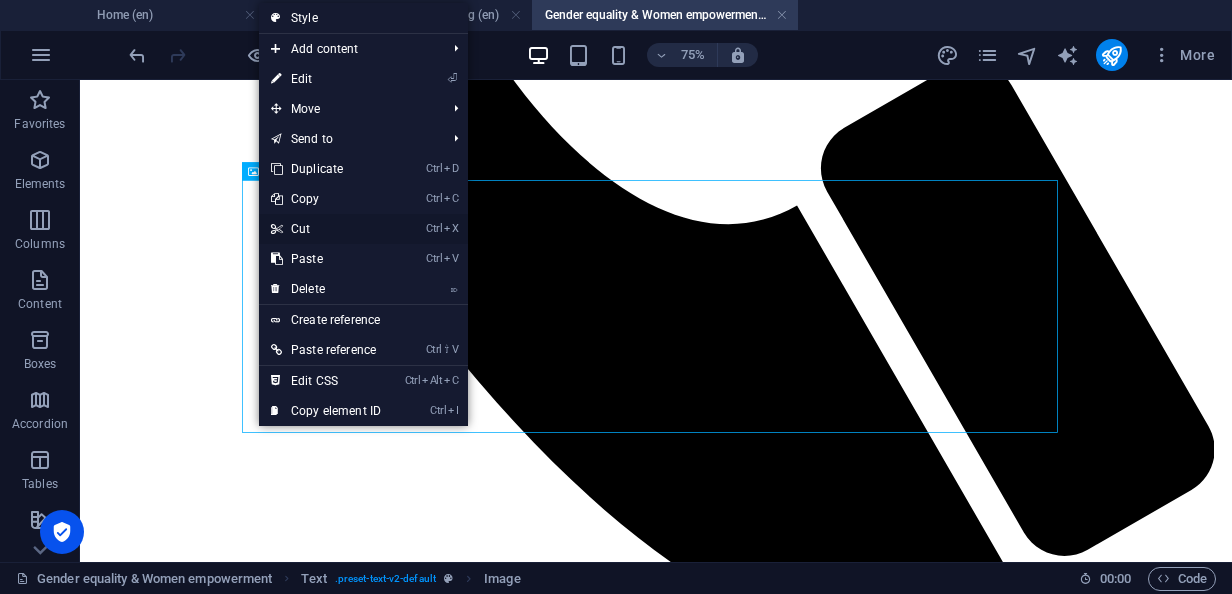 drag, startPoint x: 306, startPoint y: 226, endPoint x: 337, endPoint y: 206, distance: 36.891735 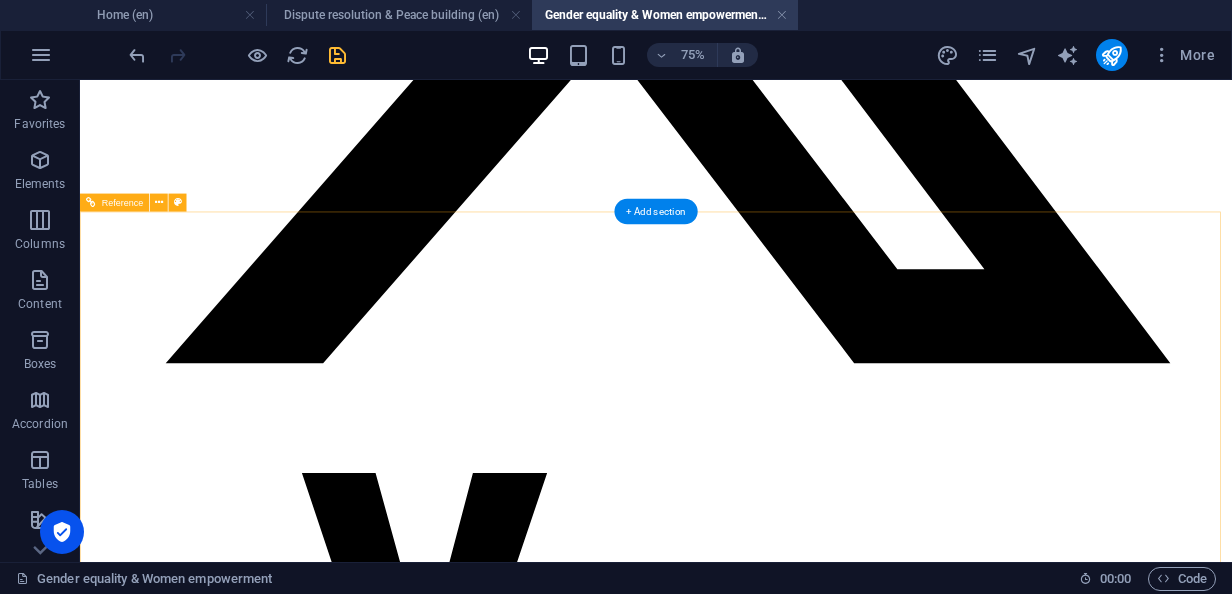 scroll, scrollTop: 7400, scrollLeft: 0, axis: vertical 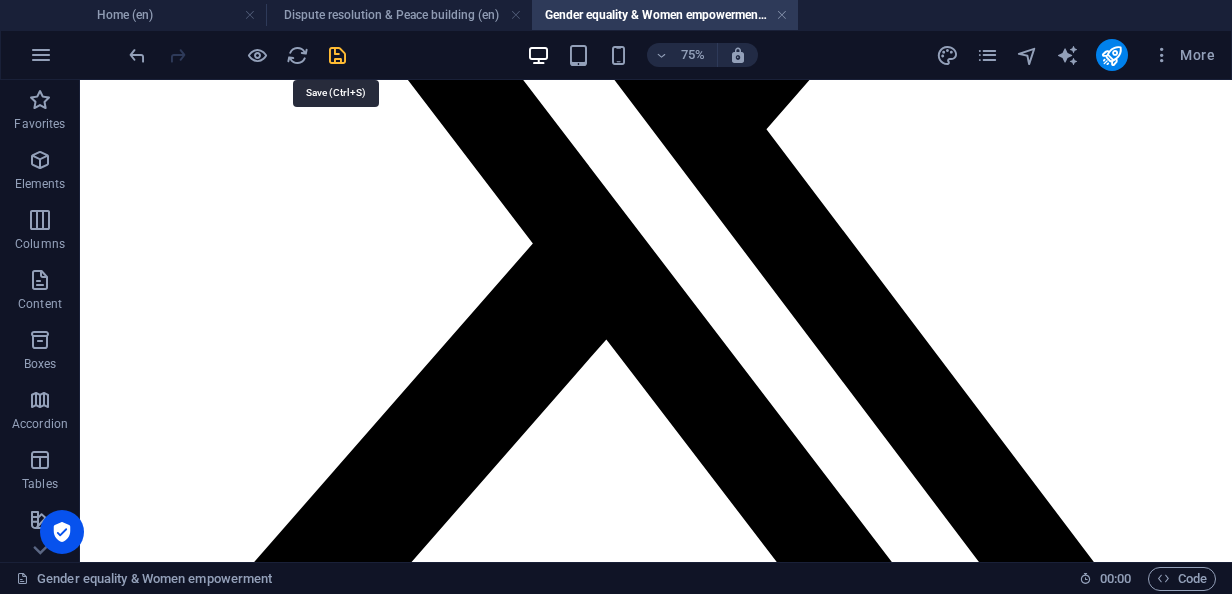 click at bounding box center [337, 55] 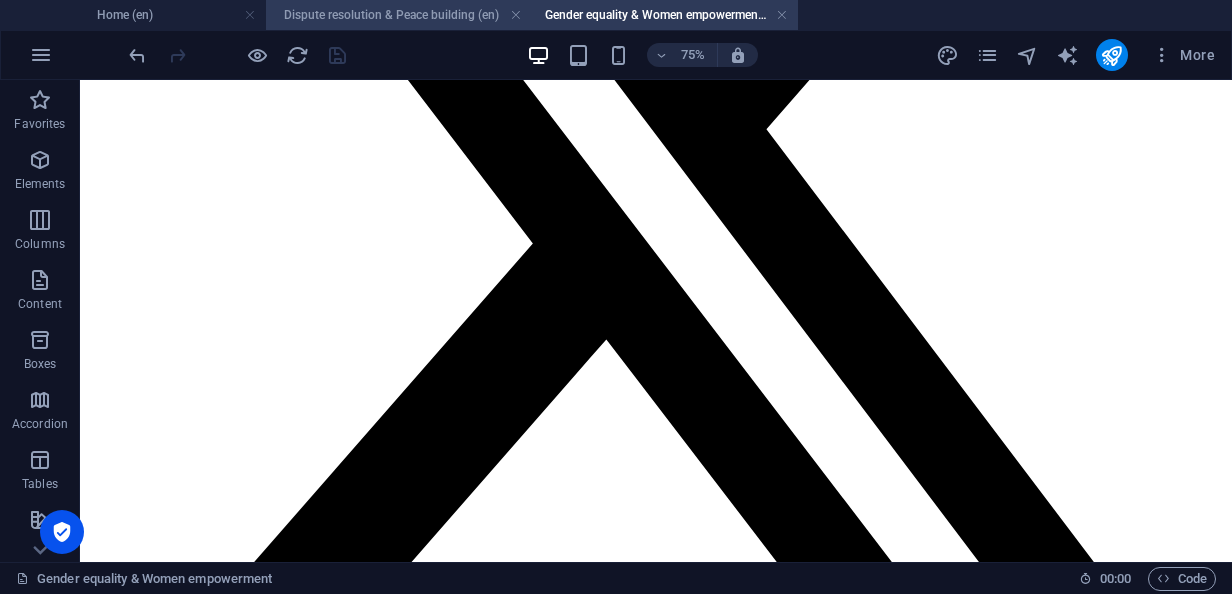 click on "Dispute resolution & Peace building (en)" at bounding box center (399, 15) 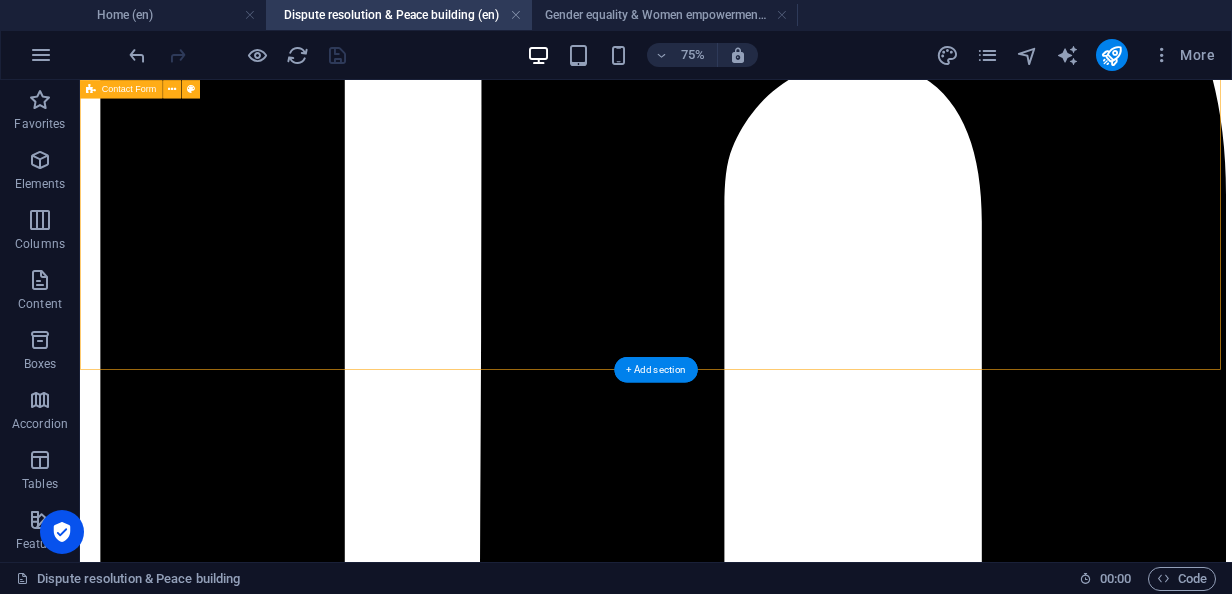 scroll, scrollTop: 5800, scrollLeft: 0, axis: vertical 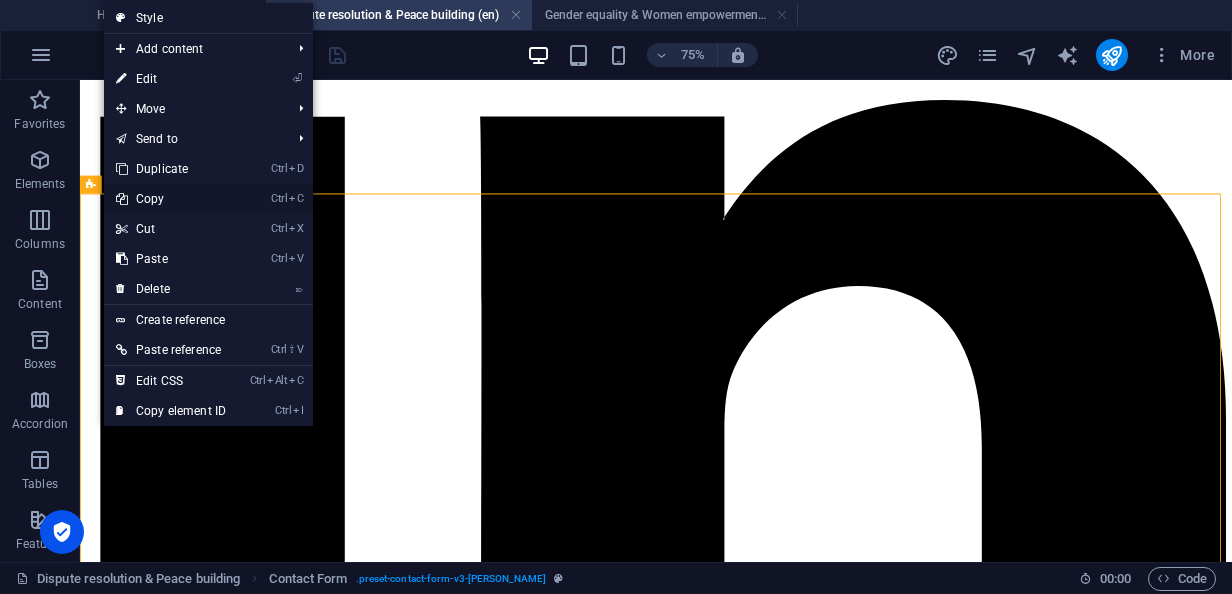 click on "Ctrl C  Copy" at bounding box center [171, 199] 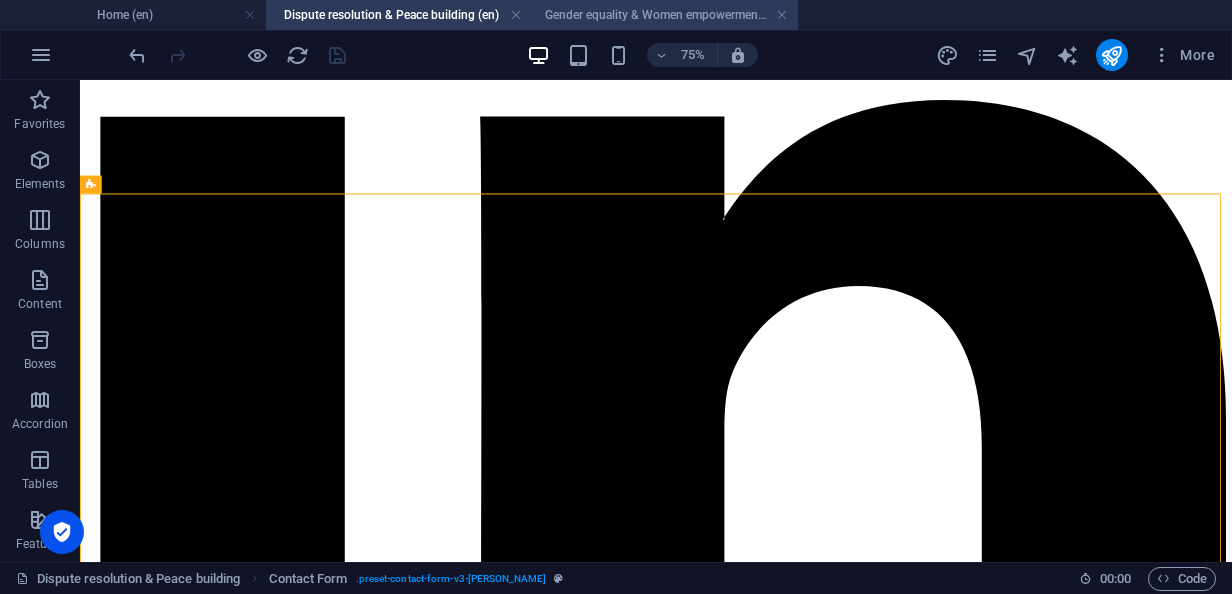 click on "Gender equality & Women empowerment (en)" at bounding box center (665, 15) 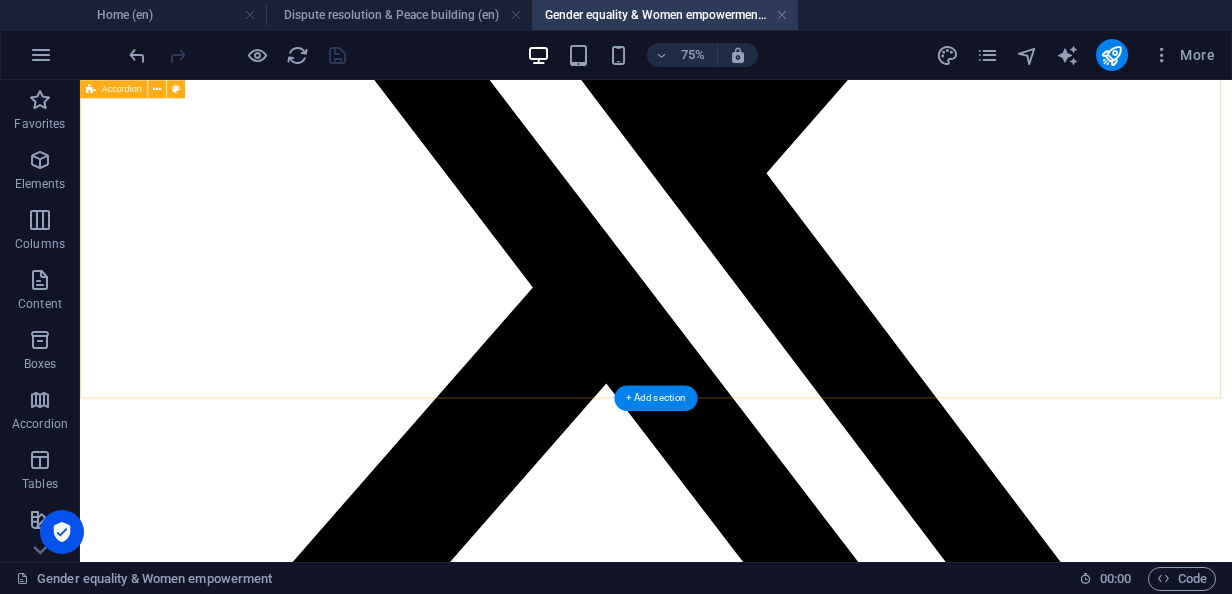 scroll, scrollTop: 6900, scrollLeft: 0, axis: vertical 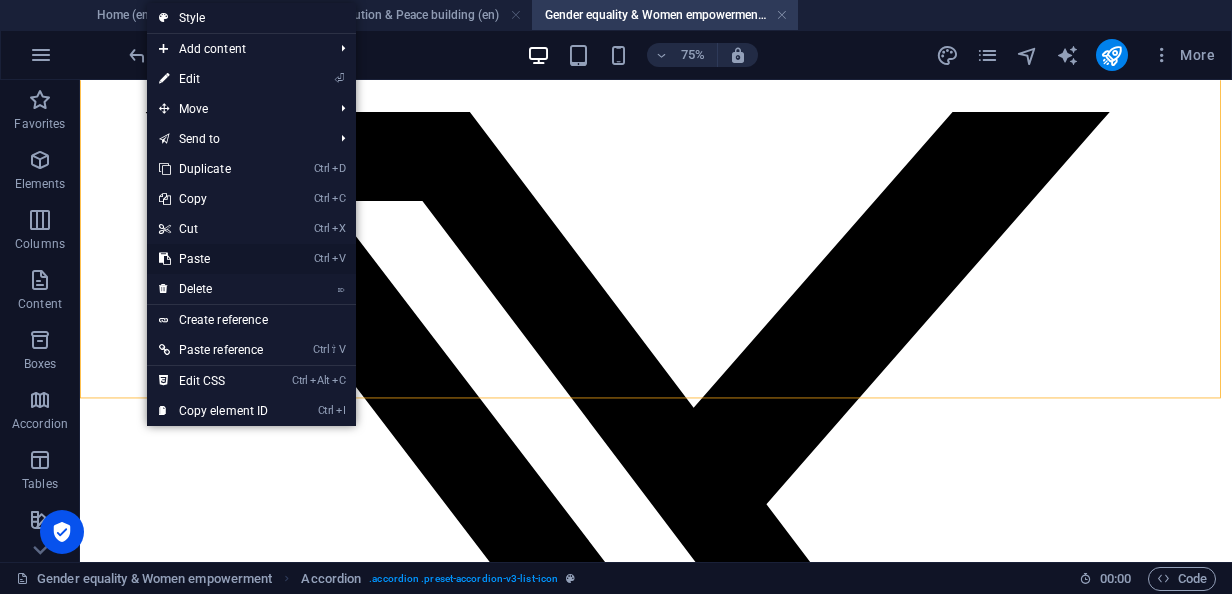 drag, startPoint x: 196, startPoint y: 258, endPoint x: 189, endPoint y: 233, distance: 25.96151 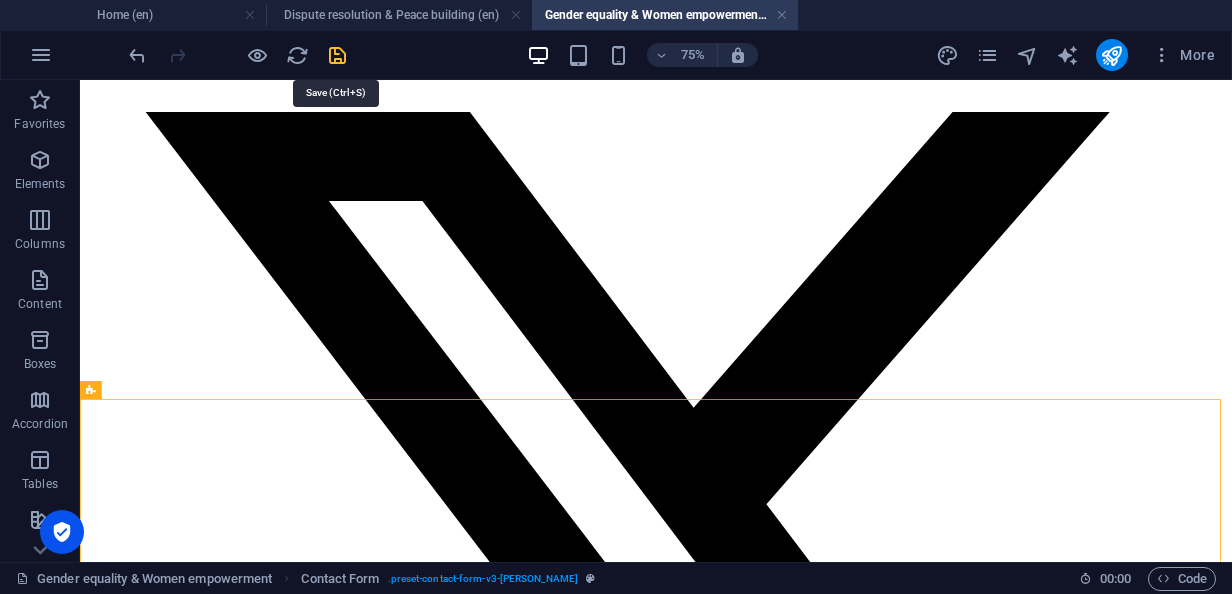 scroll, scrollTop: 7494, scrollLeft: 0, axis: vertical 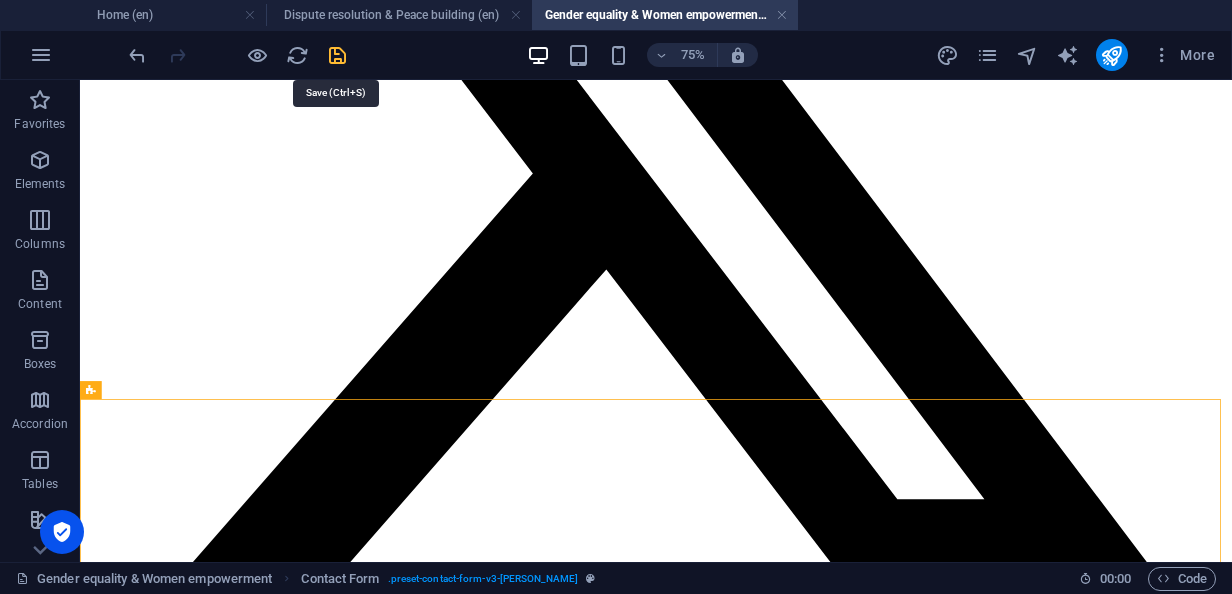click at bounding box center [337, 55] 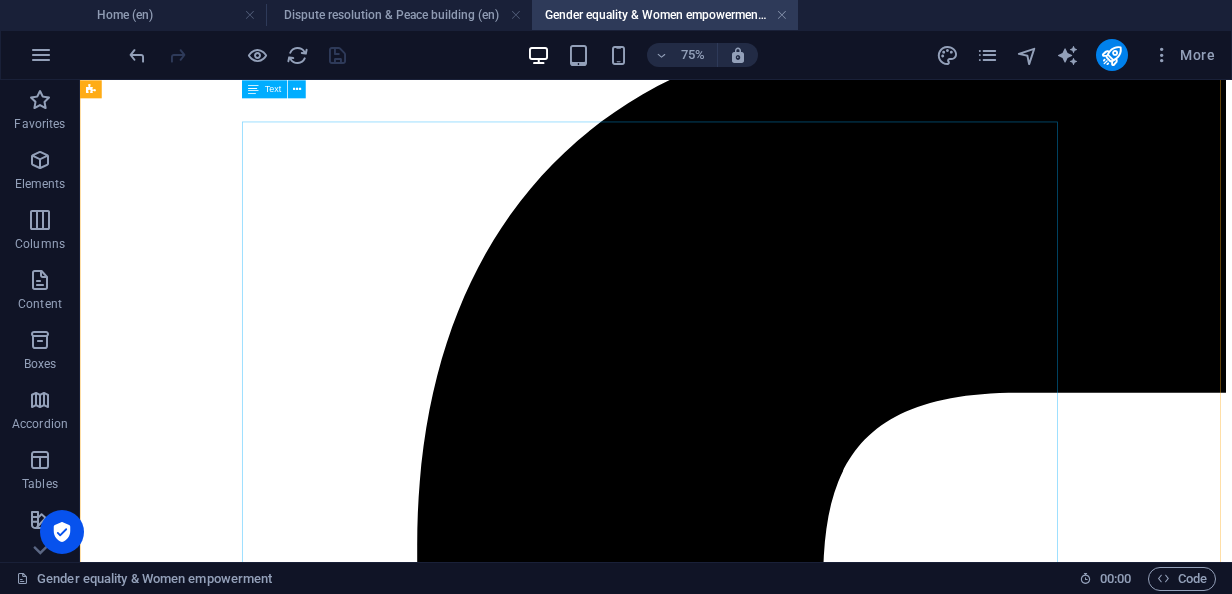 scroll, scrollTop: 2383, scrollLeft: 0, axis: vertical 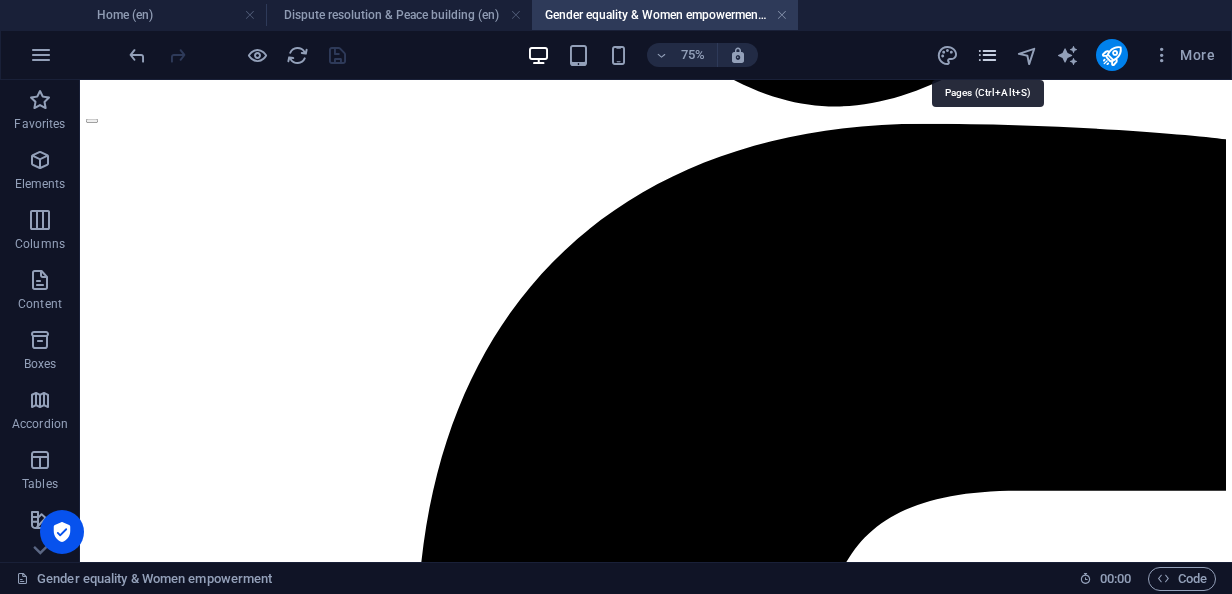 click at bounding box center (987, 55) 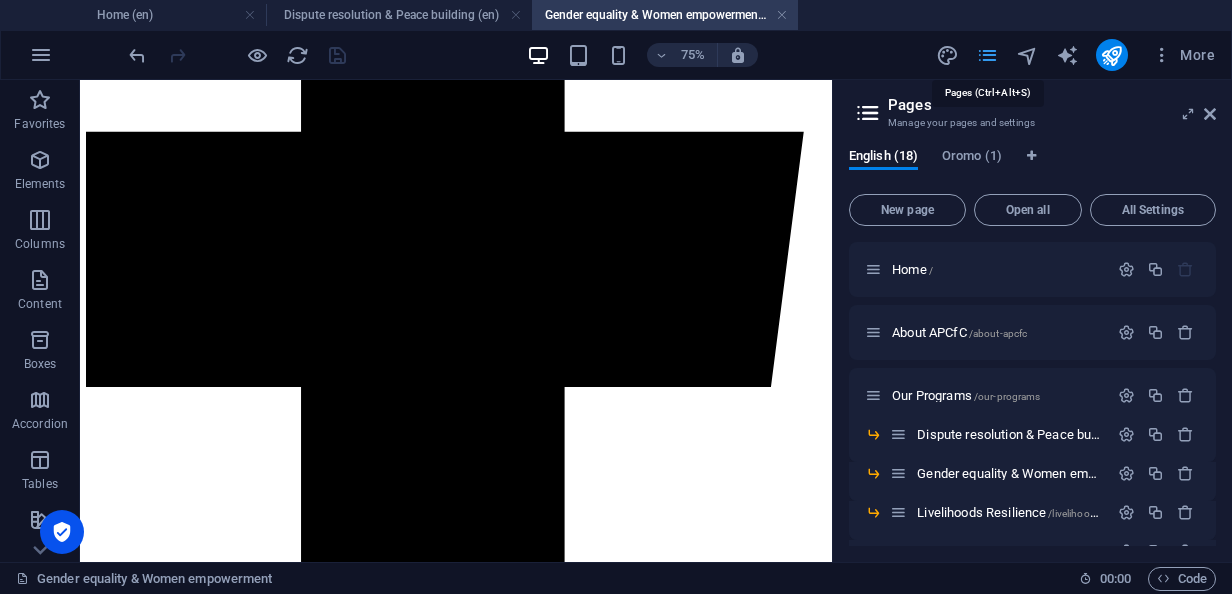 scroll, scrollTop: 2535, scrollLeft: 0, axis: vertical 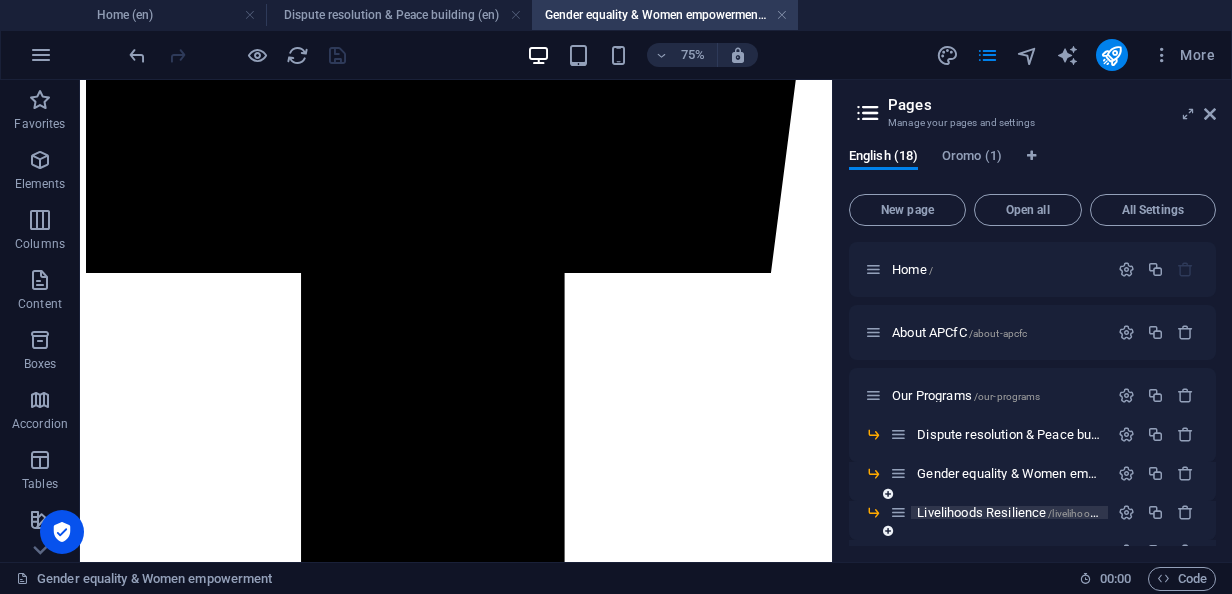 click on "/livelihoods-resilience" at bounding box center [1096, 513] 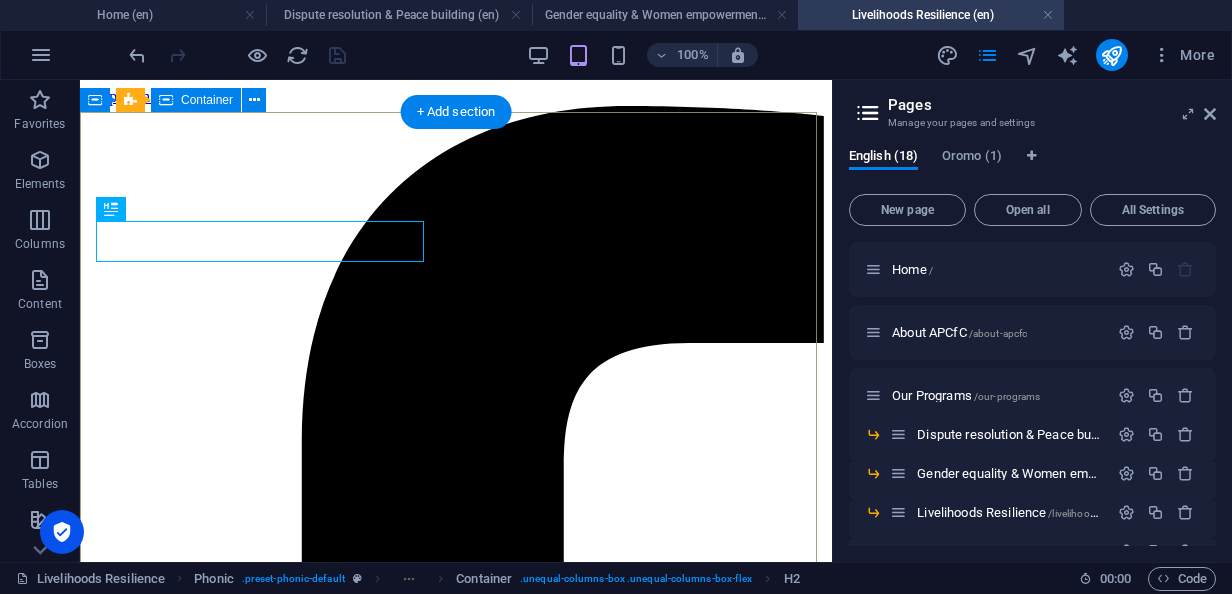 scroll, scrollTop: 0, scrollLeft: 0, axis: both 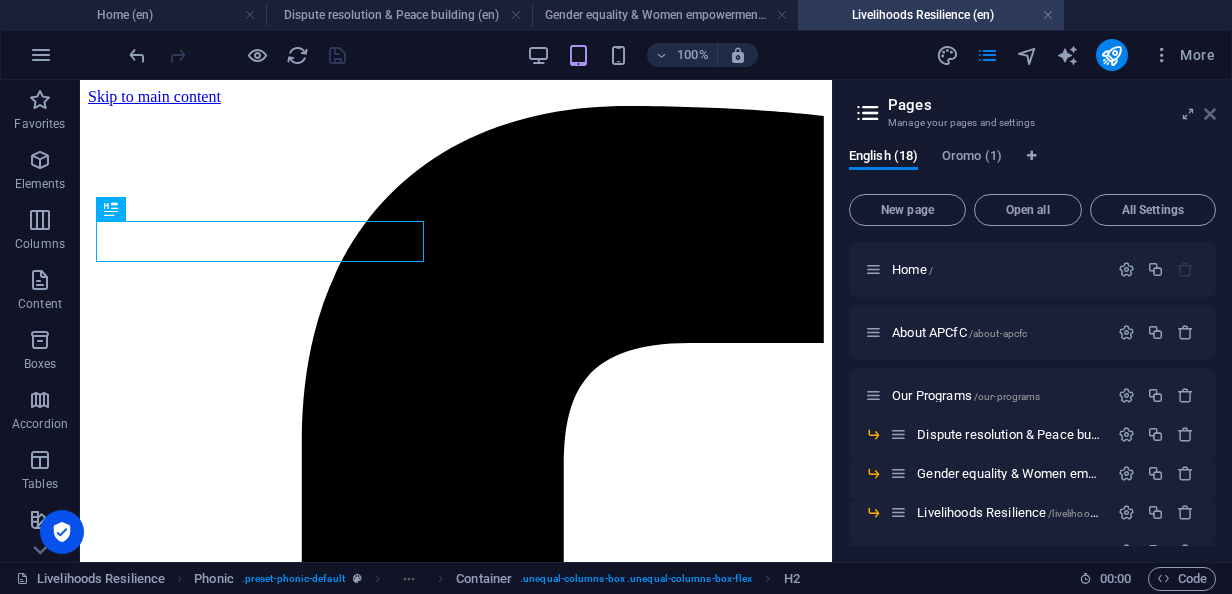 click at bounding box center (1210, 114) 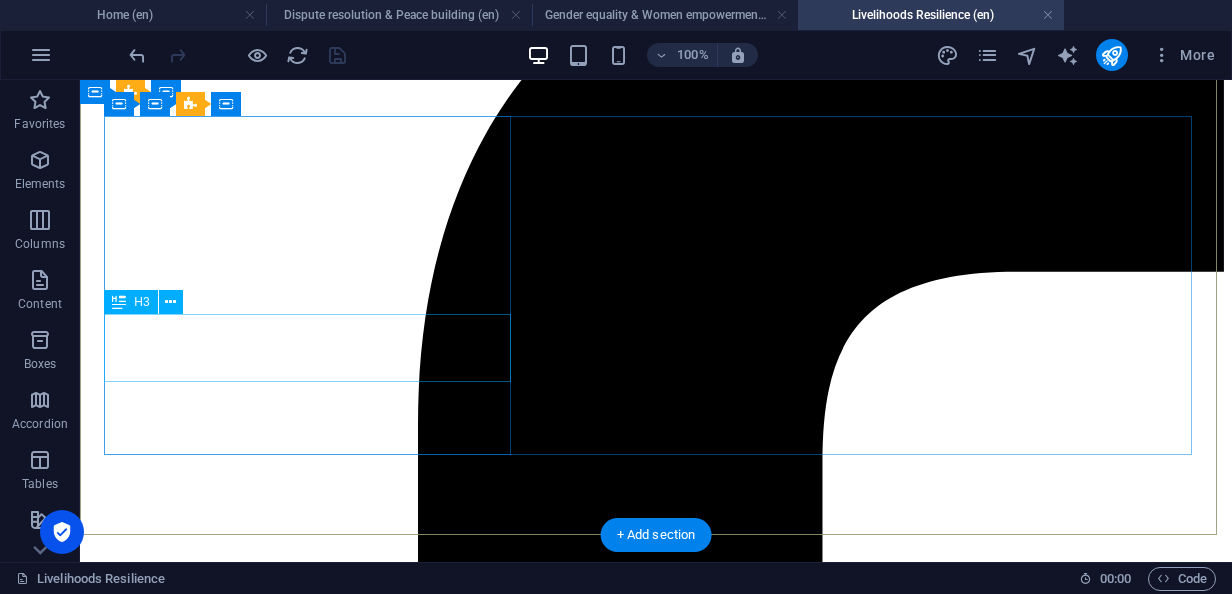 scroll, scrollTop: 0, scrollLeft: 0, axis: both 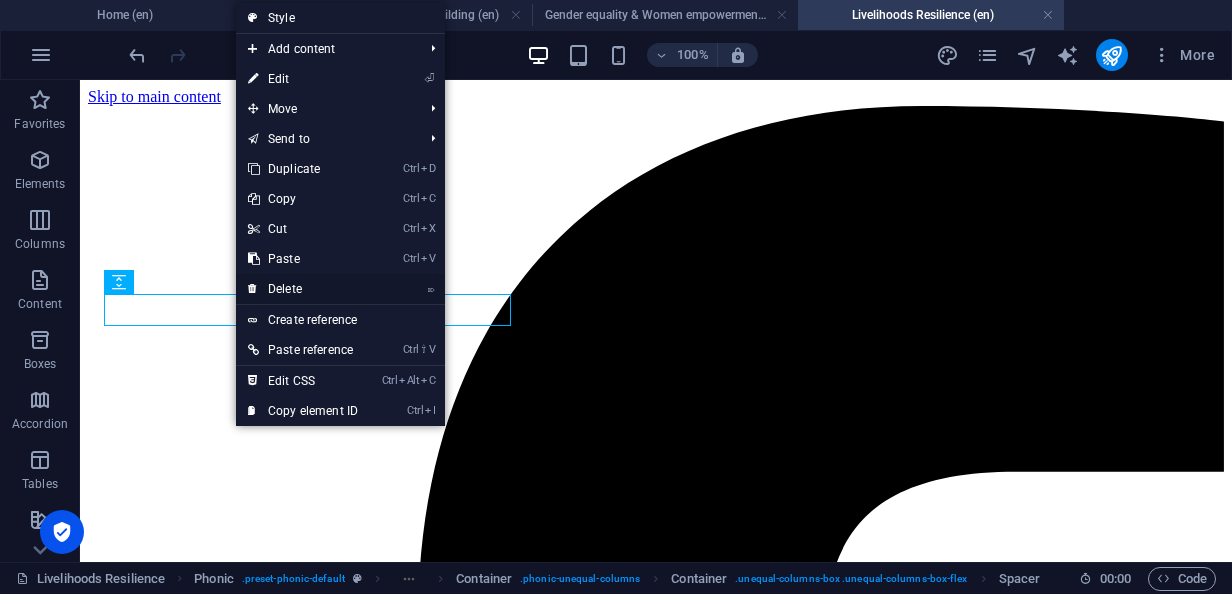 drag, startPoint x: 271, startPoint y: 286, endPoint x: 193, endPoint y: 210, distance: 108.903625 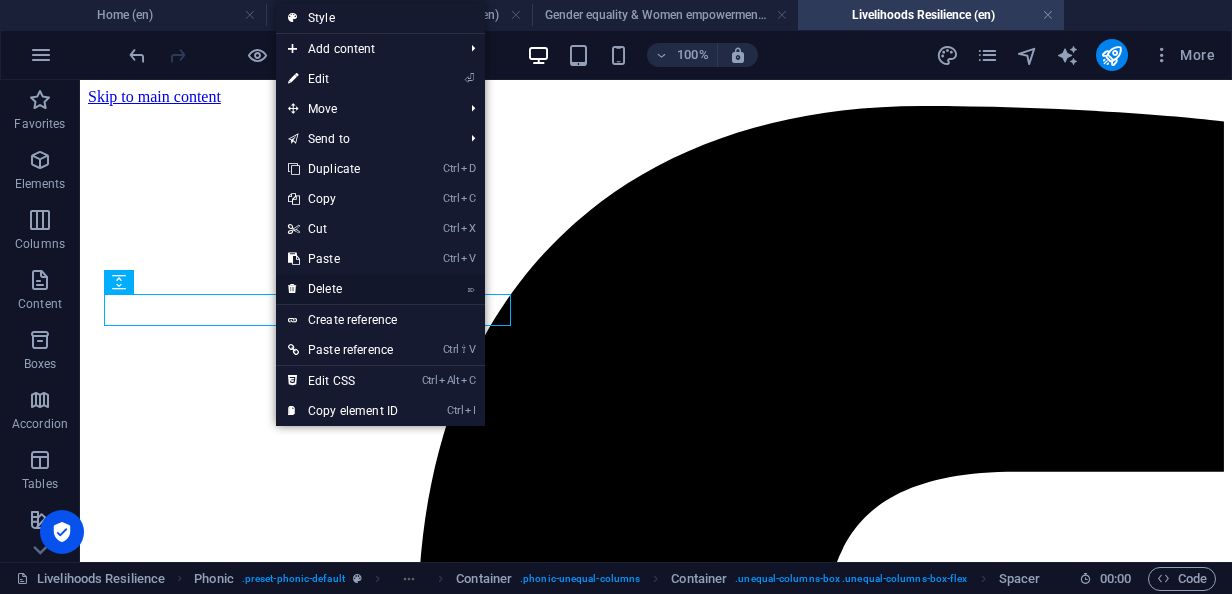 drag, startPoint x: 323, startPoint y: 289, endPoint x: 292, endPoint y: 196, distance: 98.03061 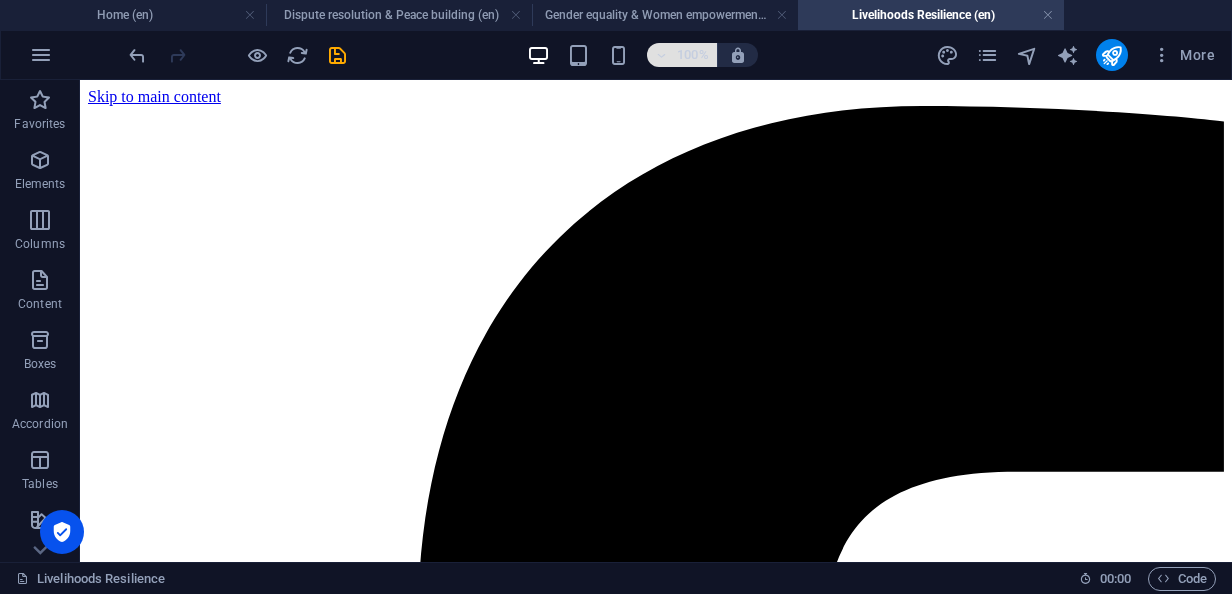 click on "100%" at bounding box center [693, 55] 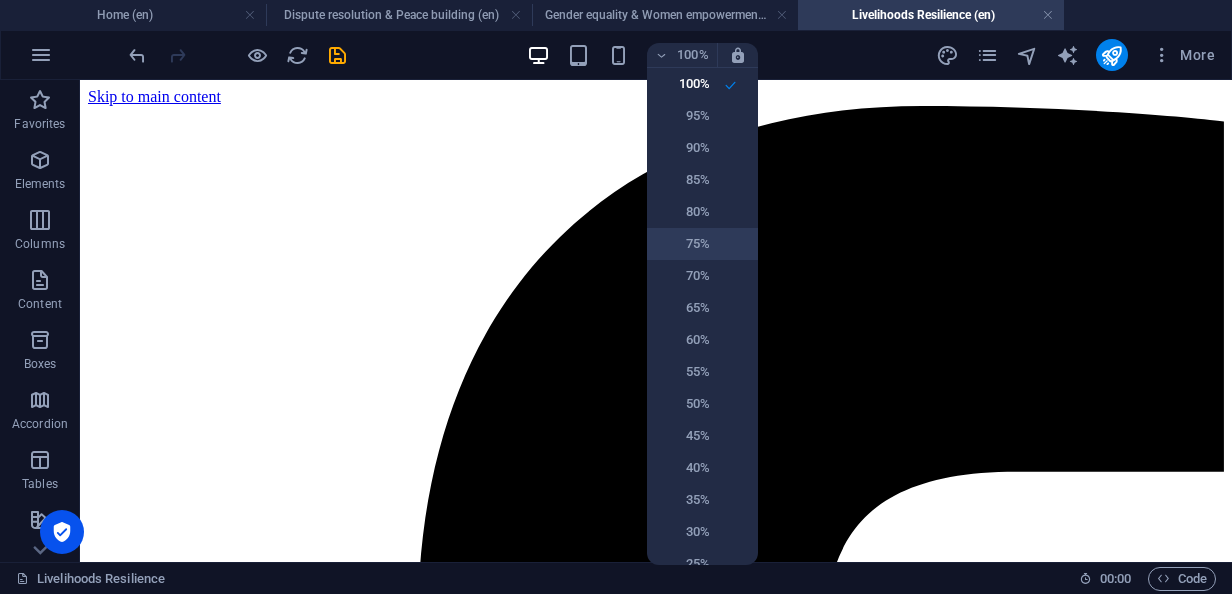 click on "75%" at bounding box center [684, 244] 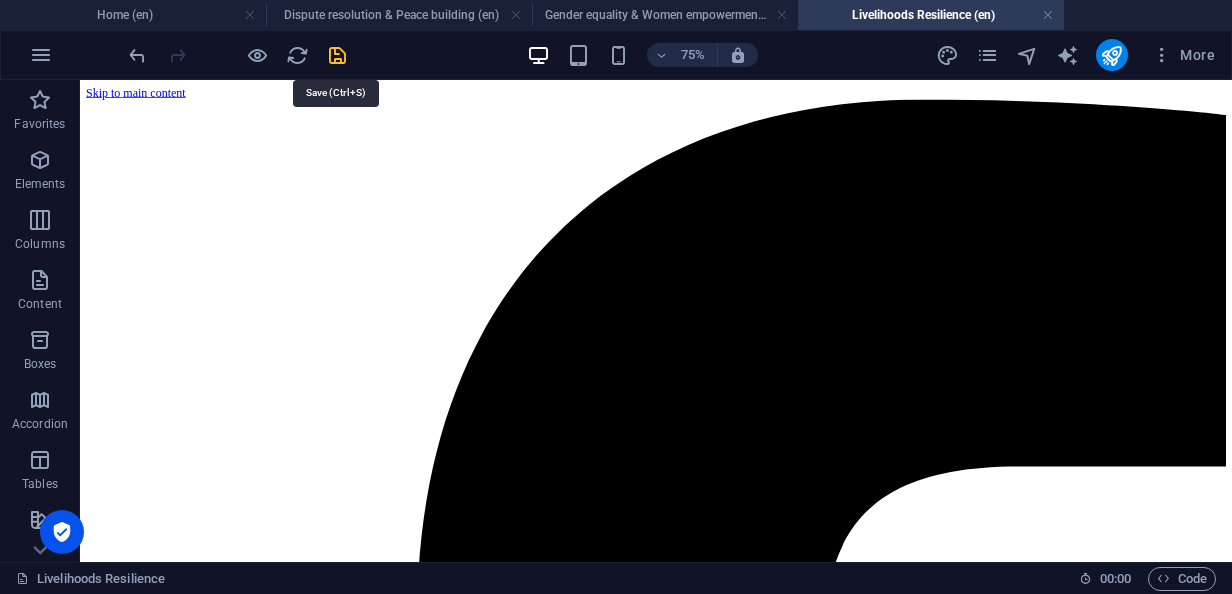 click at bounding box center (337, 55) 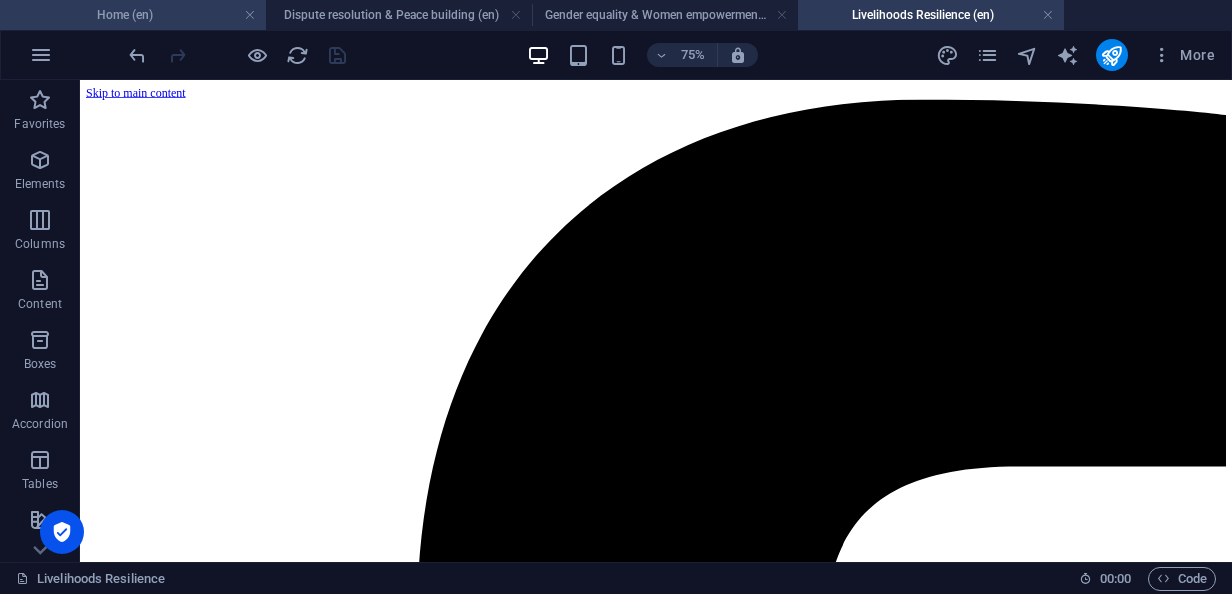 click on "Home (en)" at bounding box center (133, 15) 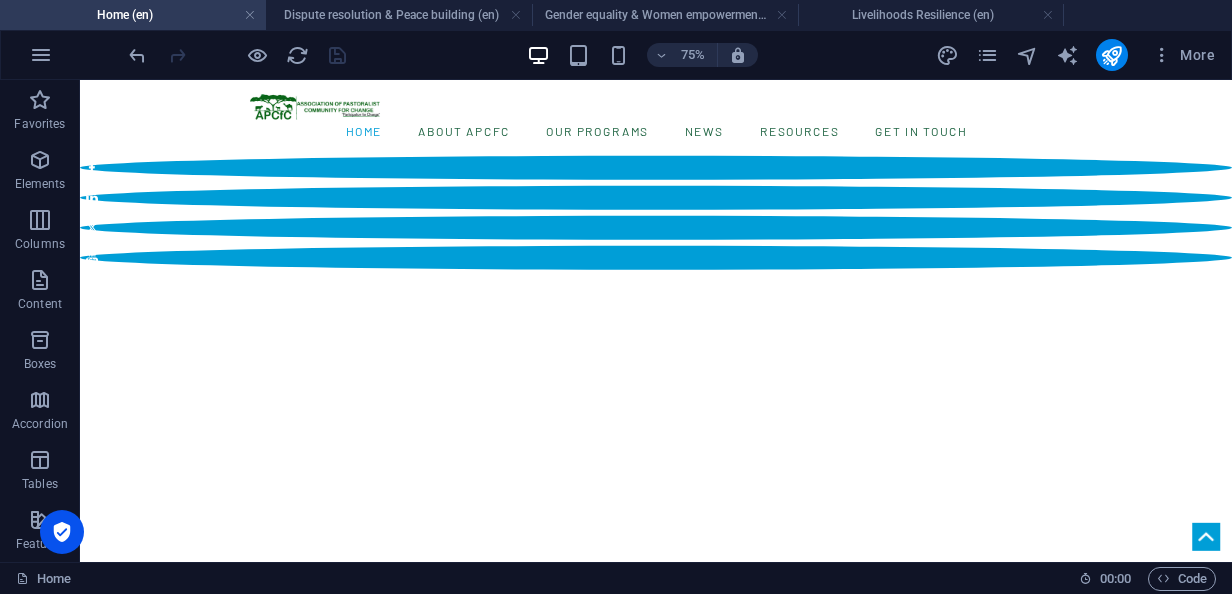 scroll, scrollTop: 400, scrollLeft: 0, axis: vertical 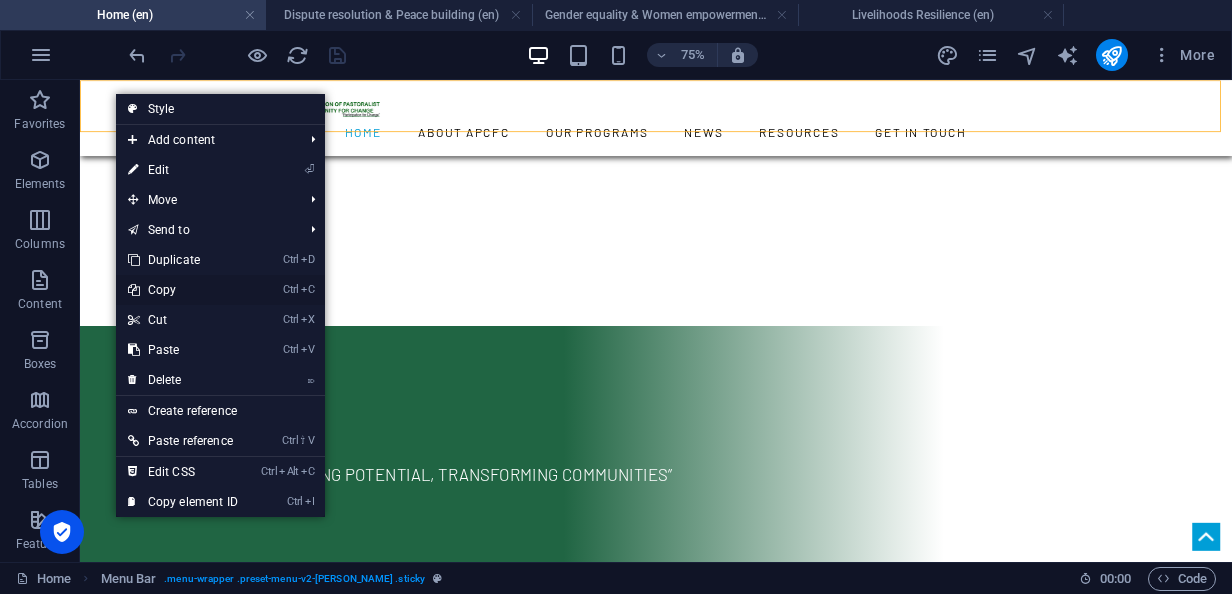click on "Ctrl C  Copy" at bounding box center [183, 290] 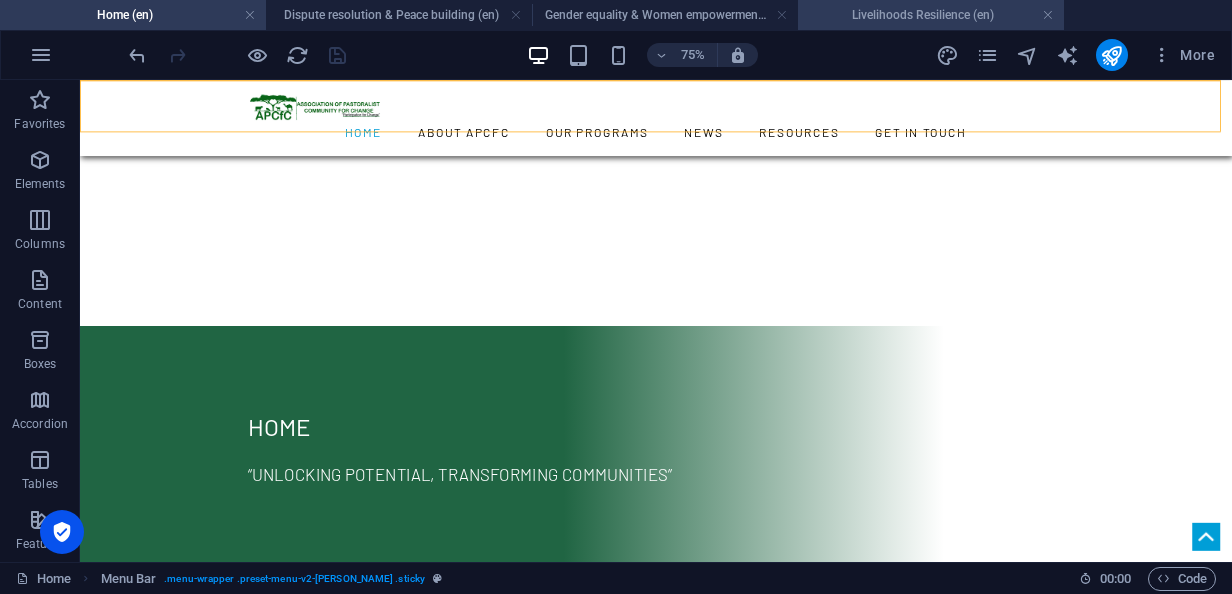 click on "Livelihoods Resilience (en)" at bounding box center [931, 15] 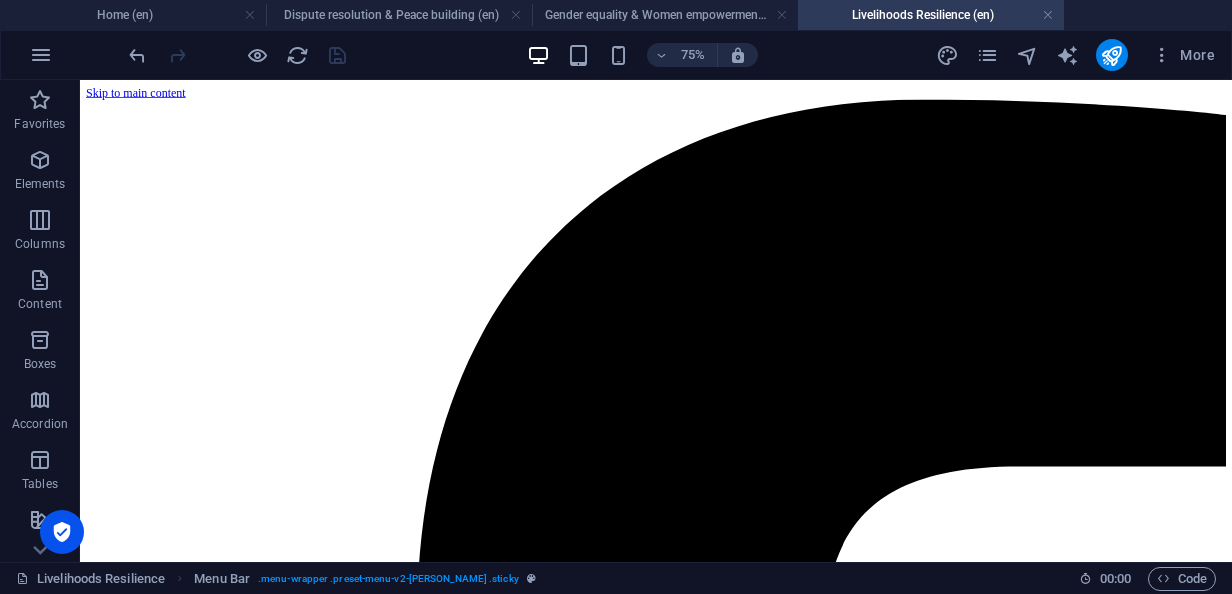 scroll, scrollTop: 0, scrollLeft: 0, axis: both 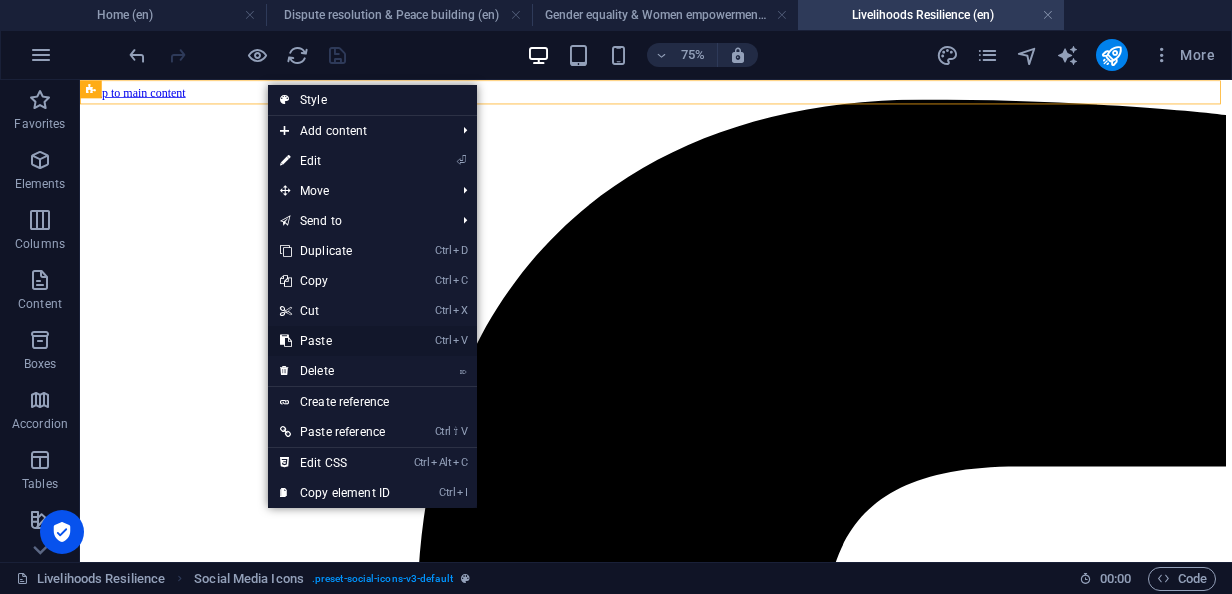 click on "Ctrl V  Paste" at bounding box center (335, 341) 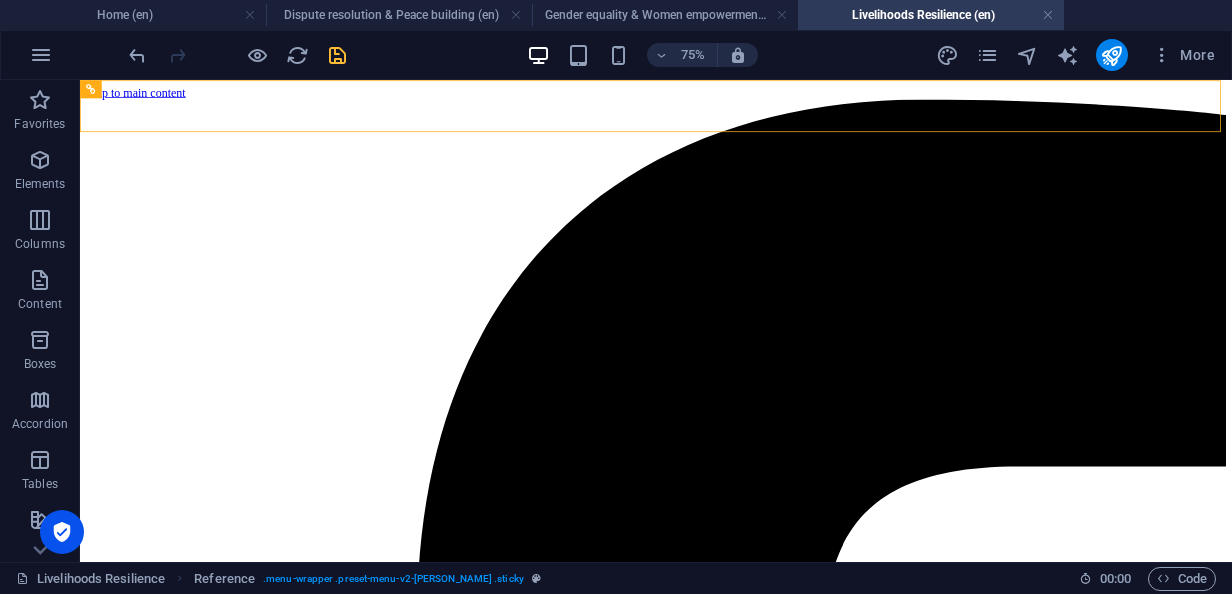 click on "Home About APCfC Our Programs Dispute resolution & Peace building Gender equality & Women empowerment Livelihoods Resilience Disaster response & Protection Advocacy News Resources Case stories Legacy on the Move Gallery Reports Get in touch Contact us Vacancy & Bids Submit a Complaint Livelihoods resilience “Unlocking potential, transforming communities” DONATE Background to our local livelihood resilience initiatives In [GEOGRAPHIC_DATA]’s lowland regions, pastoralist and agro-pastoralist communities rely heavily on livestock production for both food and income. Their food security is closely tied to the availability of: Pasture and water; Animal health services, and Access to markets. Supporting the development and sustainable management of rangeland and water resources to strengthen both livelihoods and ecosystems. Empowering Women and Girls though improve their access to information, Inputs and services (including finance and credit) and markets for pursuing inclusive and sustainable livelihood options." at bounding box center (848, 17905) 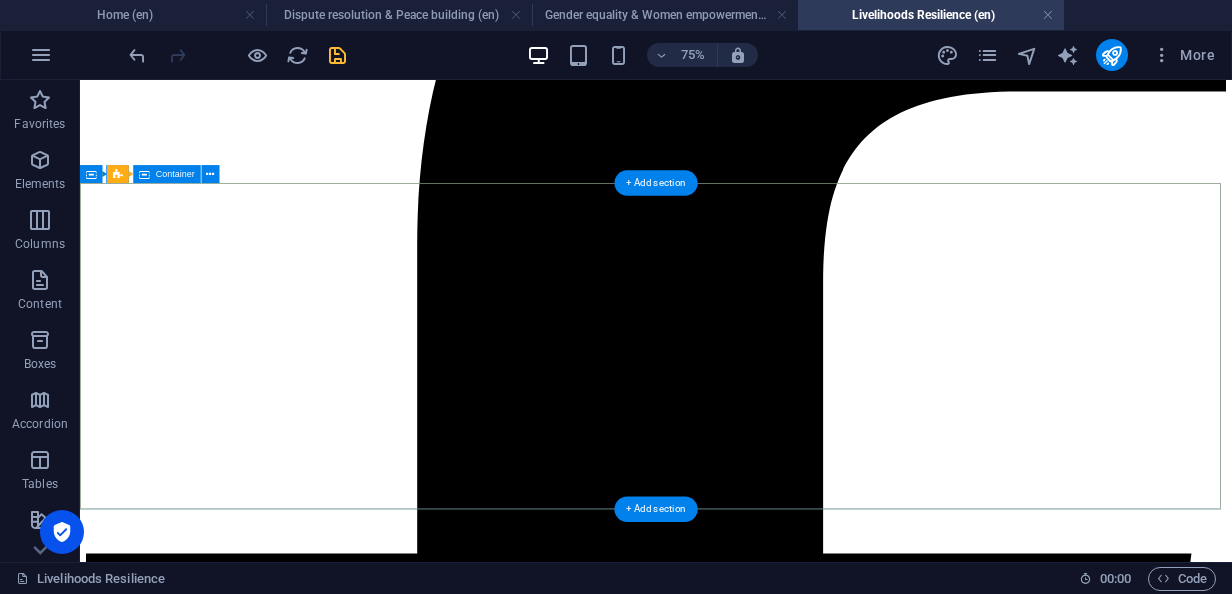 scroll, scrollTop: 0, scrollLeft: 0, axis: both 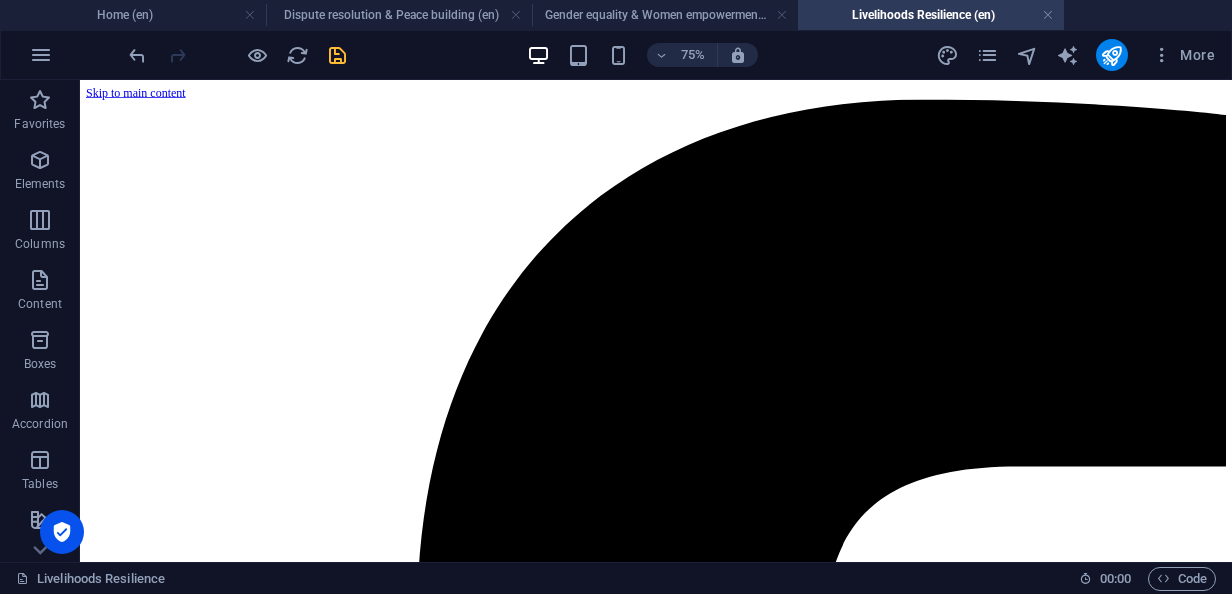 click on "Home About APCfC Our Programs Dispute resolution & Peace building Gender equality & Women empowerment Livelihoods Resilience Disaster response & Protection Advocacy News Resources Case stories Legacy on the Move Gallery Reports Get in touch Contact us Vacancy & Bids Submit a Complaint Livelihoods resilience “Unlocking potential, transforming communities” DONATE Background to our local livelihood resilience initiatives In [GEOGRAPHIC_DATA]’s lowland regions, pastoralist and agro-pastoralist communities rely heavily on livestock production for both food and income. Their food security is closely tied to the availability of: Pasture and water; Animal health services, and Access to markets. Supporting the development and sustainable management of rangeland and water resources to strengthen both livelihoods and ecosystems. Empowering Women and Girls though improve their access to information, Inputs and services (including finance and credit) and markets for pursuing inclusive and sustainable livelihood options." at bounding box center [848, 17905] 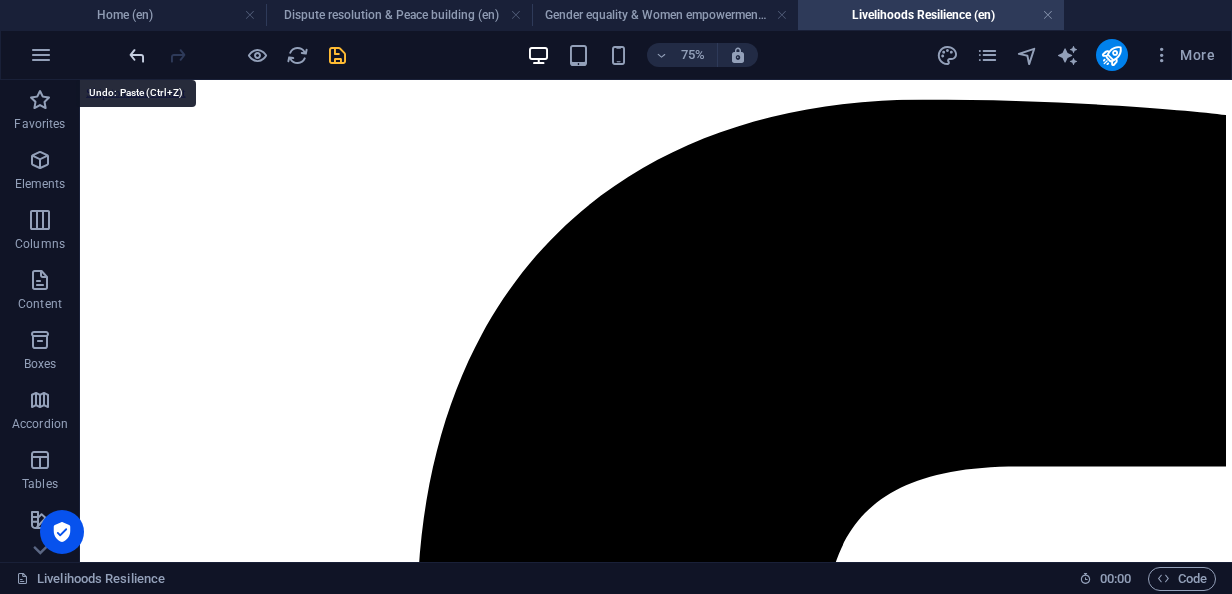 click at bounding box center (137, 55) 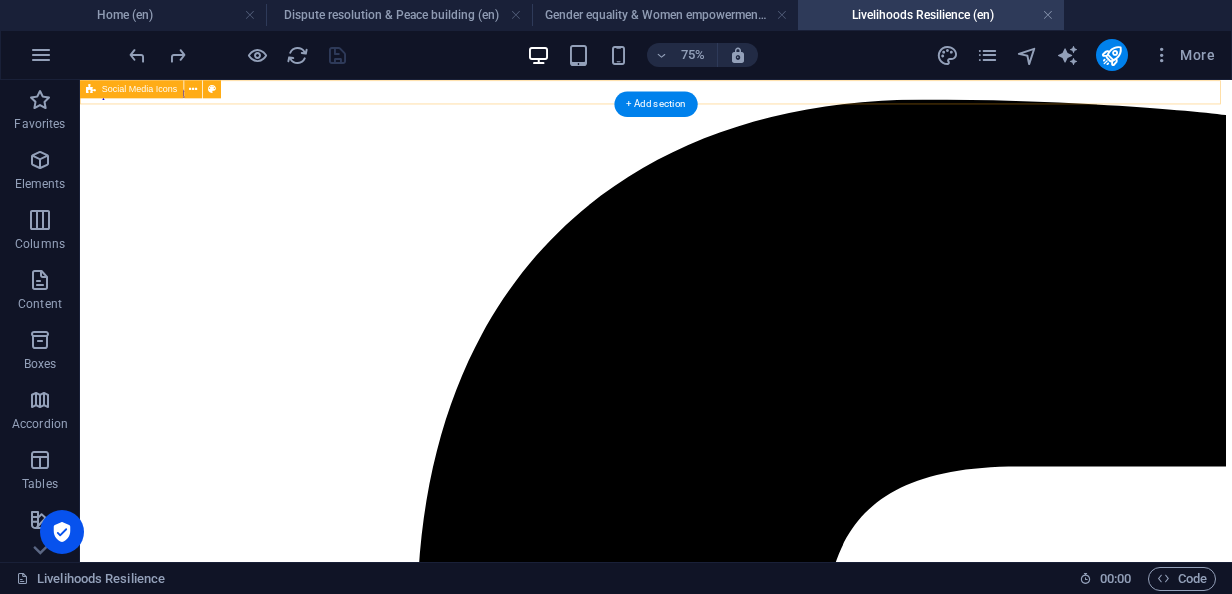 click at bounding box center [848, 3106] 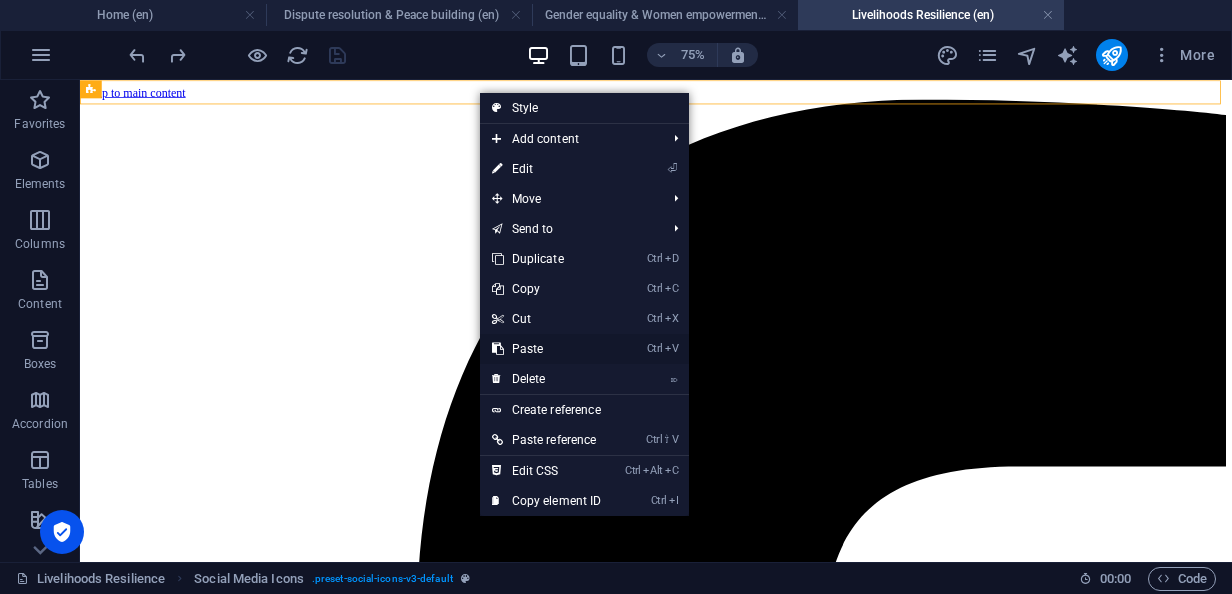 click on "Ctrl V  Paste" at bounding box center [547, 349] 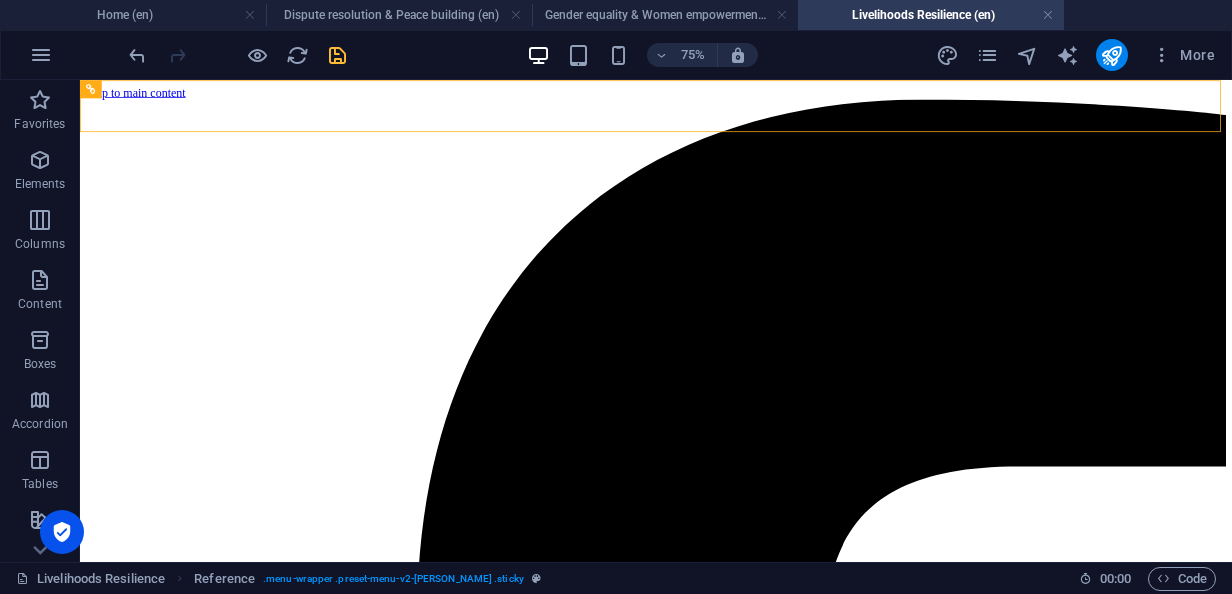 click on "Home About APCfC Our Programs Dispute resolution & Peace building Gender equality & Women empowerment Livelihoods Resilience Disaster response & Protection Advocacy News Resources Case stories Legacy on the Move Gallery Reports Get in touch Contact us Vacancy & Bids Submit a Complaint Livelihoods resilience “Unlocking potential, transforming communities” DONATE Background to our local livelihood resilience initiatives In [GEOGRAPHIC_DATA]’s lowland regions, pastoralist and agro-pastoralist communities rely heavily on livestock production for both food and income. Their food security is closely tied to the availability of: Pasture and water; Animal health services, and Access to markets. Supporting the development and sustainable management of rangeland and water resources to strengthen both livelihoods and ecosystems. Empowering Women and Girls though improve their access to information, Inputs and services (including finance and credit) and markets for pursuing inclusive and sustainable livelihood options." at bounding box center (848, 17905) 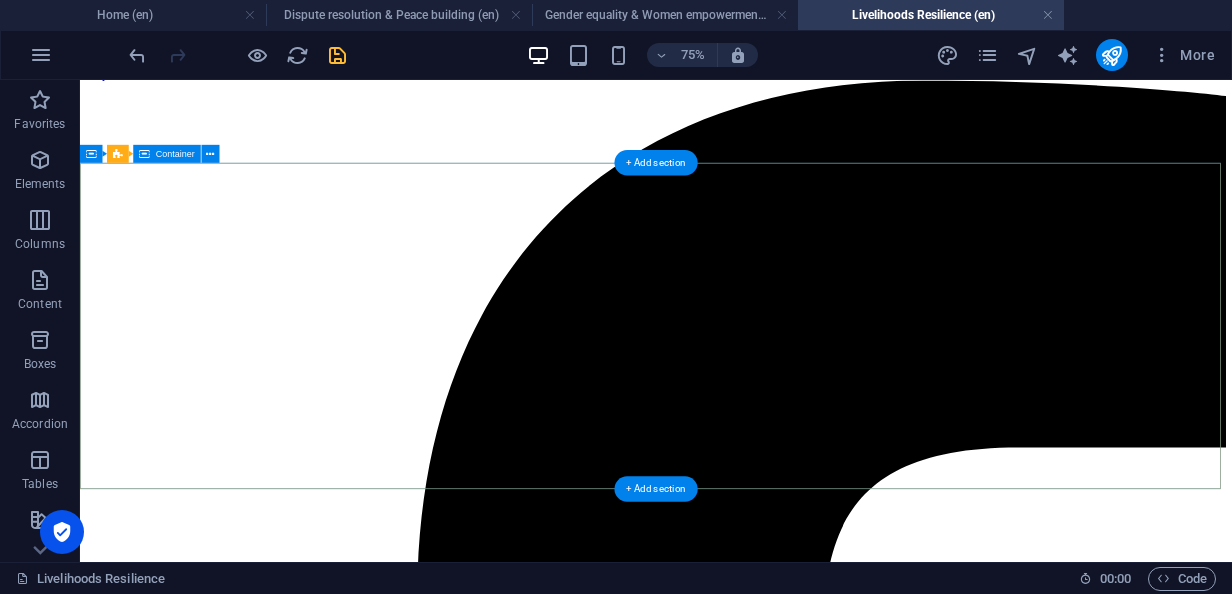 scroll, scrollTop: 0, scrollLeft: 0, axis: both 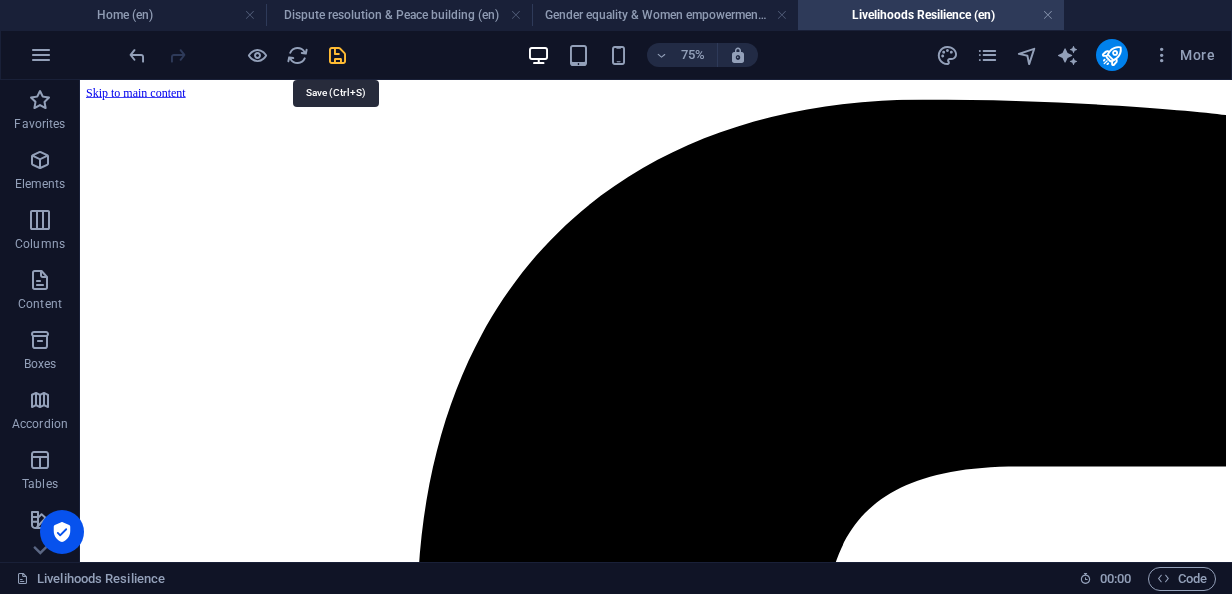 click at bounding box center (337, 55) 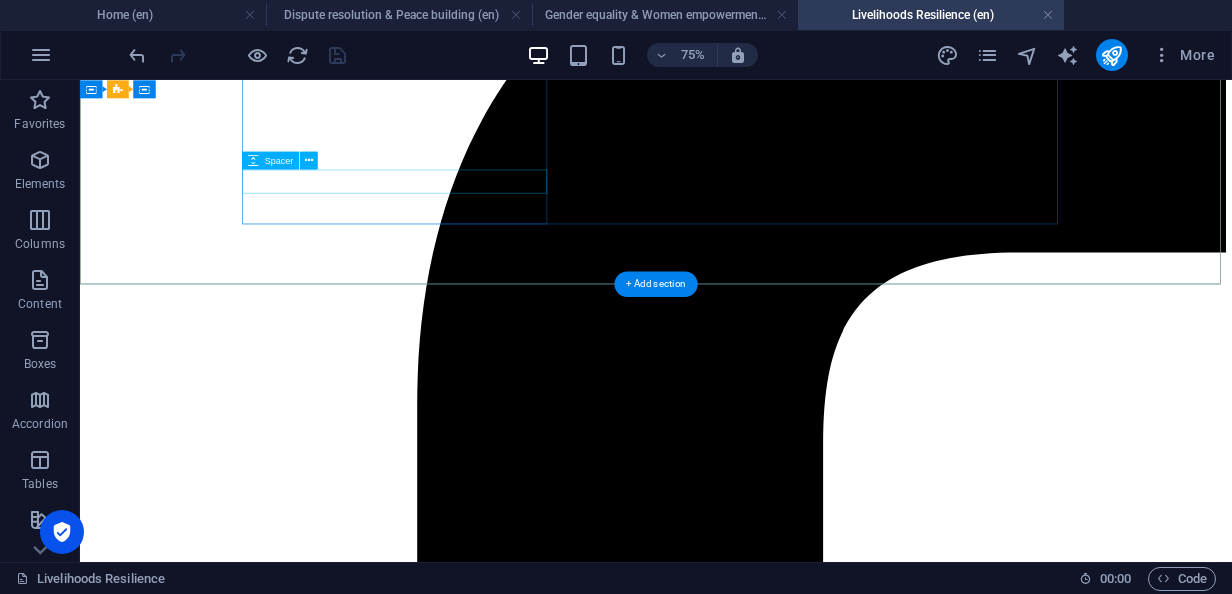scroll, scrollTop: 300, scrollLeft: 0, axis: vertical 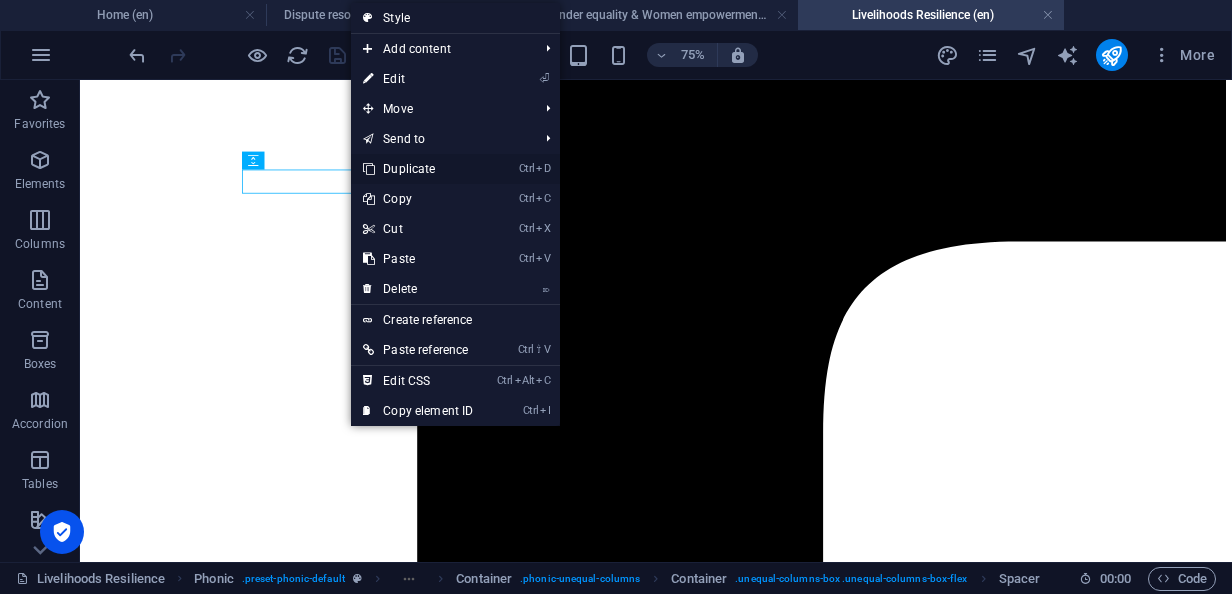 drag, startPoint x: 408, startPoint y: 167, endPoint x: 474, endPoint y: 136, distance: 72.91776 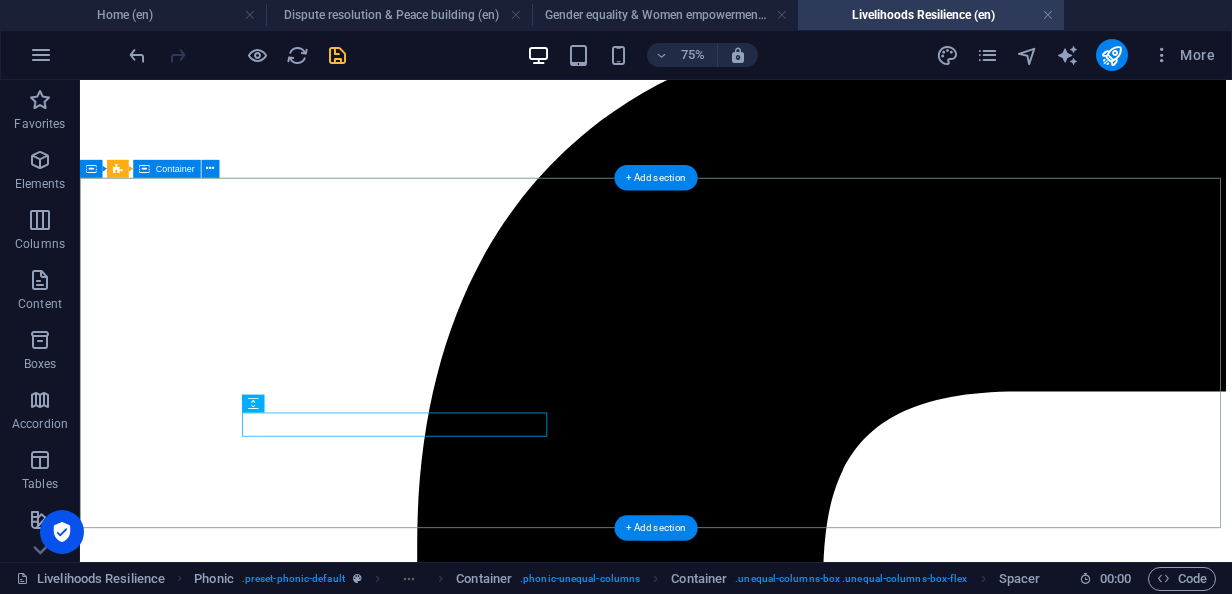 scroll, scrollTop: 0, scrollLeft: 0, axis: both 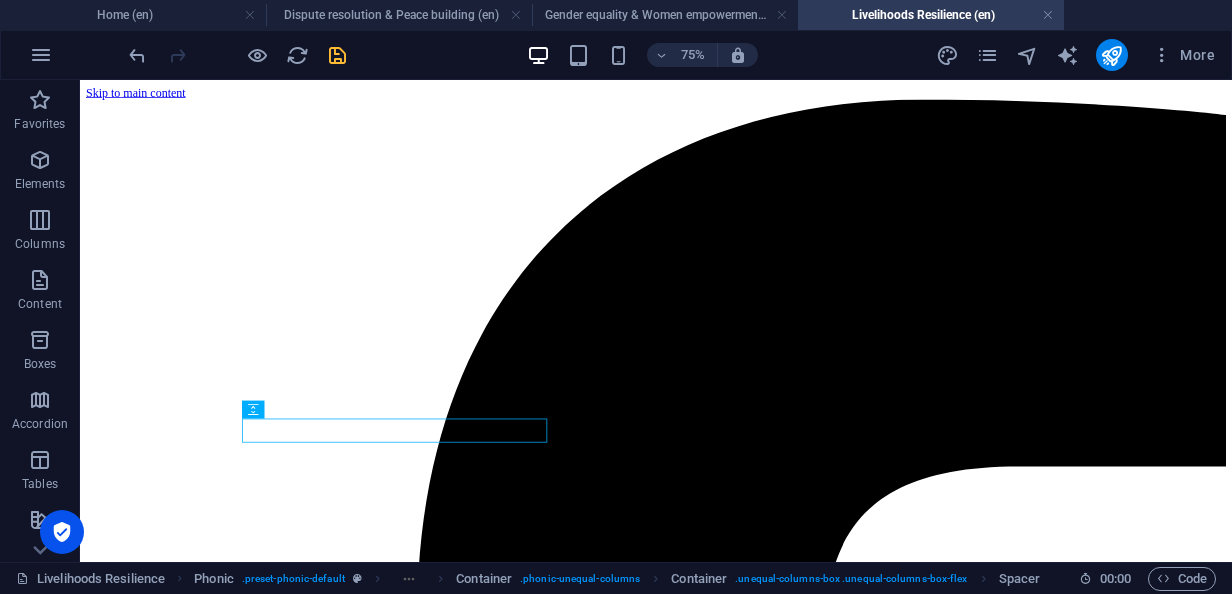 click on "Home About APCfC Our Programs Dispute resolution & Peace building Gender equality & Women empowerment Livelihoods Resilience Disaster response & Protection Advocacy News Resources Case stories Legacy on the Move Gallery Reports Get in touch Contact us Vacancy & Bids Submit a Complaint Livelihoods resilience “Unlocking potential, transforming communities” DONATE Background to our local livelihood resilience initiatives In [GEOGRAPHIC_DATA]’s lowland regions, pastoralist and agro-pastoralist communities rely heavily on livestock production for both food and income. Their food security is closely tied to the availability of: Pasture and water; Animal health services, and Access to markets. Supporting the development and sustainable management of rangeland and water resources to strengthen both livelihoods and ecosystems. Empowering Women and Girls though improve their access to information, Inputs and services (including finance and credit) and markets for pursuing inclusive and sustainable livelihood options." at bounding box center (848, 17921) 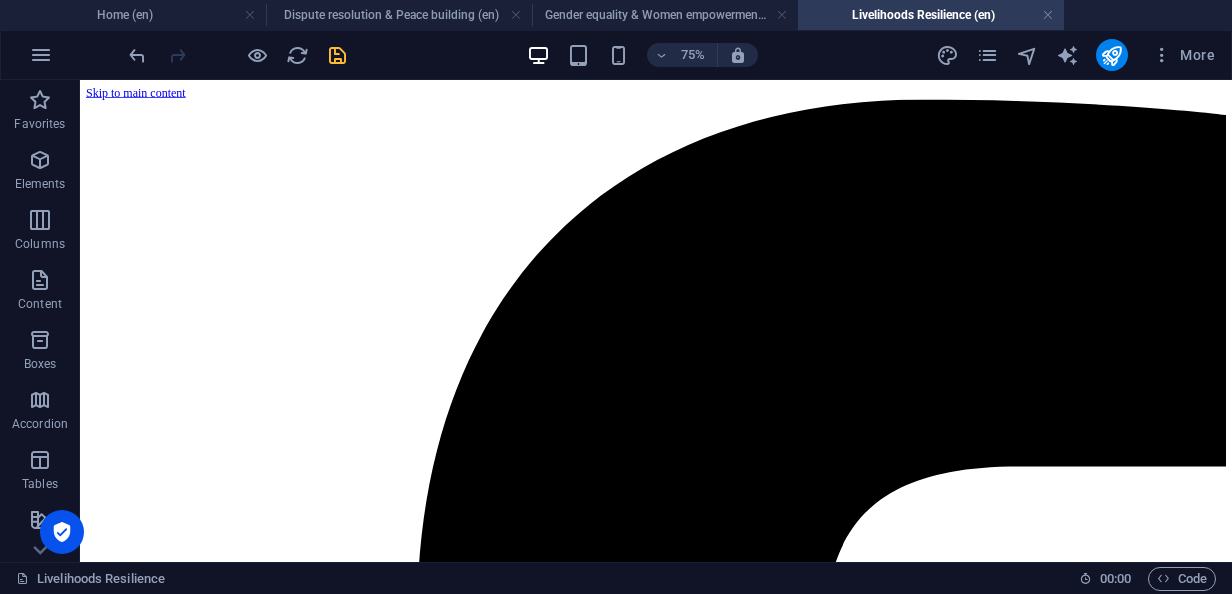 click on "Home About APCfC Our Programs Dispute resolution & Peace building Gender equality & Women empowerment Livelihoods Resilience Disaster response & Protection Advocacy News Resources Case stories Legacy on the Move Gallery Reports Get in touch Contact us Vacancy & Bids Submit a Complaint Livelihoods resilience “Unlocking potential, transforming communities” DONATE Background to our local livelihood resilience initiatives In [GEOGRAPHIC_DATA]’s lowland regions, pastoralist and agro-pastoralist communities rely heavily on livestock production for both food and income. Their food security is closely tied to the availability of: Pasture and water; Animal health services, and Access to markets. Supporting the development and sustainable management of rangeland and water resources to strengthen both livelihoods and ecosystems. Empowering Women and Girls though improve their access to information, Inputs and services (including finance and credit) and markets for pursuing inclusive and sustainable livelihood options." at bounding box center [848, 17921] 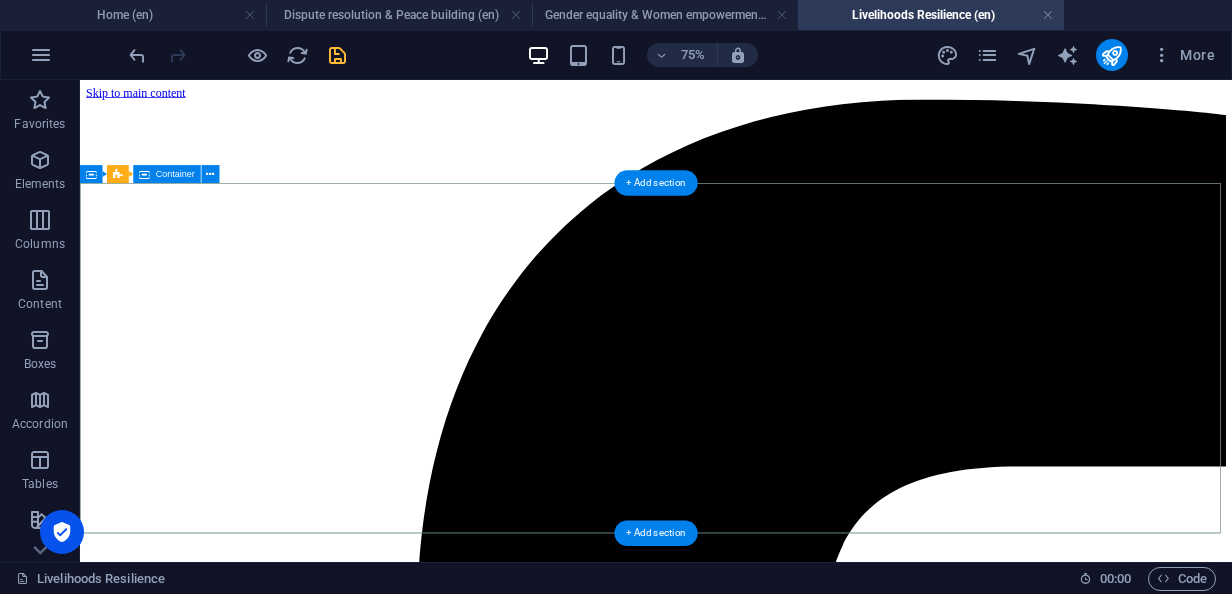 scroll, scrollTop: 300, scrollLeft: 0, axis: vertical 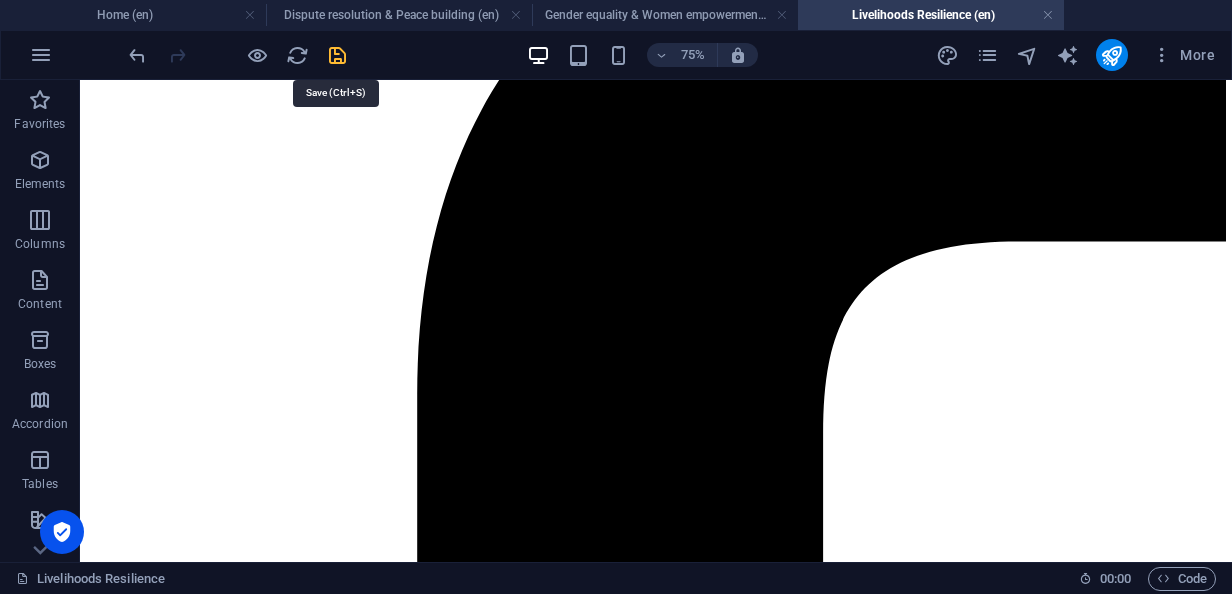 click at bounding box center (337, 55) 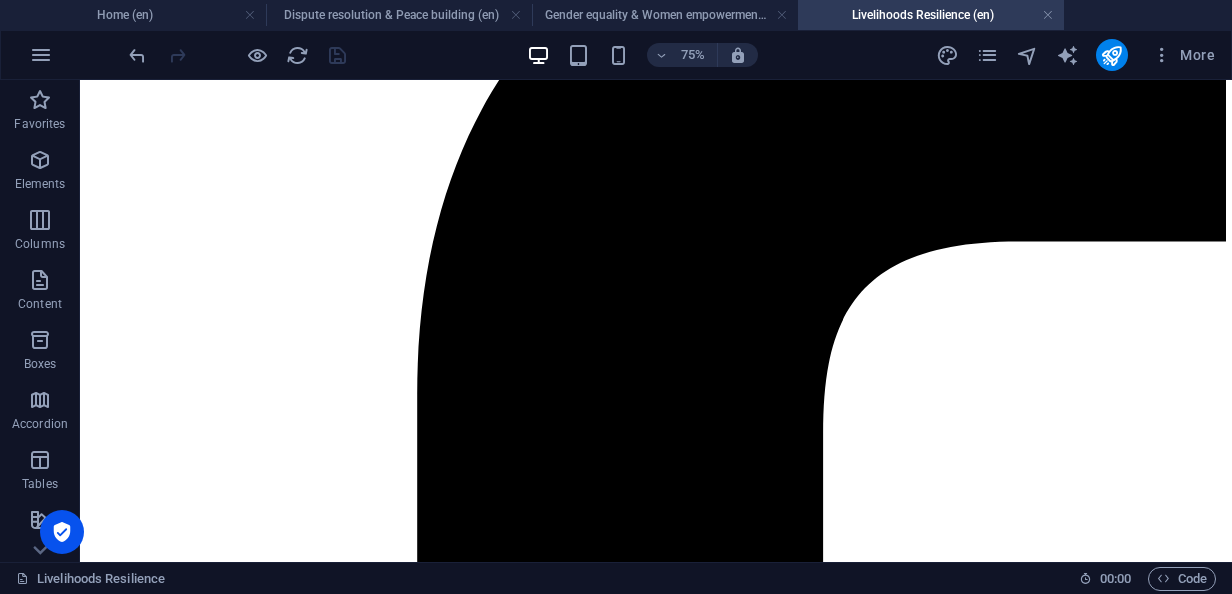 drag, startPoint x: 326, startPoint y: 16, endPoint x: 328, endPoint y: 35, distance: 19.104973 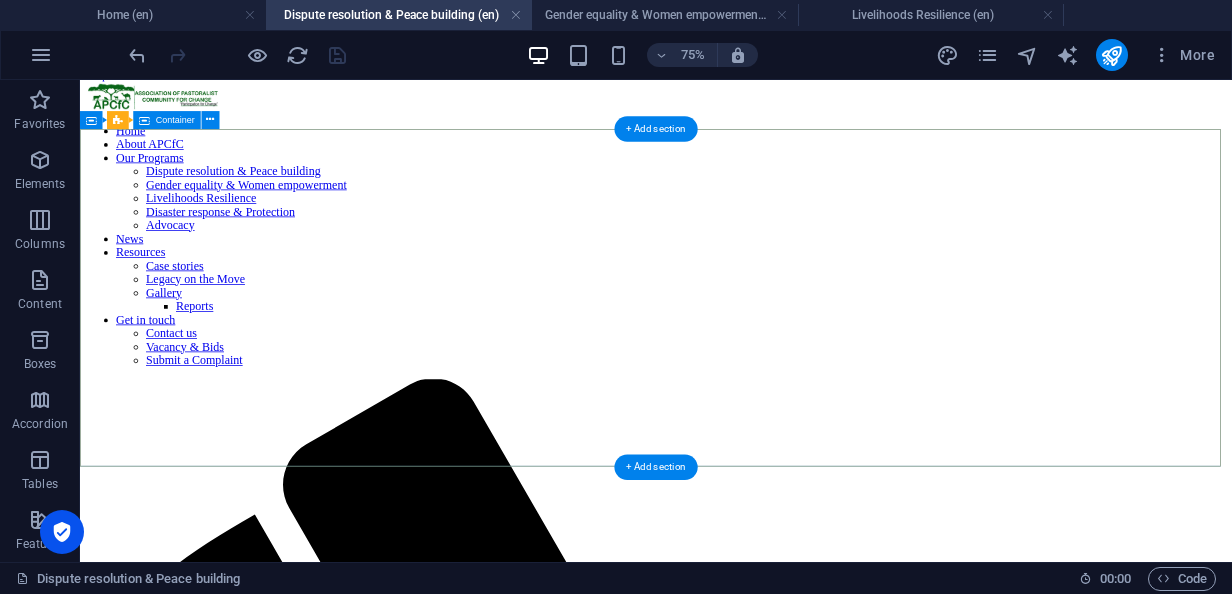 scroll, scrollTop: 36, scrollLeft: 0, axis: vertical 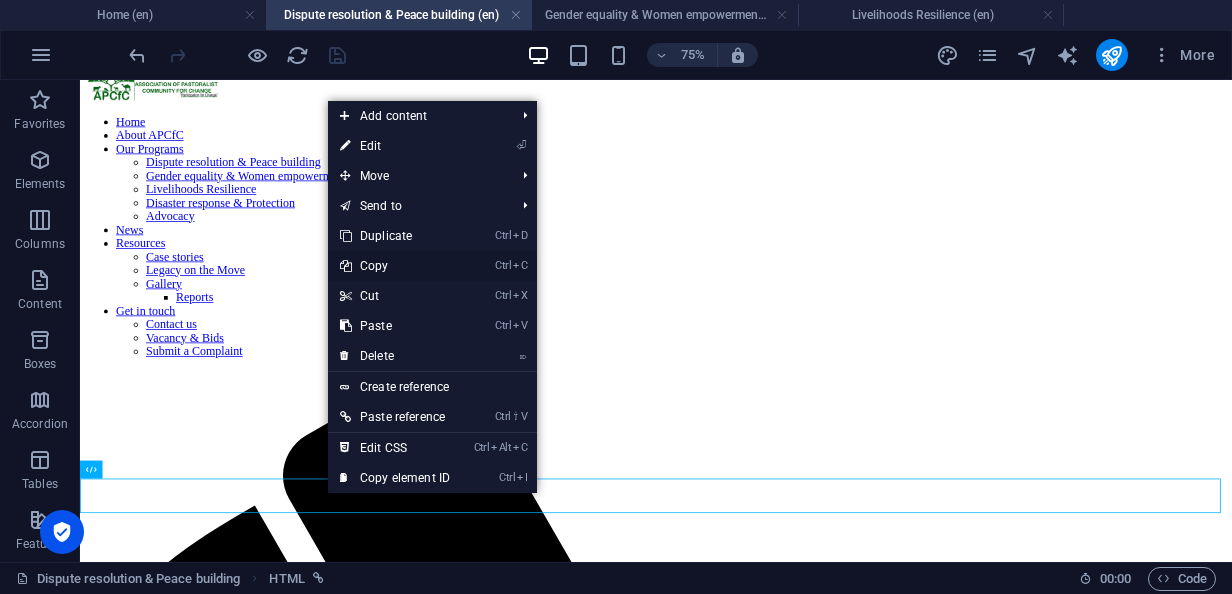 drag, startPoint x: 383, startPoint y: 268, endPoint x: 404, endPoint y: 249, distance: 28.319605 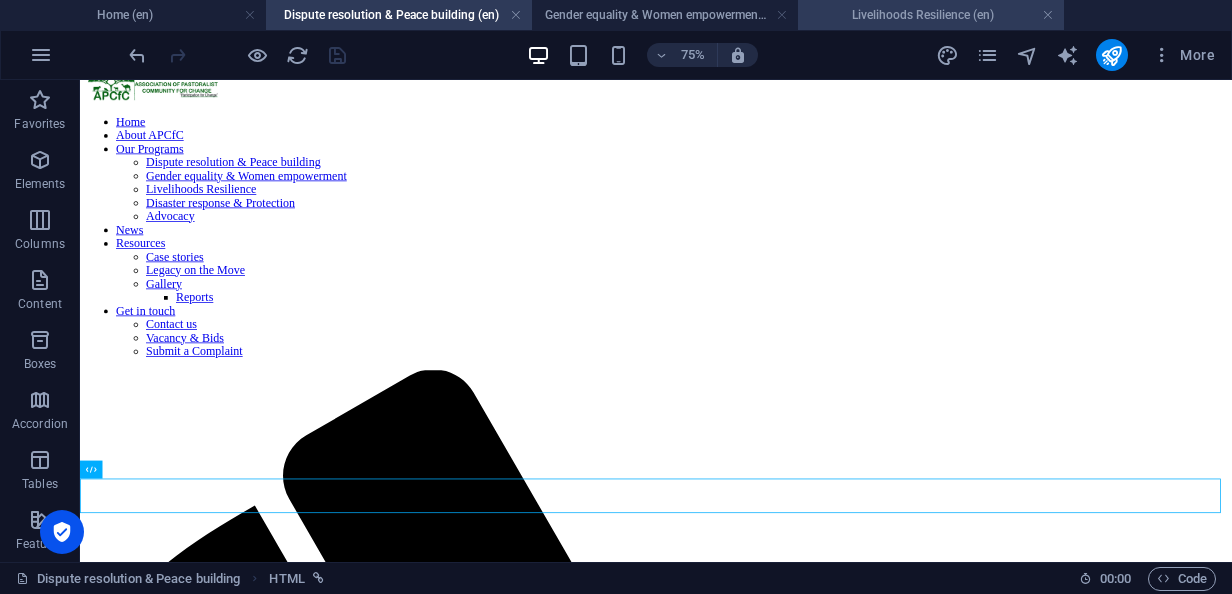 click on "Livelihoods Resilience (en)" at bounding box center [931, 15] 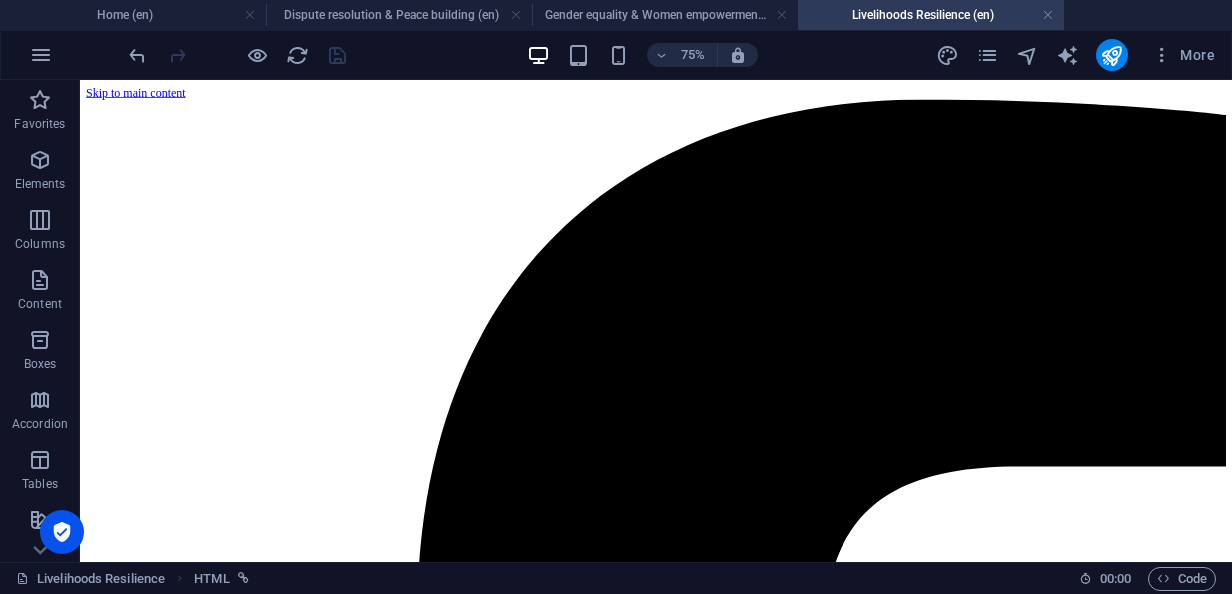 scroll, scrollTop: 300, scrollLeft: 0, axis: vertical 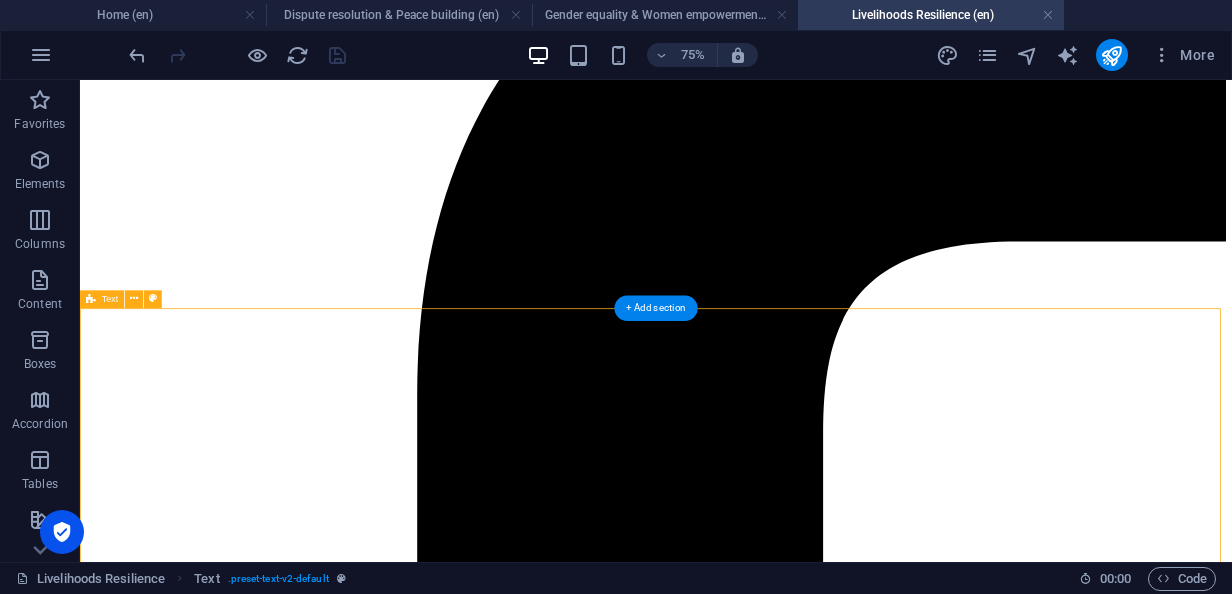 click on "Background to our local livelihood resilience initiatives In [GEOGRAPHIC_DATA]’s lowland regions, pastoralist and agro-pastoralist communities rely heavily on livestock production for both food and income. Their food security is closely tied to the availability of: Pasture and water; Animal health services, and Access to markets. To address these challenges, APCfC has launched the Livelihoods Resilience Program, a key initiative aimed at revitalizing the livelihoods of pastoralist and agro-pastoralist communities. For over a decade, APCfC has been engaged in local community-based interventions to enhance food security, promote sustainable and resilient rangeland ecosystems, and improve economic opportunities for vulnerable groups, especially women. To achieve its strategic objectives, the organization in close collaboration with the community, customary institutions and existing formal structures has been:   Our Strategic Objectives and intervention approaches" at bounding box center (848, 9614) 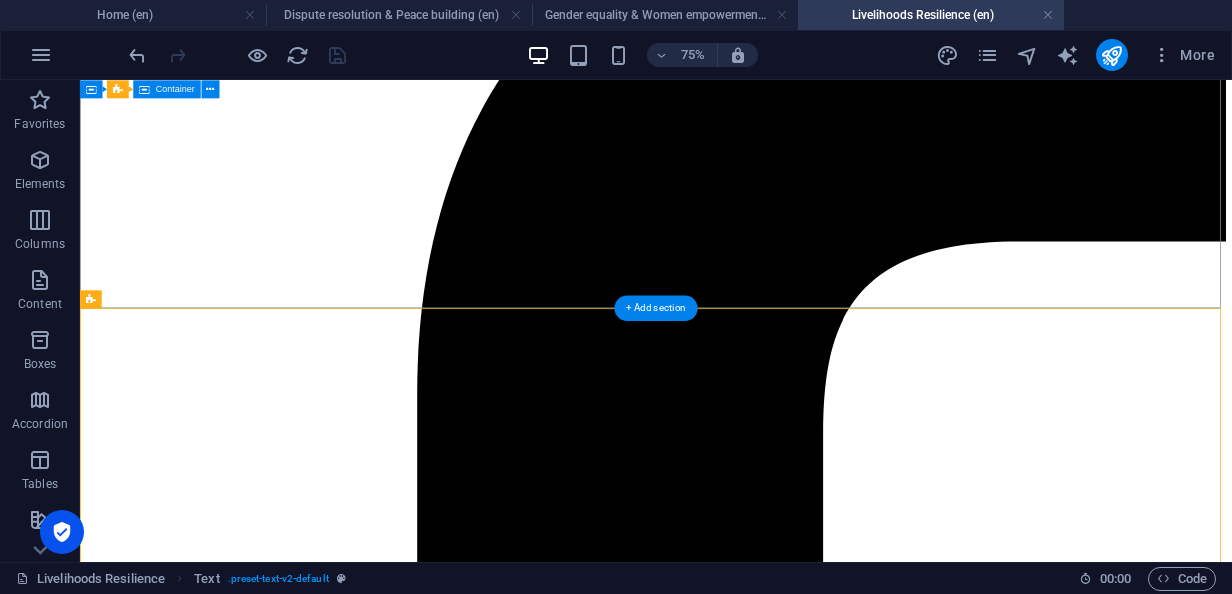 click on "Livelihoods resilience “Unlocking potential, transforming communities” DONATE" at bounding box center (848, 8881) 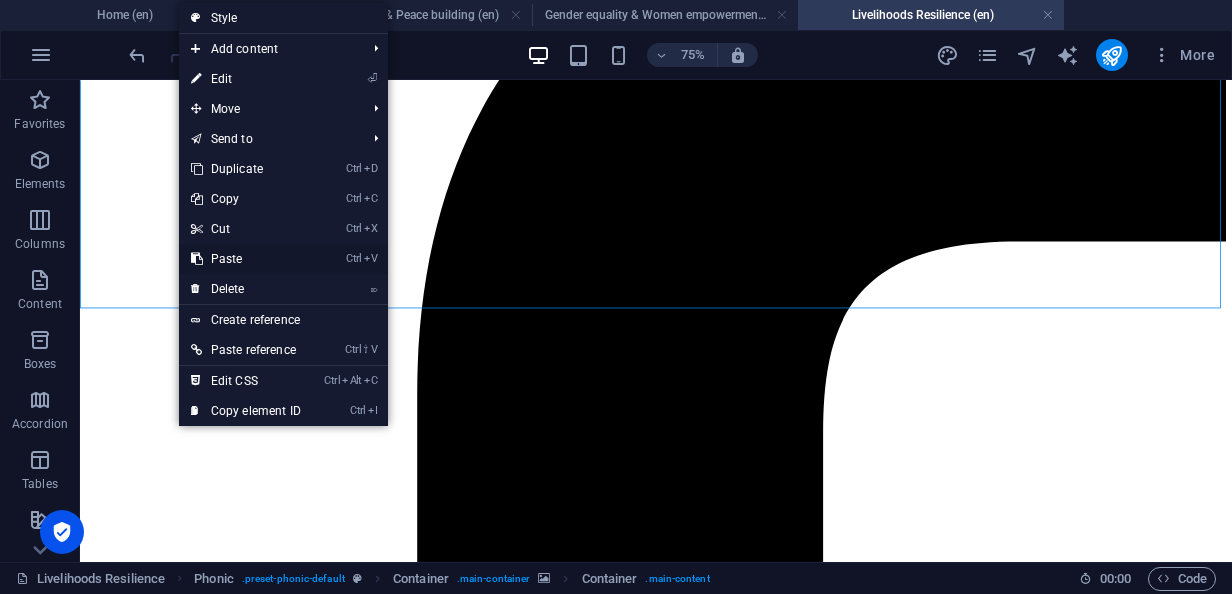 click on "Ctrl V  Paste" at bounding box center [246, 259] 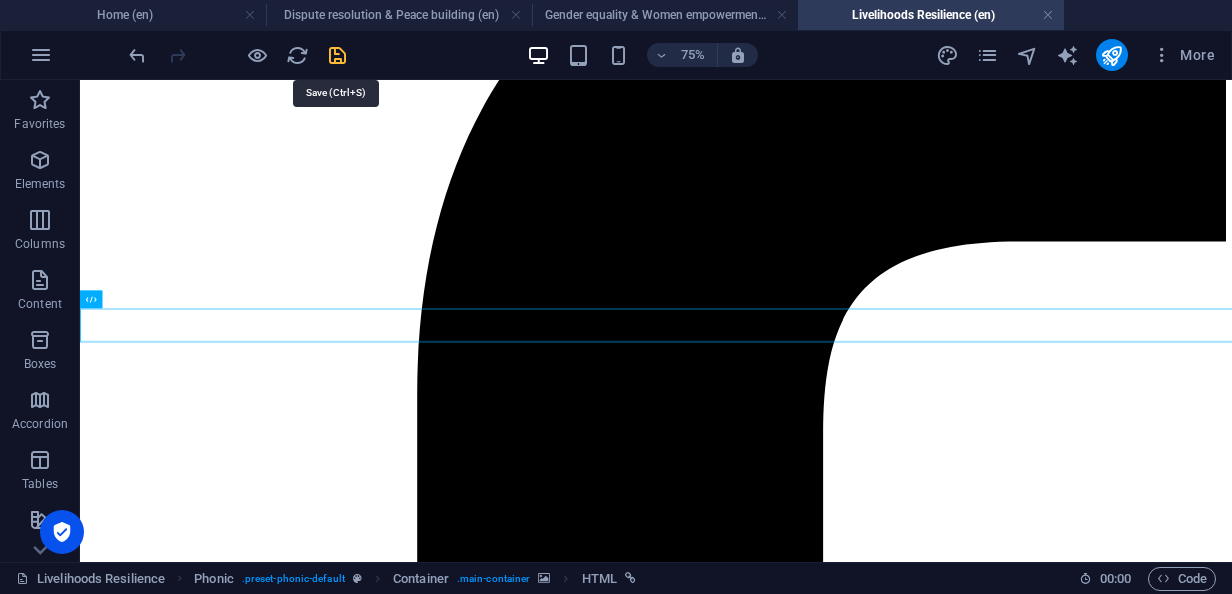 click at bounding box center [337, 55] 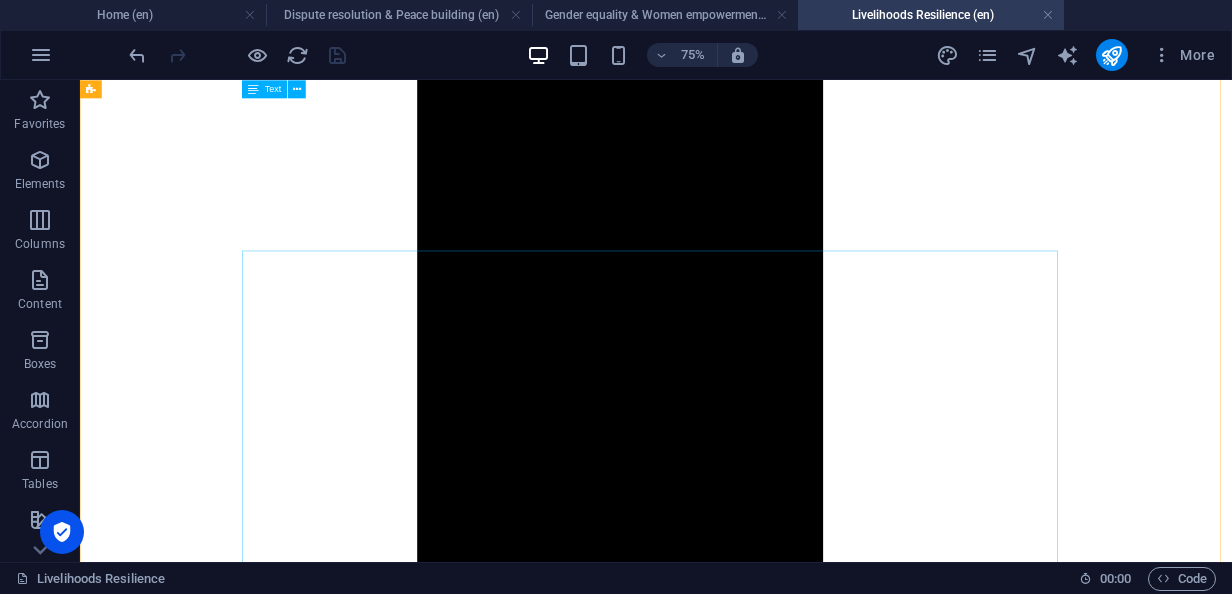 scroll, scrollTop: 1000, scrollLeft: 0, axis: vertical 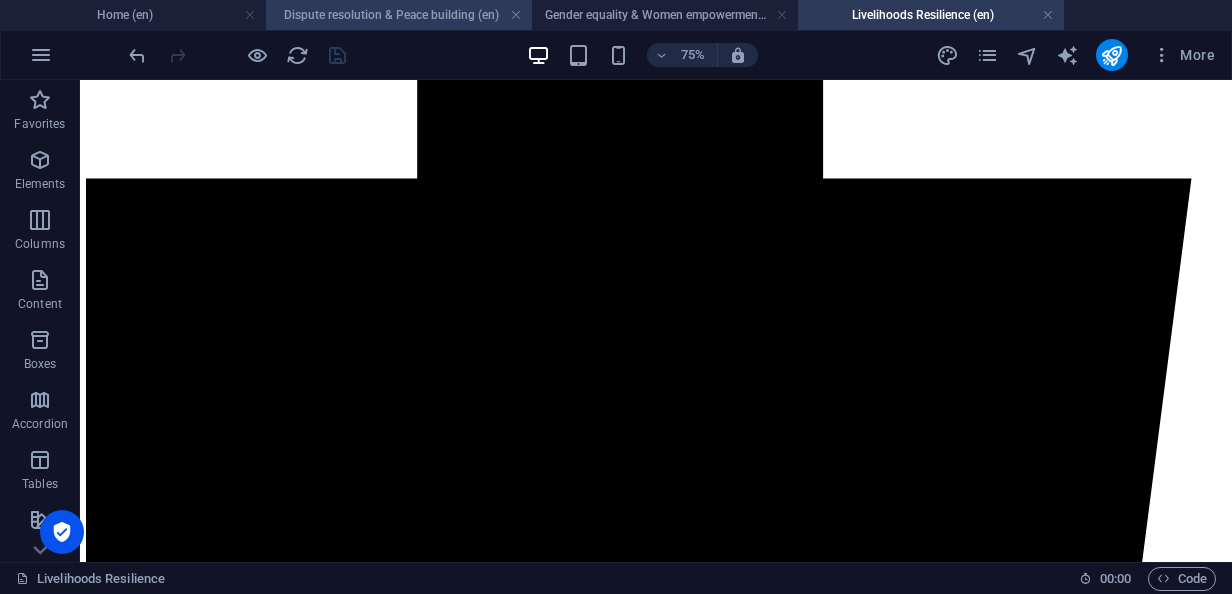 click on "Dispute resolution & Peace building (en)" at bounding box center [399, 15] 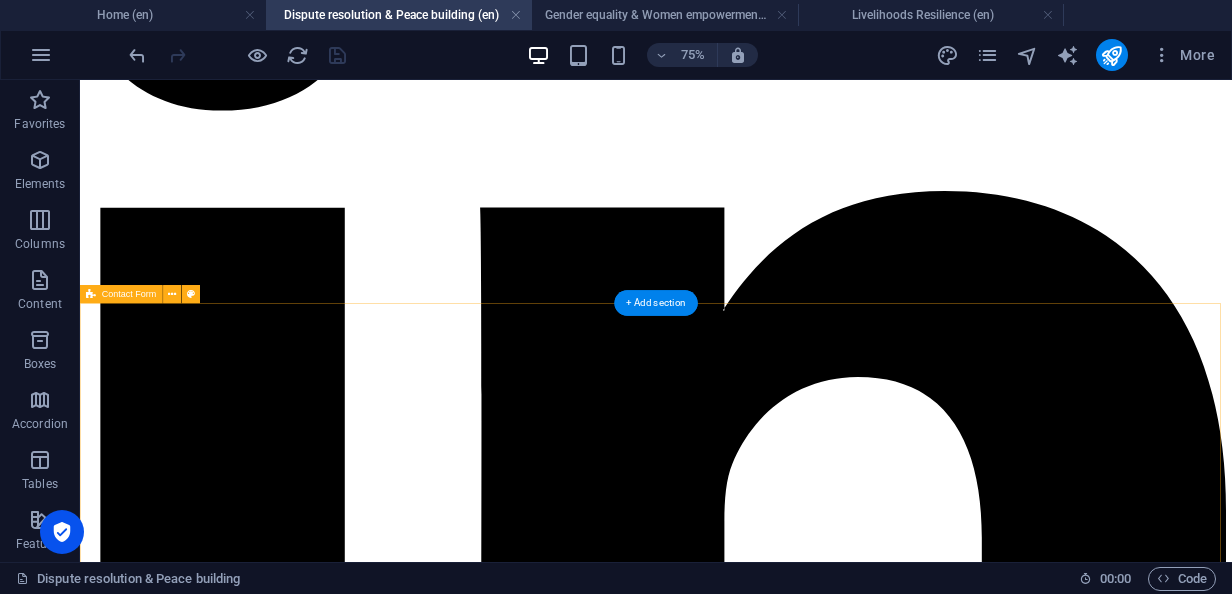 scroll, scrollTop: 5479, scrollLeft: 0, axis: vertical 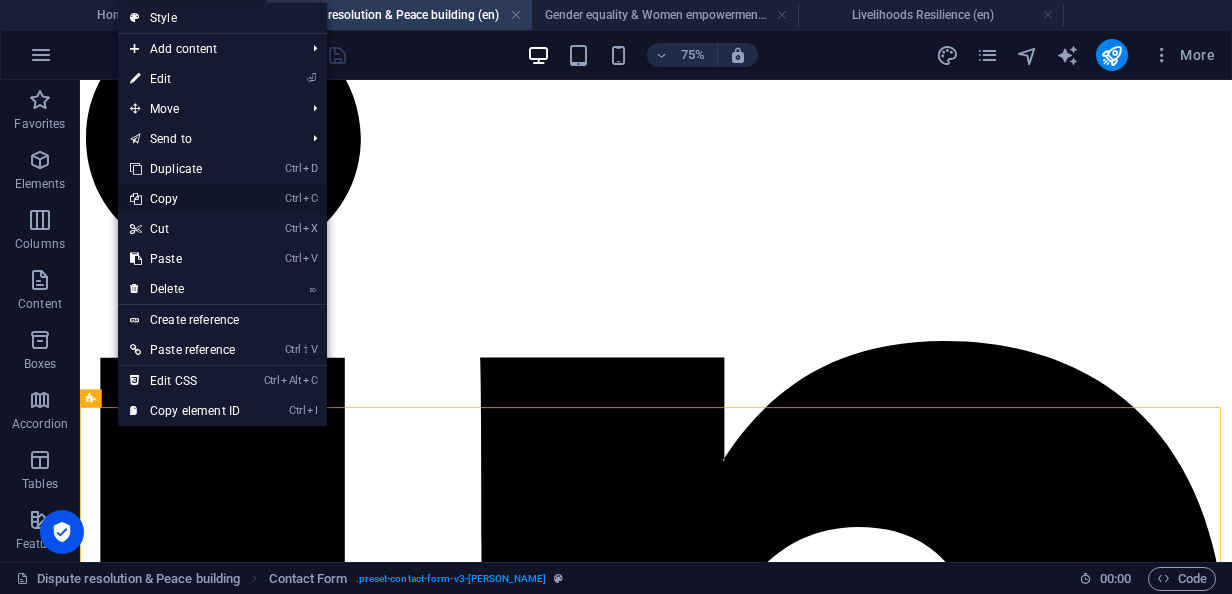 click on "Ctrl C  Copy" at bounding box center [185, 199] 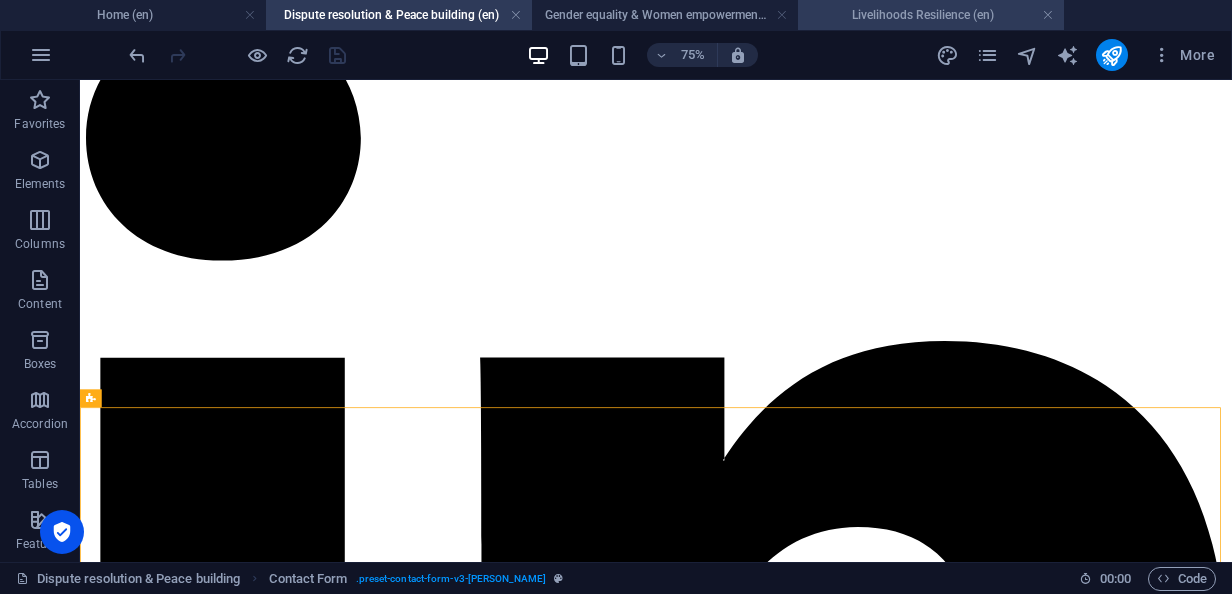 click on "Livelihoods Resilience (en)" at bounding box center [931, 15] 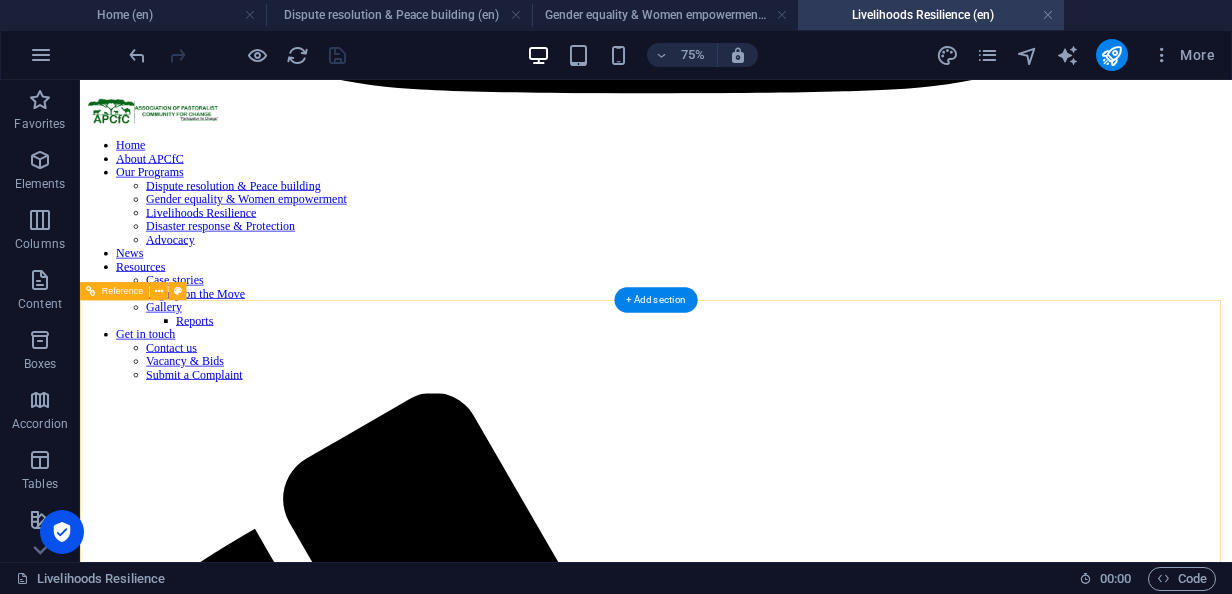 scroll, scrollTop: 6000, scrollLeft: 0, axis: vertical 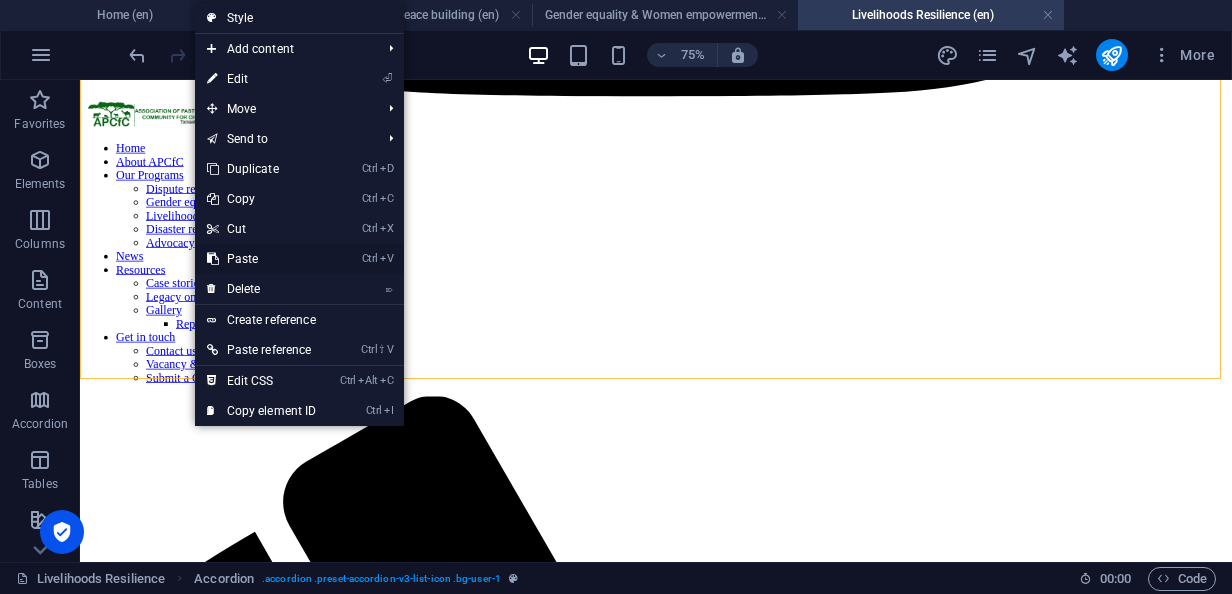 click on "Ctrl V  Paste" at bounding box center [262, 259] 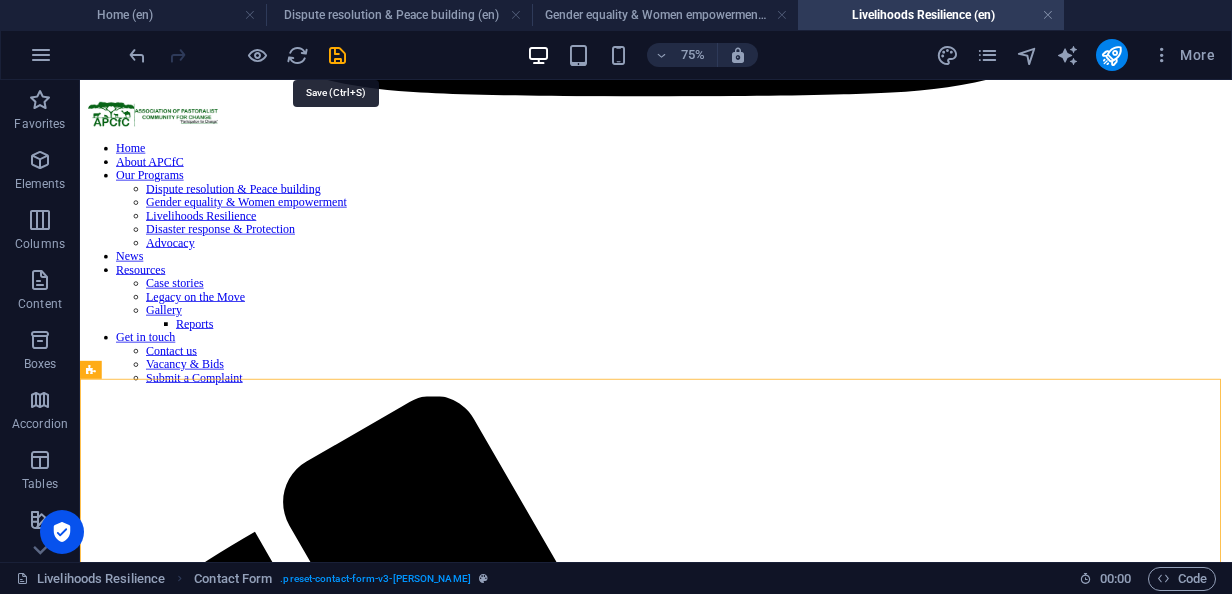 click at bounding box center [337, 55] 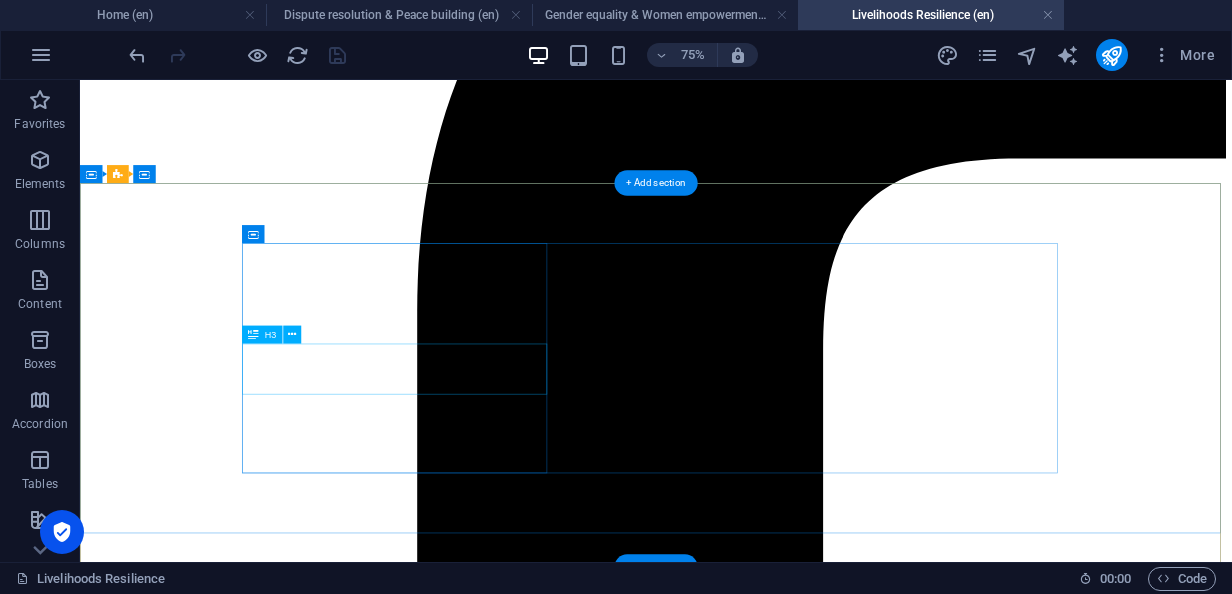 scroll, scrollTop: 0, scrollLeft: 0, axis: both 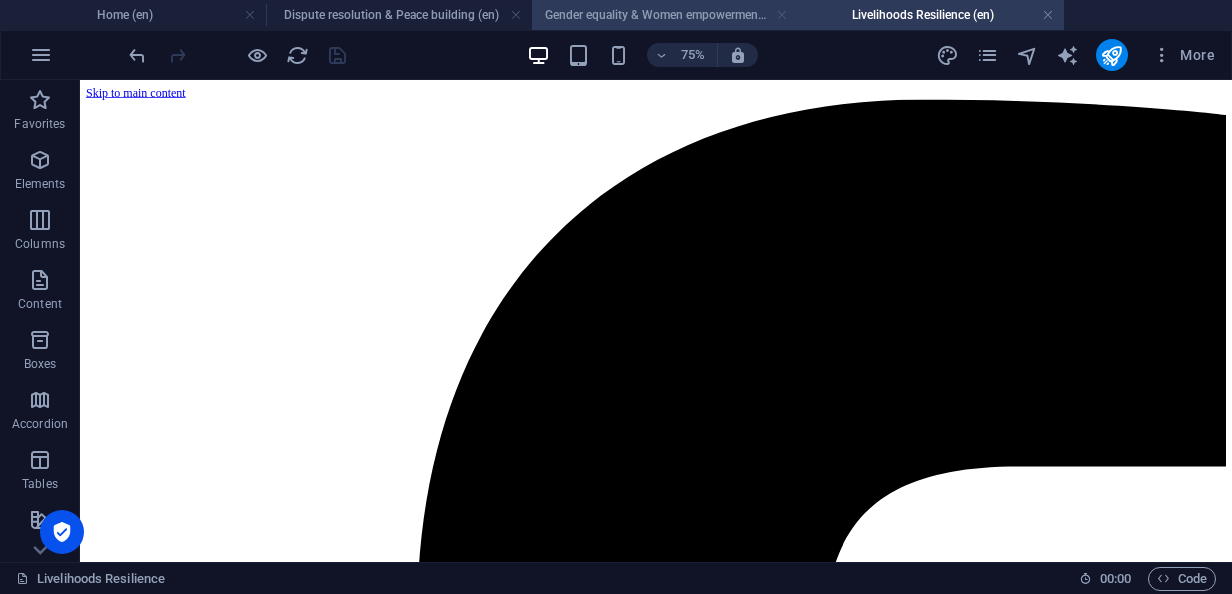 click at bounding box center (782, 15) 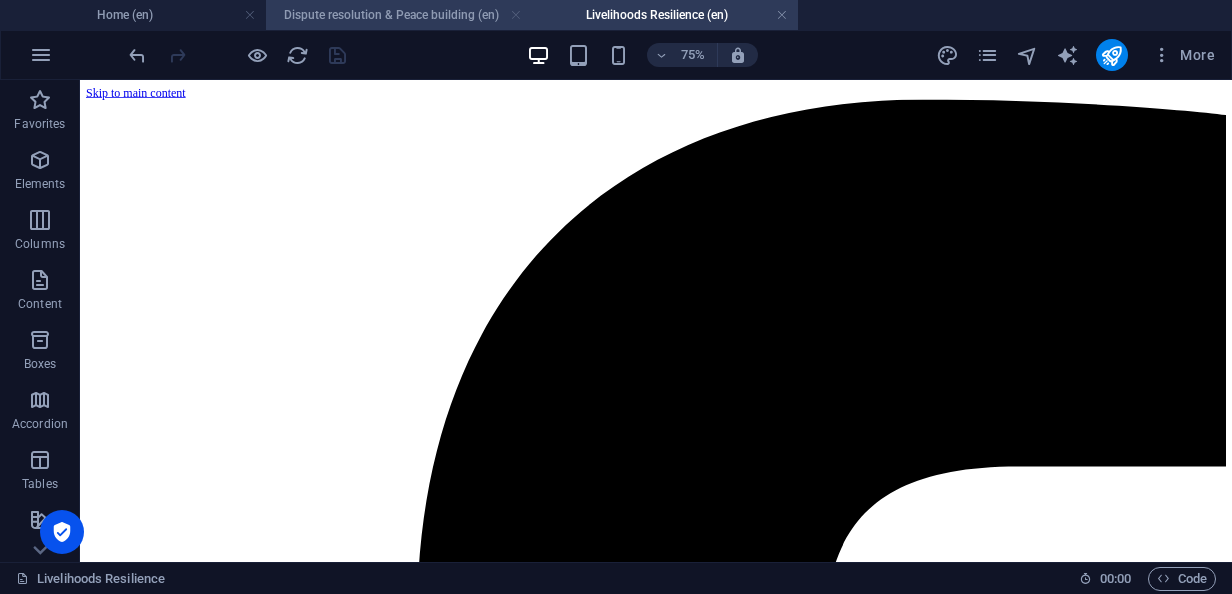 click at bounding box center (516, 15) 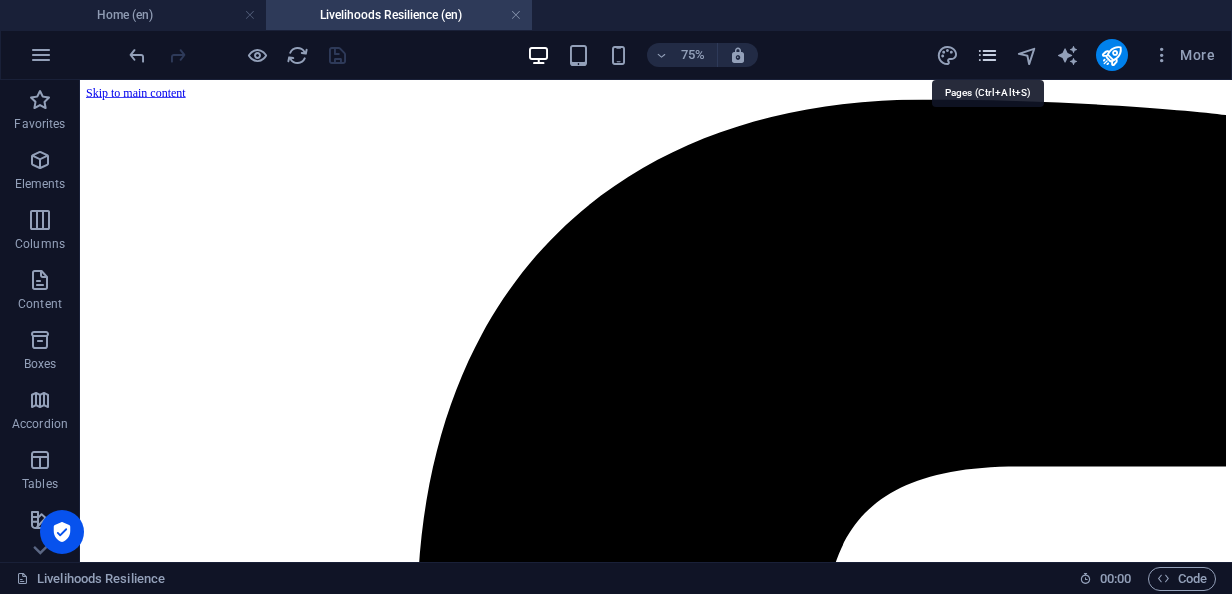 click at bounding box center [987, 55] 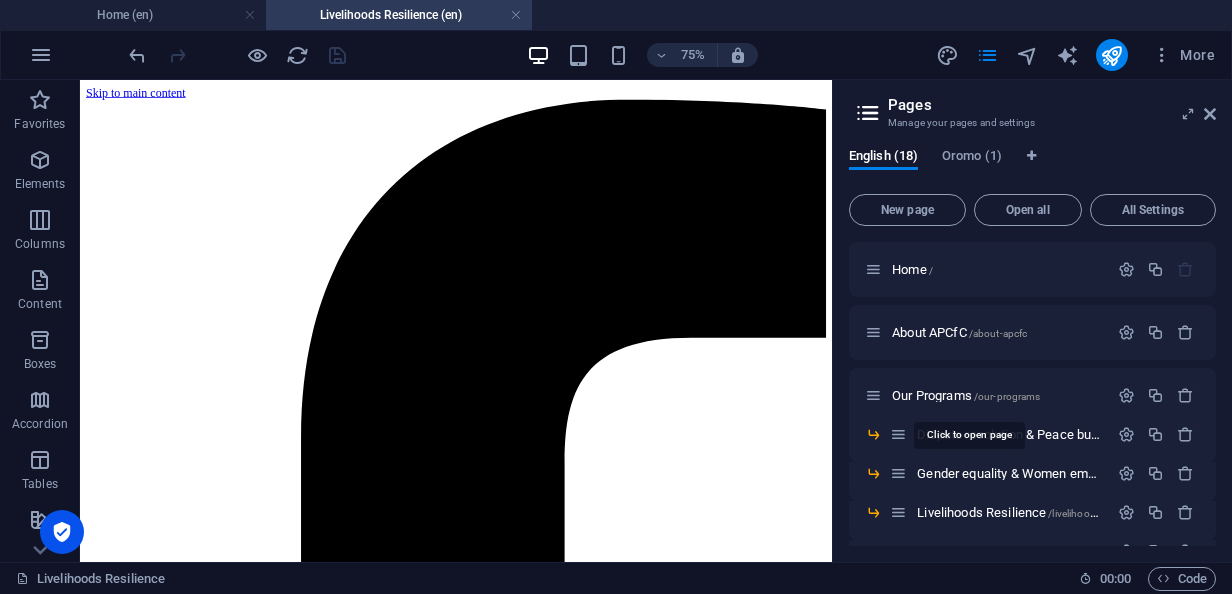 scroll, scrollTop: 200, scrollLeft: 0, axis: vertical 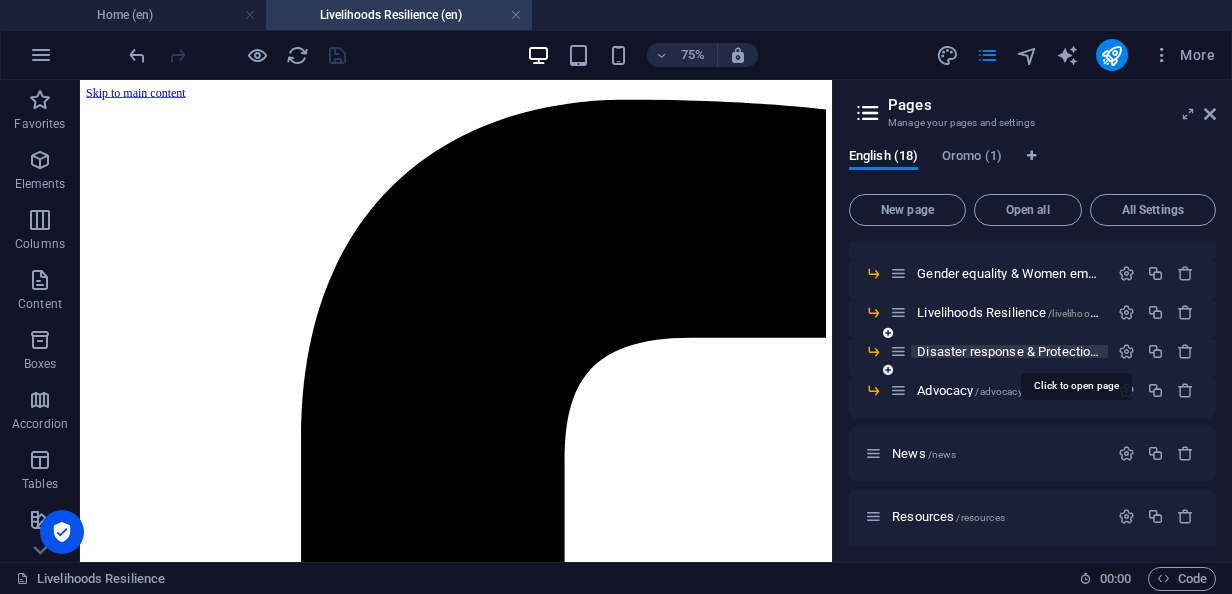 click on "Disaster response & Protection /disaster-response-protection" at bounding box center [1075, 351] 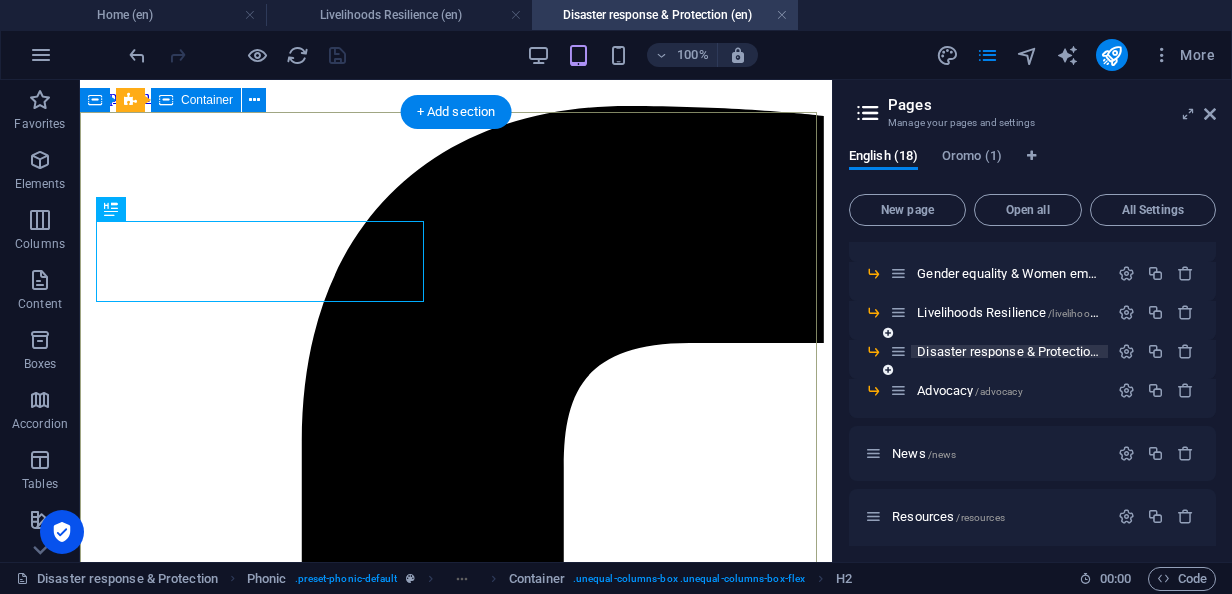 scroll, scrollTop: 0, scrollLeft: 0, axis: both 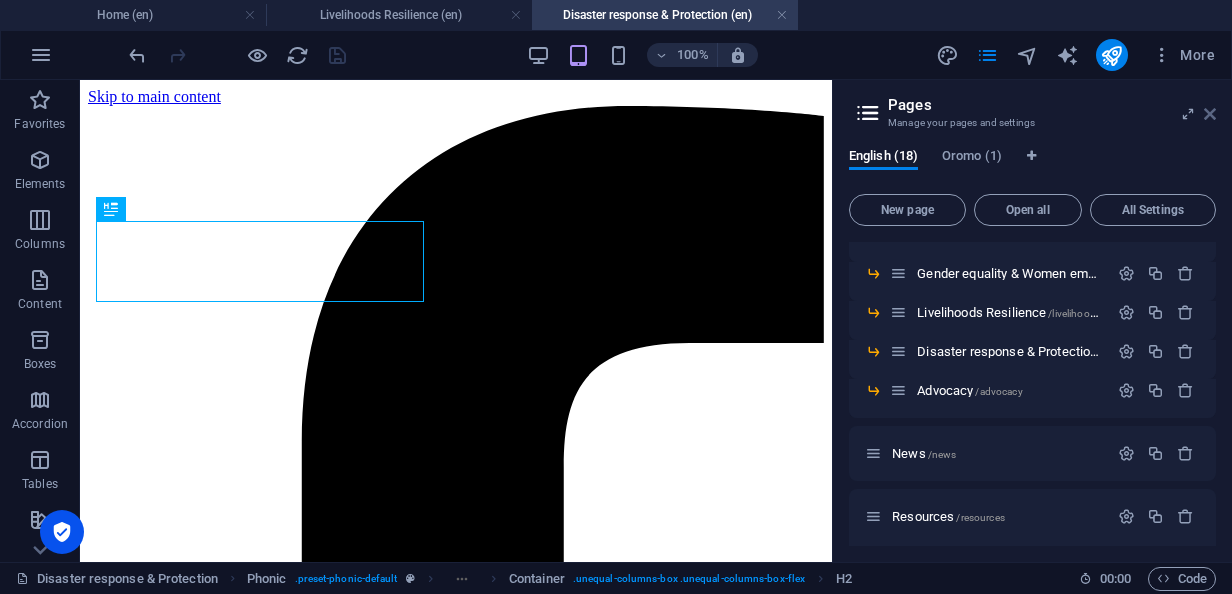 click at bounding box center [1210, 114] 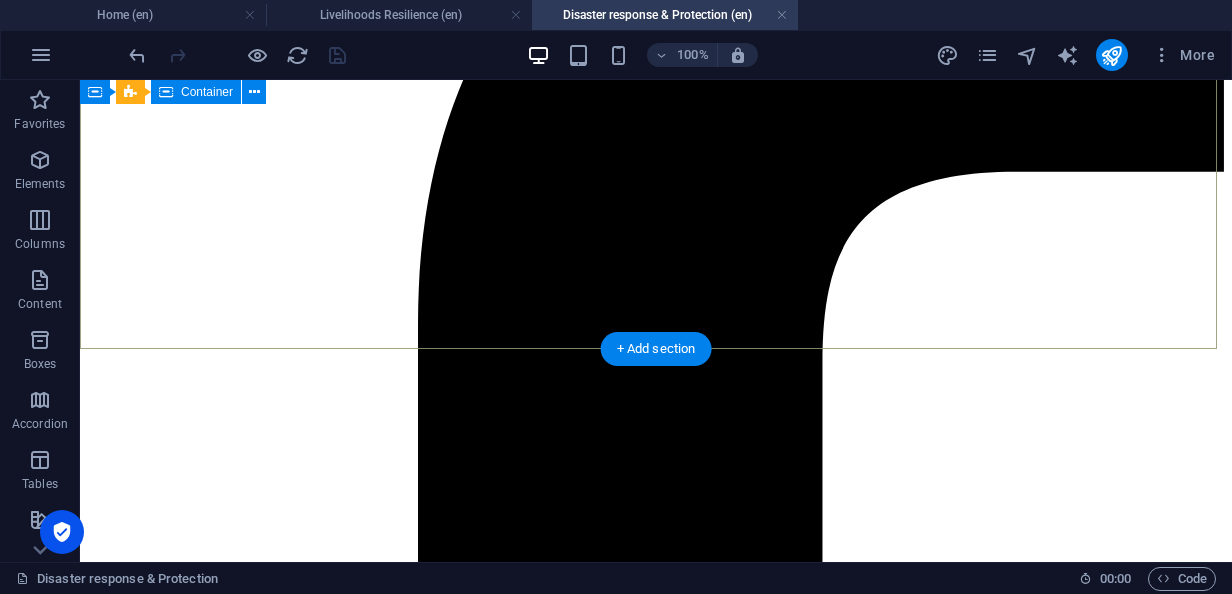 scroll, scrollTop: 0, scrollLeft: 0, axis: both 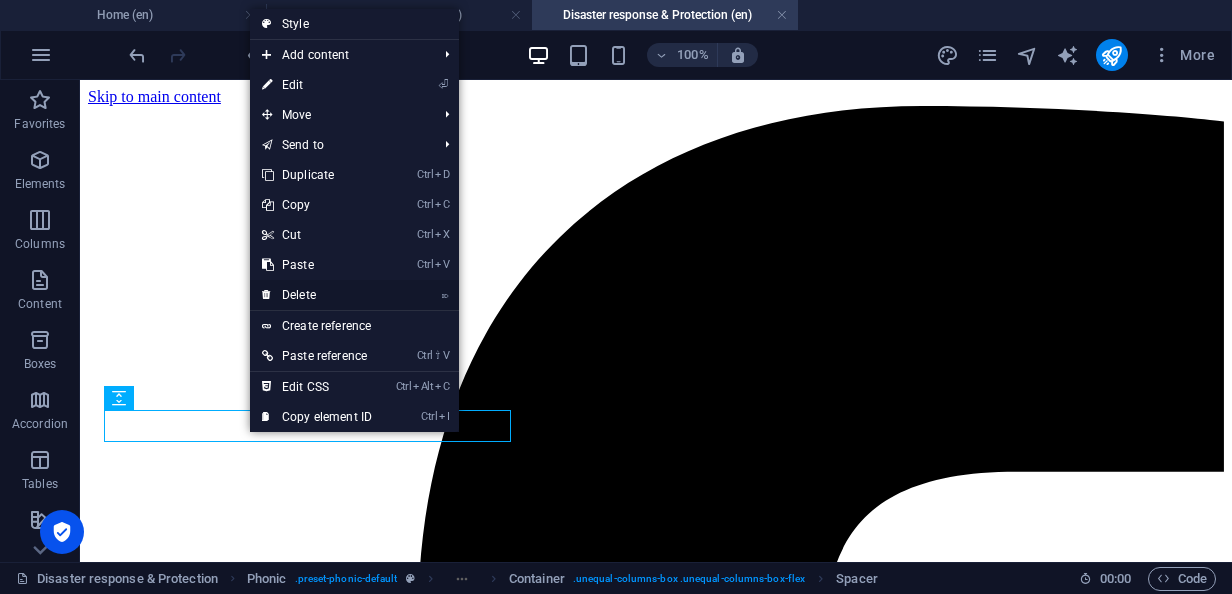 click on "⌦  Delete" at bounding box center [317, 295] 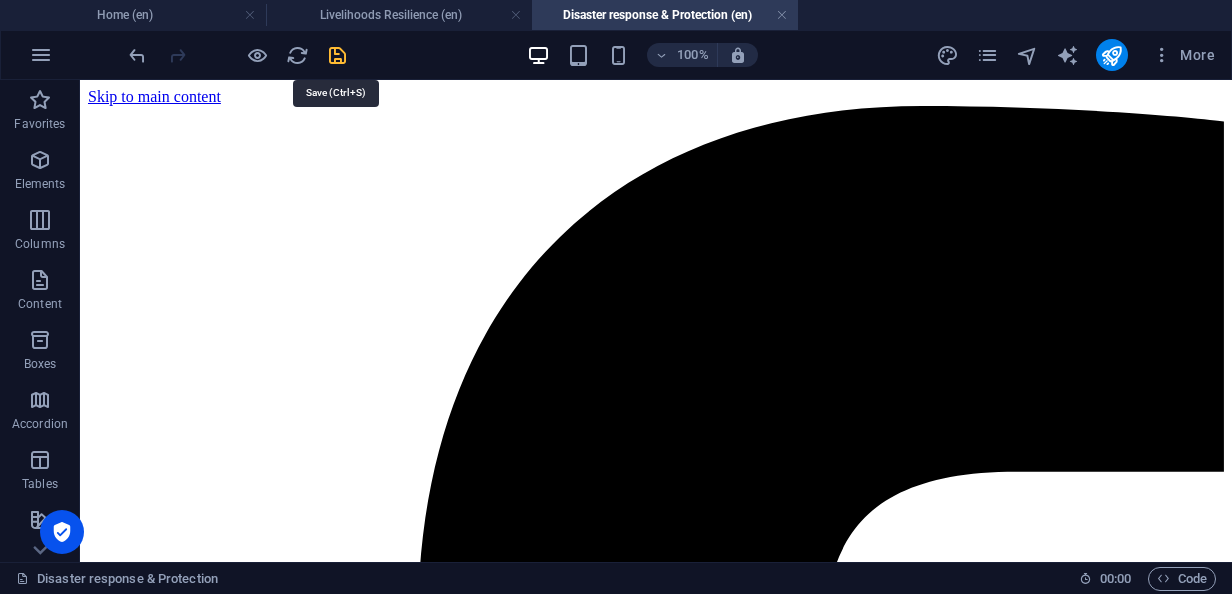 click at bounding box center (337, 55) 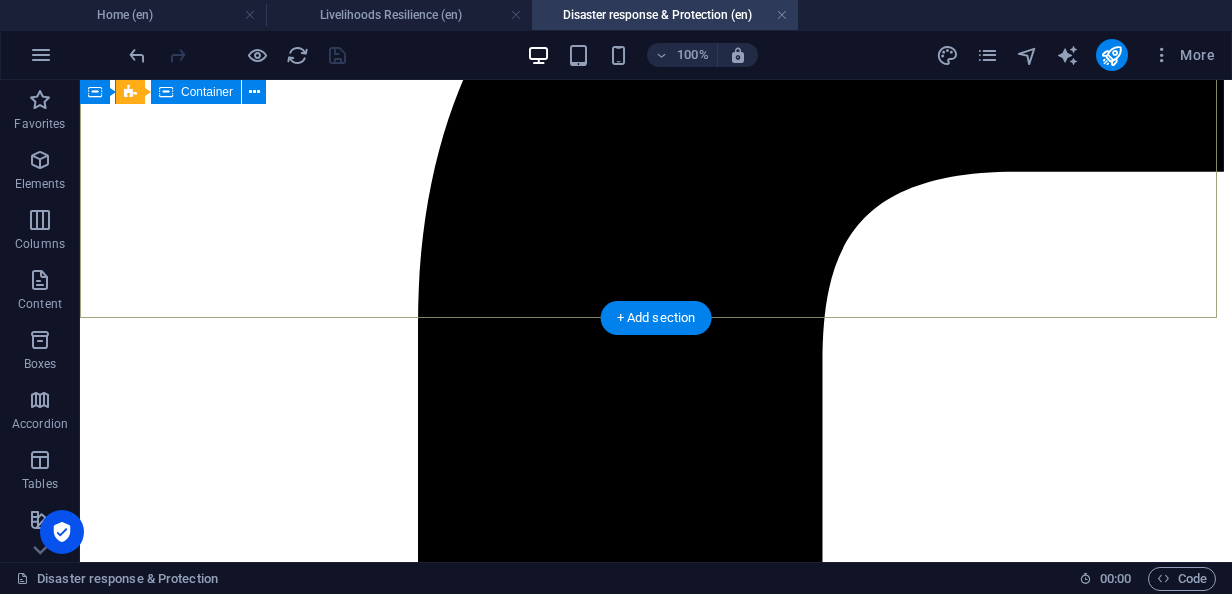 scroll, scrollTop: 0, scrollLeft: 0, axis: both 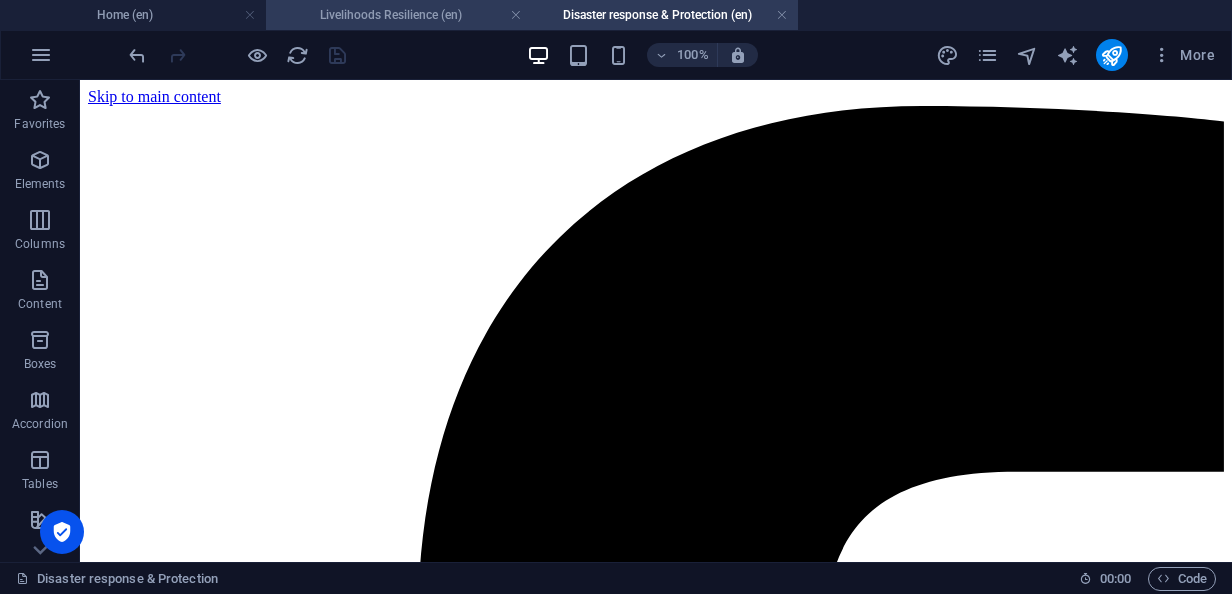 click on "Livelihoods Resilience (en)" at bounding box center (399, 15) 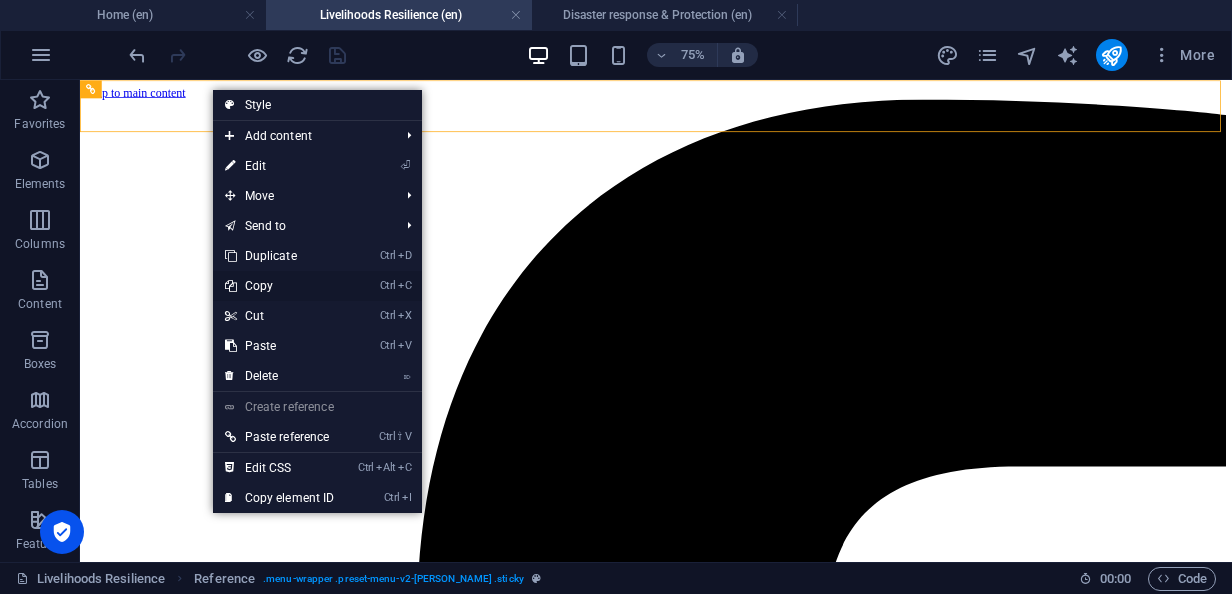 click on "Ctrl C  Copy" at bounding box center (280, 286) 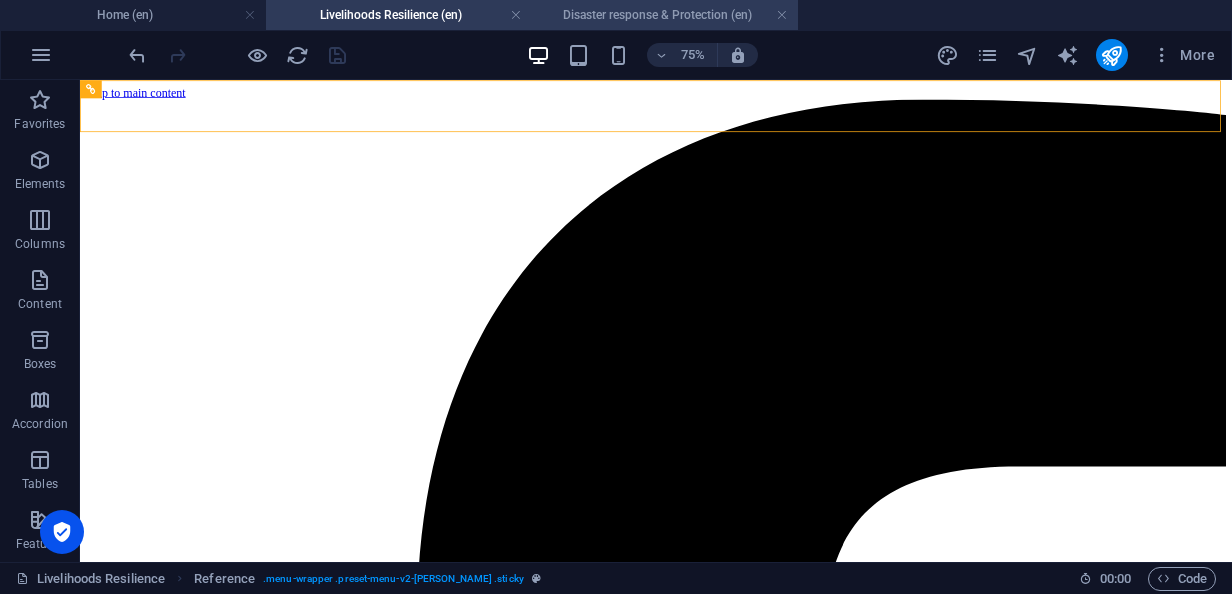 click on "Disaster response & Protection (en)" at bounding box center (665, 15) 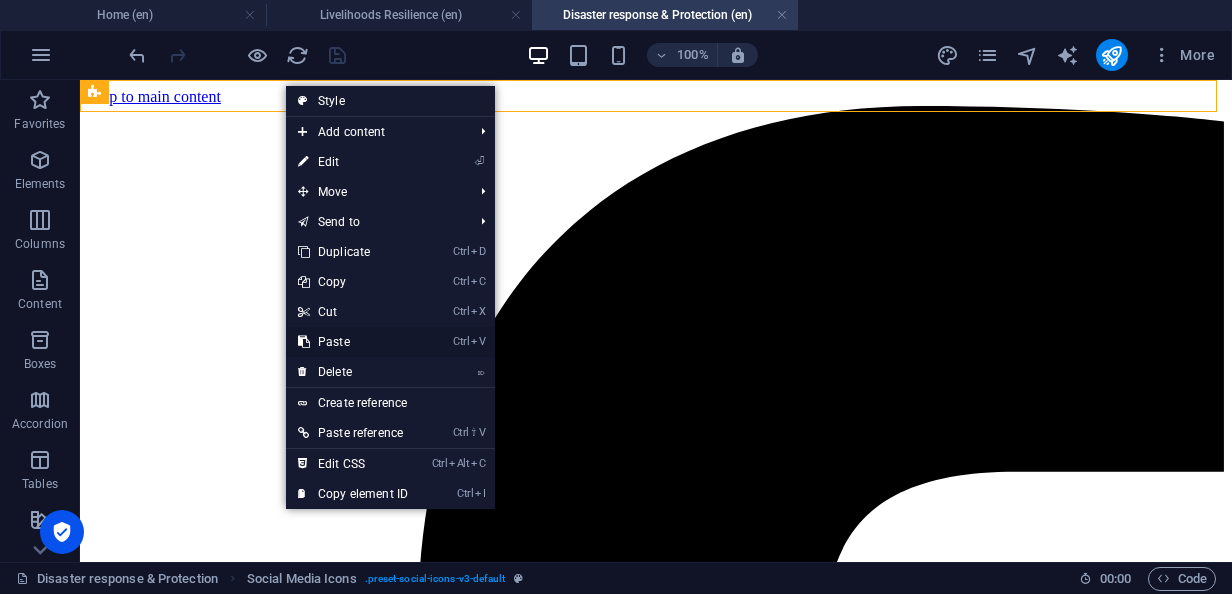 click on "Ctrl V  Paste" at bounding box center [353, 342] 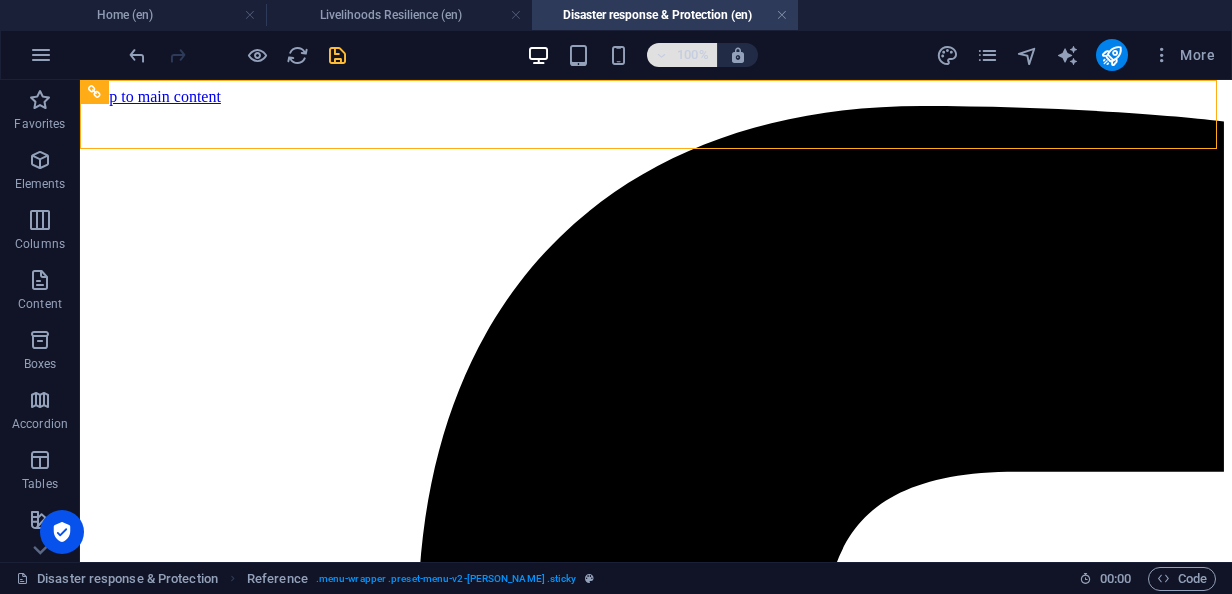 click on "100%" at bounding box center [693, 55] 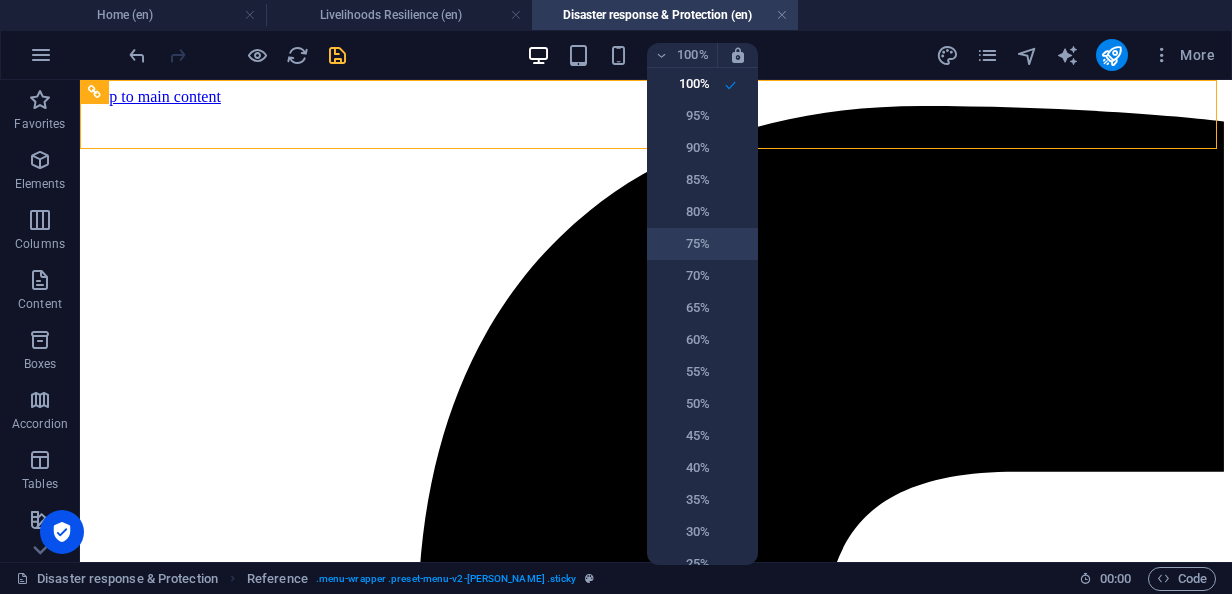 click on "75%" at bounding box center [684, 244] 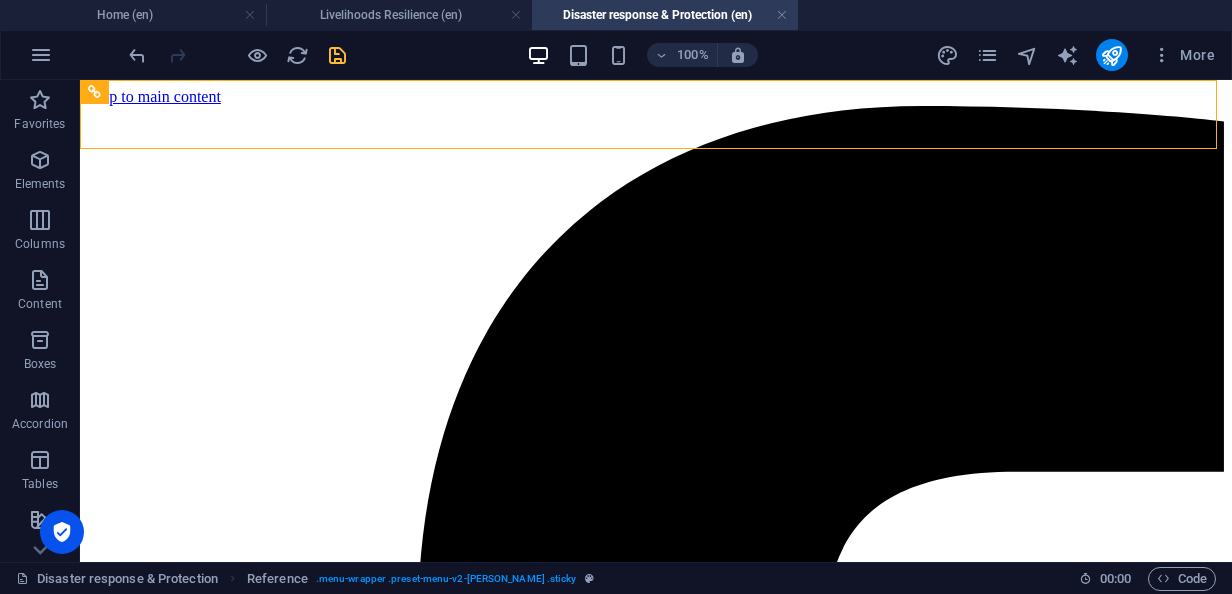 click on "Home About APCfC Our Programs Dispute resolution & Peace building Gender equality & Women empowerment Livelihoods Resilience Disaster response & Protection Advocacy News Resources Case stories Legacy on the Move Gallery Reports Get in touch Contact us Vacancy & Bids Submit a Complaint Disaster Response and Protection “Unlocking potential, transforming communities” DONATE Overview   In [GEOGRAPHIC_DATA]’s vast lowland regions, pastoralism and agro-pastoralism are the dominant economic activities and the primary sources of food and income for millions. These livelihoods are highly climate-sensitive, relying heavily on natural resources such as pasture and water. However, the increasing frequency and severity of climate change-induced droughts have placed immense pressure on these communities—particularly in Southern, Southeastern, Central lowlands, and Eastern [GEOGRAPHIC_DATA], including APCfC’s program intervention areas.   Our Specific Objectives are:     Some of our interventions and achievements    Project Title" at bounding box center [656, 12963] 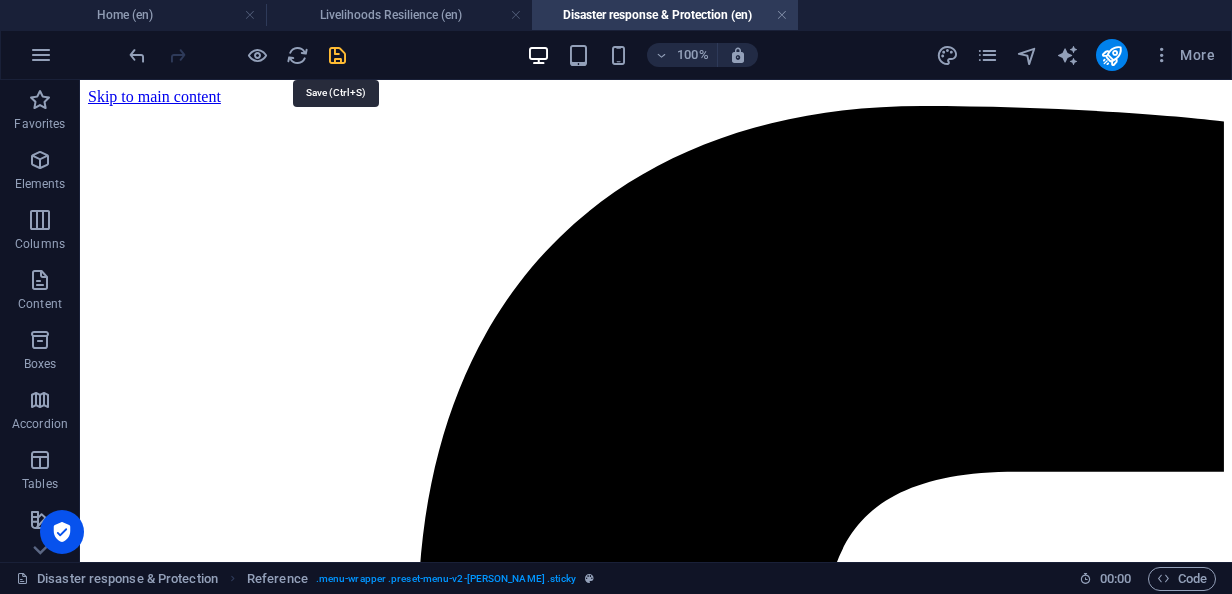 click at bounding box center [337, 55] 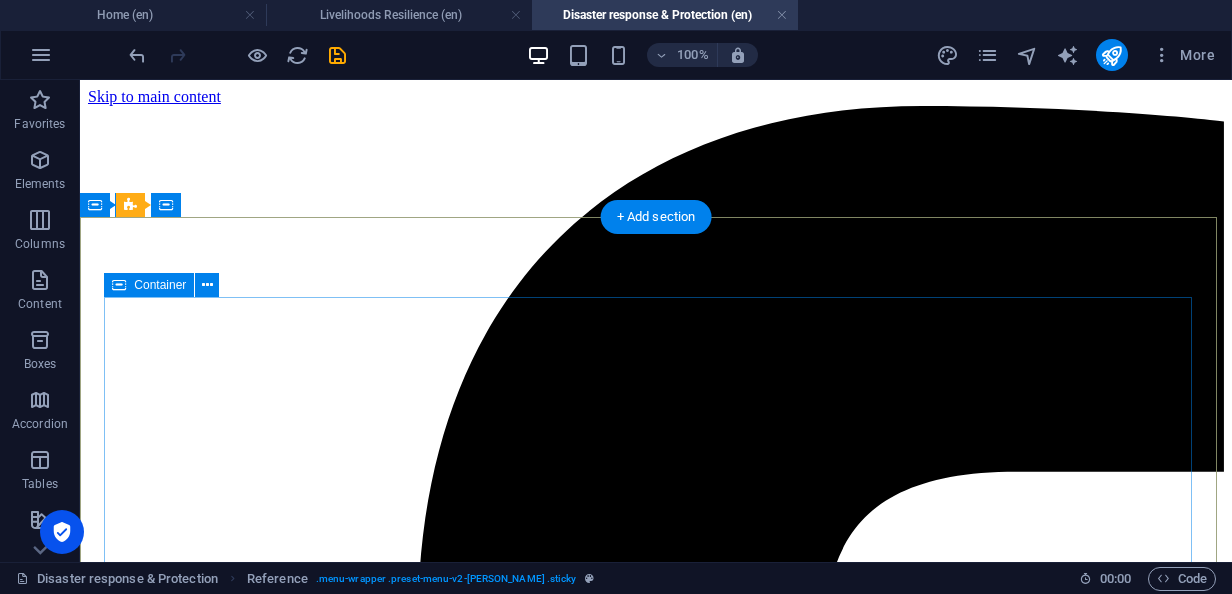 click on "Disaster Response and Protection “Unlocking potential, transforming communities” DONATE" at bounding box center [656, 7113] 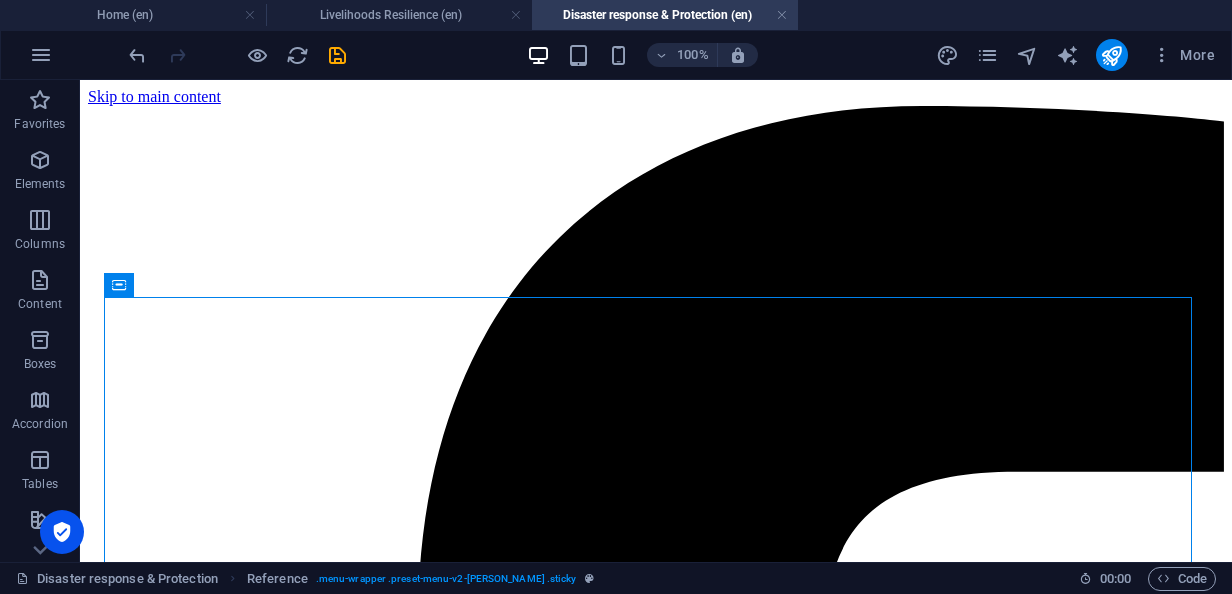click on "Disaster response & Protection (en)" at bounding box center (665, 15) 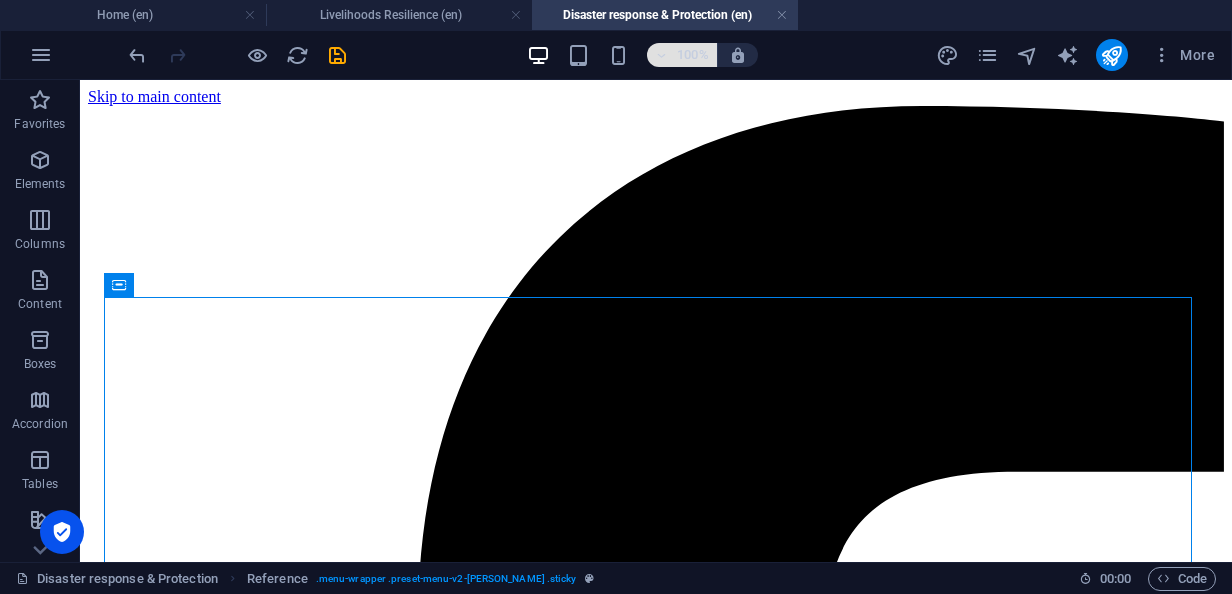 click on "100%" at bounding box center [682, 55] 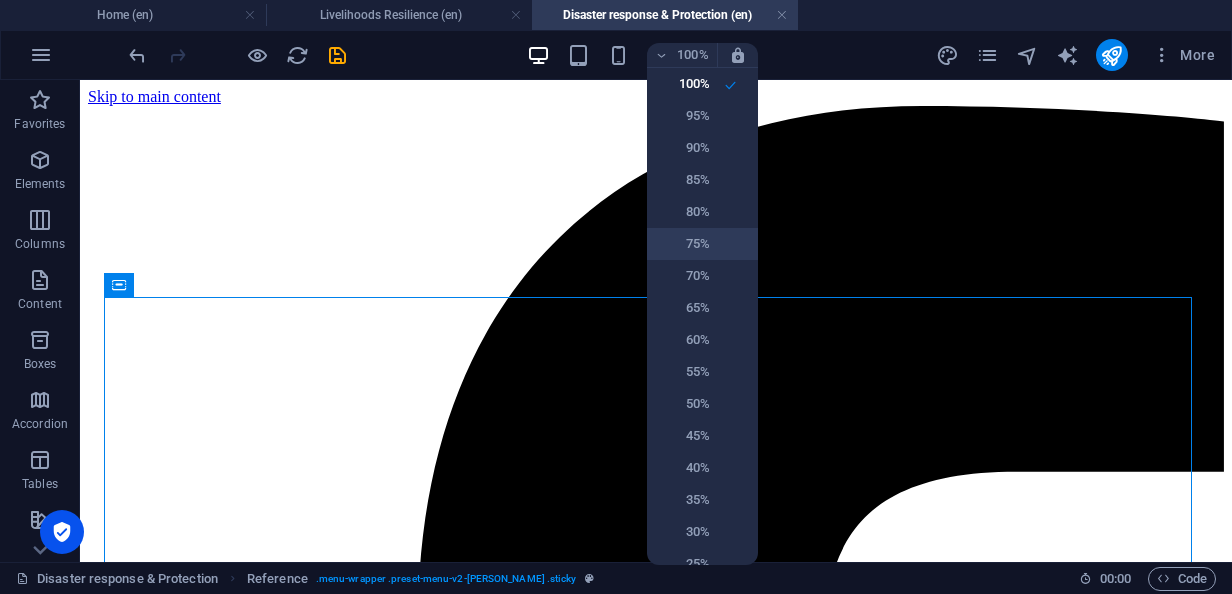 click on "75%" at bounding box center (684, 244) 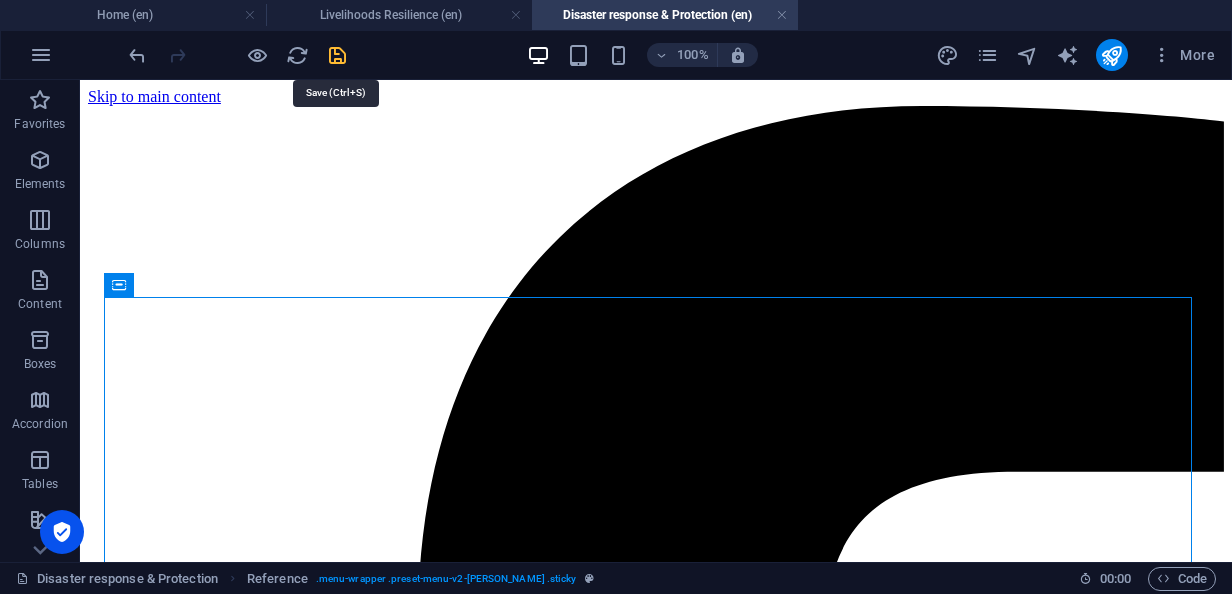 click at bounding box center (337, 55) 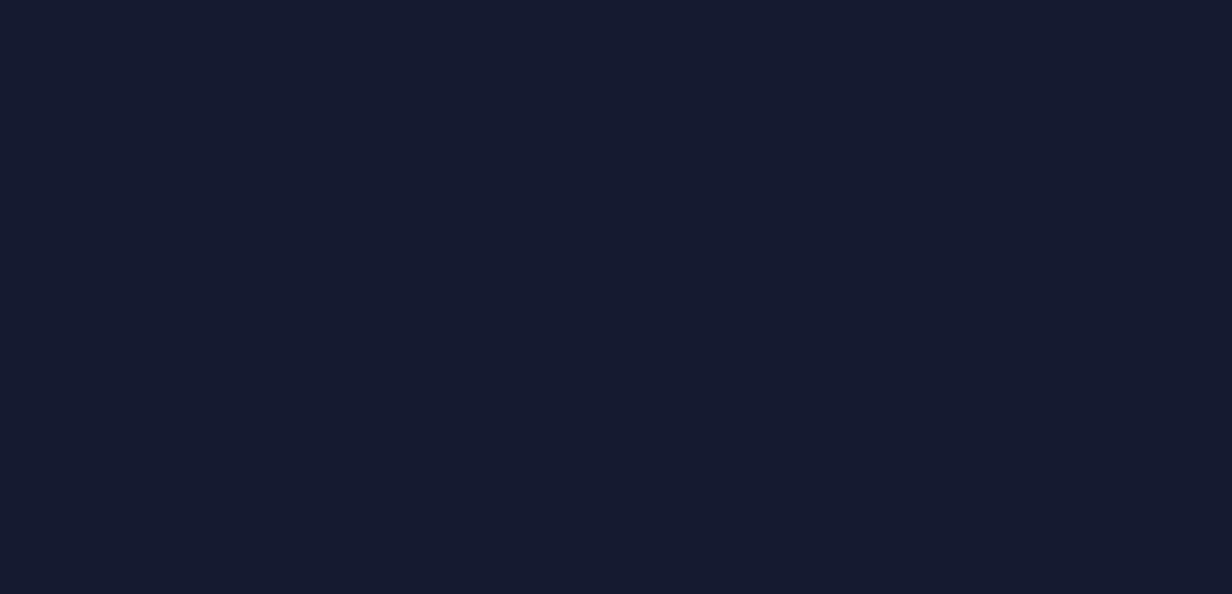 scroll, scrollTop: 0, scrollLeft: 0, axis: both 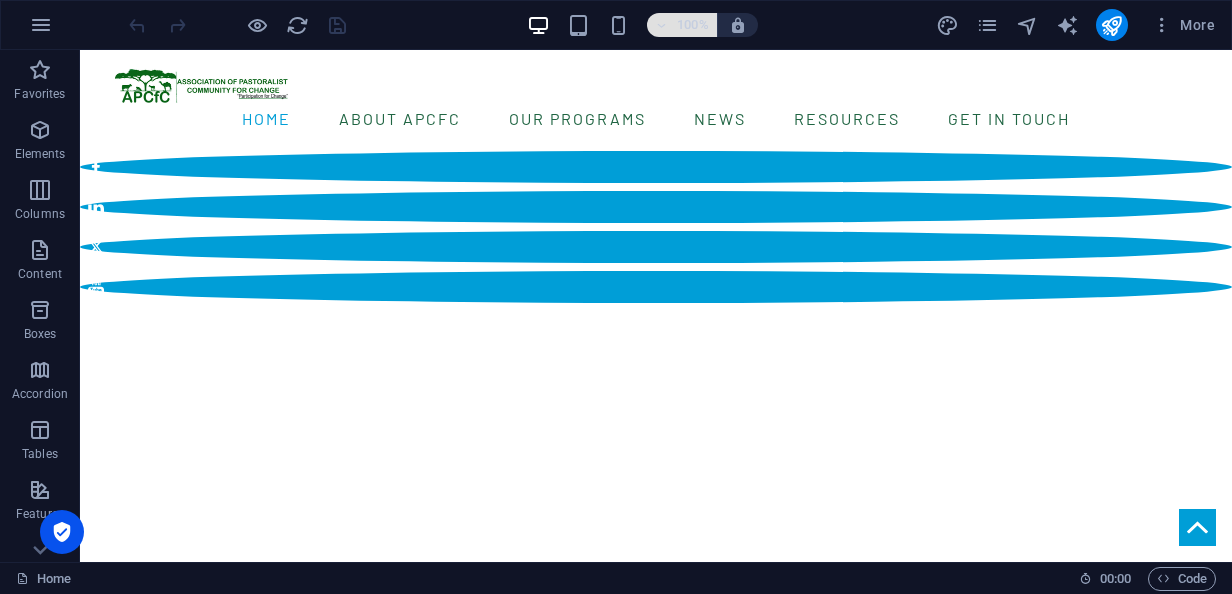 click on "100%" at bounding box center [693, 25] 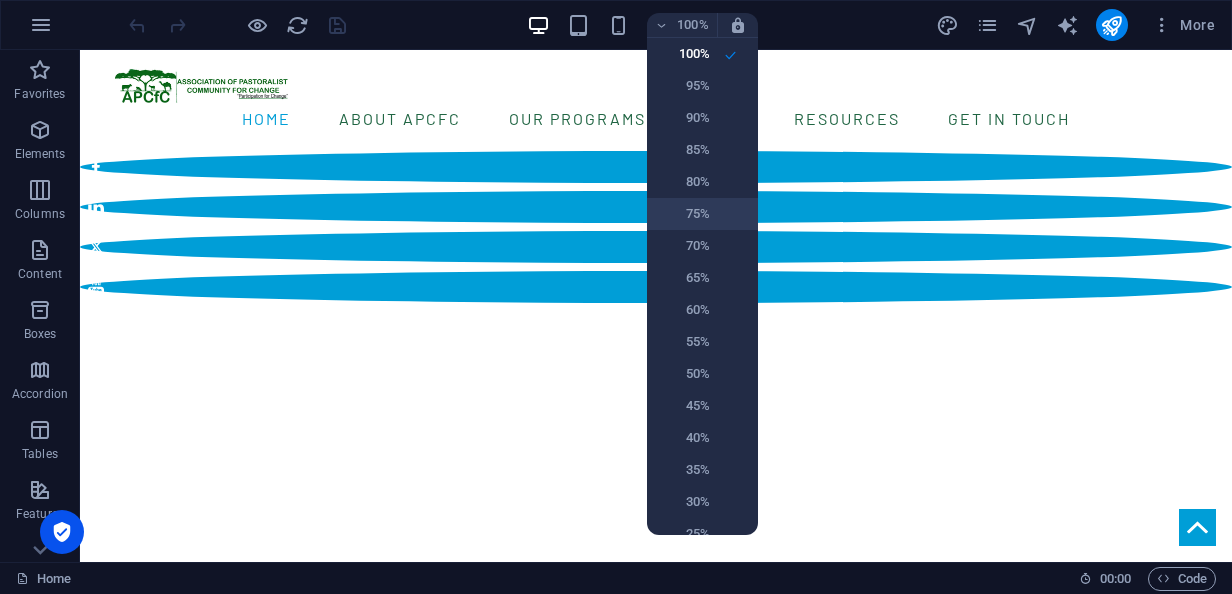 click on "75%" at bounding box center [684, 214] 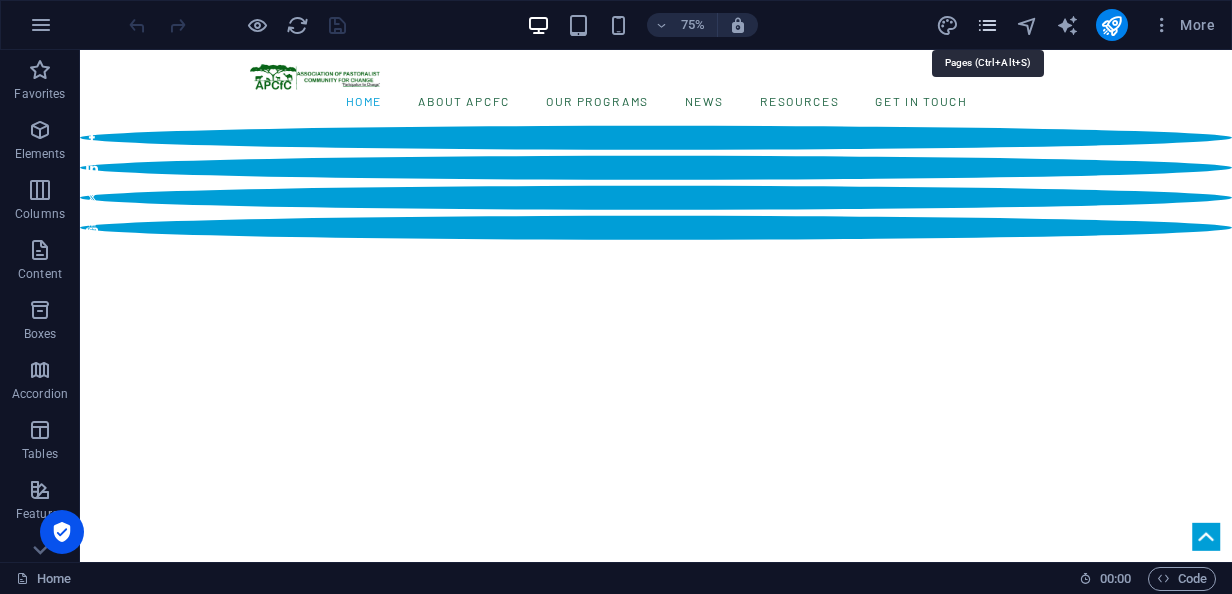 click at bounding box center [987, 25] 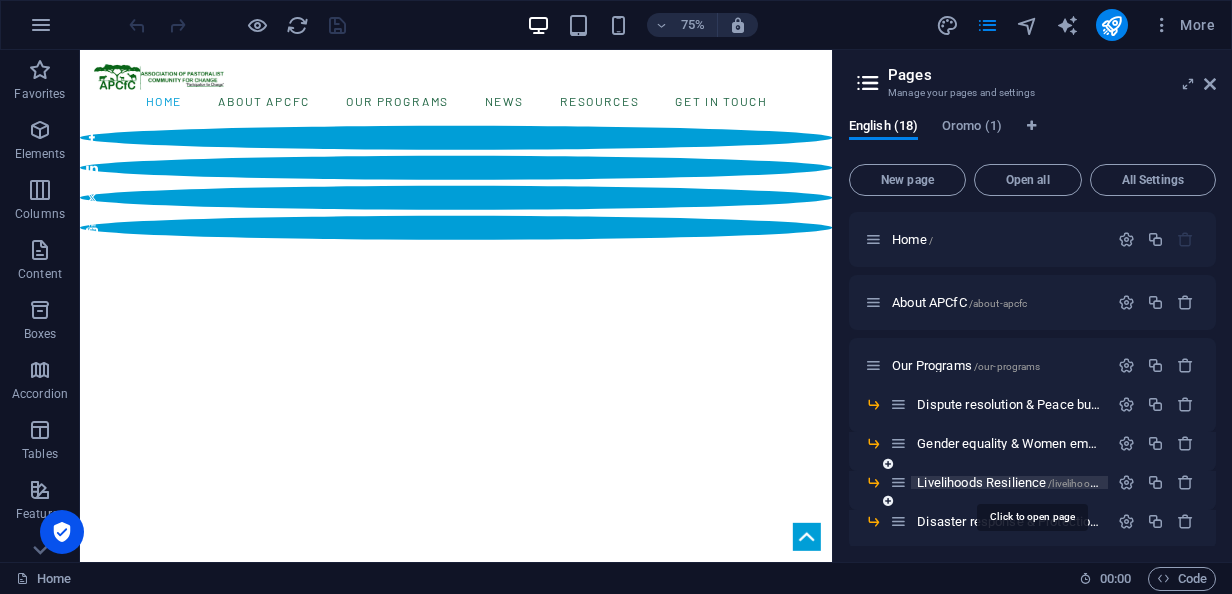 click on "/livelihoods-resilience" at bounding box center [1096, 483] 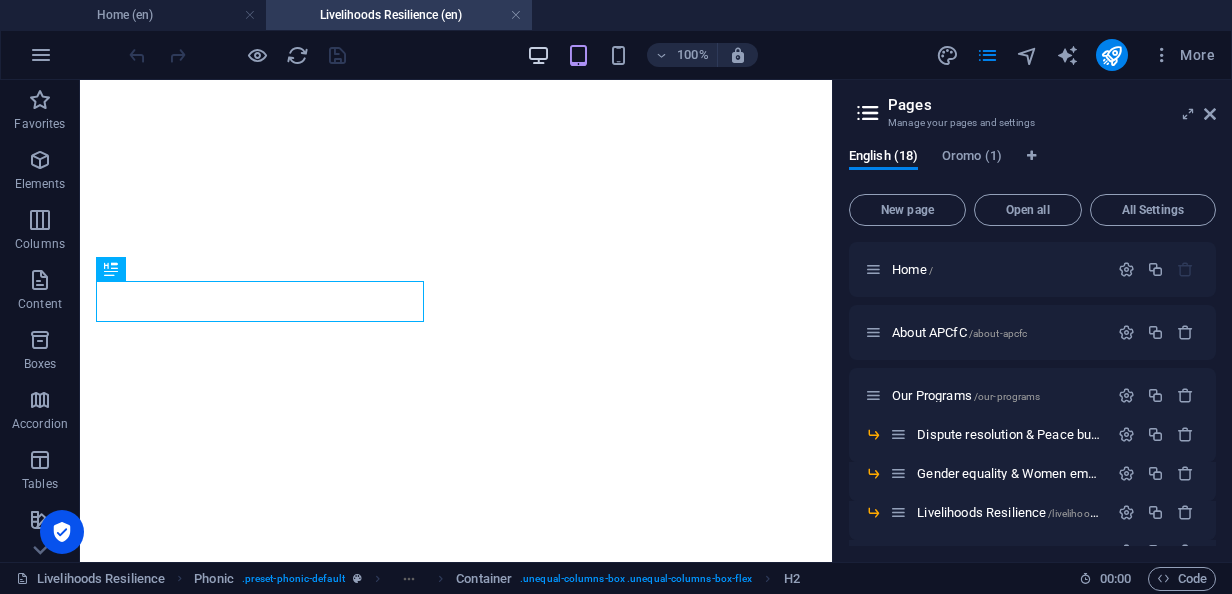 click on "100% More" at bounding box center [674, 55] 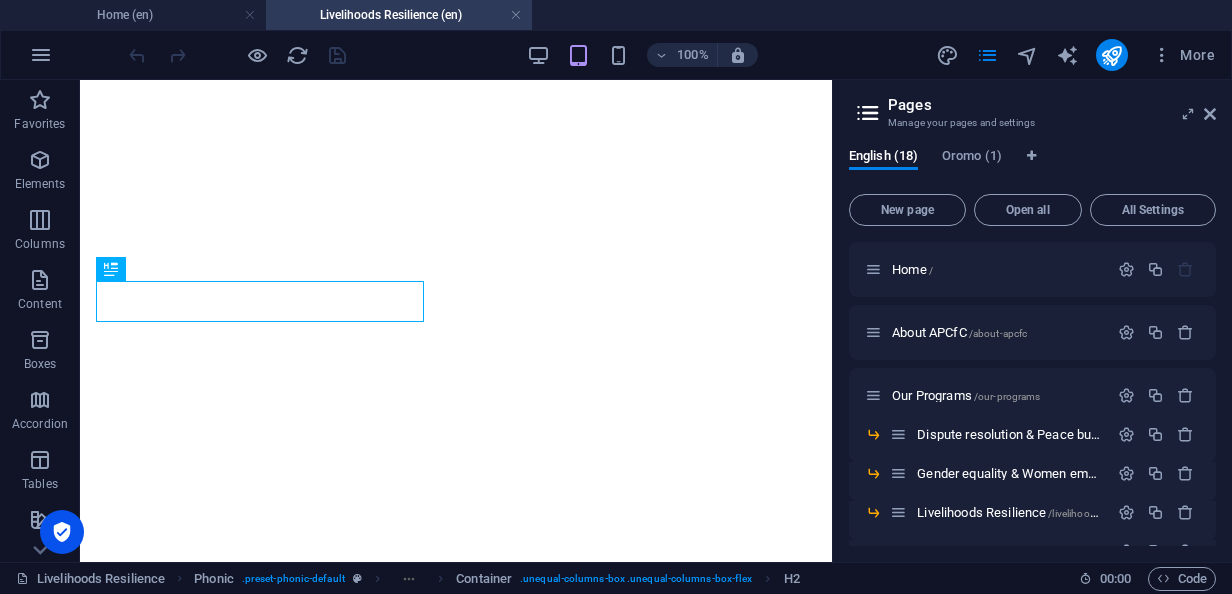 drag, startPoint x: 516, startPoint y: 11, endPoint x: 873, endPoint y: 204, distance: 405.83002 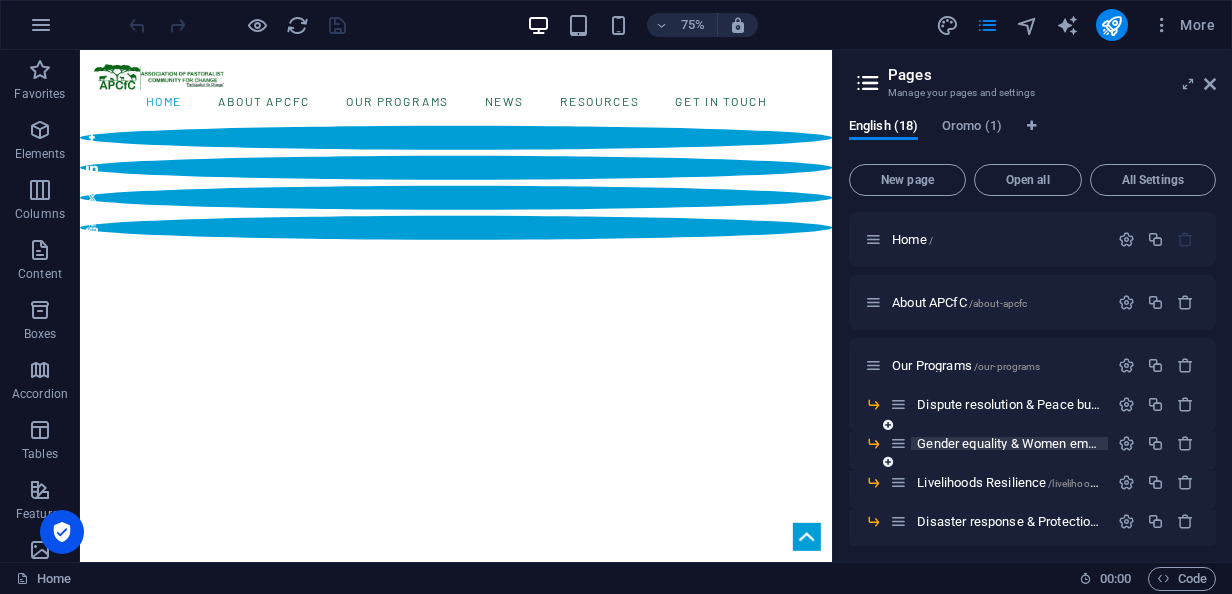 scroll, scrollTop: 100, scrollLeft: 0, axis: vertical 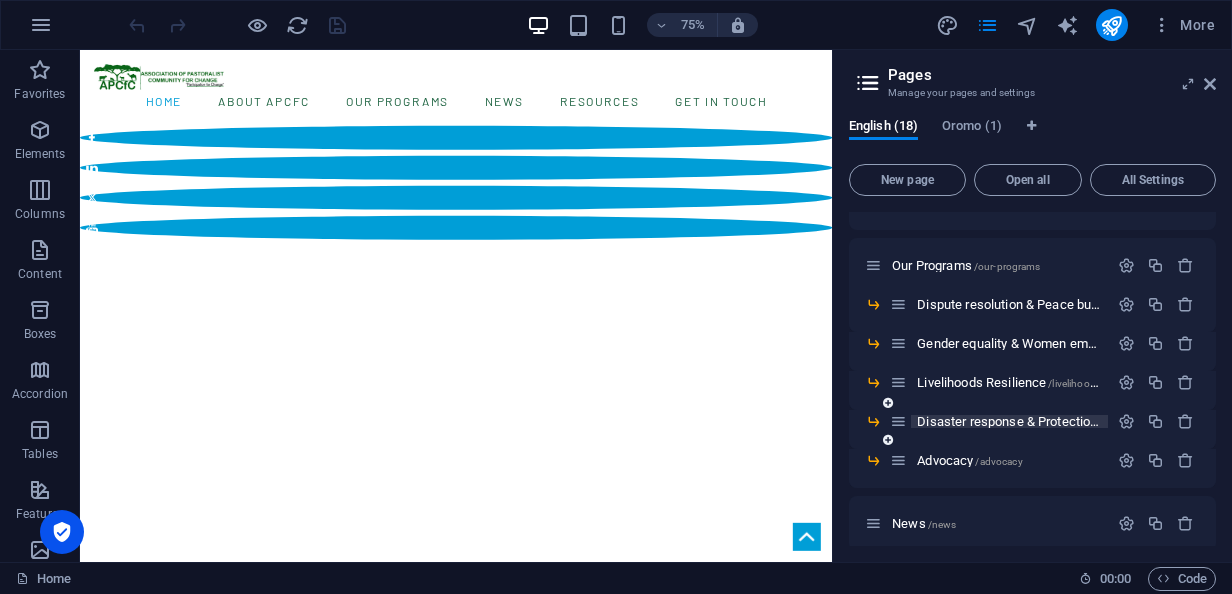 click on "Disaster response & Protection /disaster-response-protection" at bounding box center (1075, 421) 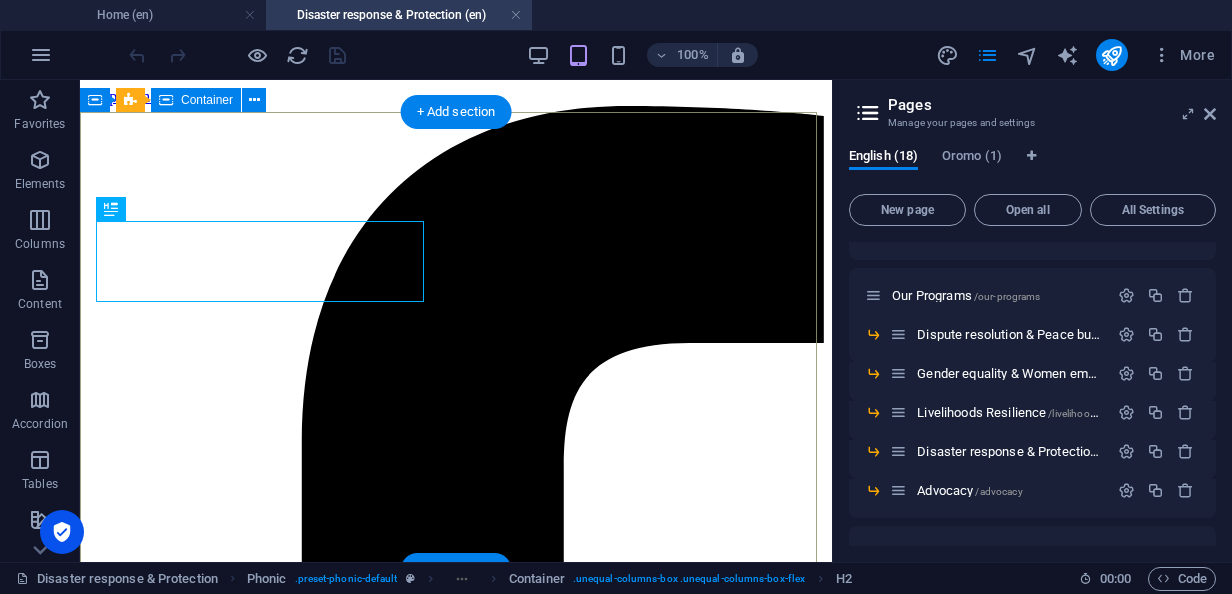 scroll, scrollTop: 0, scrollLeft: 0, axis: both 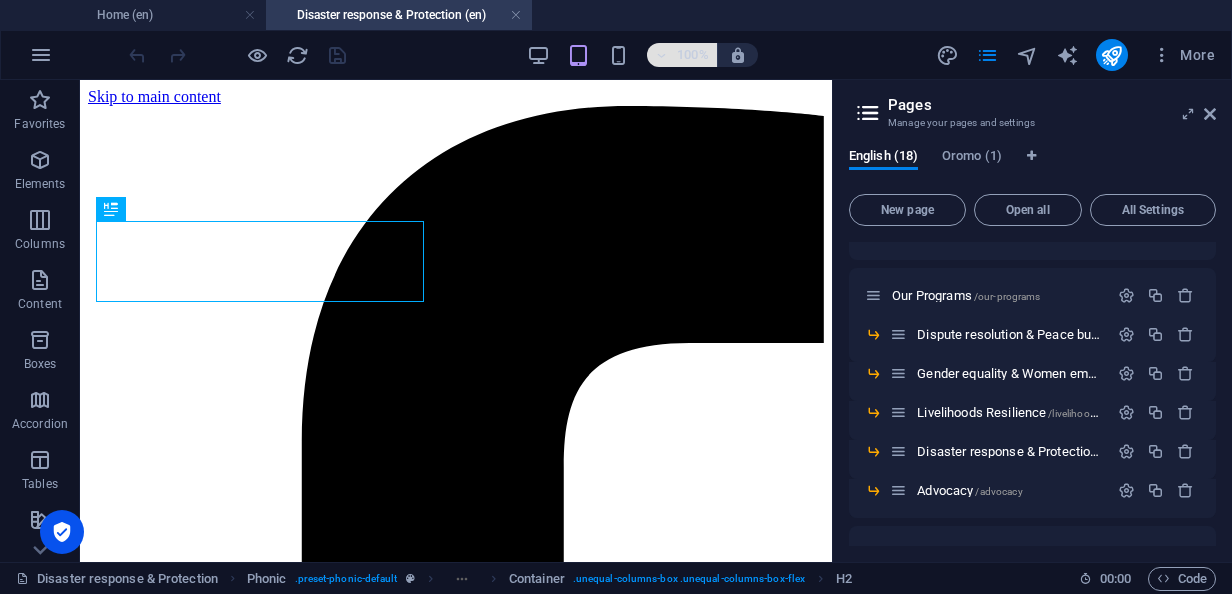 click on "100%" at bounding box center (693, 55) 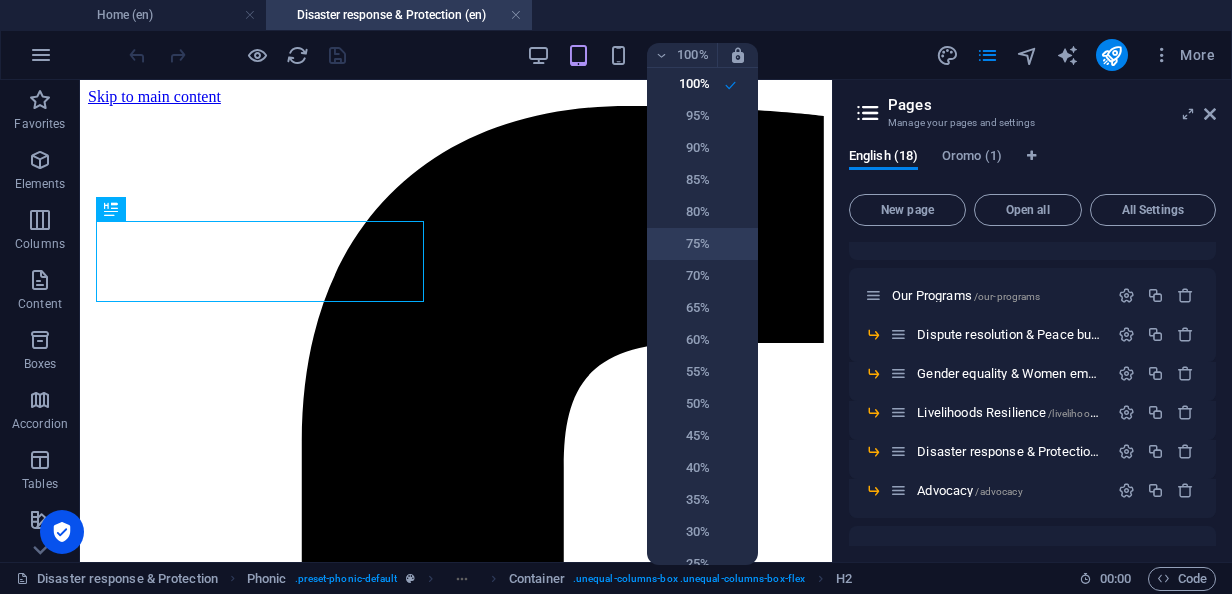 click on "75%" at bounding box center (684, 244) 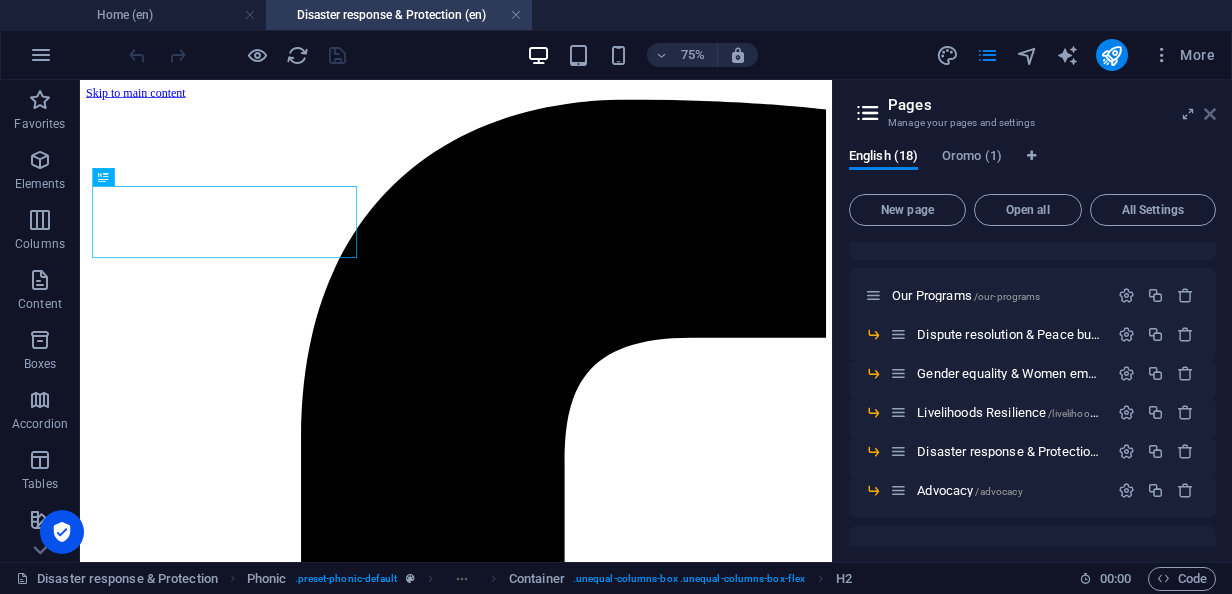 click at bounding box center [1210, 114] 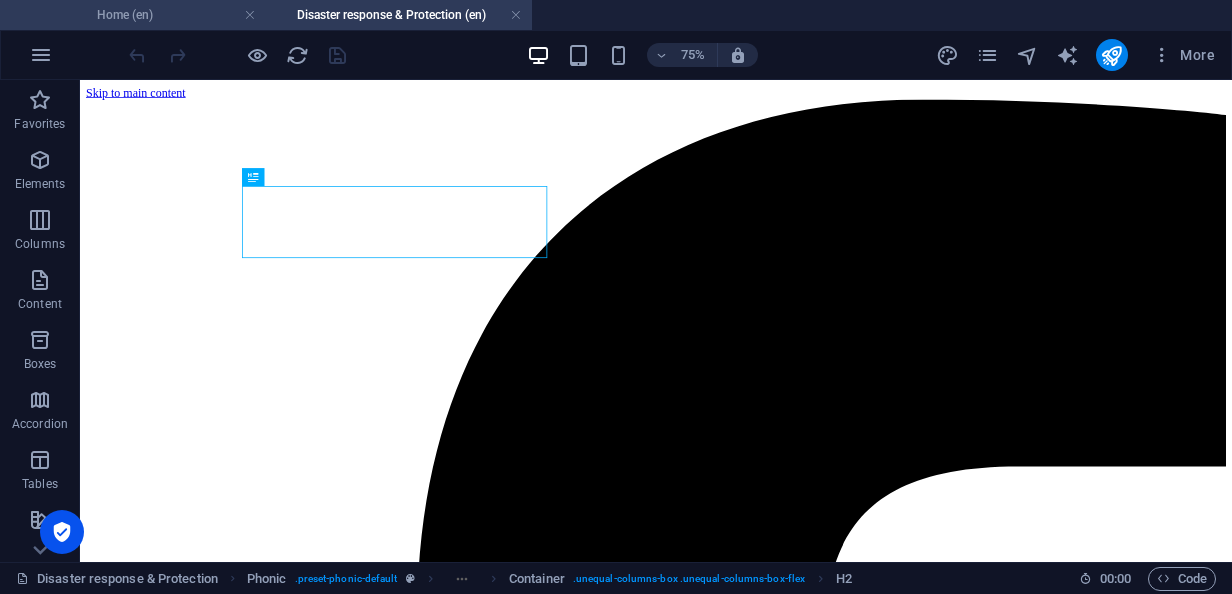 click on "Home (en)" at bounding box center [133, 15] 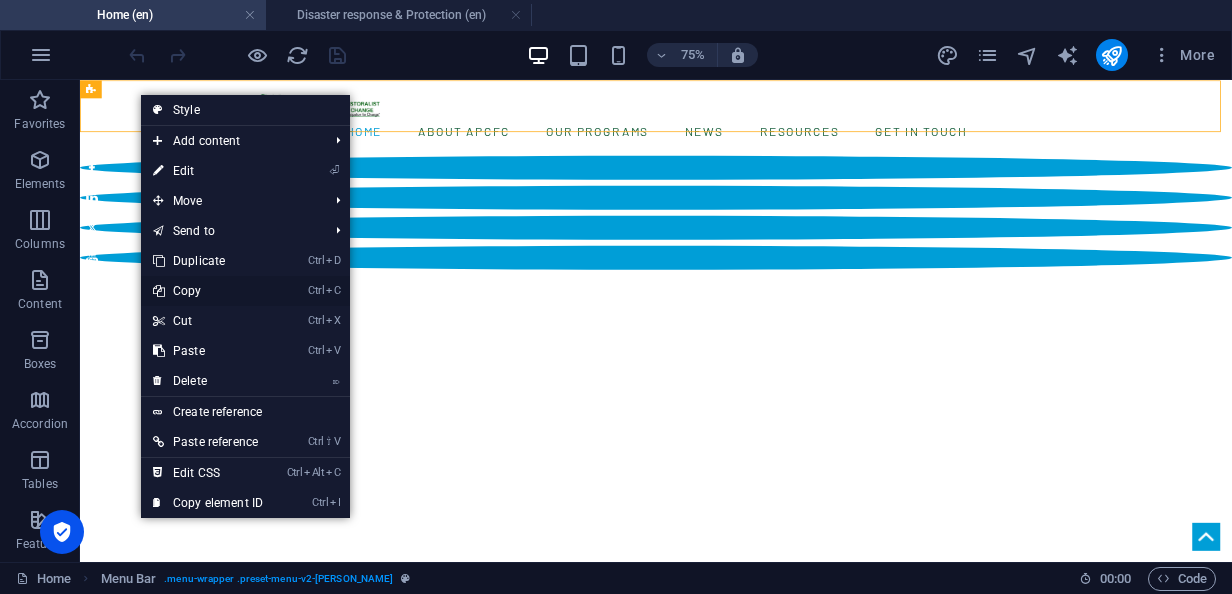 click on "Ctrl C  Copy" at bounding box center (208, 291) 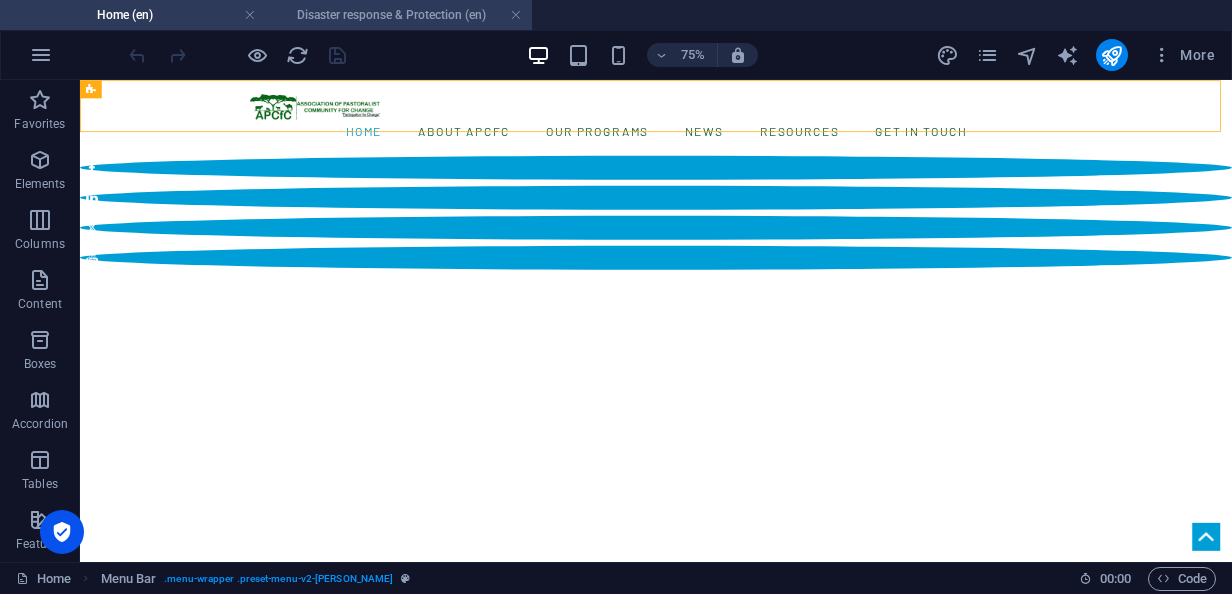 click on "Disaster response & Protection (en)" at bounding box center [399, 15] 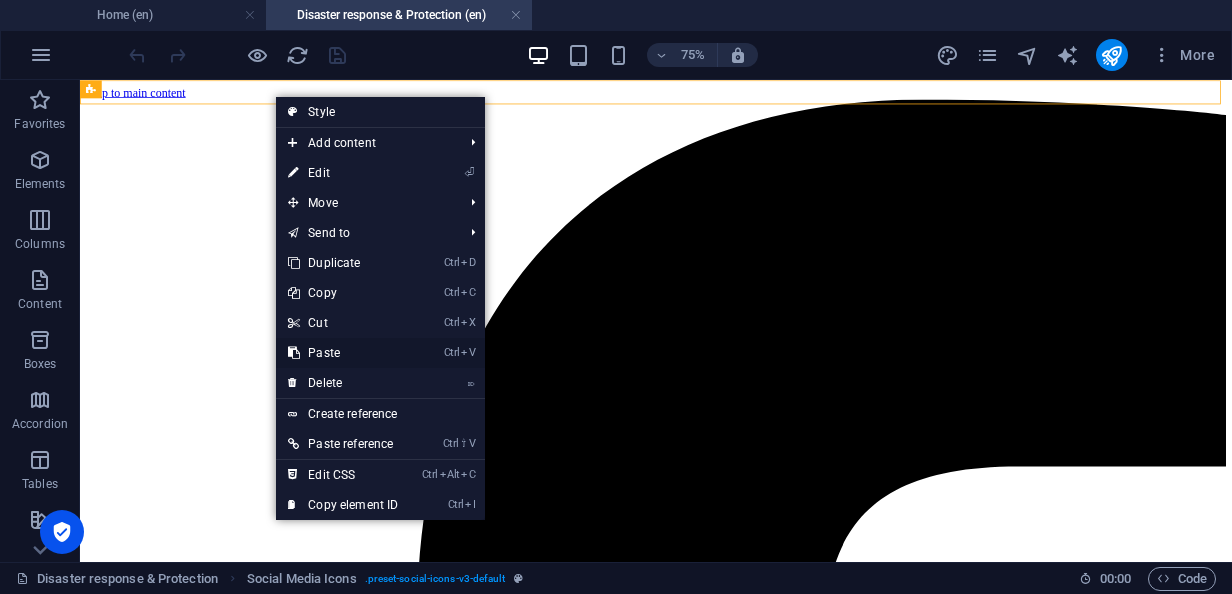 click on "Ctrl V  Paste" at bounding box center (343, 353) 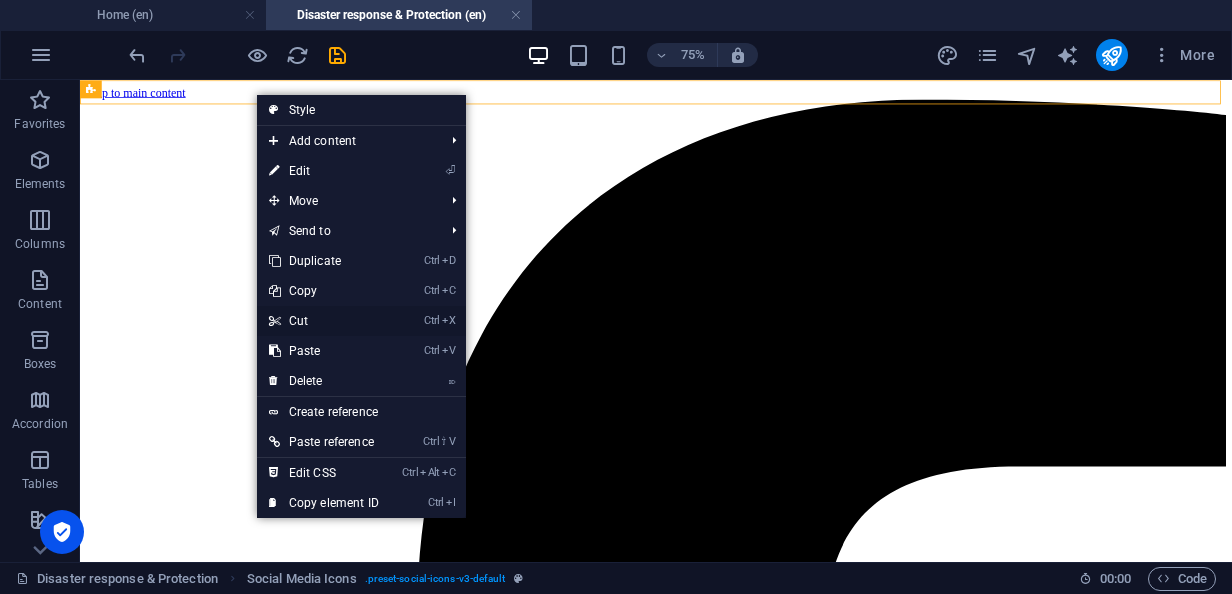 click on "Ctrl X  Cut" at bounding box center (324, 321) 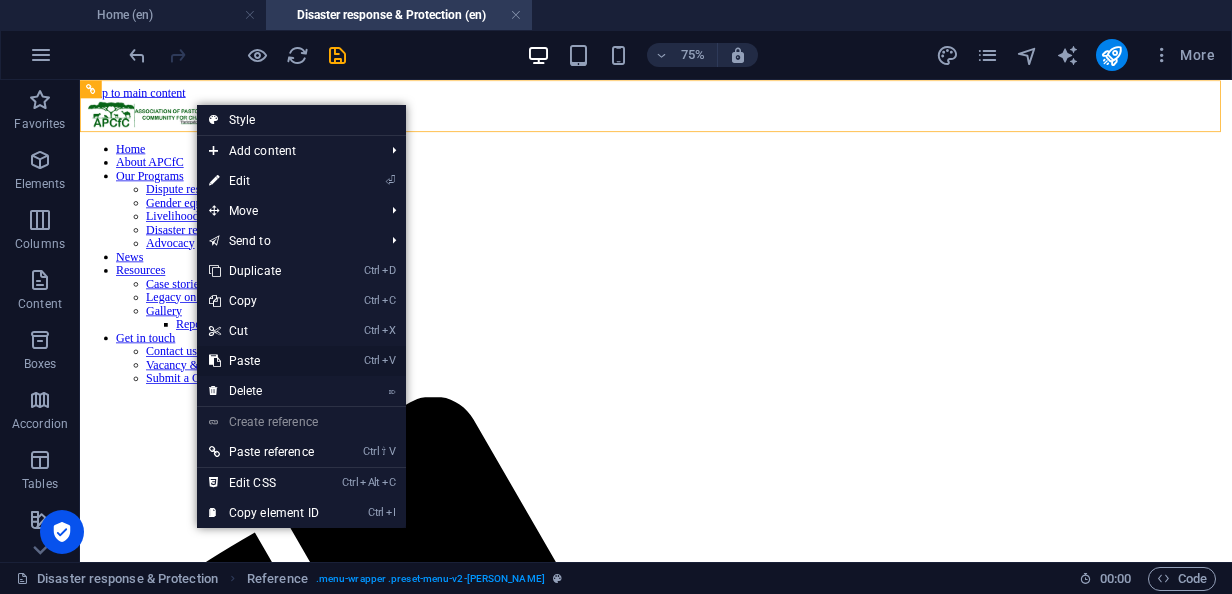 drag, startPoint x: 246, startPoint y: 359, endPoint x: 267, endPoint y: 347, distance: 24.186773 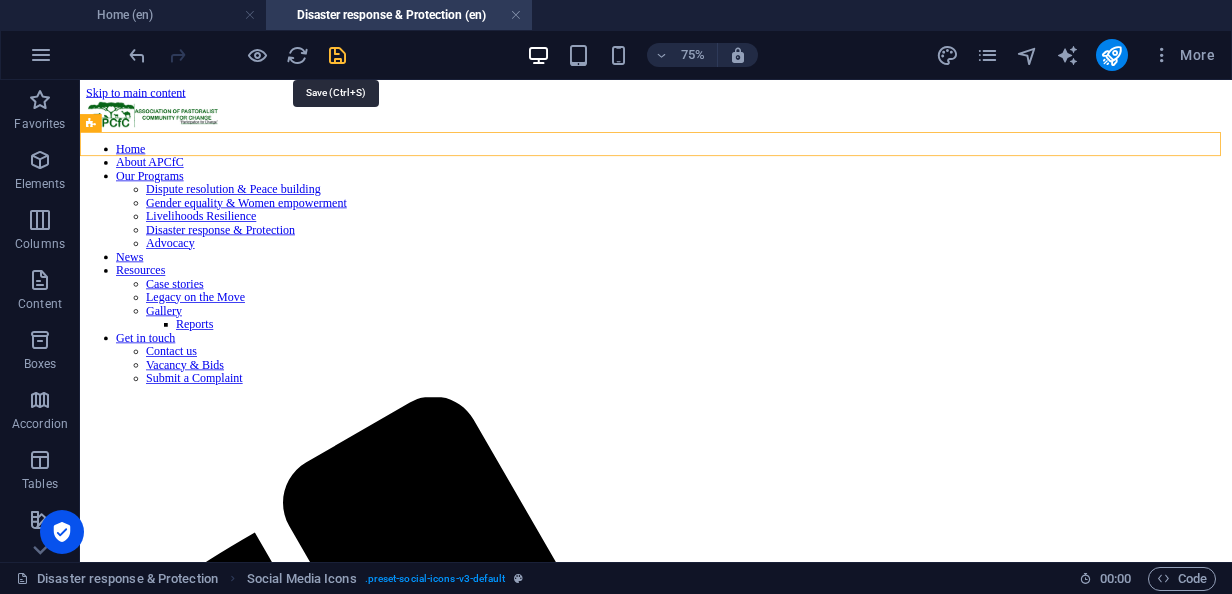 click at bounding box center [337, 55] 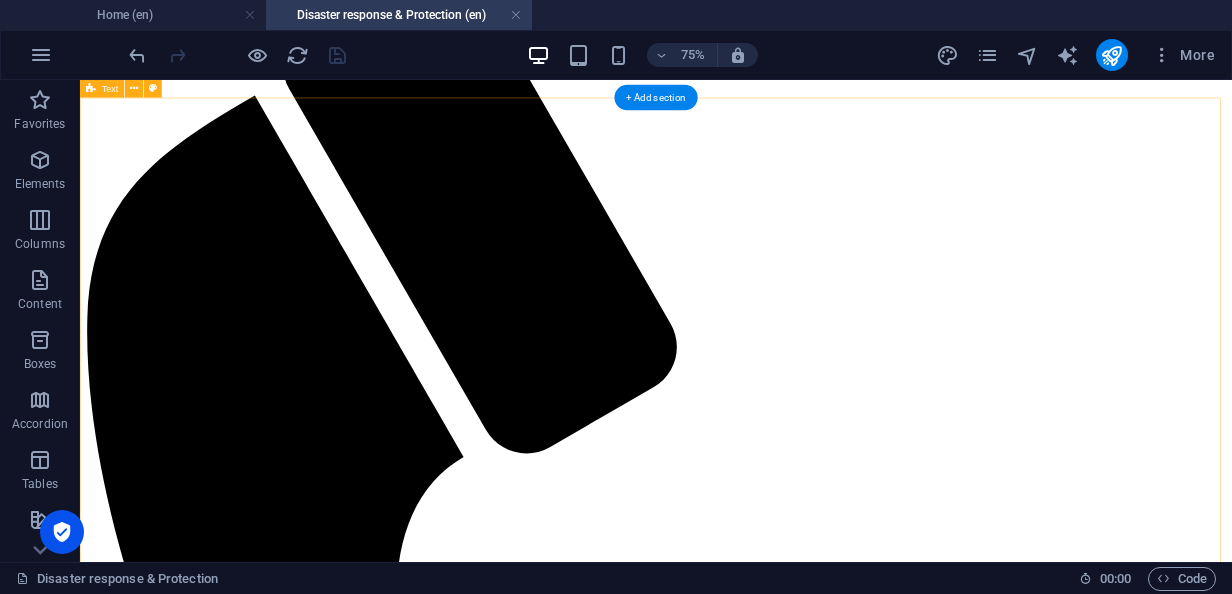 scroll, scrollTop: 0, scrollLeft: 0, axis: both 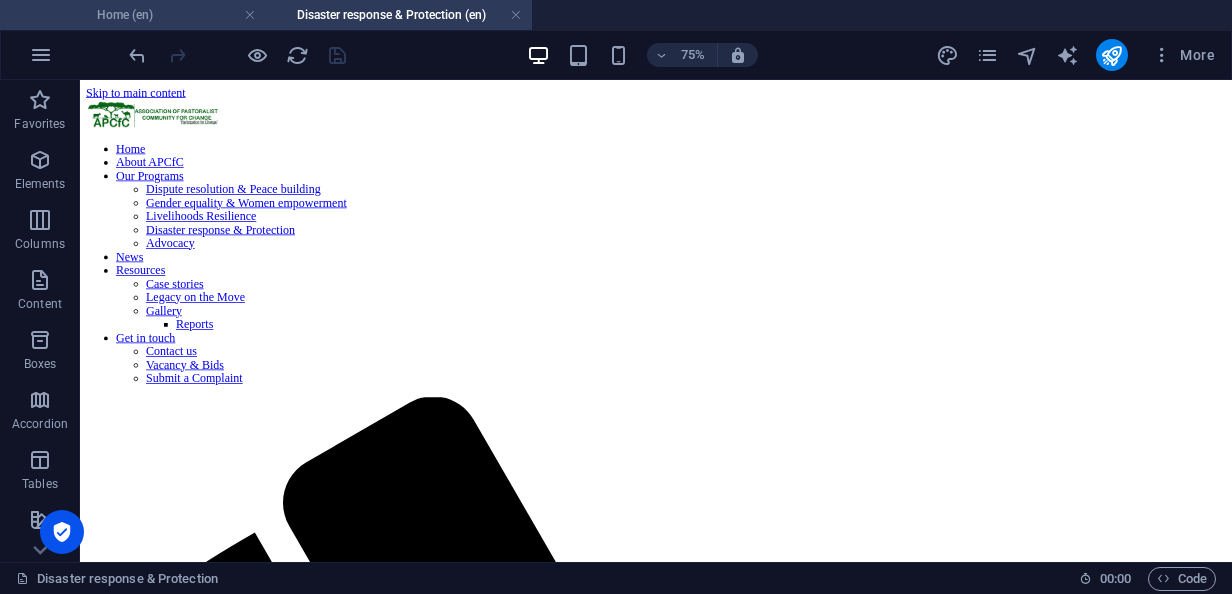 click on "Home (en)" at bounding box center [133, 15] 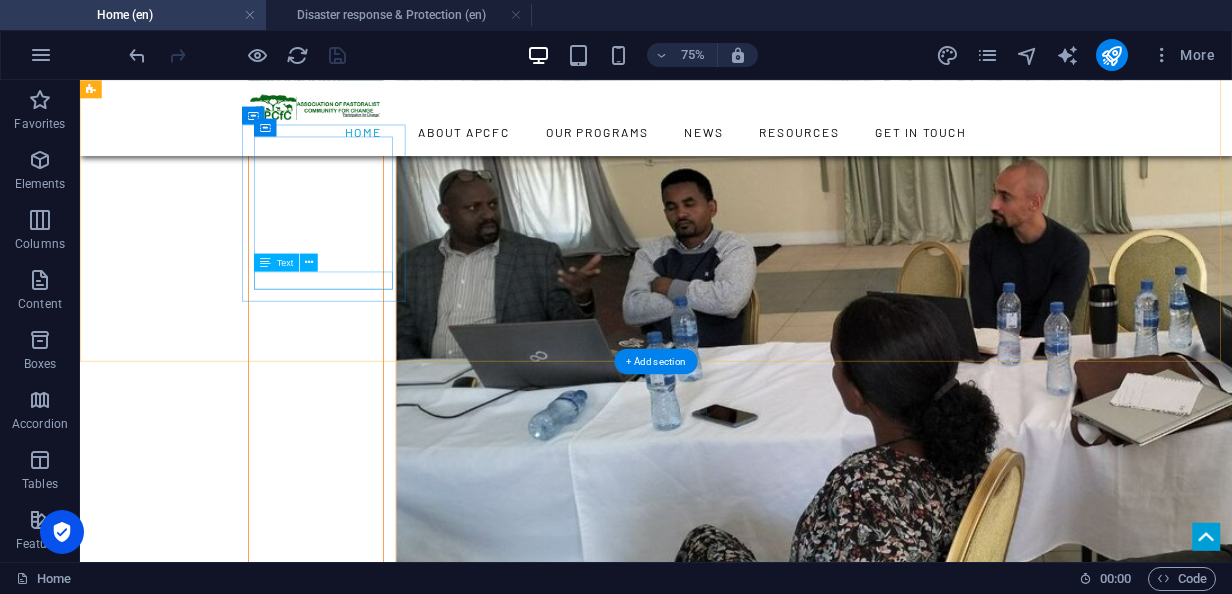scroll, scrollTop: 7800, scrollLeft: 0, axis: vertical 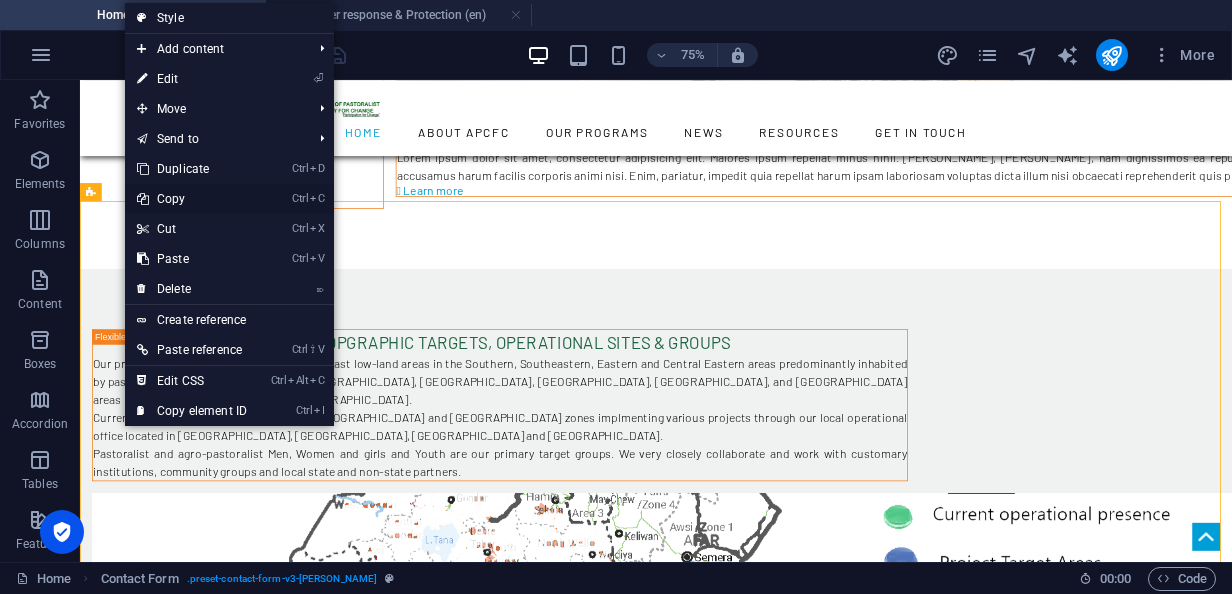 click on "Ctrl C  Copy" at bounding box center [192, 199] 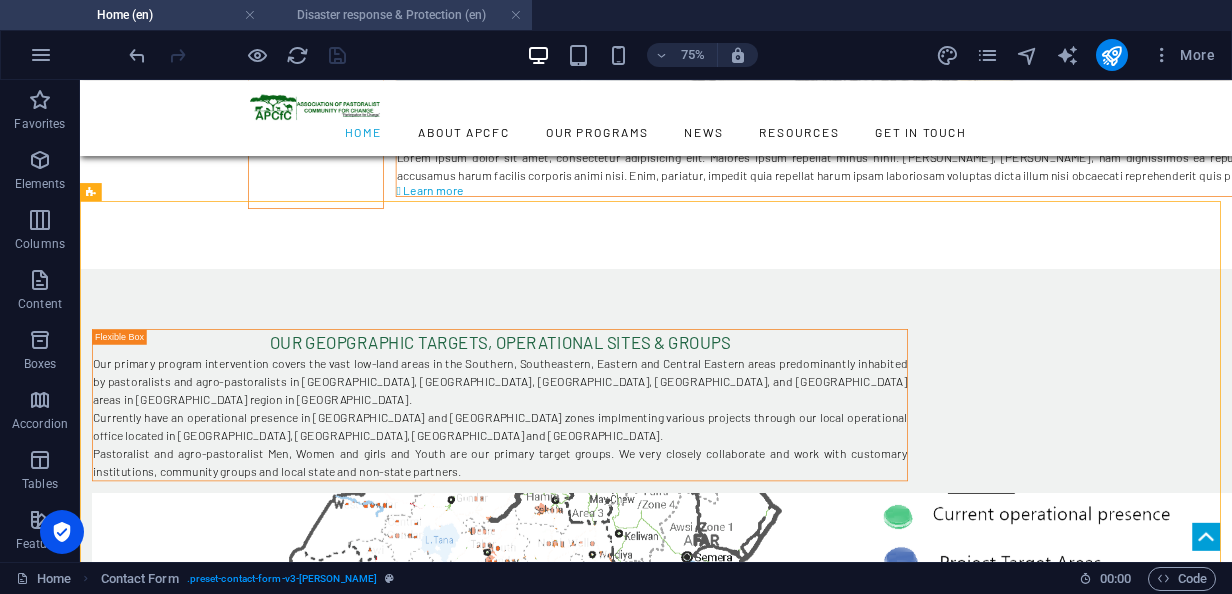 click on "Disaster response & Protection (en)" at bounding box center [399, 15] 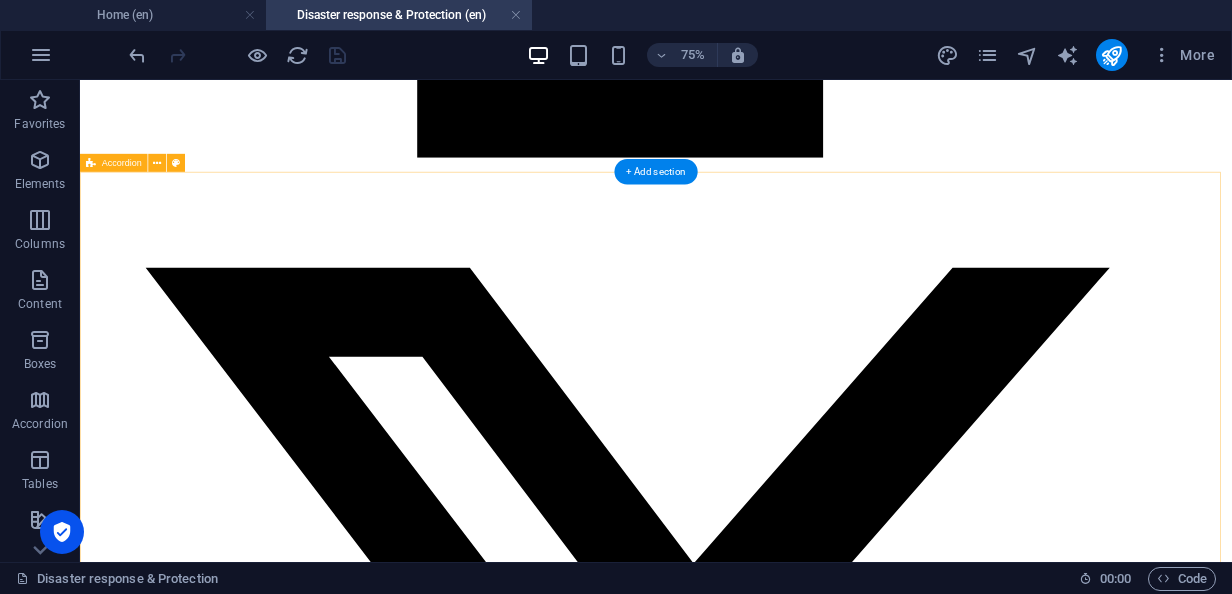 scroll, scrollTop: 5500, scrollLeft: 0, axis: vertical 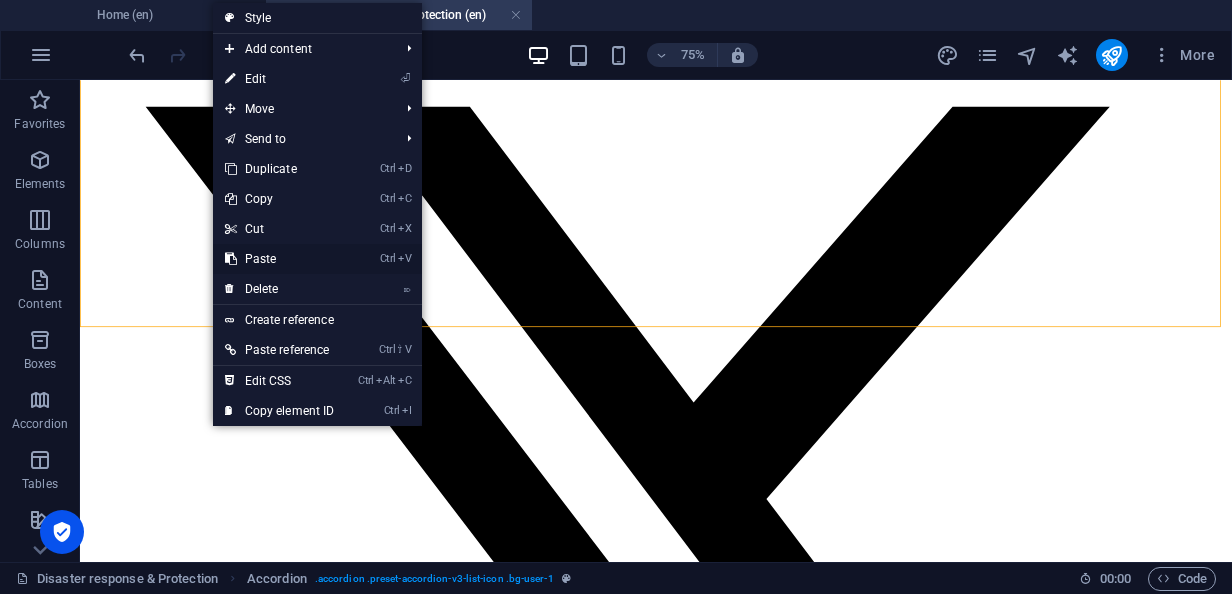 click on "Ctrl V  Paste" at bounding box center [280, 259] 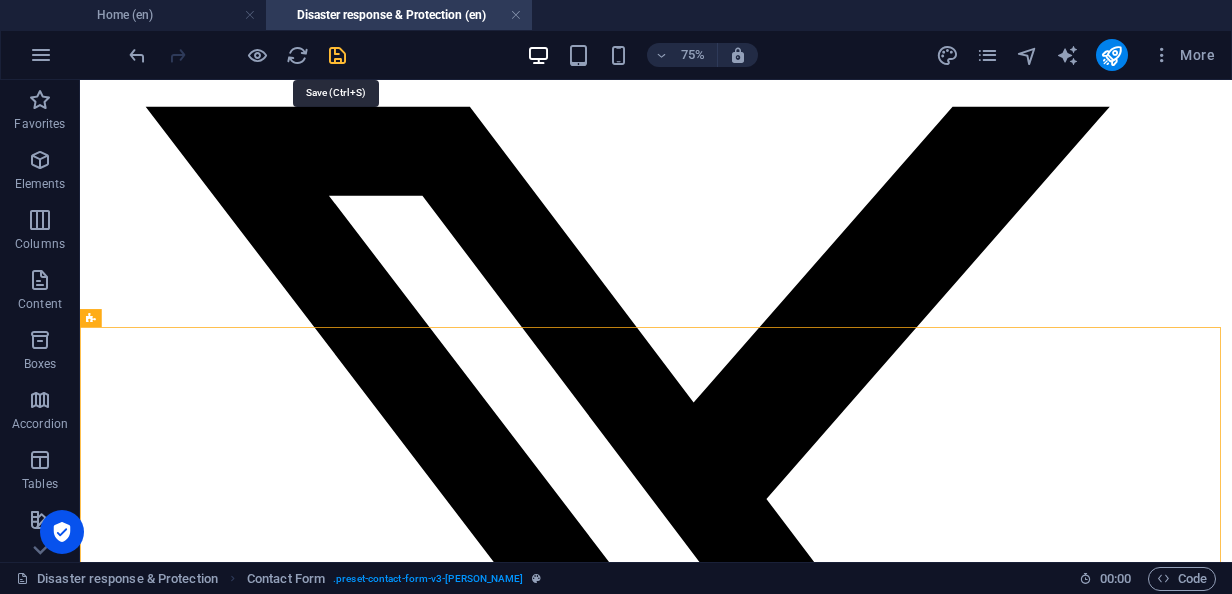 click at bounding box center (337, 55) 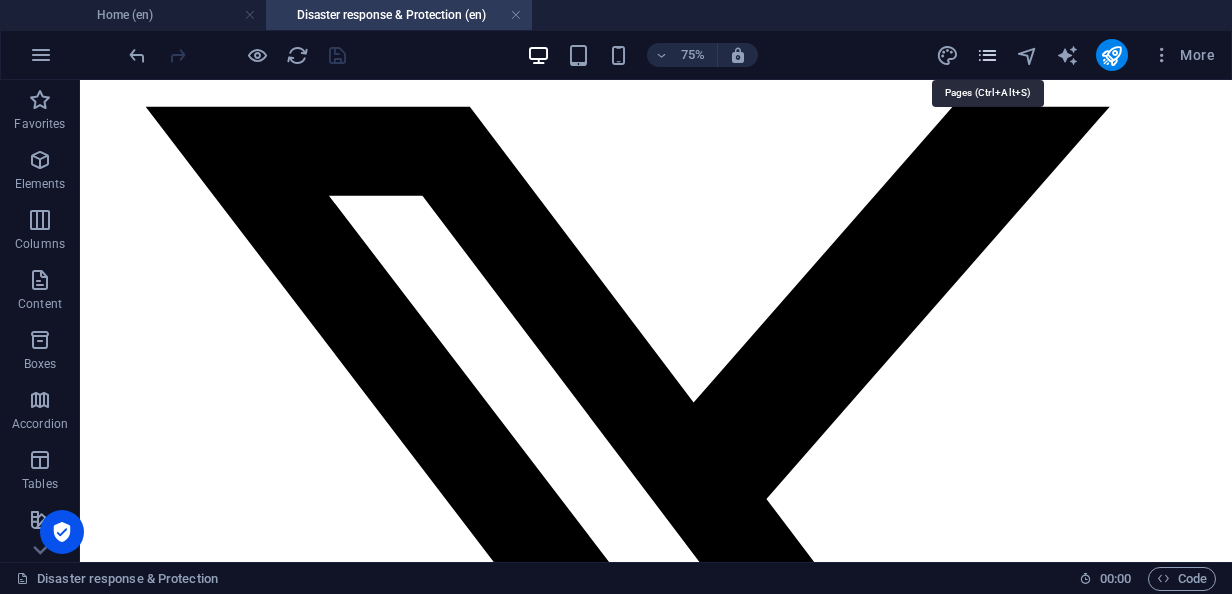 click at bounding box center (987, 55) 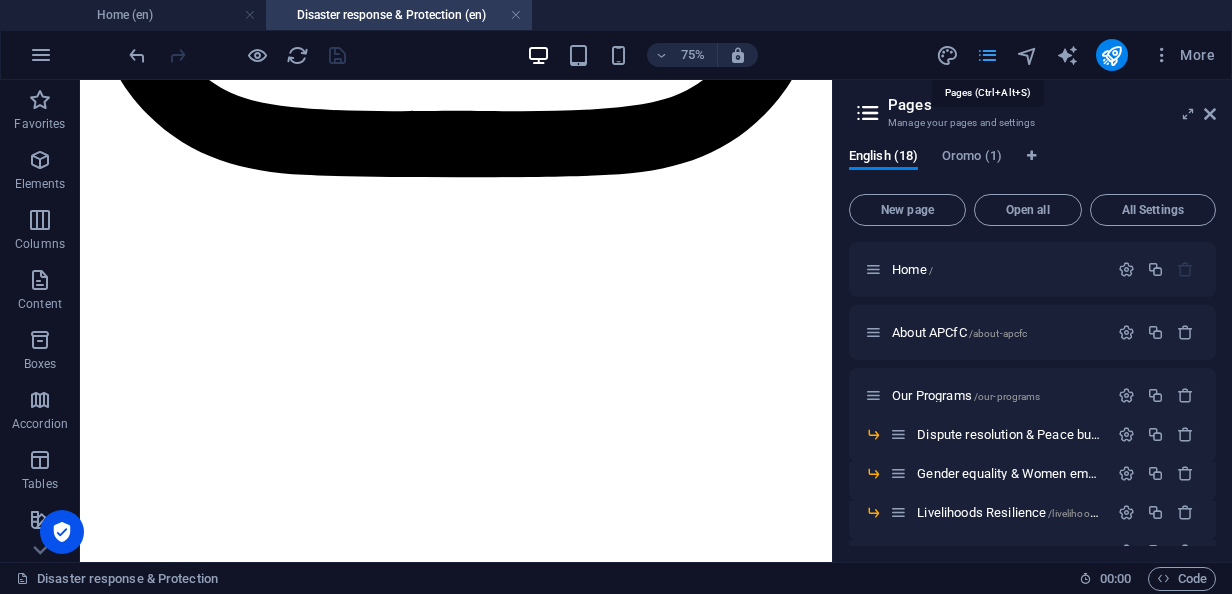 scroll, scrollTop: 5730, scrollLeft: 0, axis: vertical 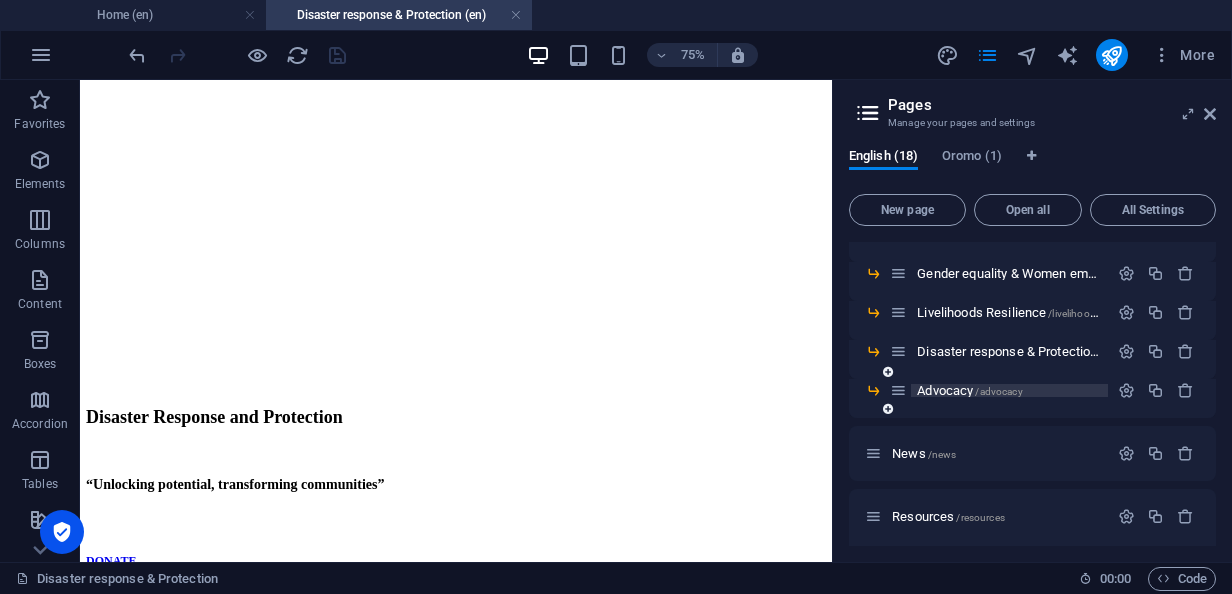 click on "/advocacy" at bounding box center (998, 391) 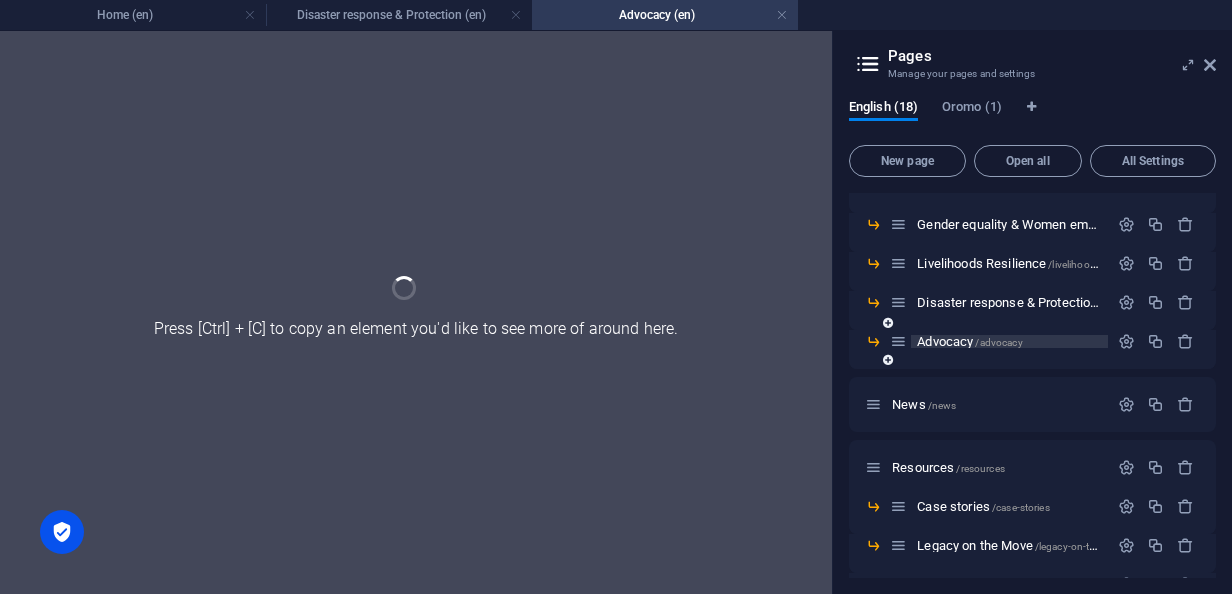 scroll, scrollTop: 0, scrollLeft: 0, axis: both 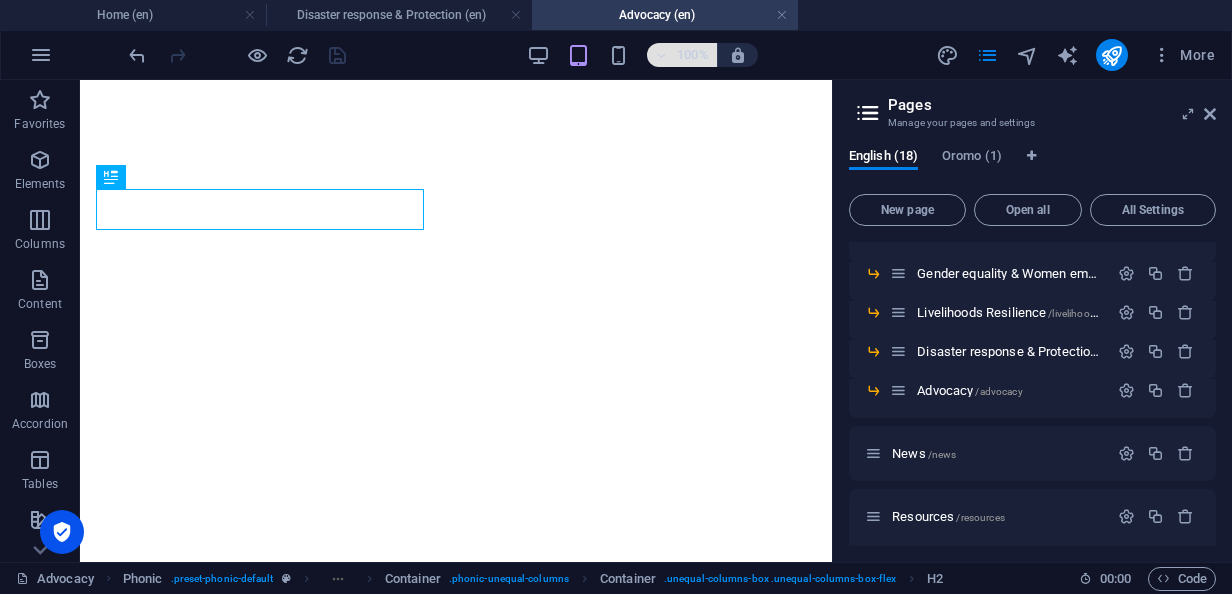 click on "100%" at bounding box center (682, 55) 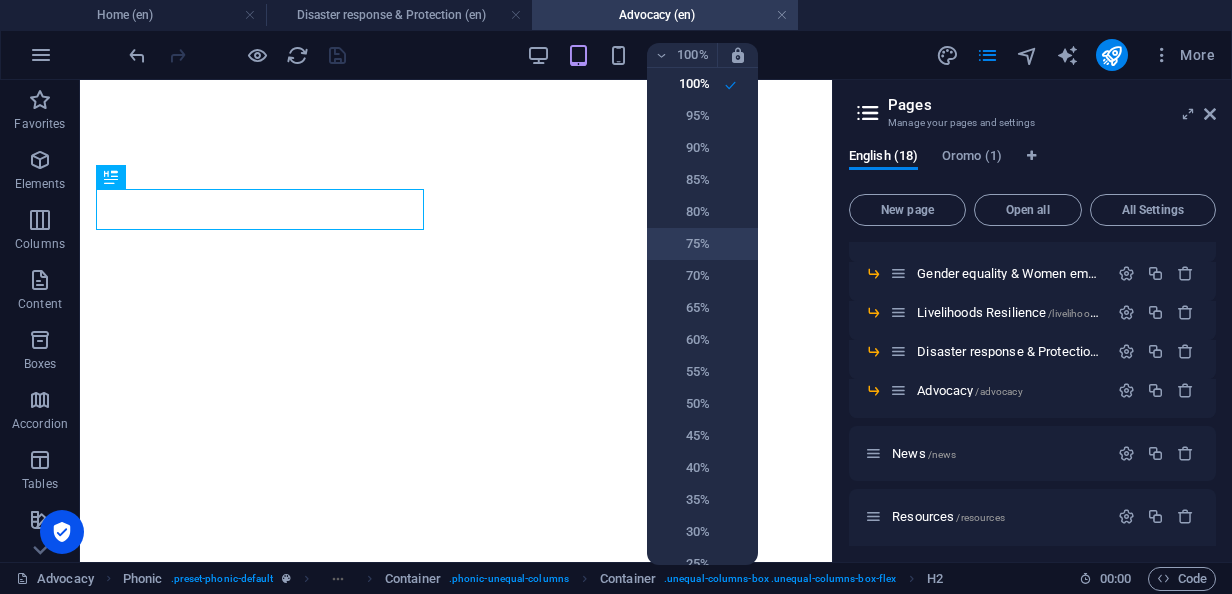 click on "75%" at bounding box center [702, 244] 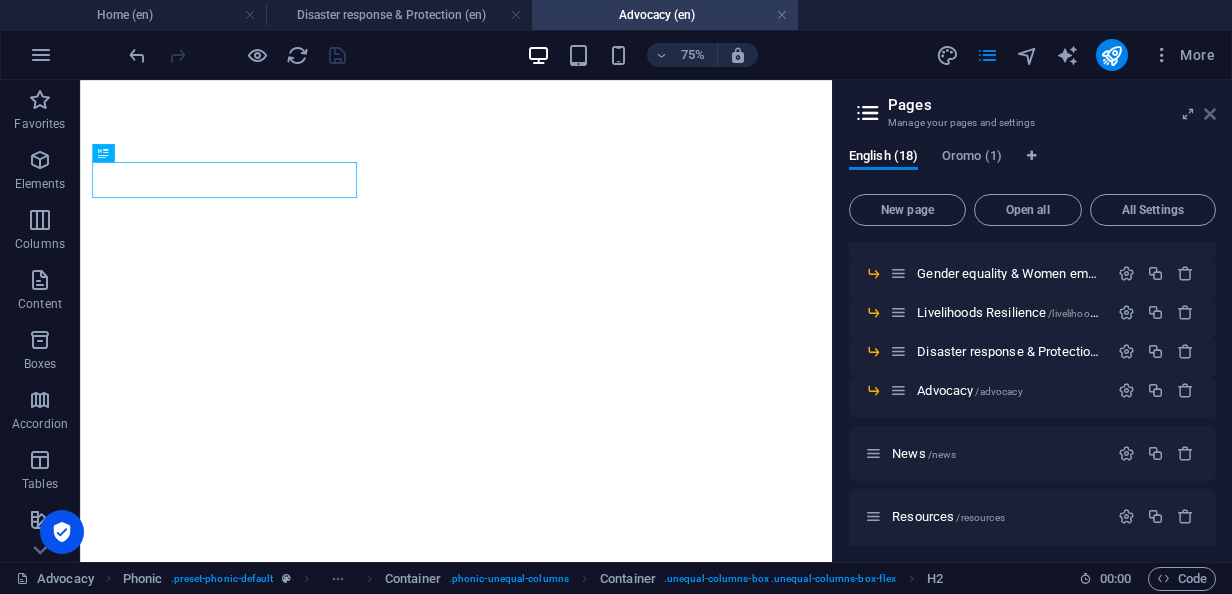 click at bounding box center [1210, 114] 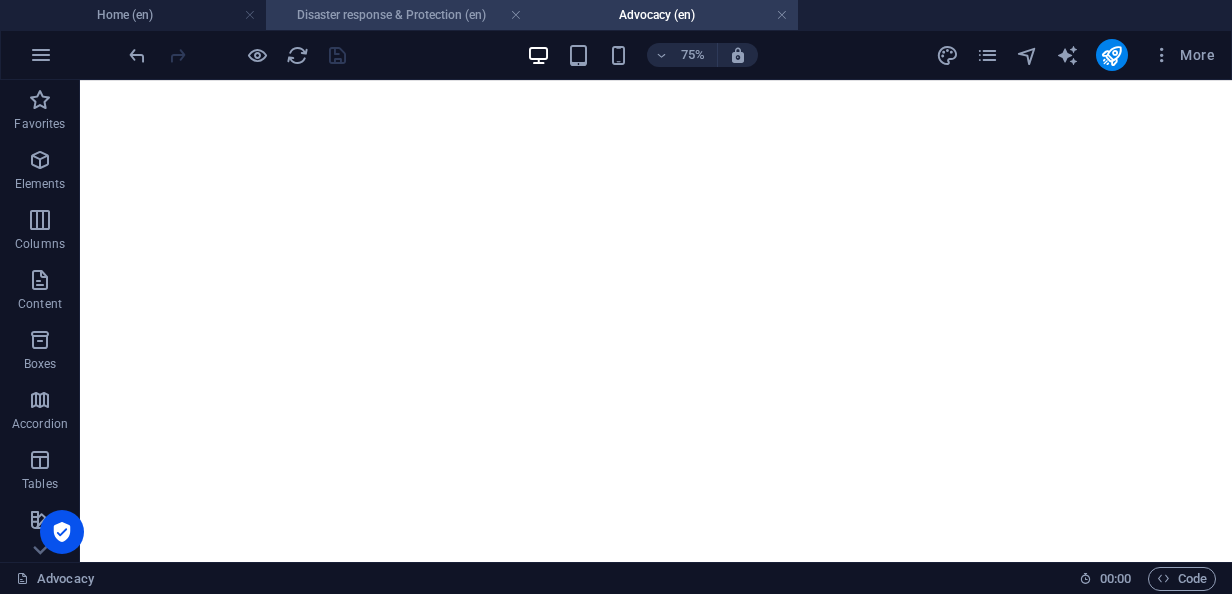 drag, startPoint x: 334, startPoint y: 15, endPoint x: 334, endPoint y: 26, distance: 11 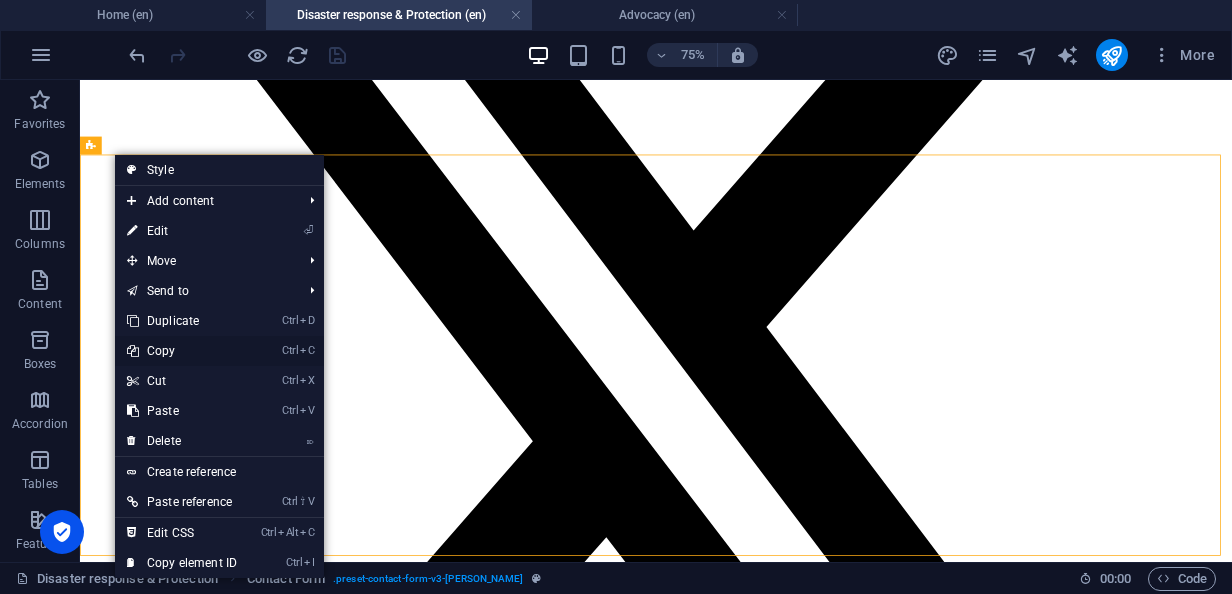 drag, startPoint x: 170, startPoint y: 350, endPoint x: 371, endPoint y: 226, distance: 236.17155 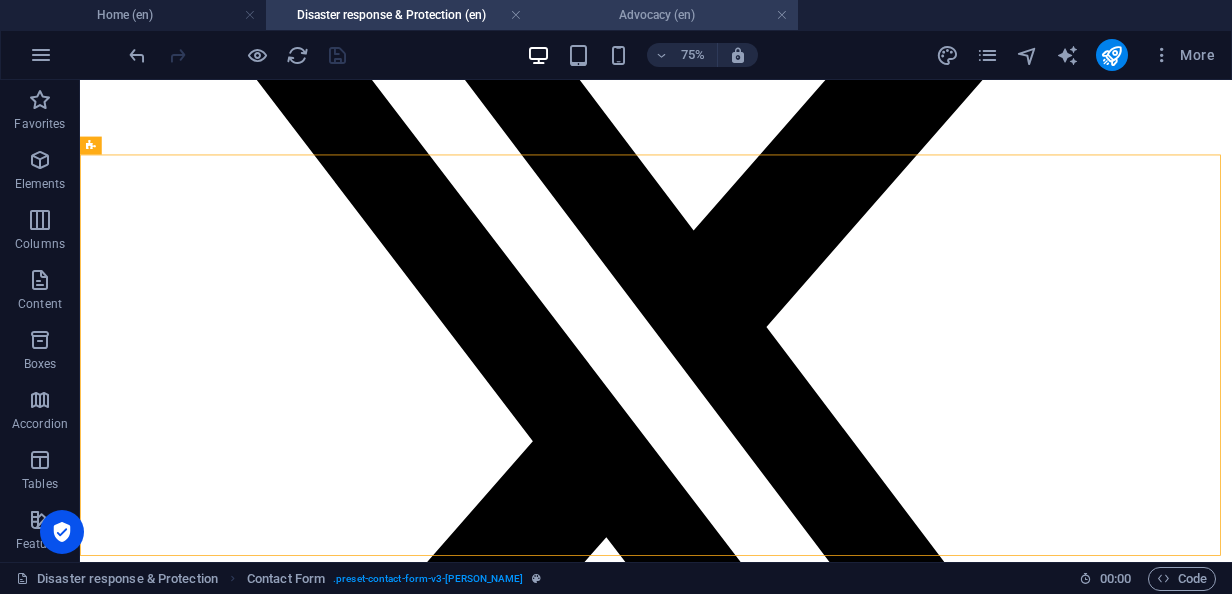 click on "Advocacy (en)" at bounding box center (665, 15) 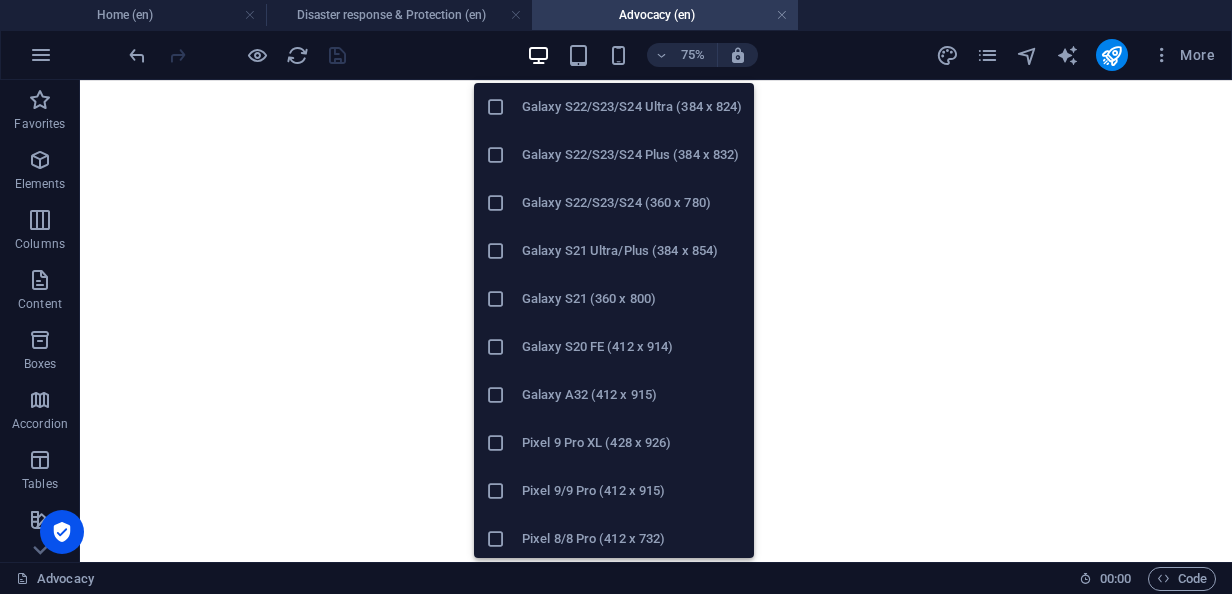 scroll, scrollTop: 900, scrollLeft: 0, axis: vertical 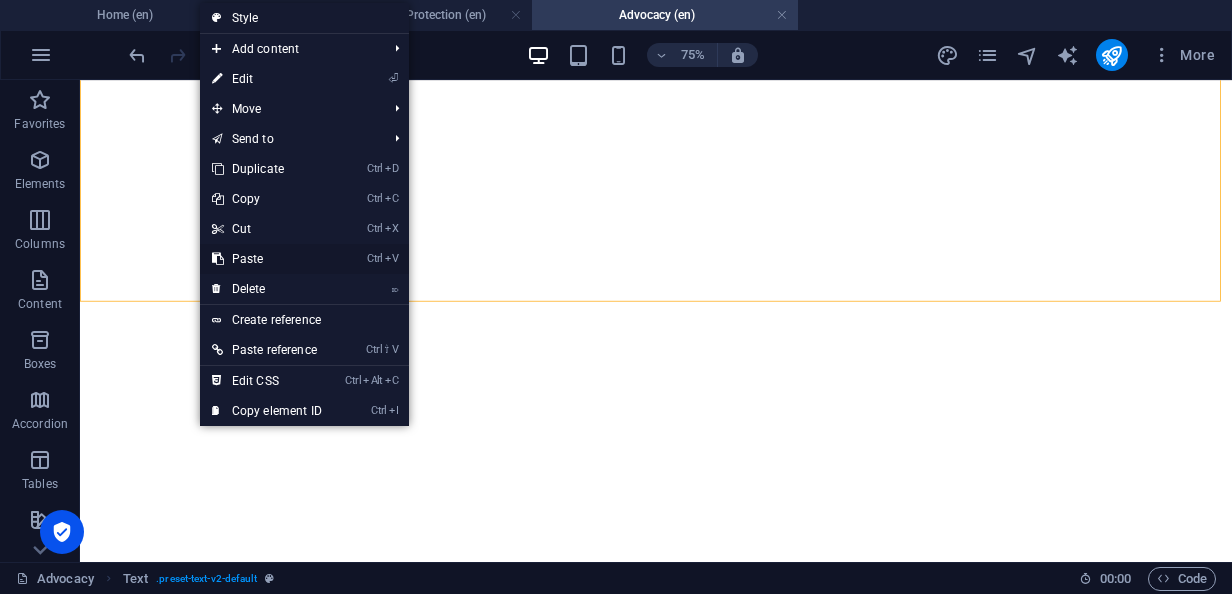 click on "Ctrl V  Paste" at bounding box center (267, 259) 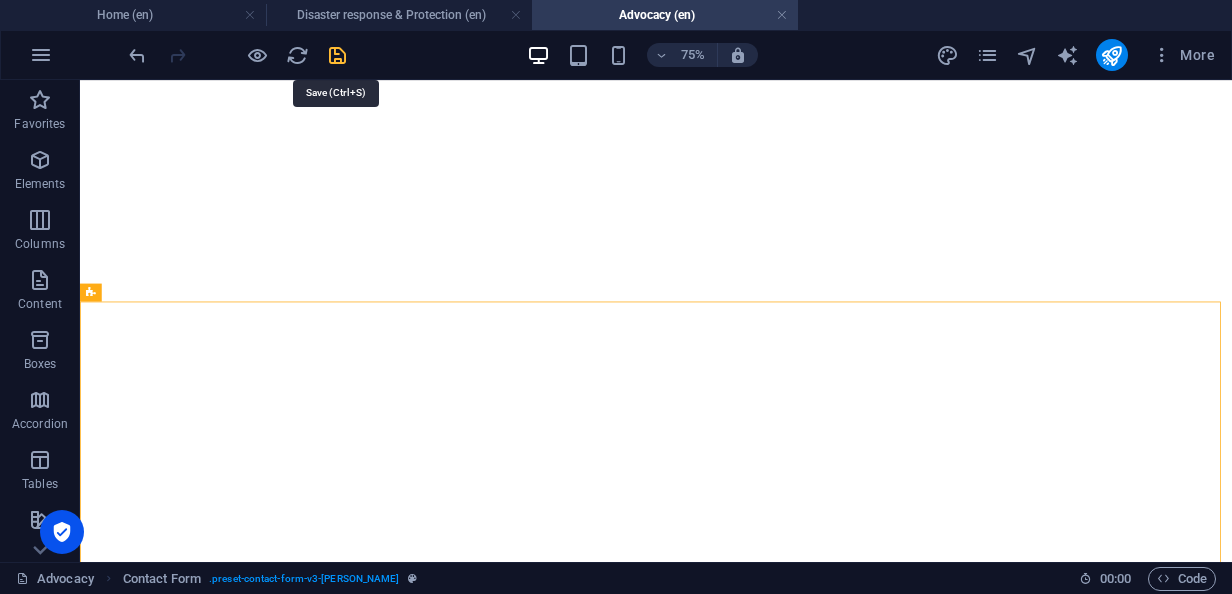 click at bounding box center (337, 55) 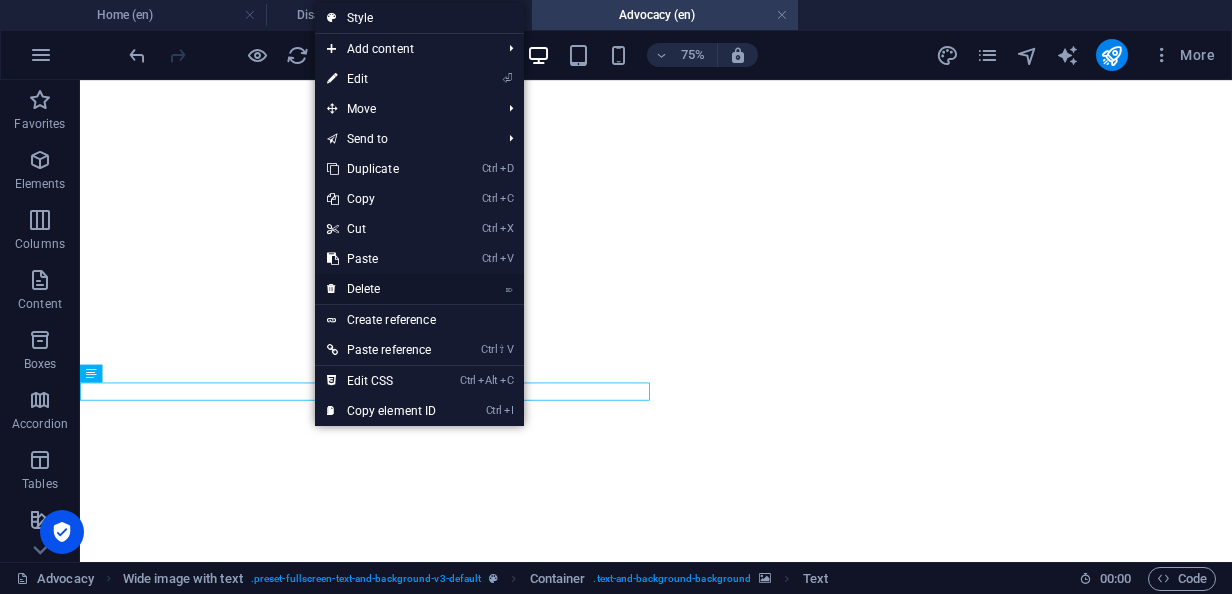 click on "⌦  Delete" at bounding box center (382, 289) 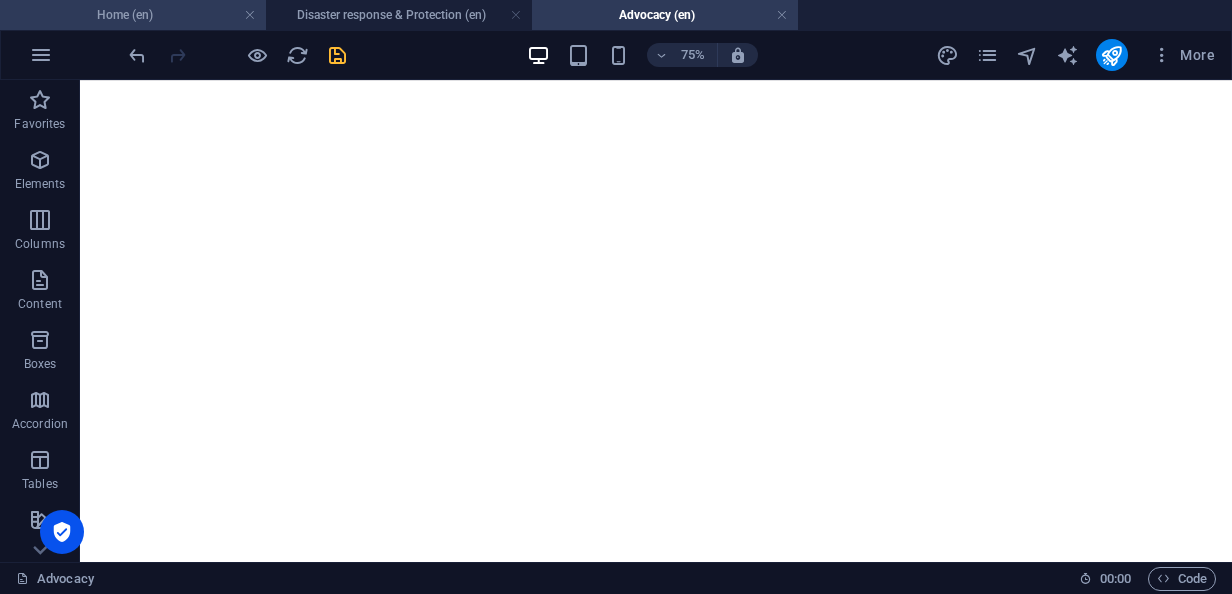 click on "Home (en)" at bounding box center (133, 15) 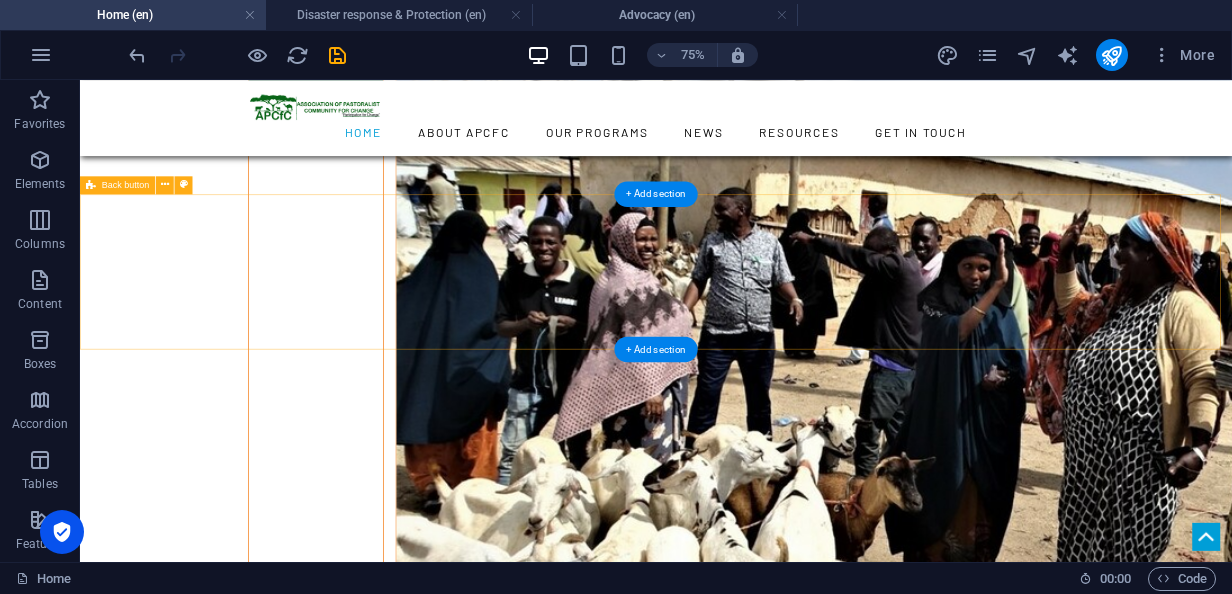 scroll, scrollTop: 5776, scrollLeft: 0, axis: vertical 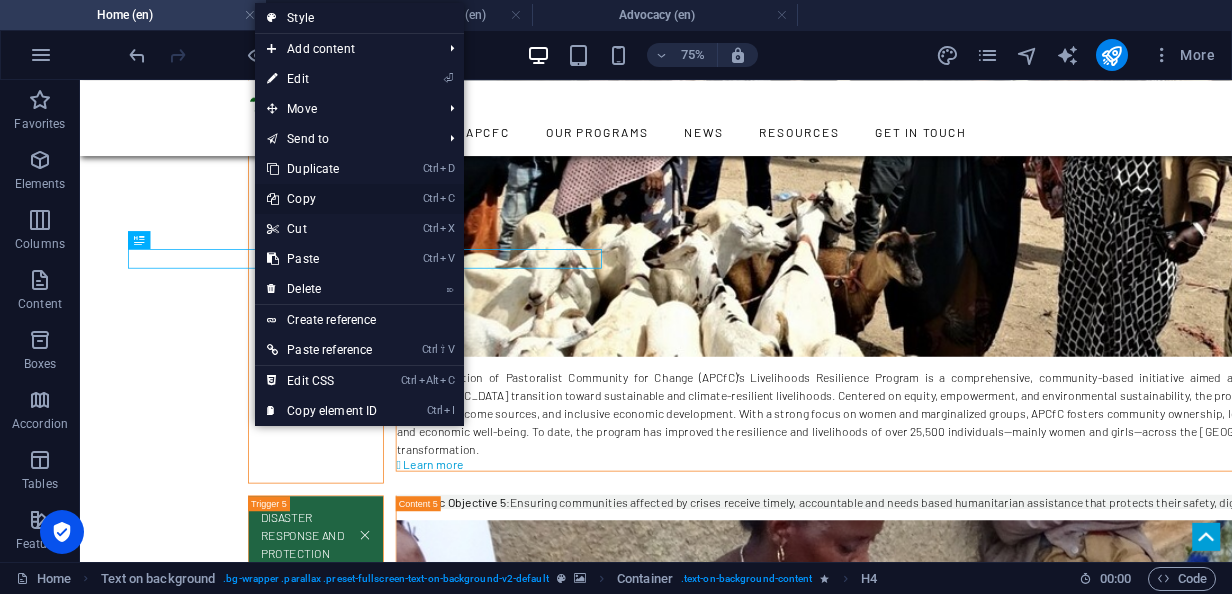 click on "Ctrl C  Copy" at bounding box center (322, 199) 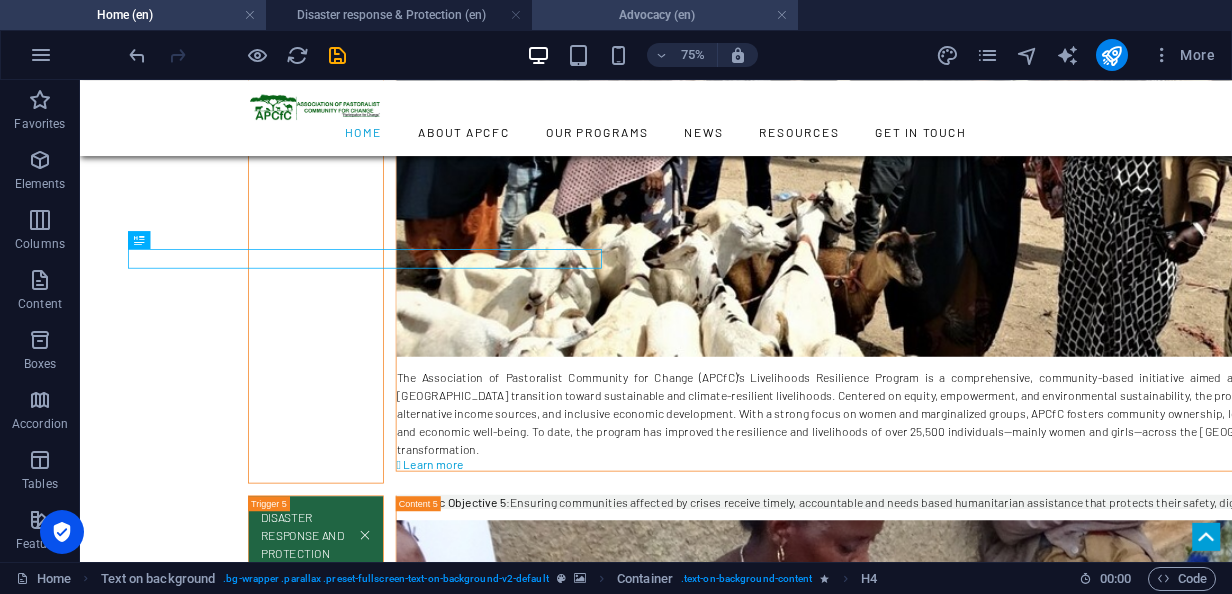 click on "Advocacy (en)" at bounding box center [665, 15] 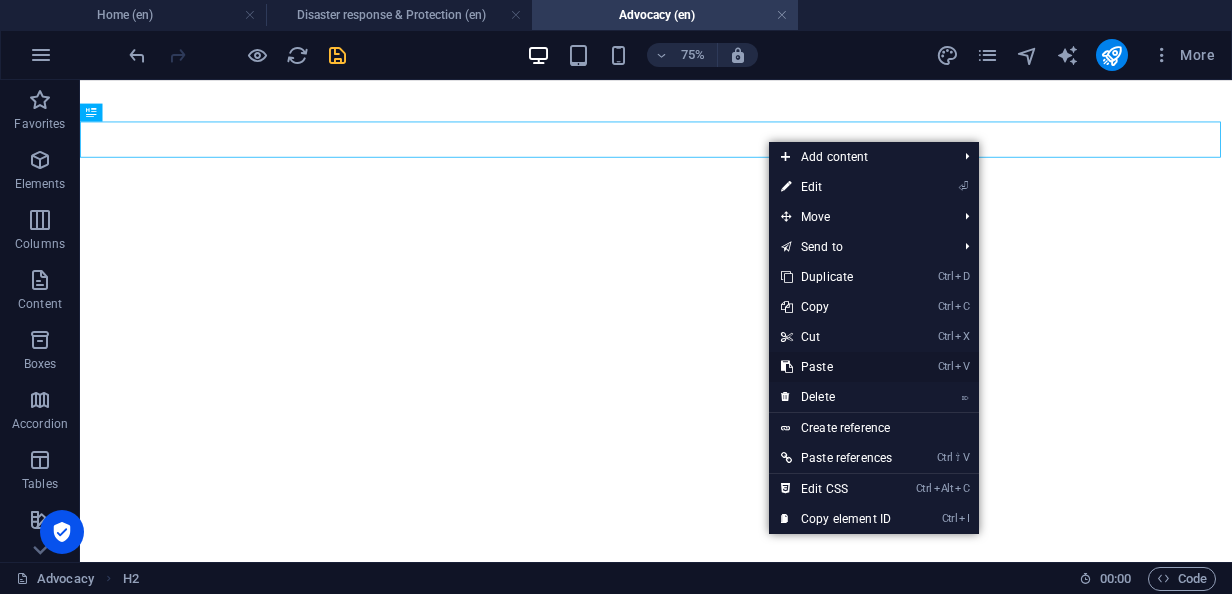 click on "Ctrl V  Paste" at bounding box center (836, 367) 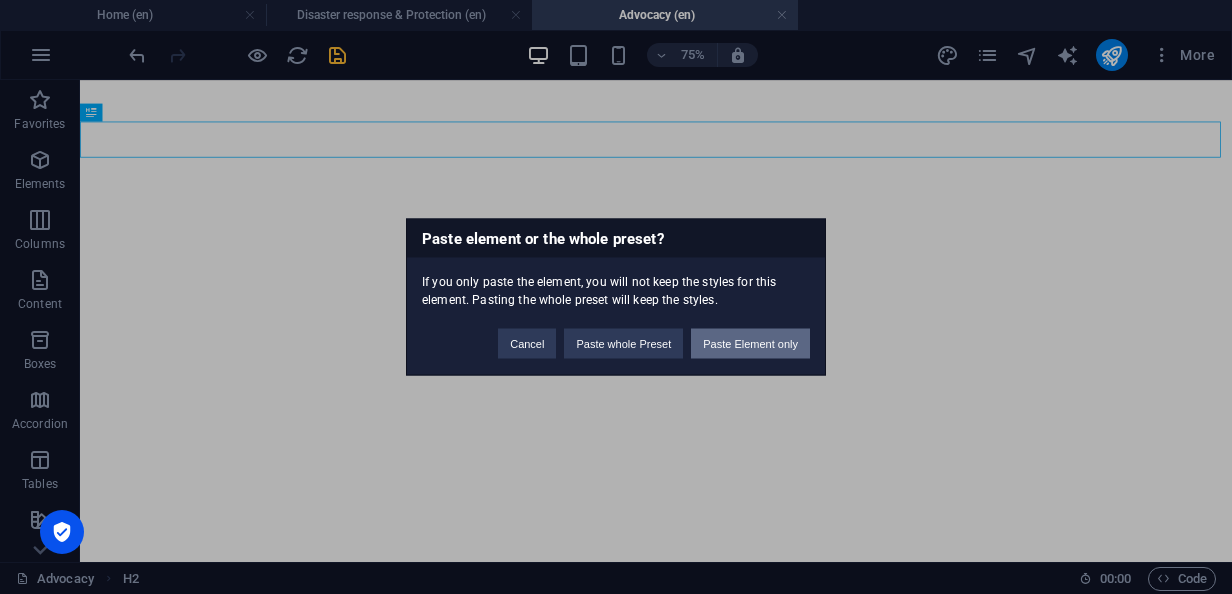 click on "Paste Element only" at bounding box center [750, 344] 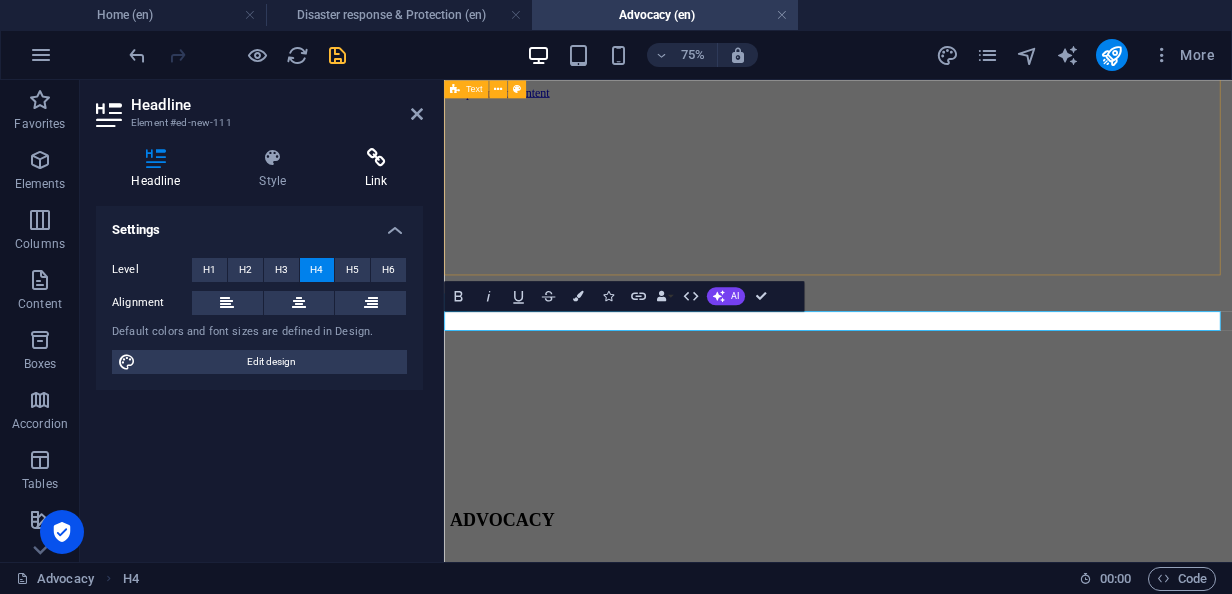 scroll, scrollTop: 3914, scrollLeft: 0, axis: vertical 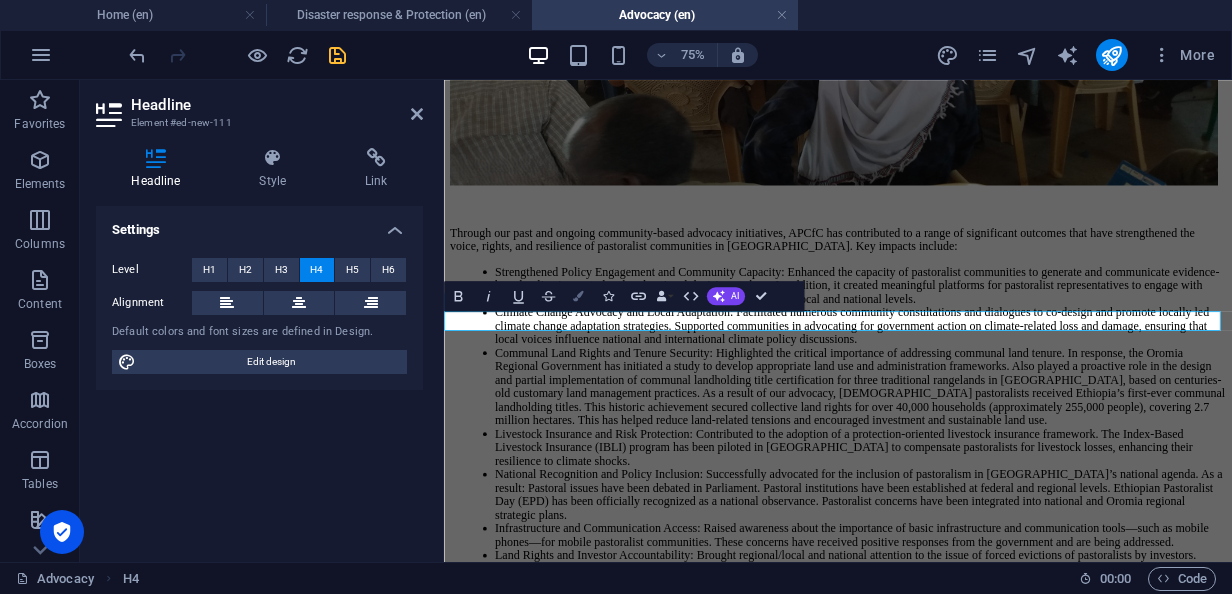 click at bounding box center (578, 296) 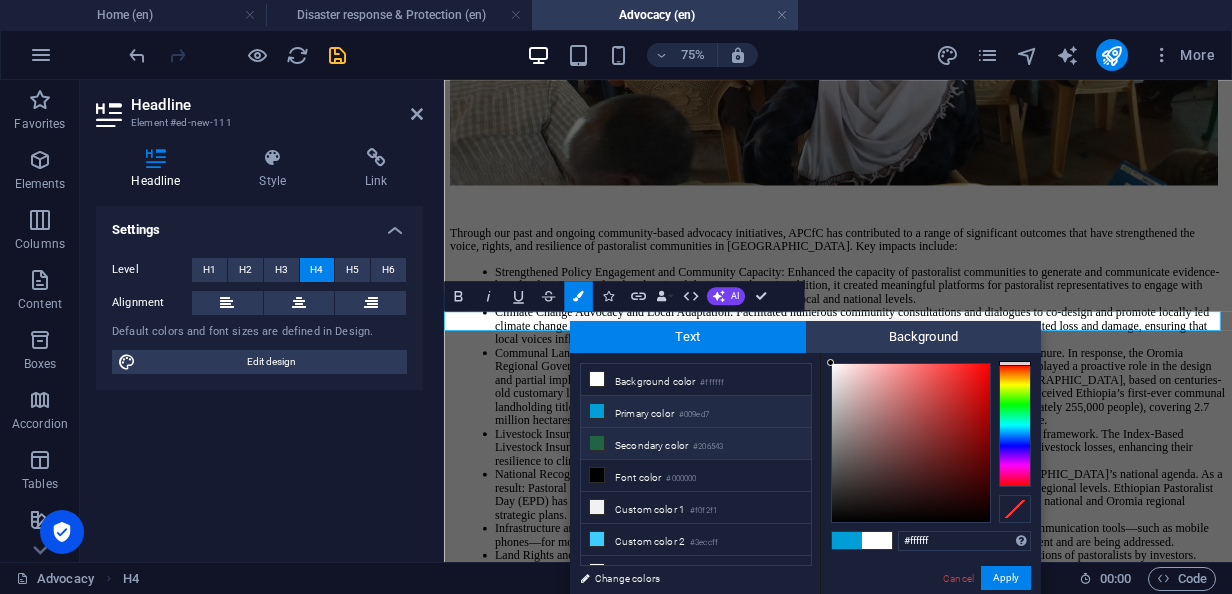 click at bounding box center [597, 443] 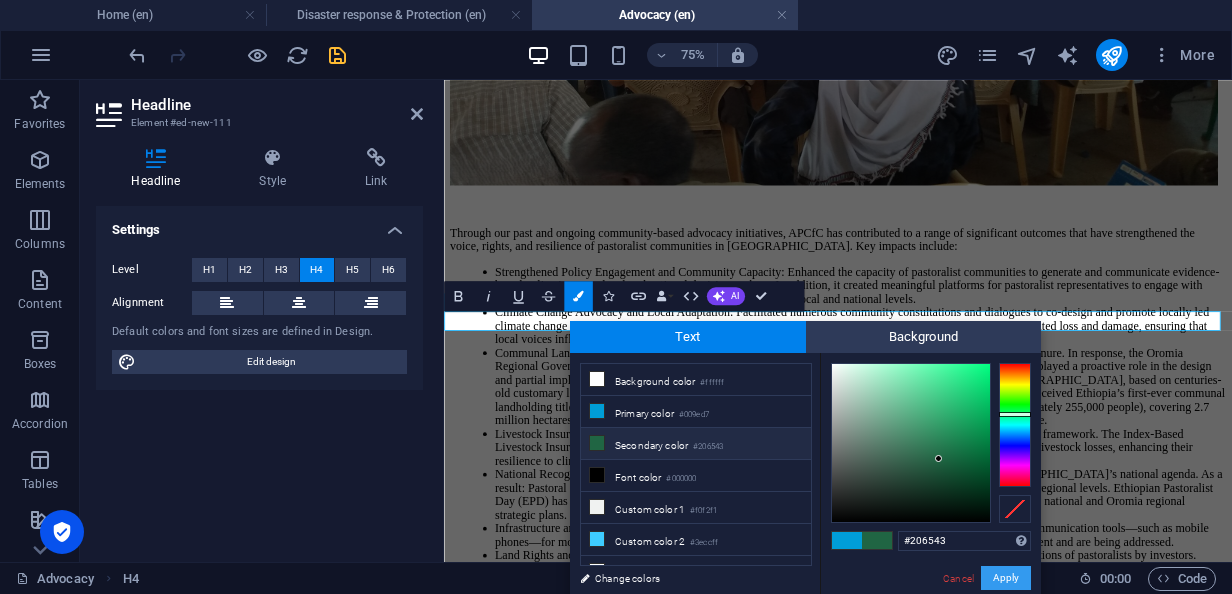 click on "Apply" at bounding box center [1006, 578] 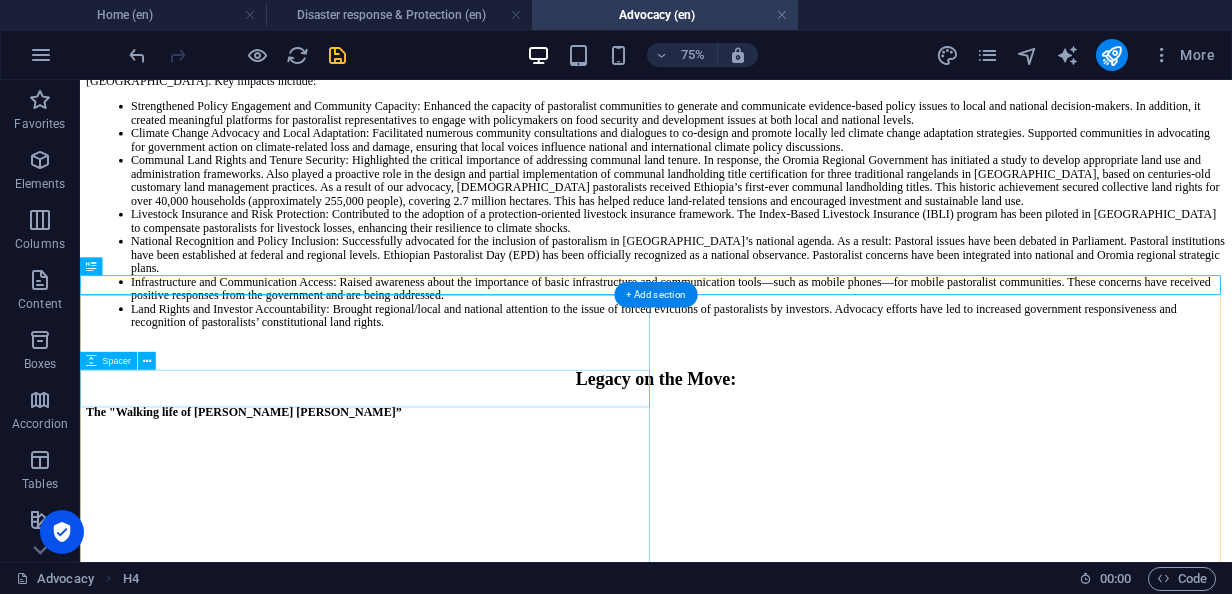 scroll, scrollTop: 3257, scrollLeft: 0, axis: vertical 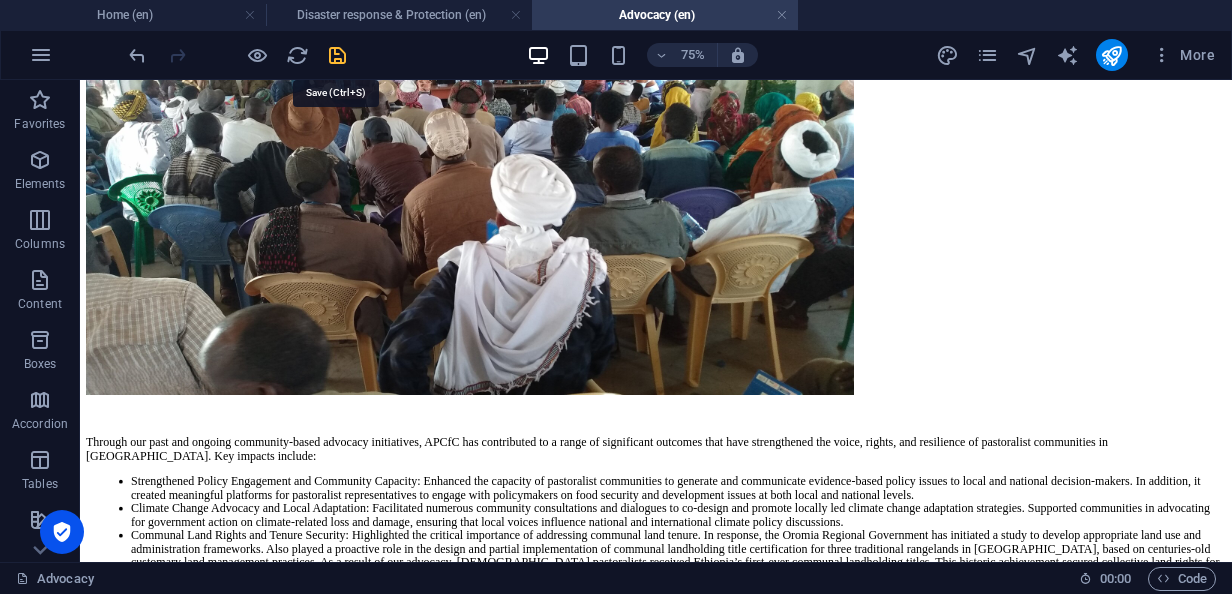 click at bounding box center (337, 55) 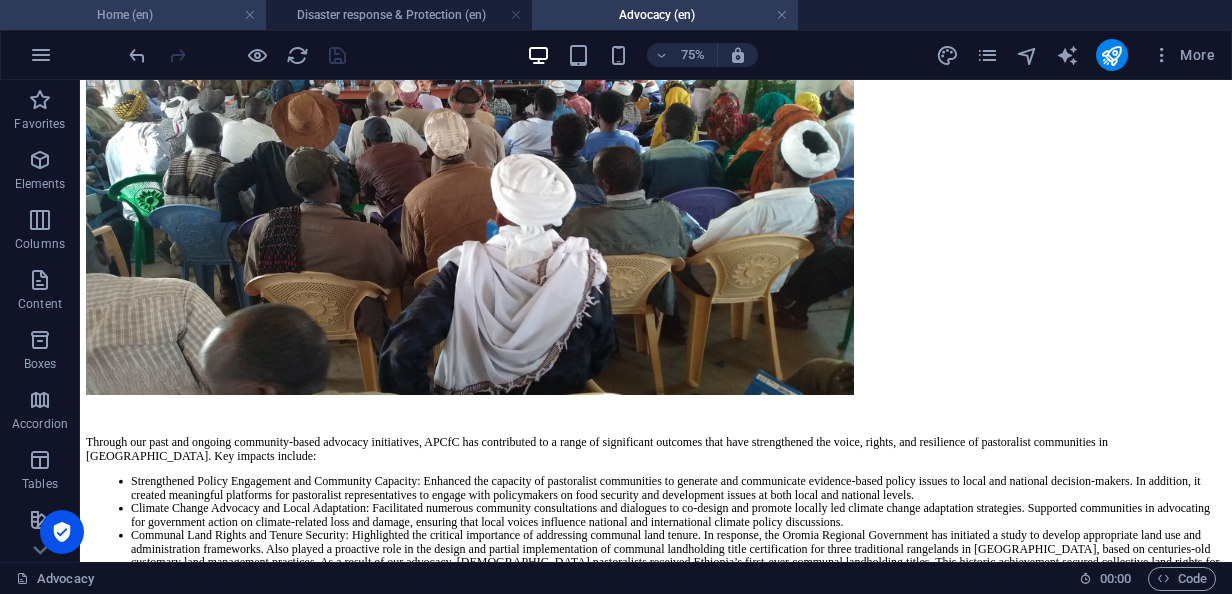 click on "Home (en)" at bounding box center (133, 15) 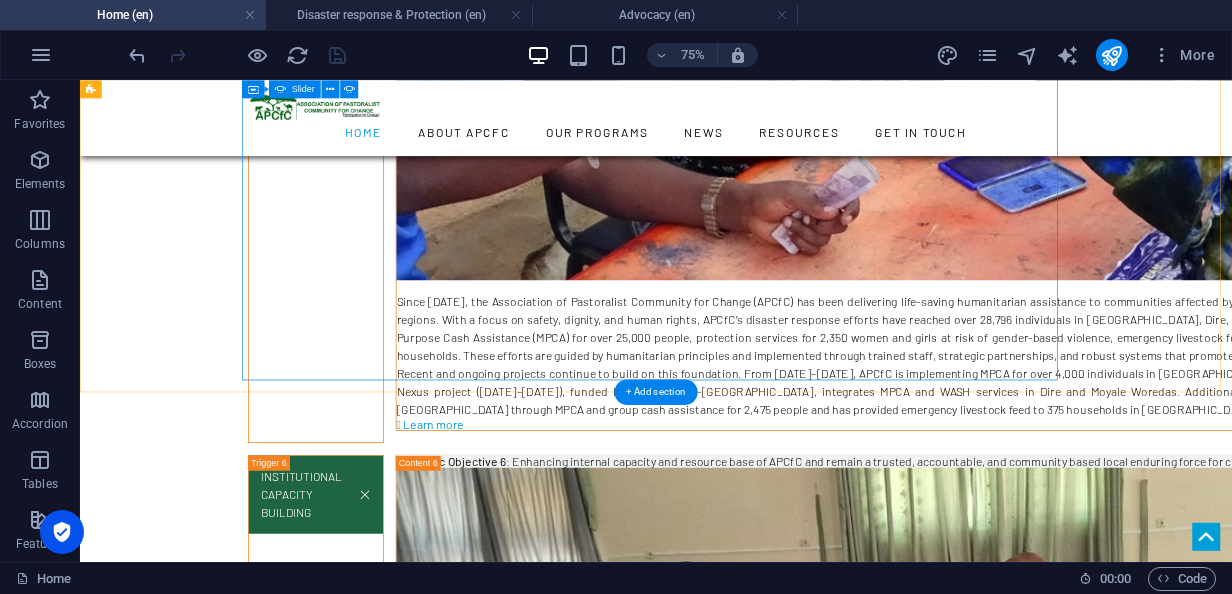 scroll, scrollTop: 7176, scrollLeft: 0, axis: vertical 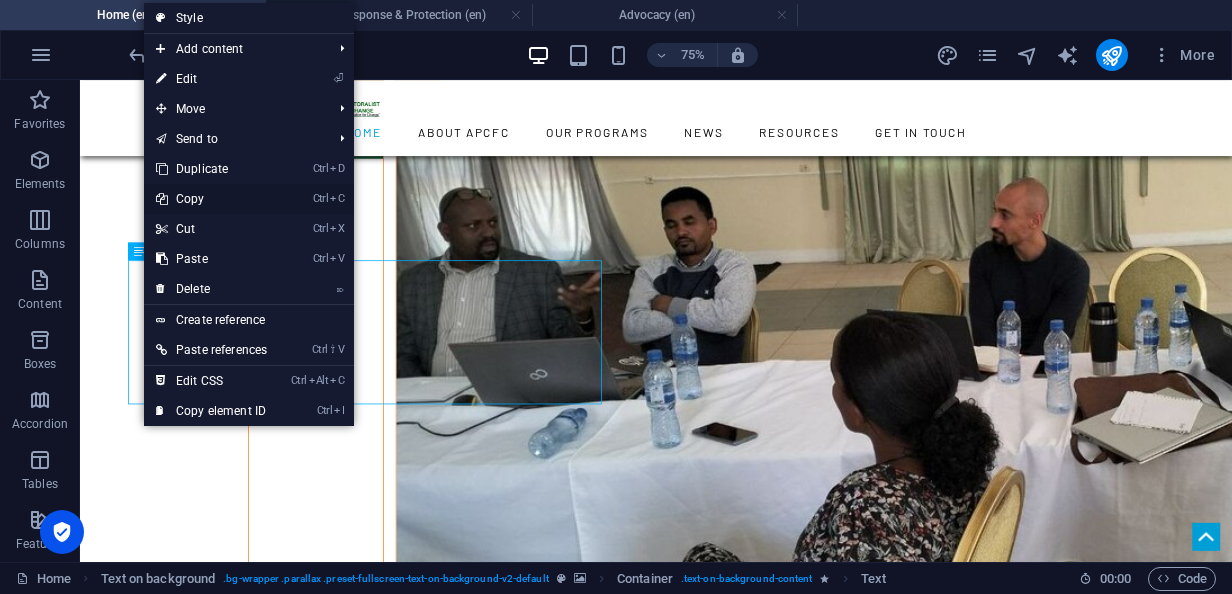 drag, startPoint x: 201, startPoint y: 200, endPoint x: 162, endPoint y: 160, distance: 55.86591 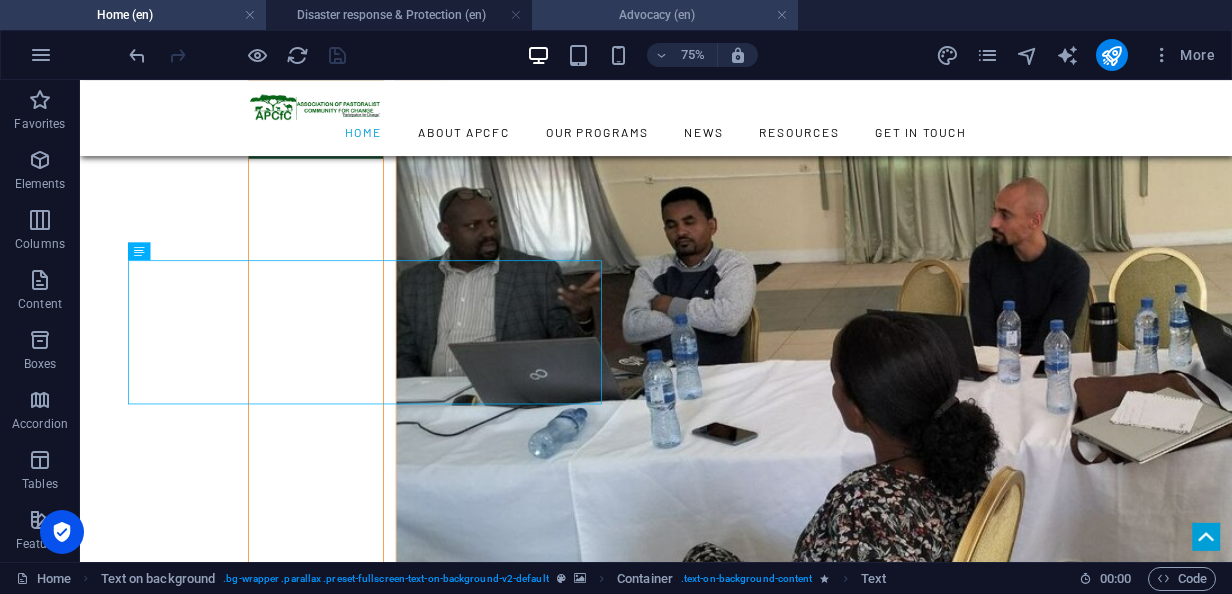 click on "Advocacy (en)" at bounding box center [665, 15] 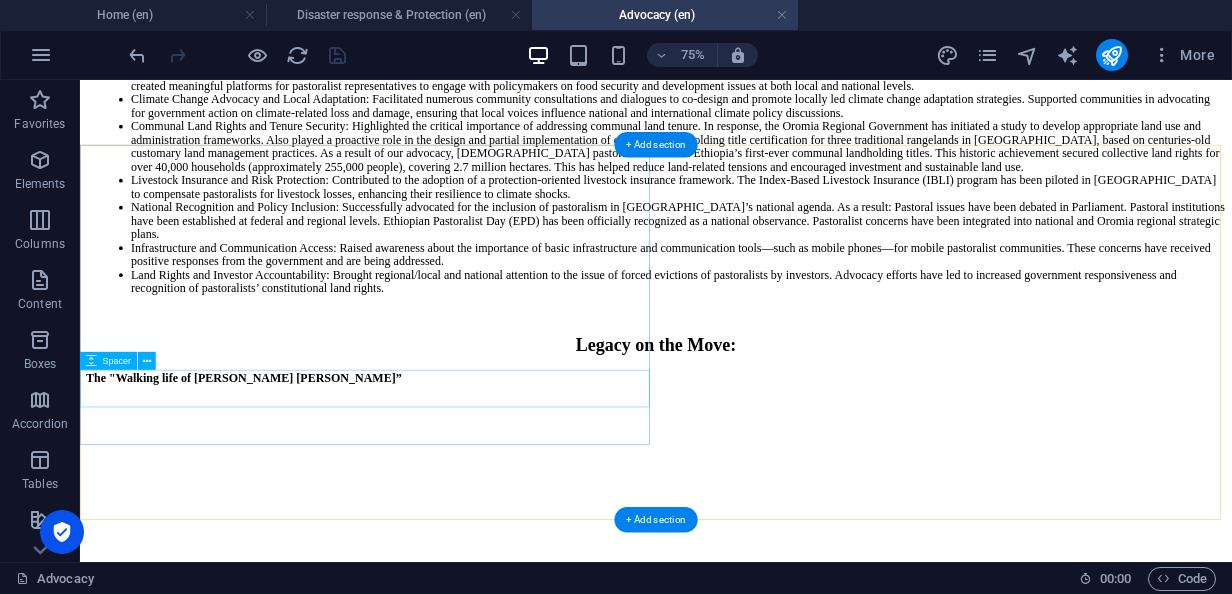 scroll, scrollTop: 3957, scrollLeft: 0, axis: vertical 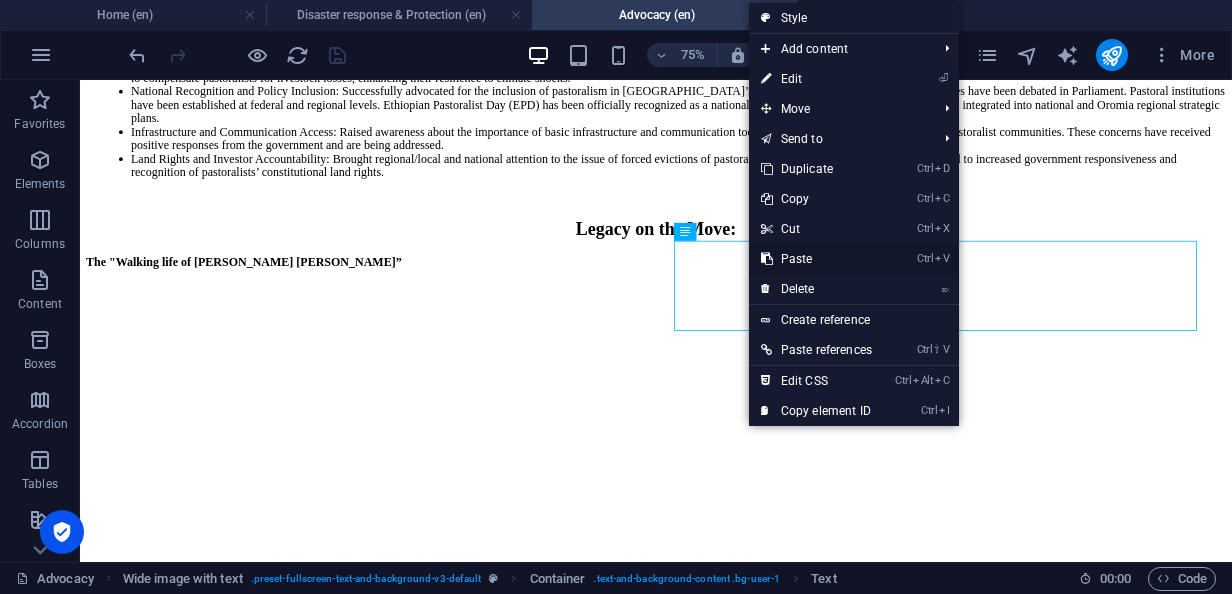 click on "Ctrl V  Paste" at bounding box center [816, 259] 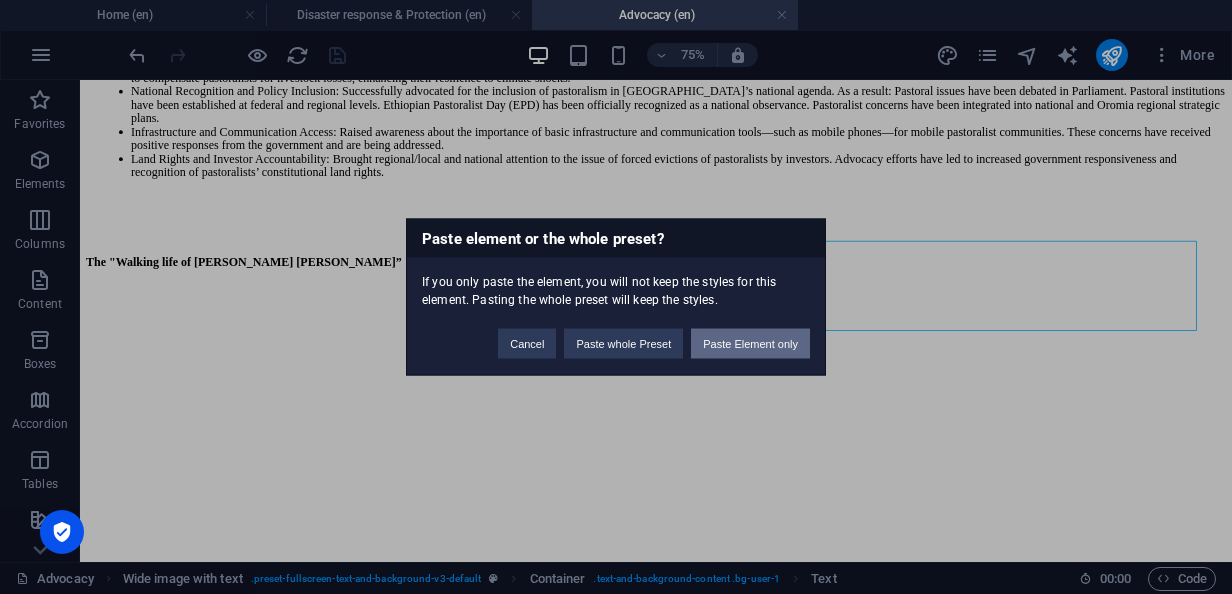 click on "Paste Element only" at bounding box center (750, 344) 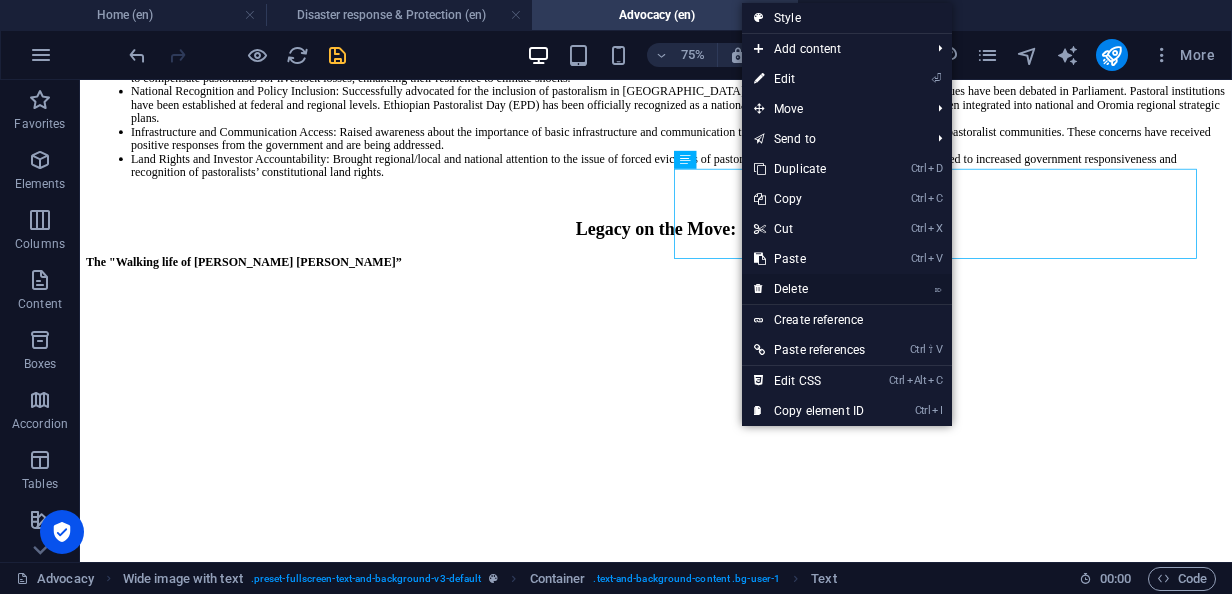 click on "⌦  Delete" at bounding box center (809, 289) 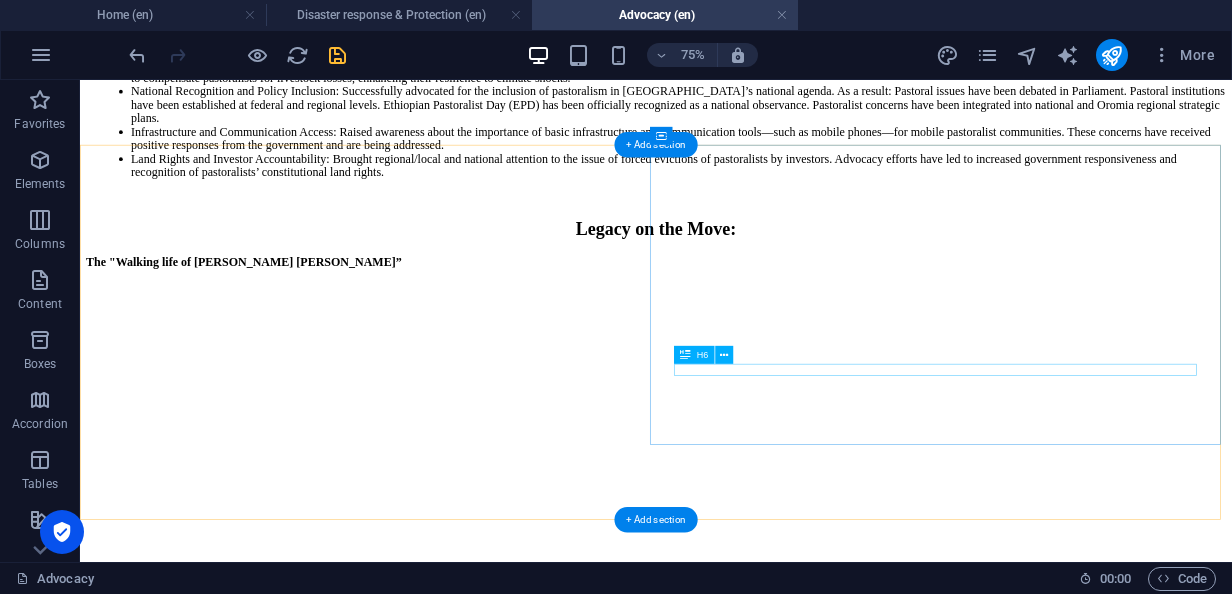 click on "   CONTINUE READING" at bounding box center (848, 1312) 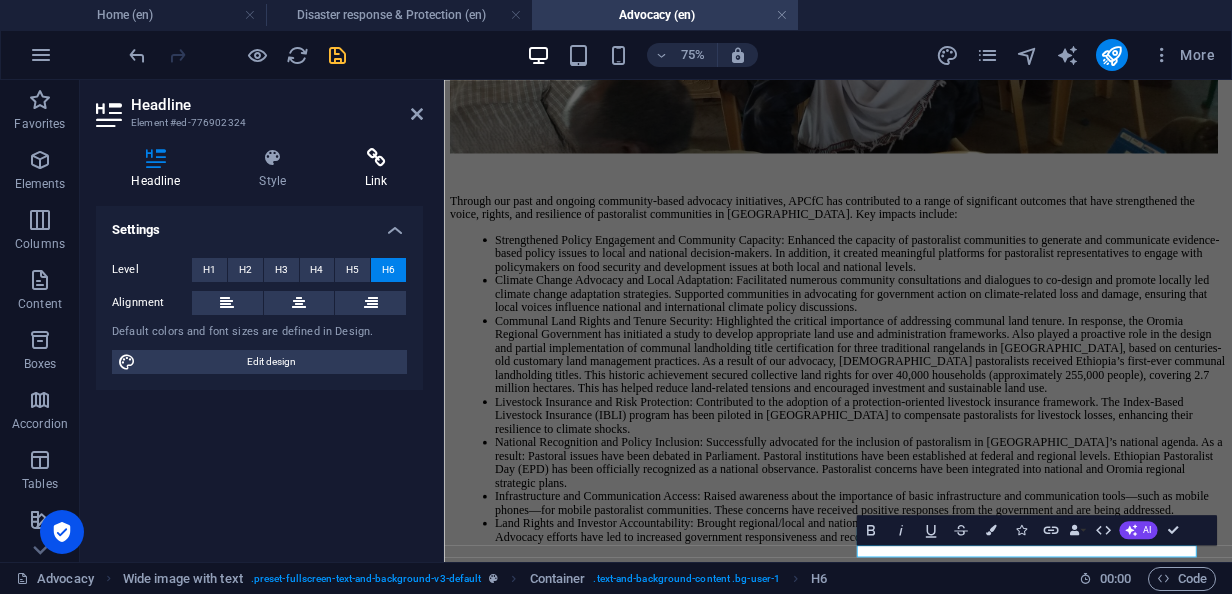 click at bounding box center (376, 158) 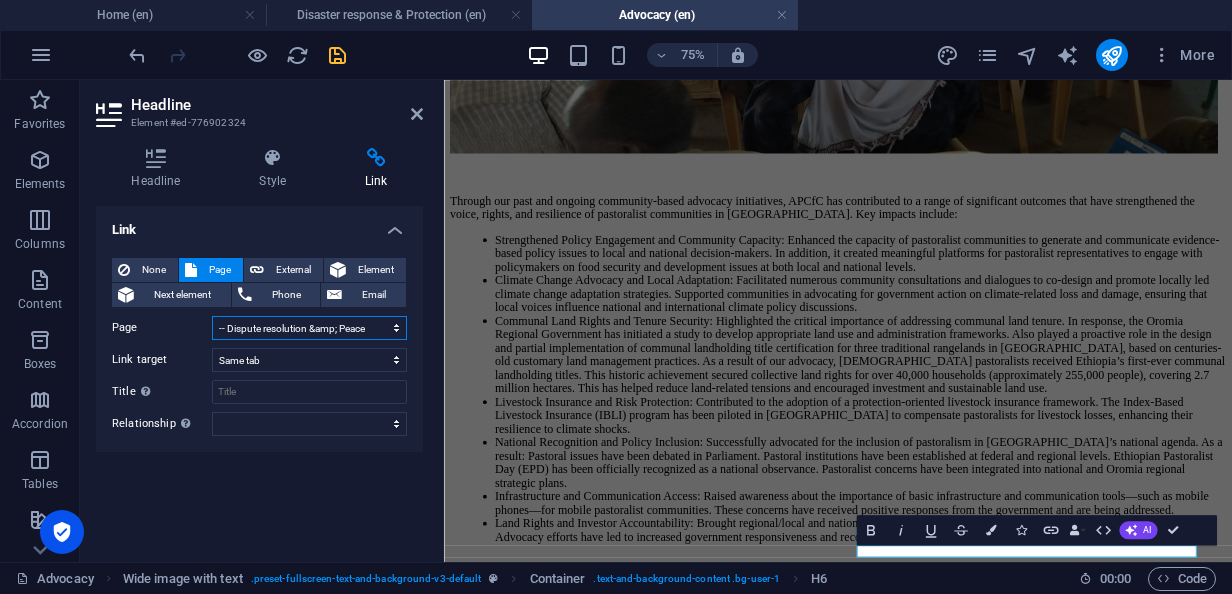 click on "Home About APCfC Our Programs -- Dispute resolution &amp; Peace building -- Gender equality &amp; Women empowerment -- Livelihoods Resilience -- Disaster response &amp; Protection -- Advocacy News Resources -- Case stories -- Legacy on the Move -- Gallery ---- Reports Get in touch -- Contact us -- Vacancy &amp; Bids -- Submit a Complaint Home" at bounding box center [309, 328] 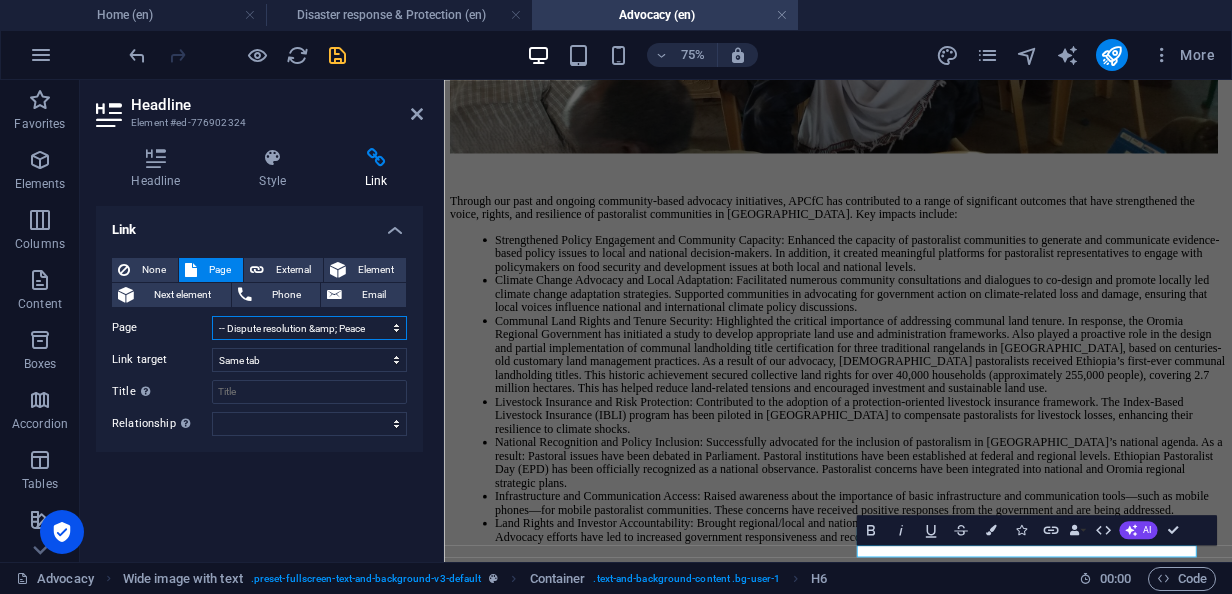 select on "11" 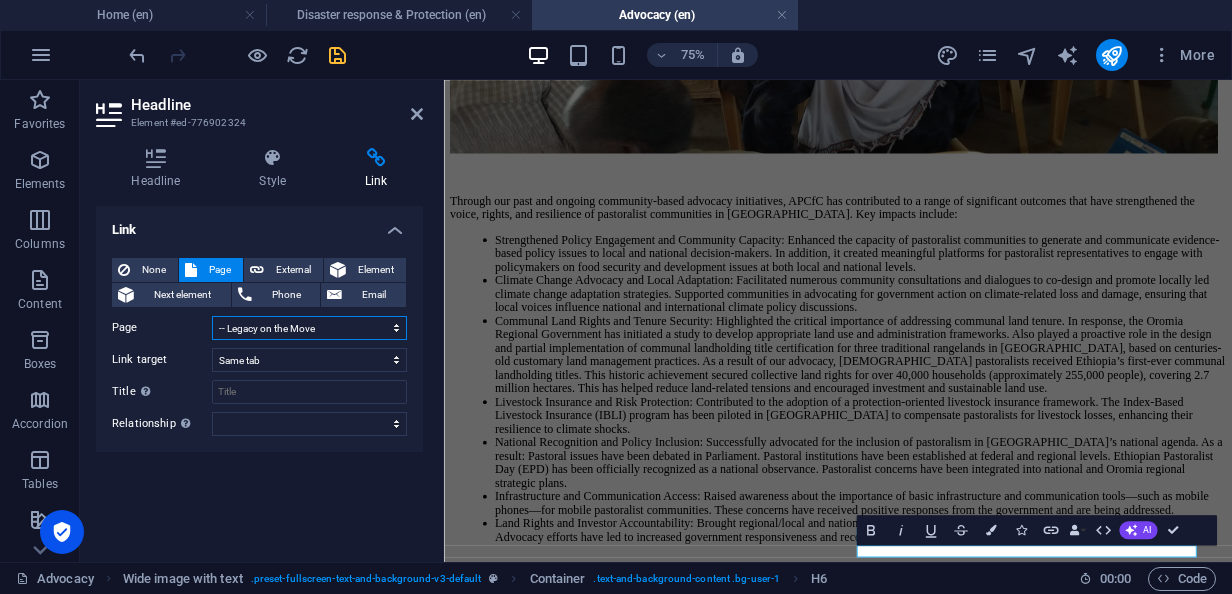 click on "Home About APCfC Our Programs -- Dispute resolution &amp; Peace building -- Gender equality &amp; Women empowerment -- Livelihoods Resilience -- Disaster response &amp; Protection -- Advocacy News Resources -- Case stories -- Legacy on the Move -- Gallery ---- Reports Get in touch -- Contact us -- Vacancy &amp; Bids -- Submit a Complaint Home" at bounding box center (309, 328) 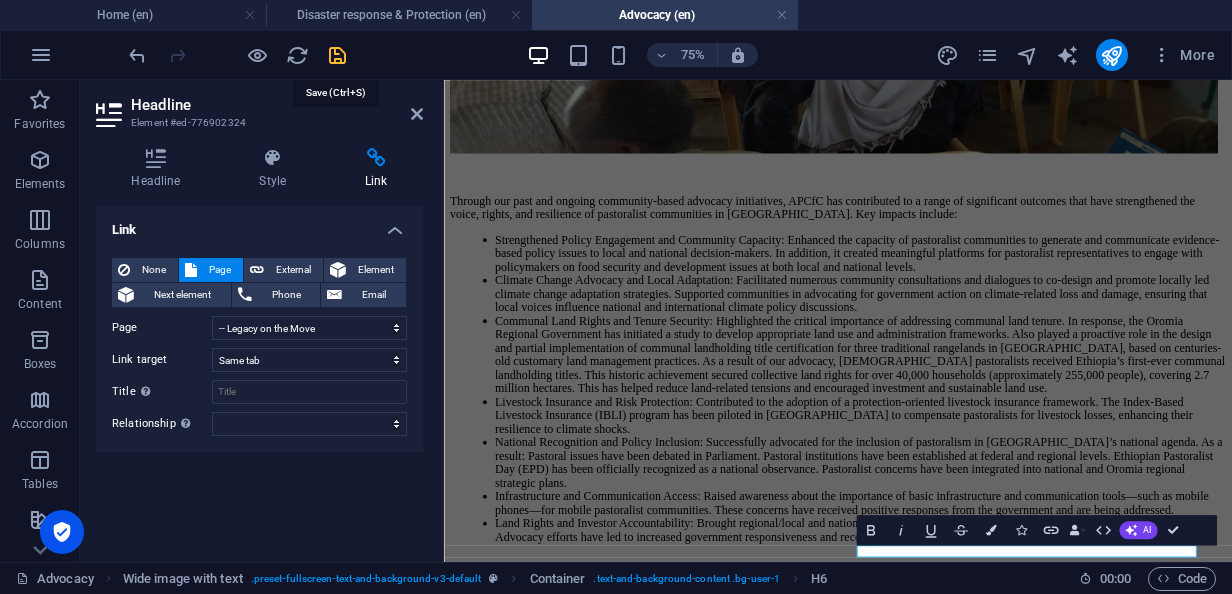 click at bounding box center (337, 55) 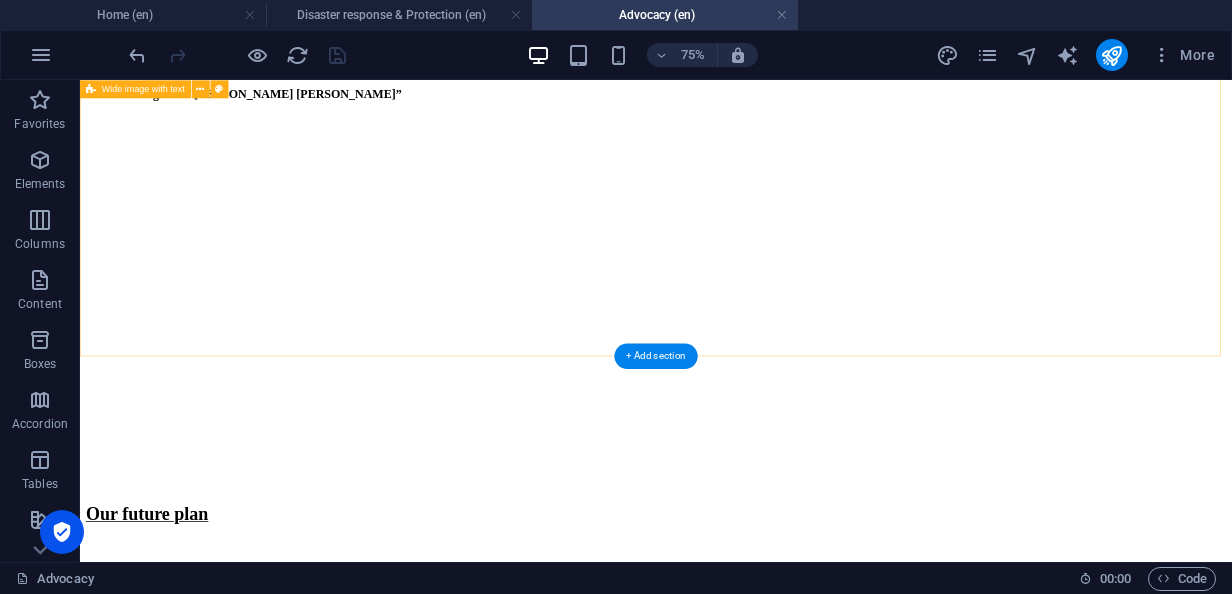 scroll, scrollTop: 4176, scrollLeft: 0, axis: vertical 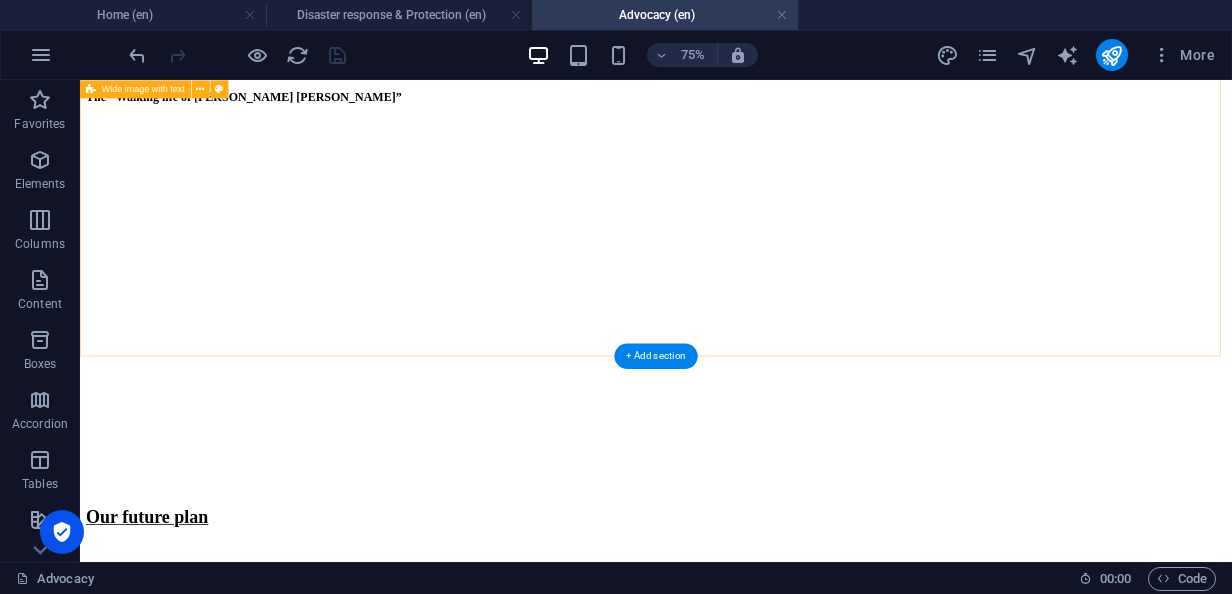 click on "Haji NURA DIDA HALA was born into a pastoralist family in 1957 in the Liben area of East Borena Zone, Oromia Region. This region is part of the vast semi-arid lands of southern Ethiopia, where communities have practiced pastoralism for centuries. Pastoralism here is not merely an economic activity, it is a way of life, deeply embedded in social structures, ecological knowledge, and spiritual beliefs. Growing up in this environment, Nura absorbed the values of communal responsibility, oral wisdom, and resilience. These values would later shape his leadership style, which emphasized dialogue, inclusivity, and cultural authenticity.    CONTINUE READING" at bounding box center (848, 384) 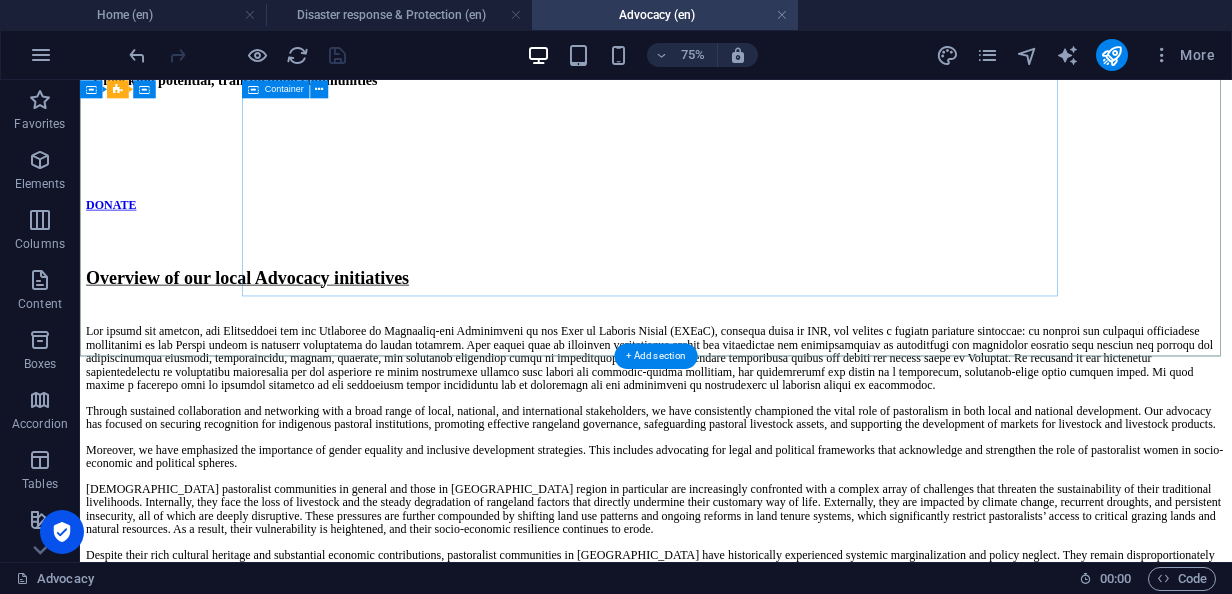 scroll, scrollTop: 0, scrollLeft: 0, axis: both 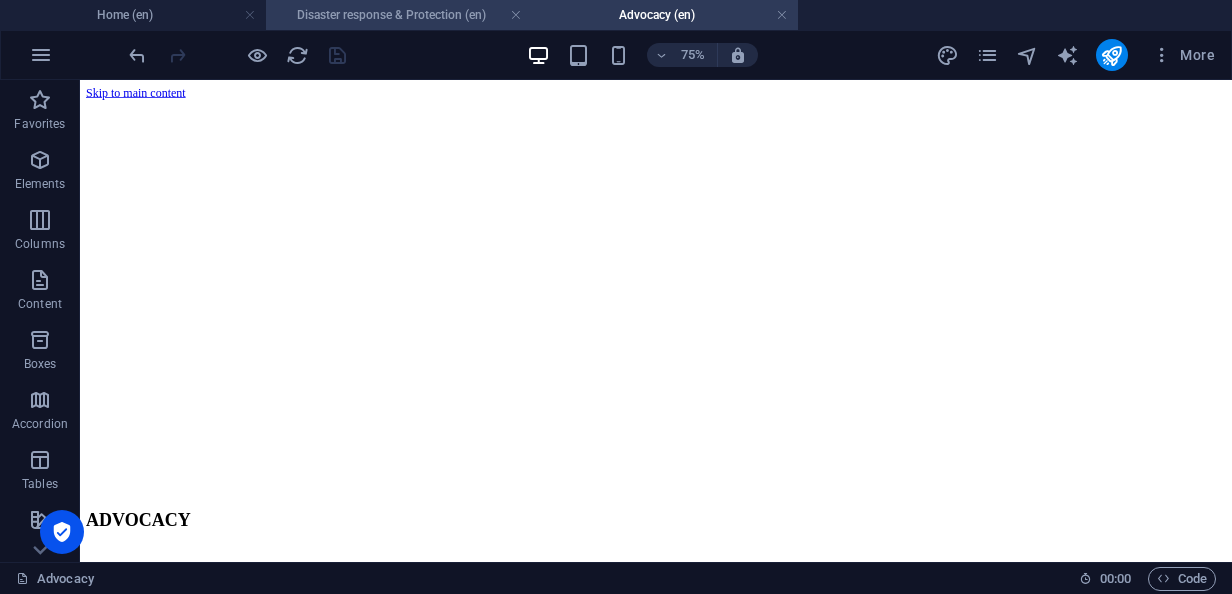 drag, startPoint x: 384, startPoint y: 13, endPoint x: 395, endPoint y: 18, distance: 12.083046 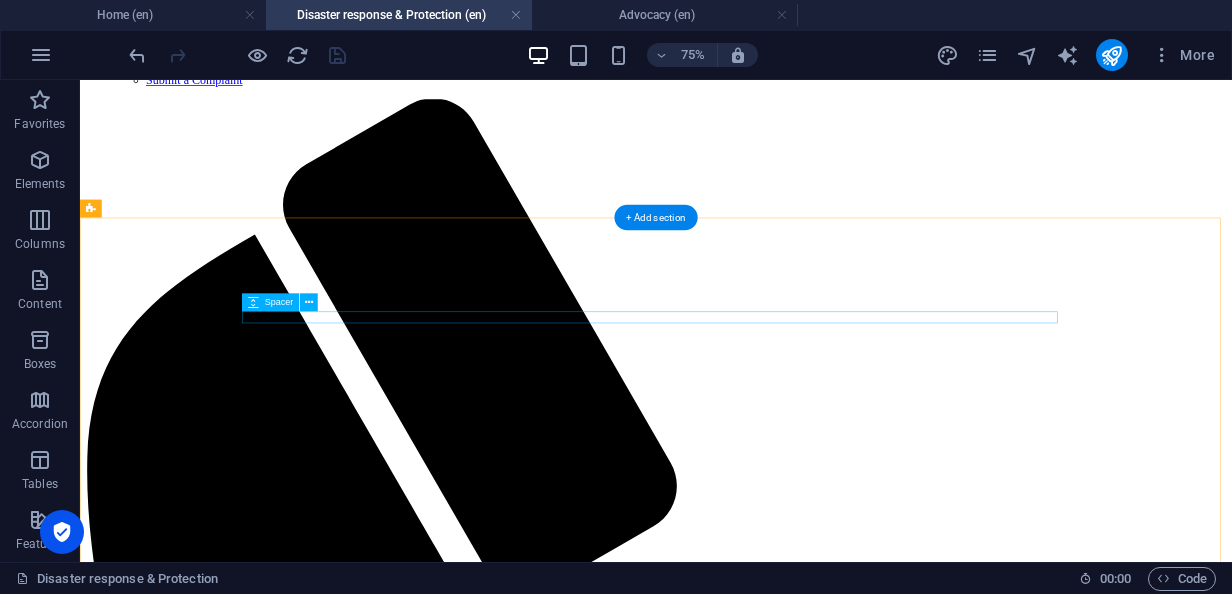 scroll, scrollTop: 400, scrollLeft: 0, axis: vertical 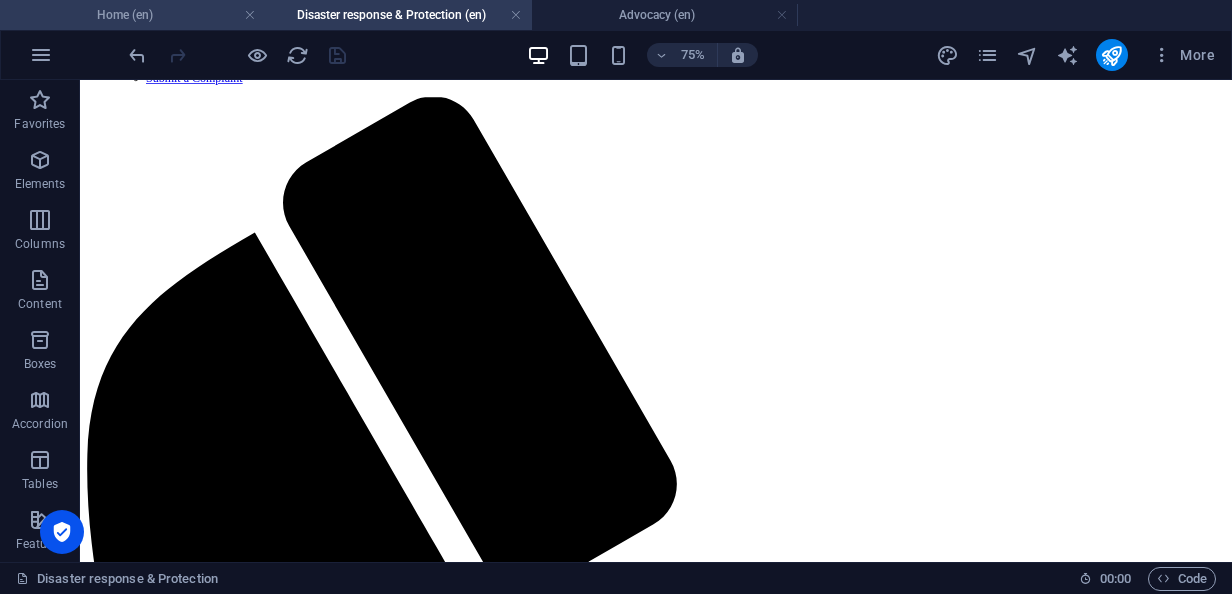 click on "Home (en)" at bounding box center [133, 15] 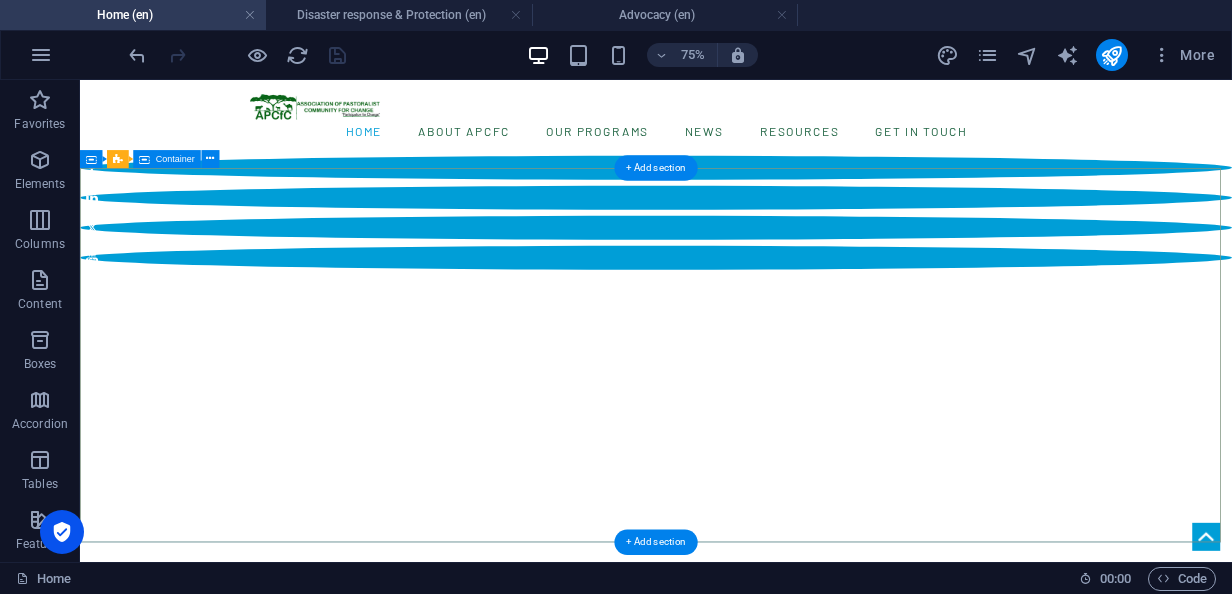 scroll, scrollTop: 500, scrollLeft: 0, axis: vertical 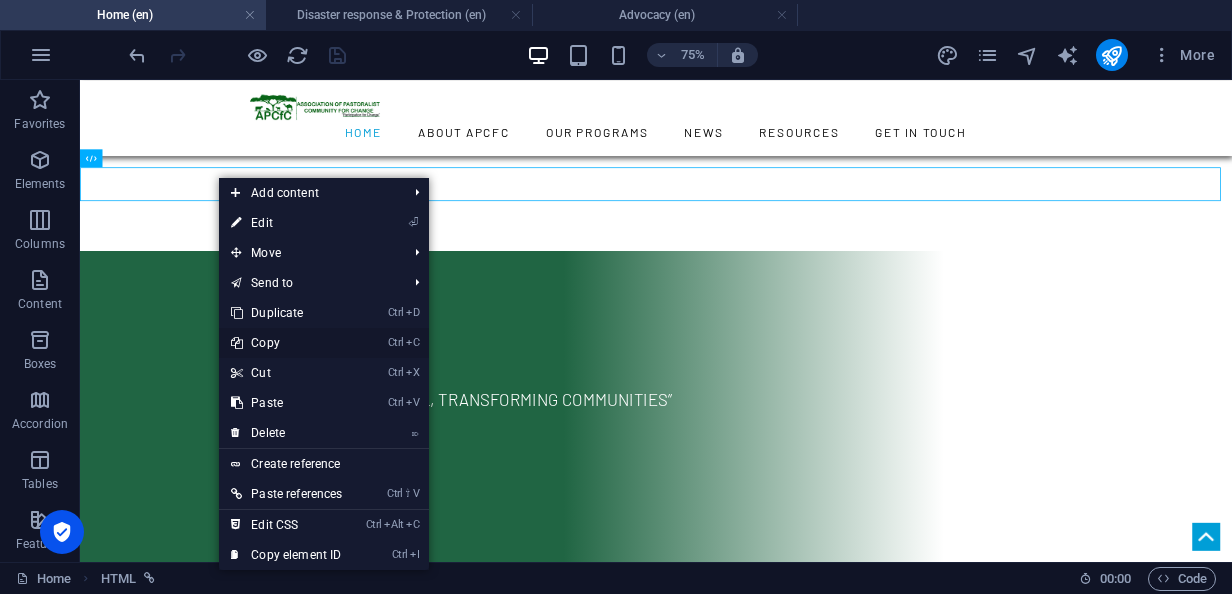 click on "Ctrl C  Copy" at bounding box center (286, 343) 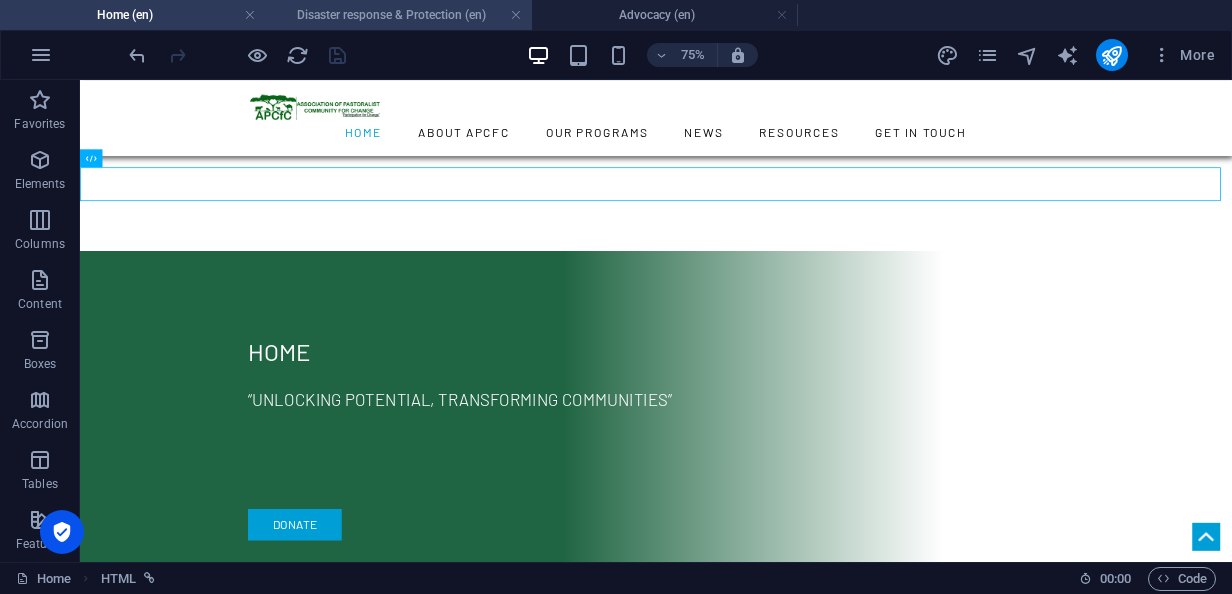 click on "Disaster response & Protection (en)" at bounding box center [399, 15] 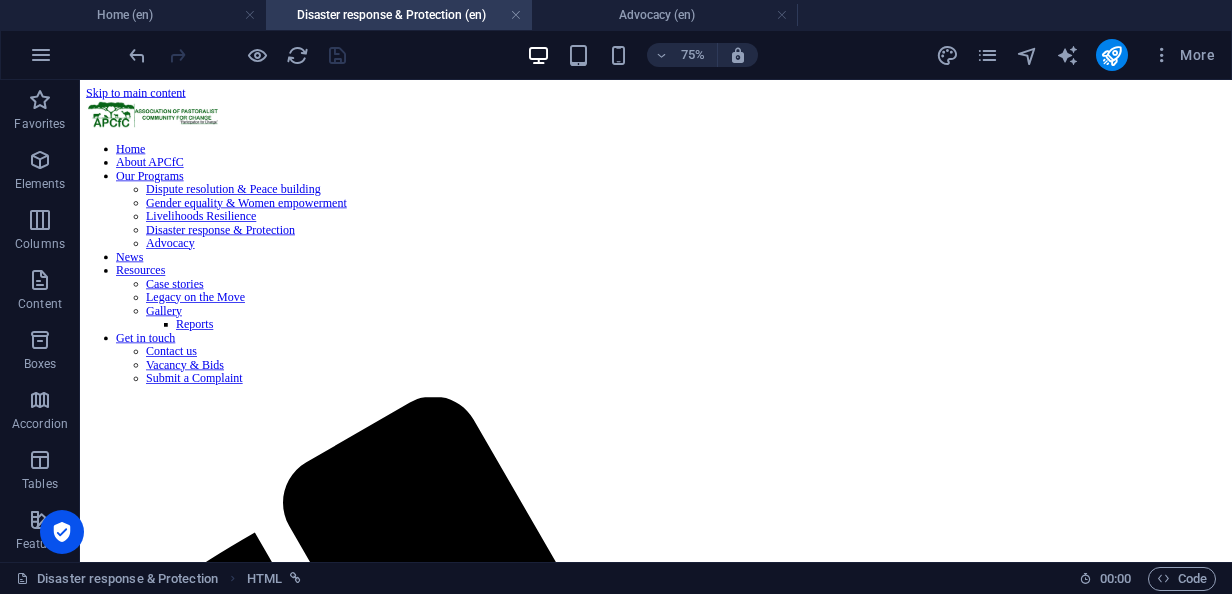 scroll, scrollTop: 400, scrollLeft: 0, axis: vertical 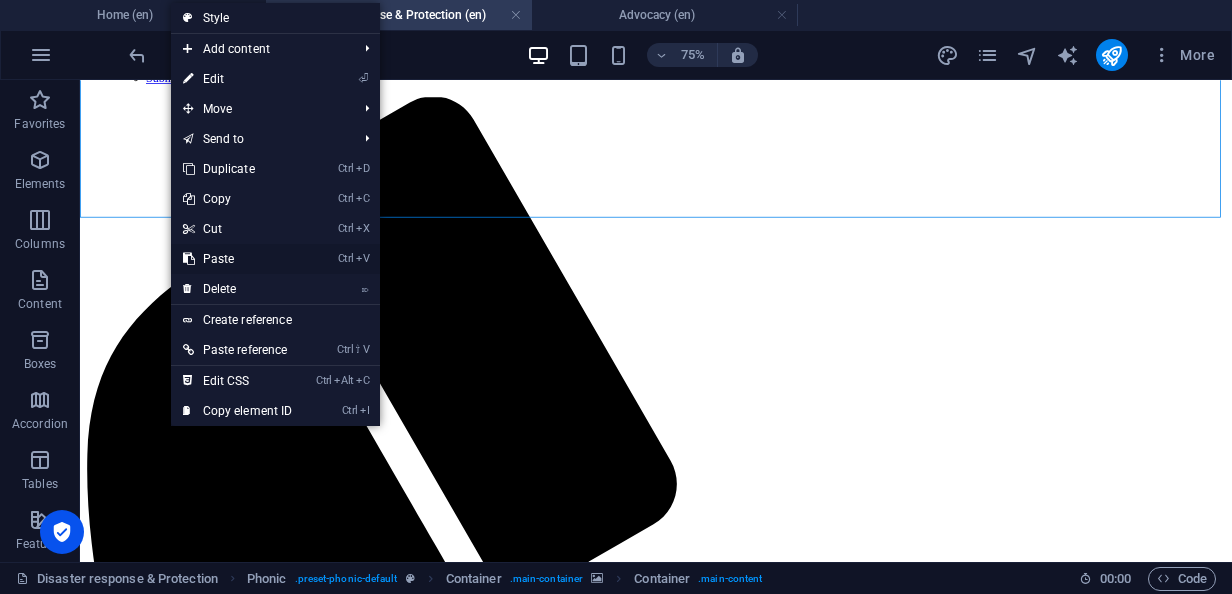 click on "Ctrl V  Paste" at bounding box center [238, 259] 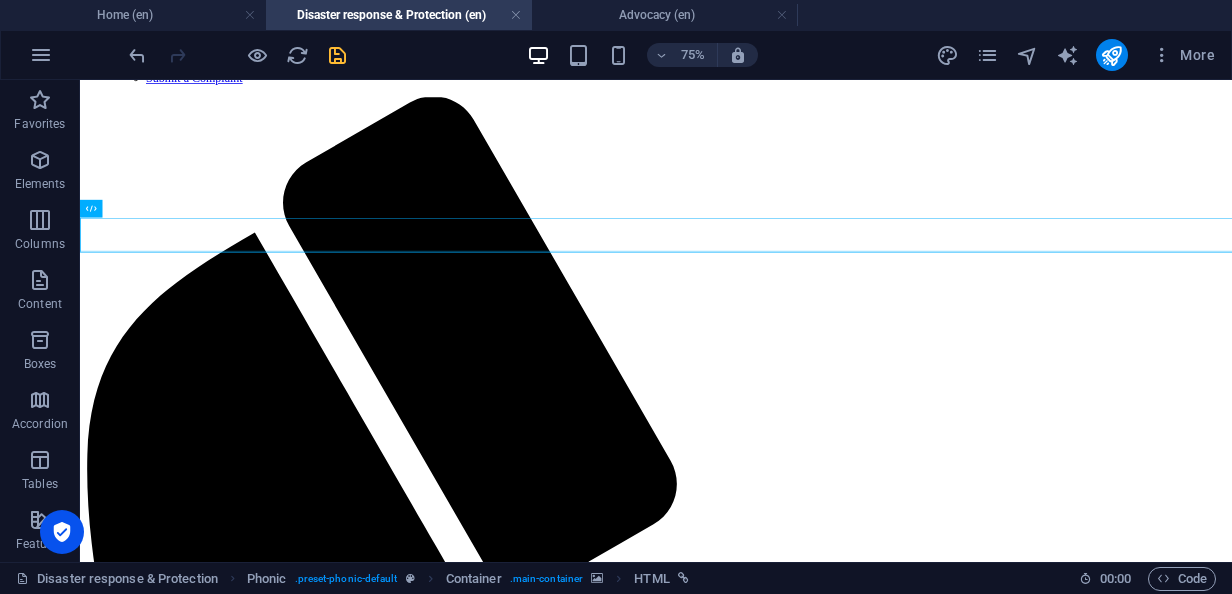 click on "Advocacy (en)" at bounding box center [665, 15] 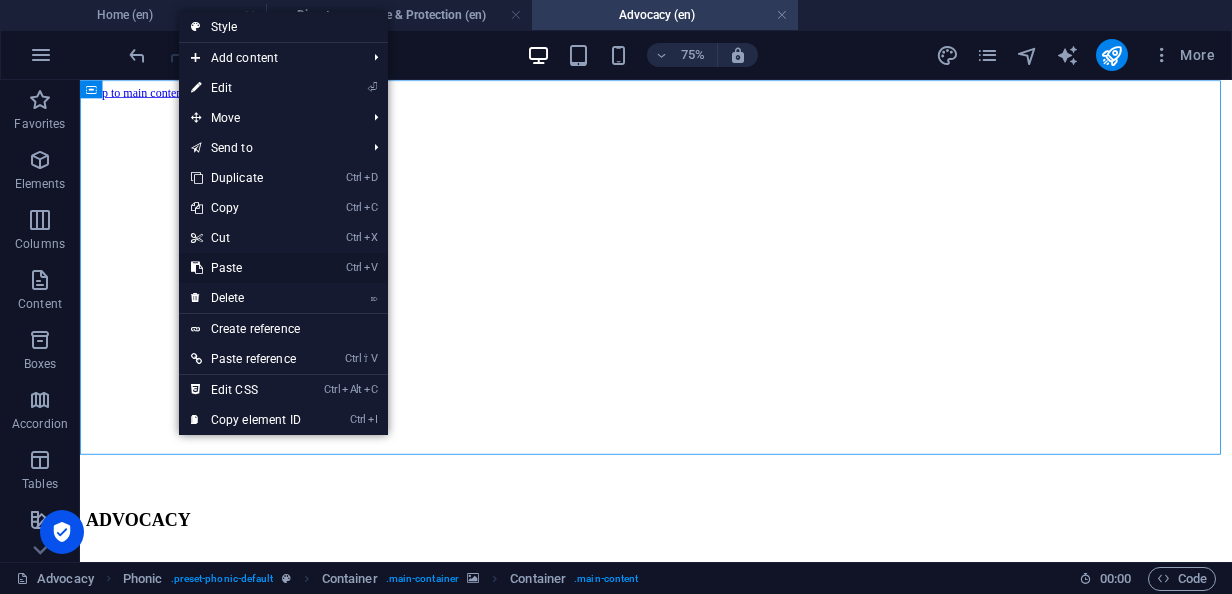 click on "Ctrl V  Paste" at bounding box center [246, 268] 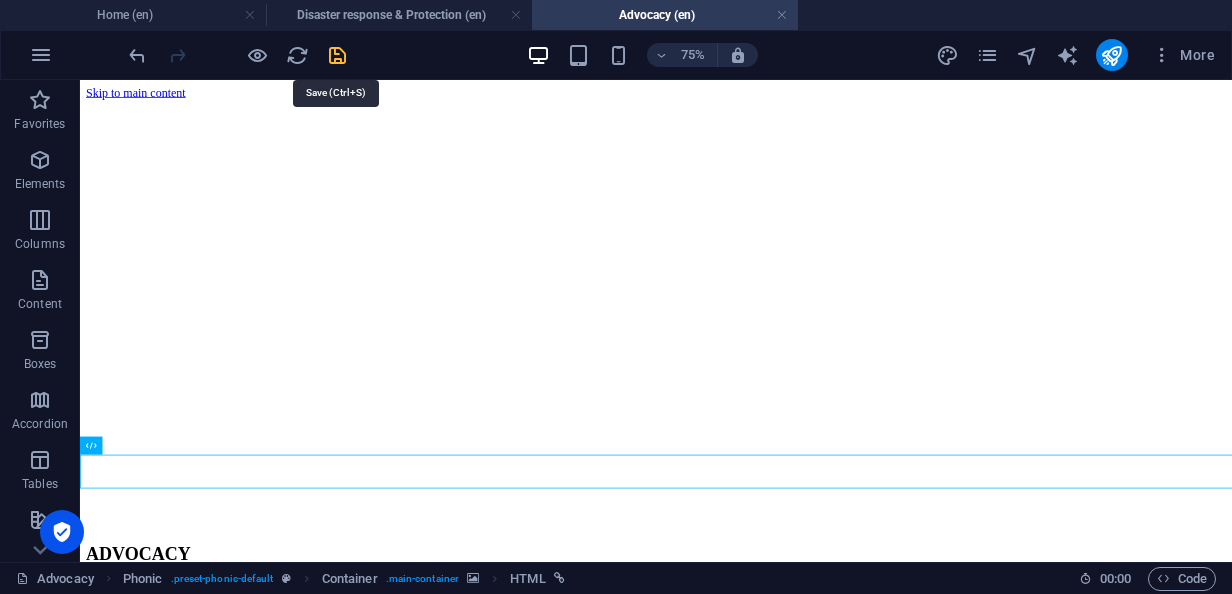 click at bounding box center [337, 55] 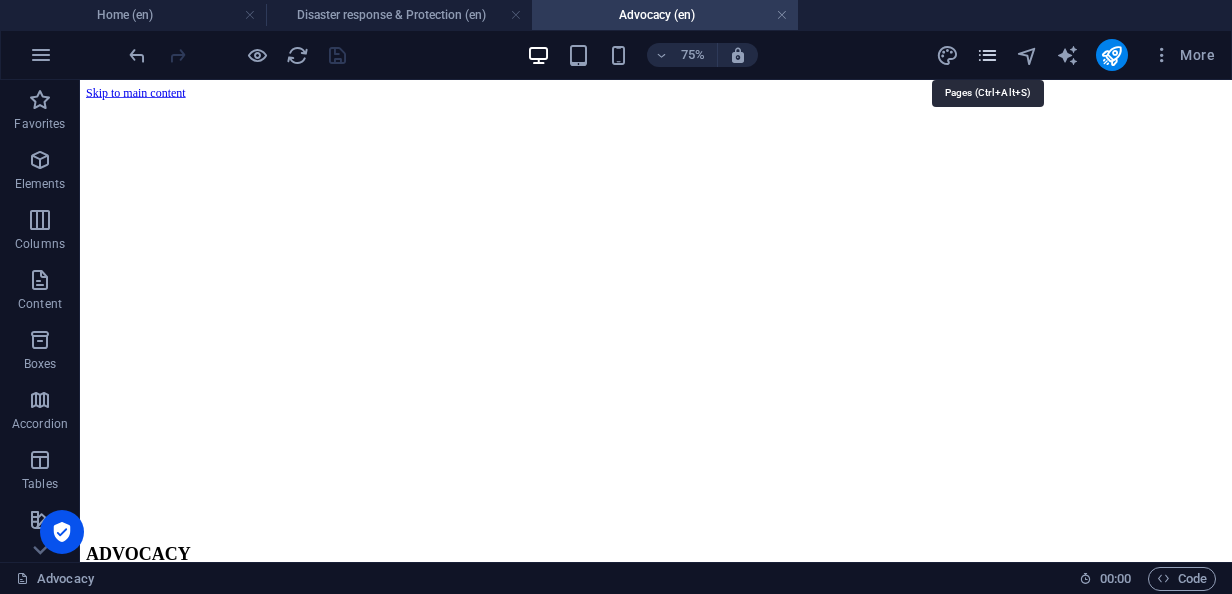 click at bounding box center [987, 55] 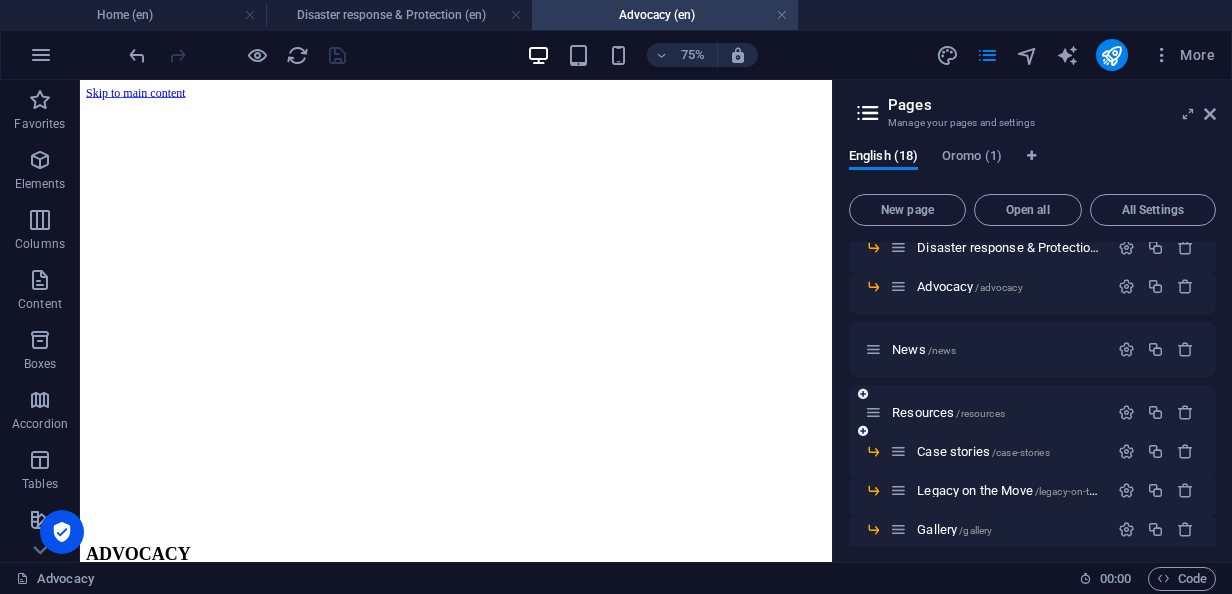 scroll, scrollTop: 300, scrollLeft: 0, axis: vertical 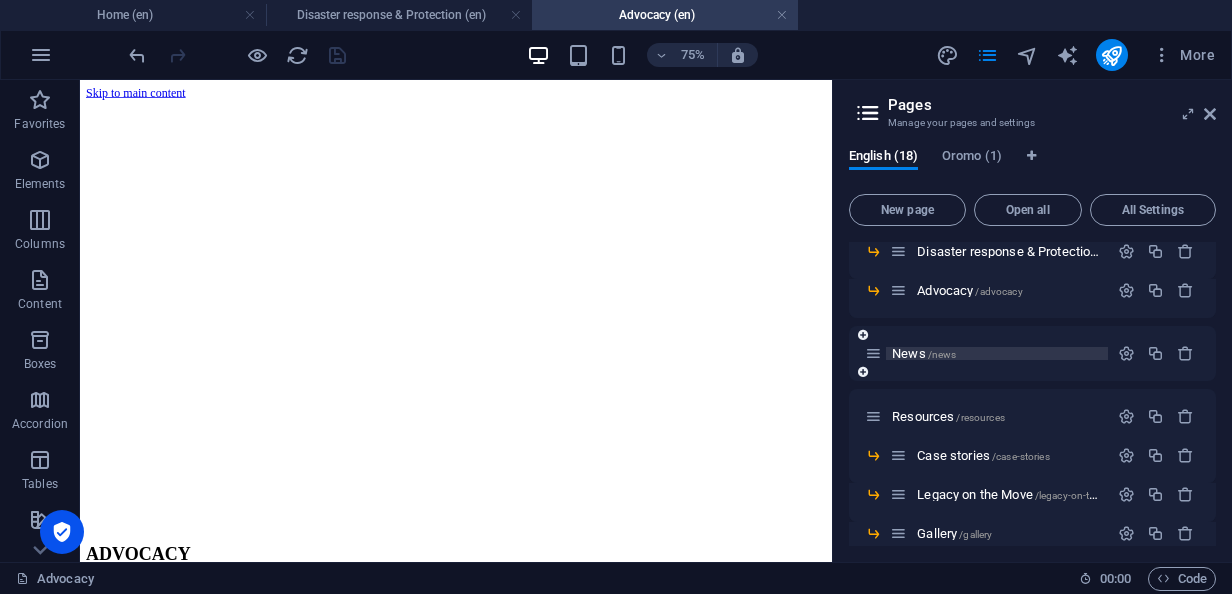 click on "News /news" at bounding box center [997, 353] 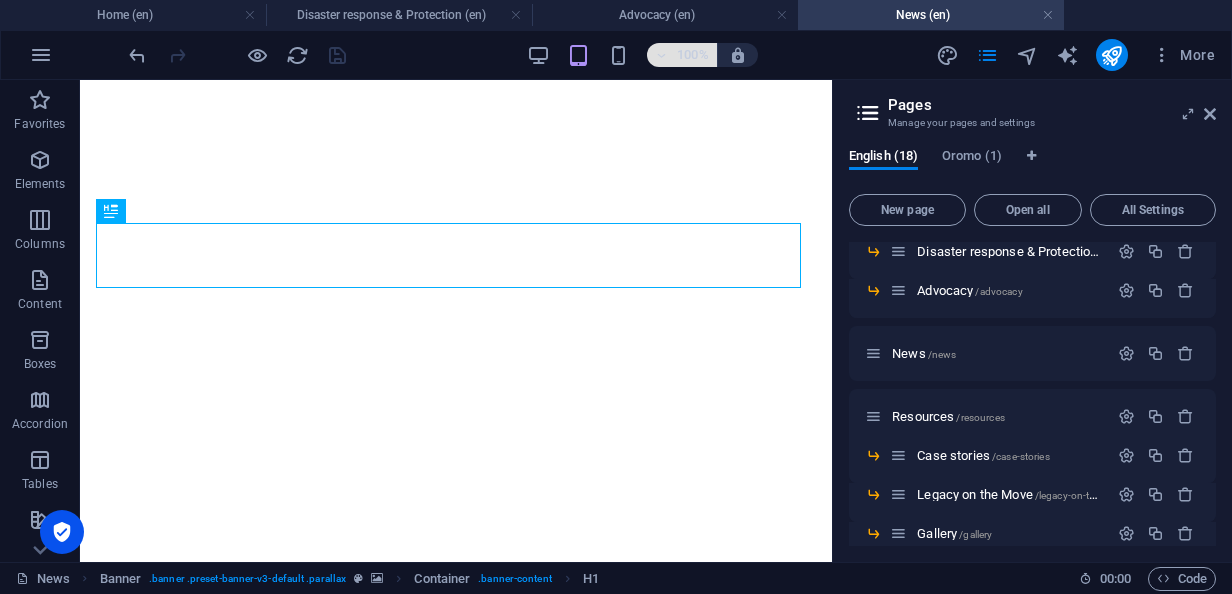 click on "100%" at bounding box center [693, 55] 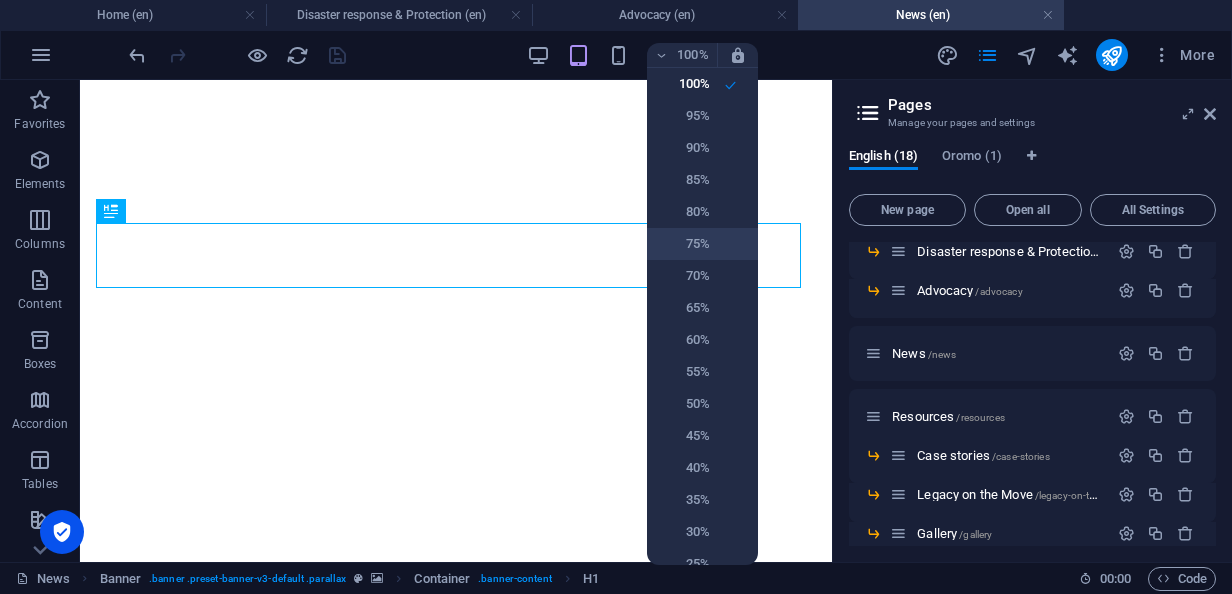 click on "75%" at bounding box center [684, 244] 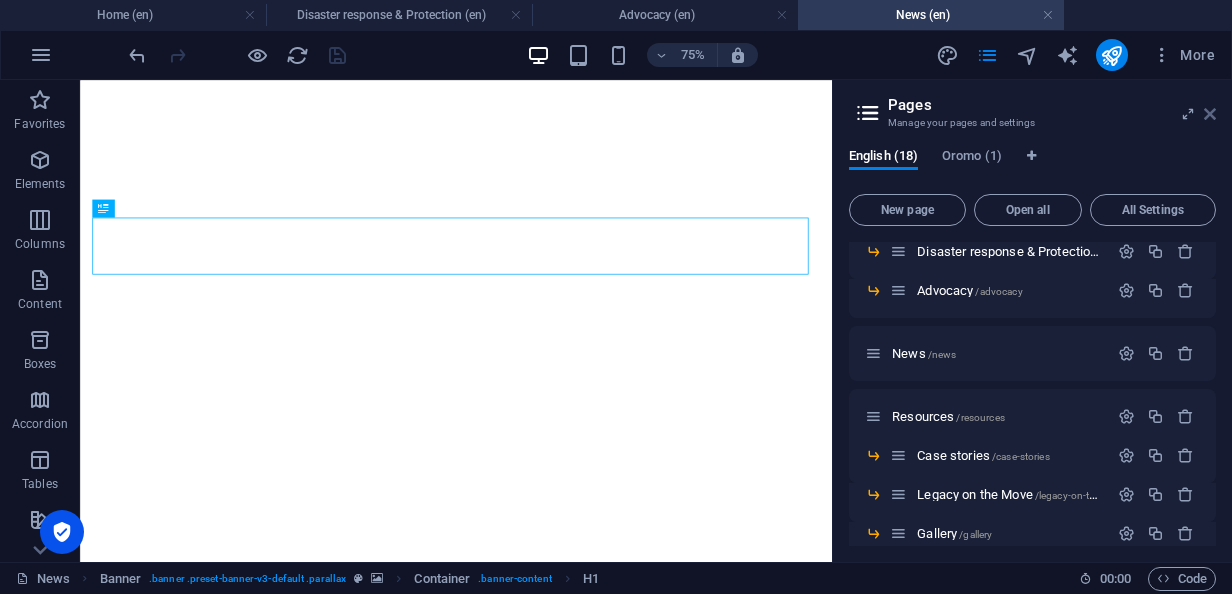 click at bounding box center [1210, 114] 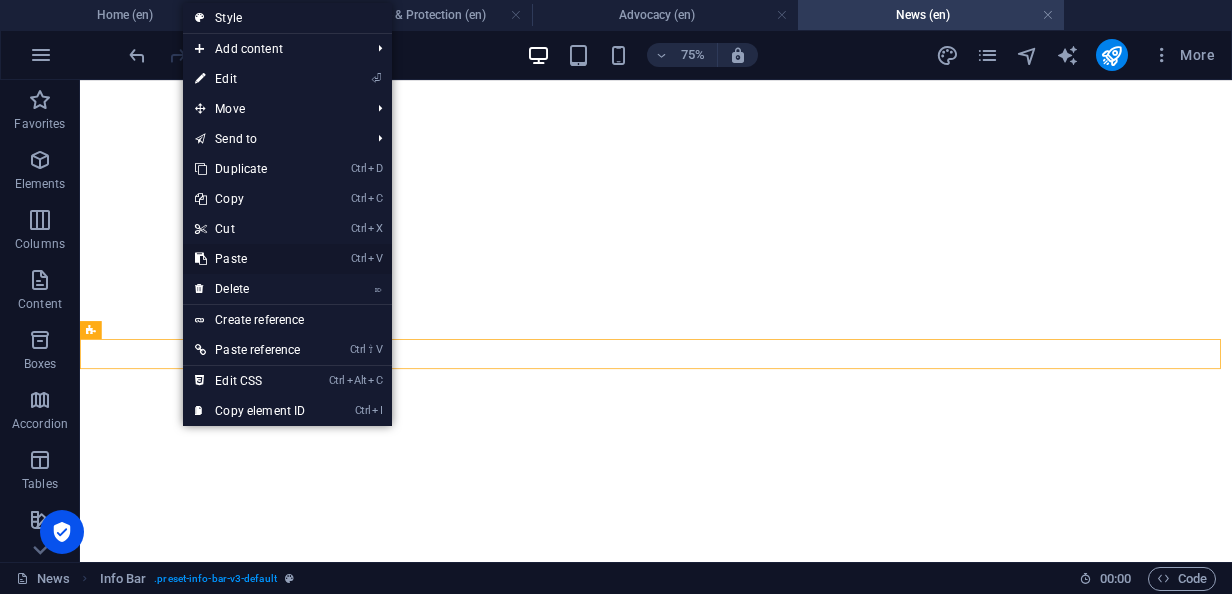 click on "Ctrl V  Paste" at bounding box center [250, 259] 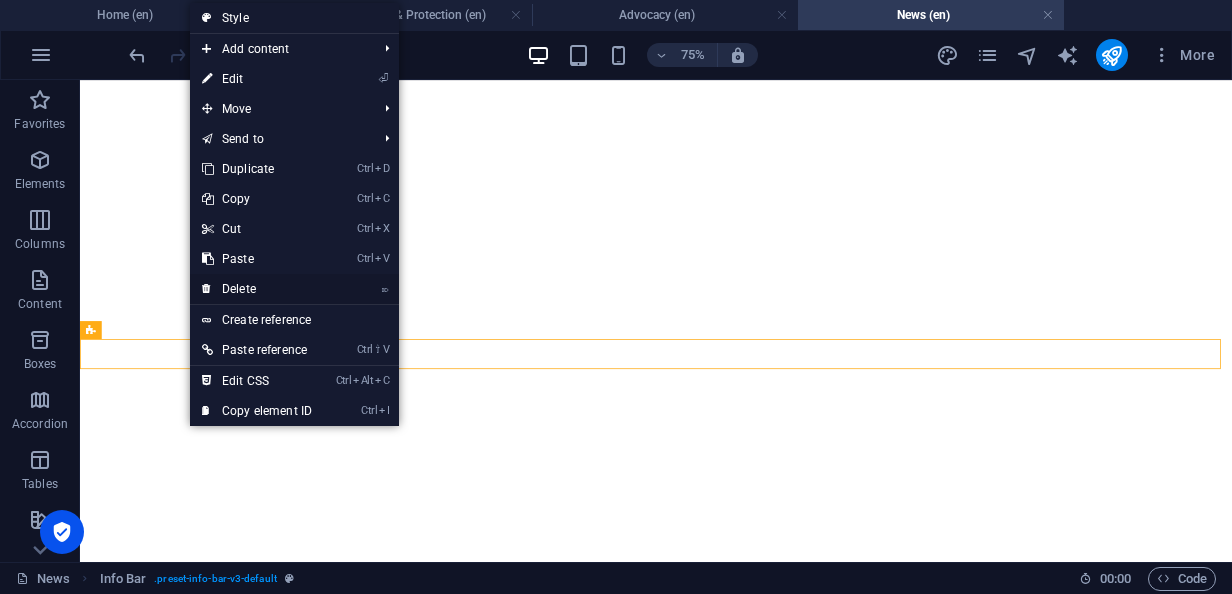 click on "⌦  Delete" at bounding box center (257, 289) 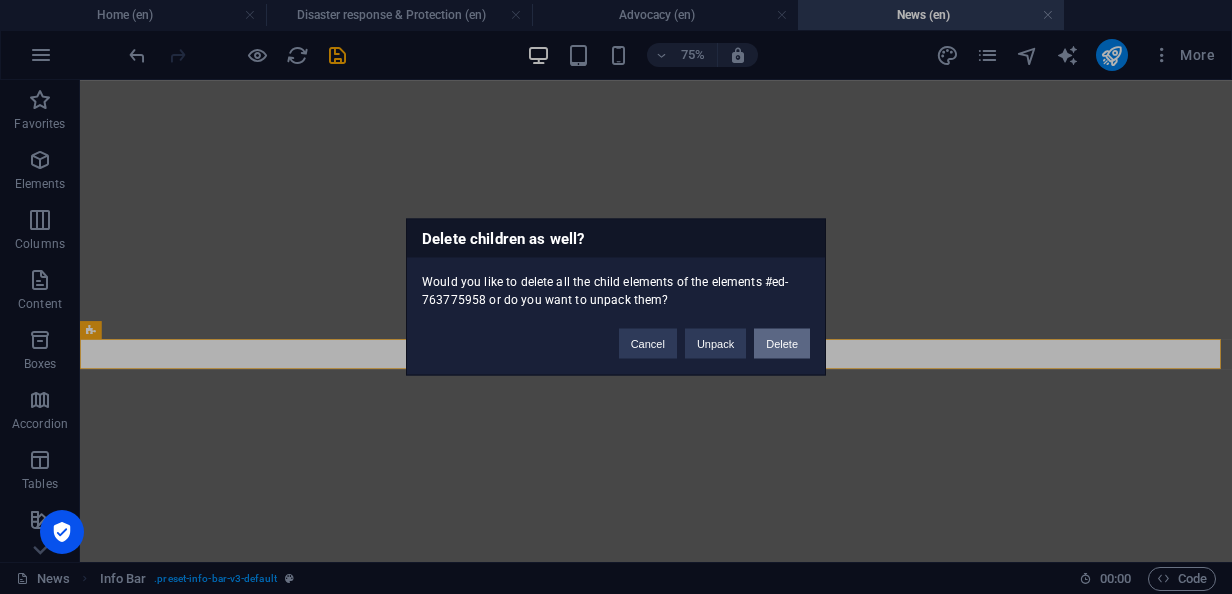 click on "Delete" at bounding box center [782, 344] 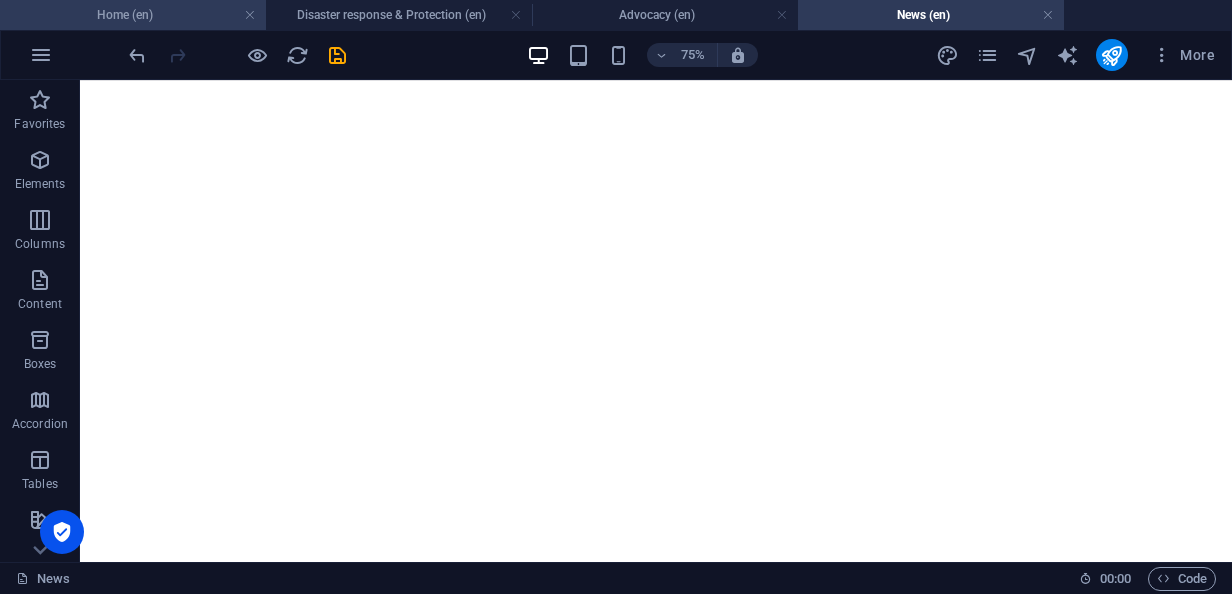click on "Home (en)" at bounding box center (133, 15) 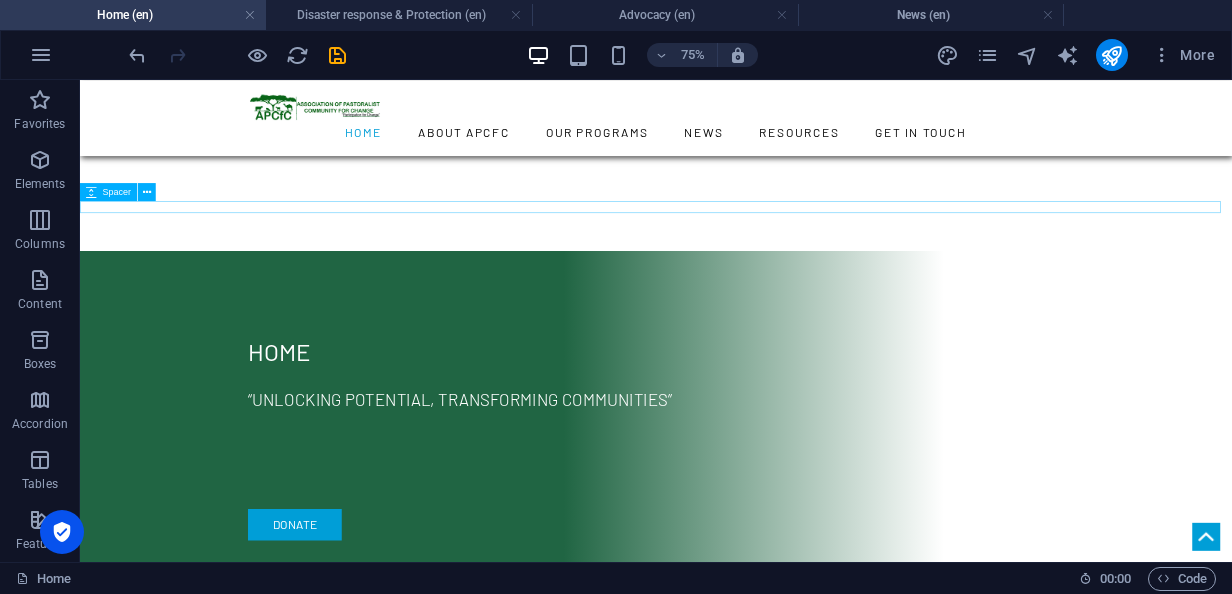 scroll, scrollTop: 0, scrollLeft: 0, axis: both 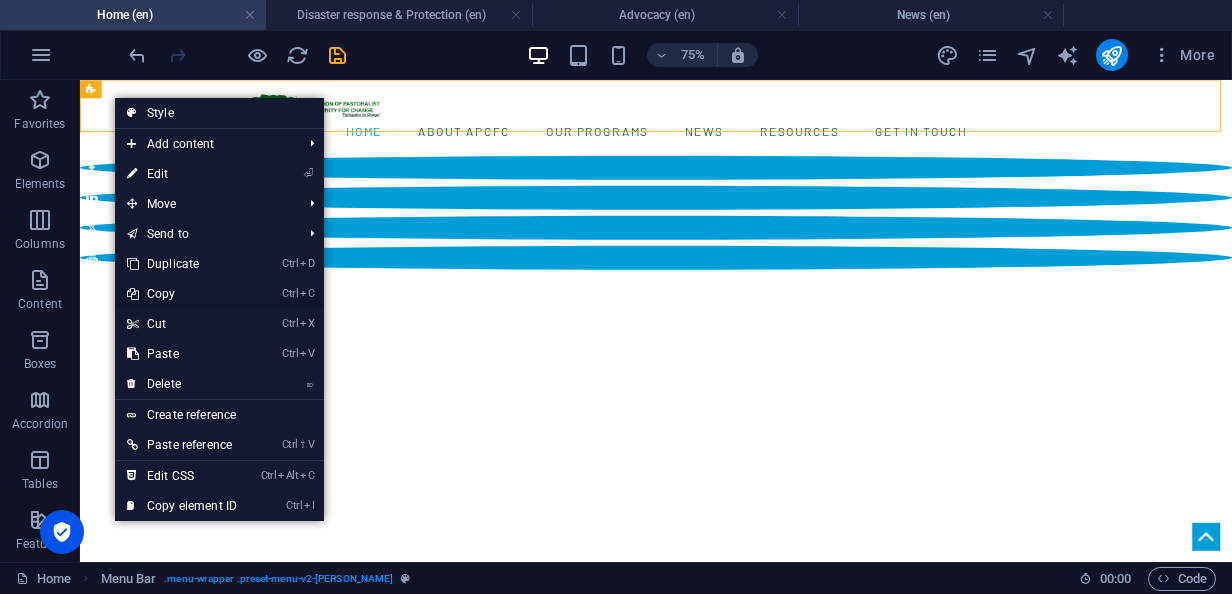 click on "Ctrl C  Copy" at bounding box center [182, 294] 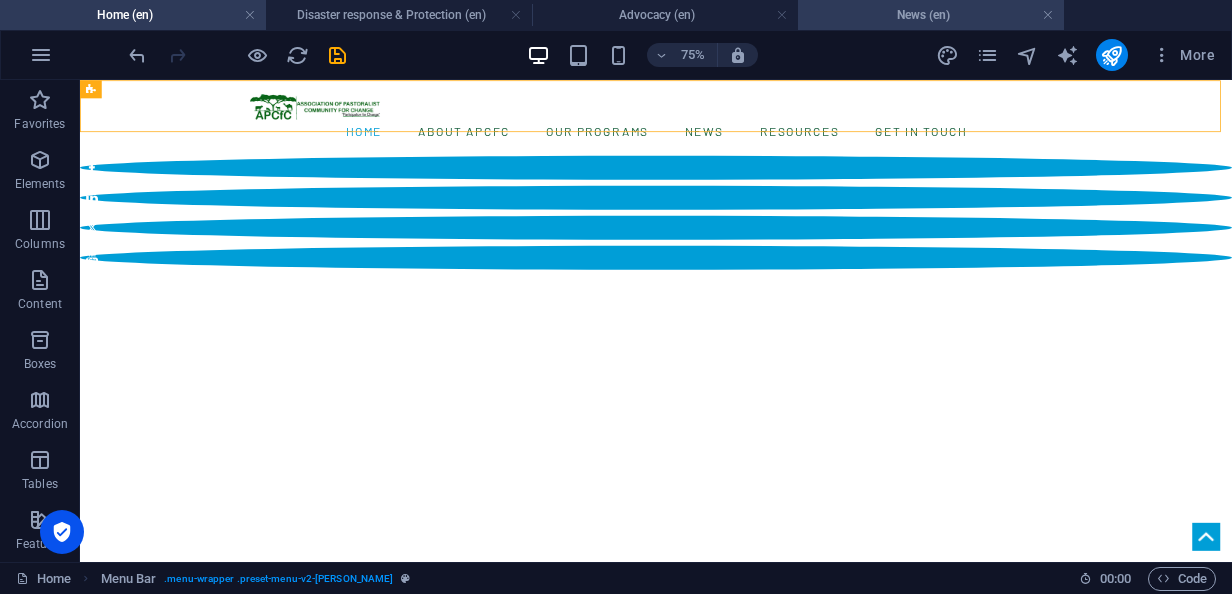 drag, startPoint x: 923, startPoint y: 12, endPoint x: 816, endPoint y: 12, distance: 107 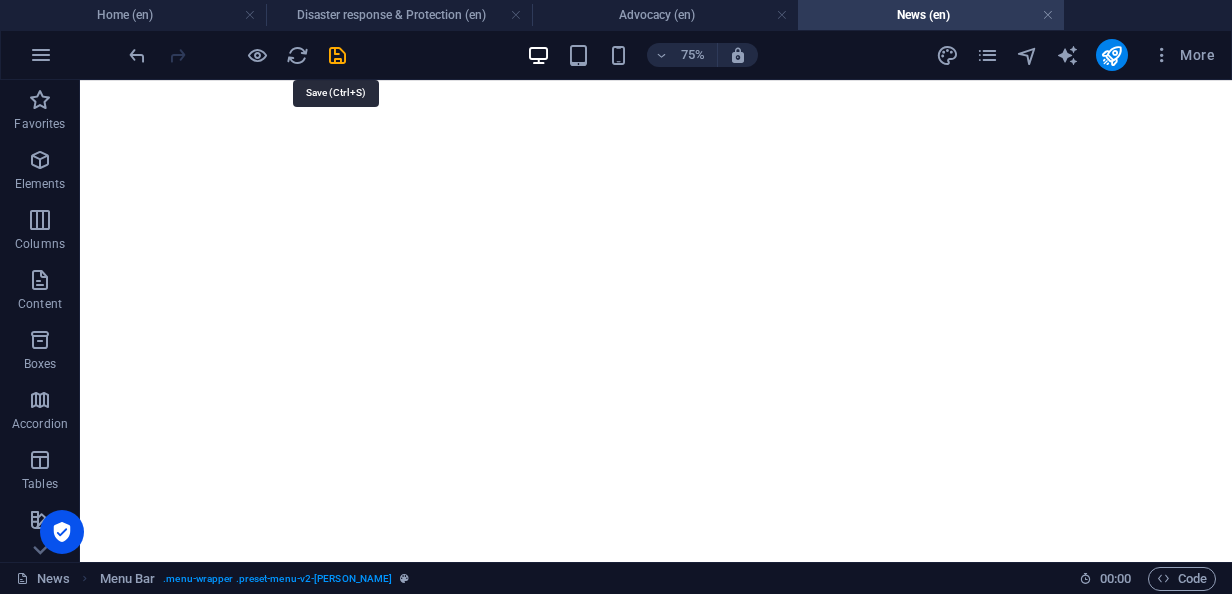 click at bounding box center [337, 55] 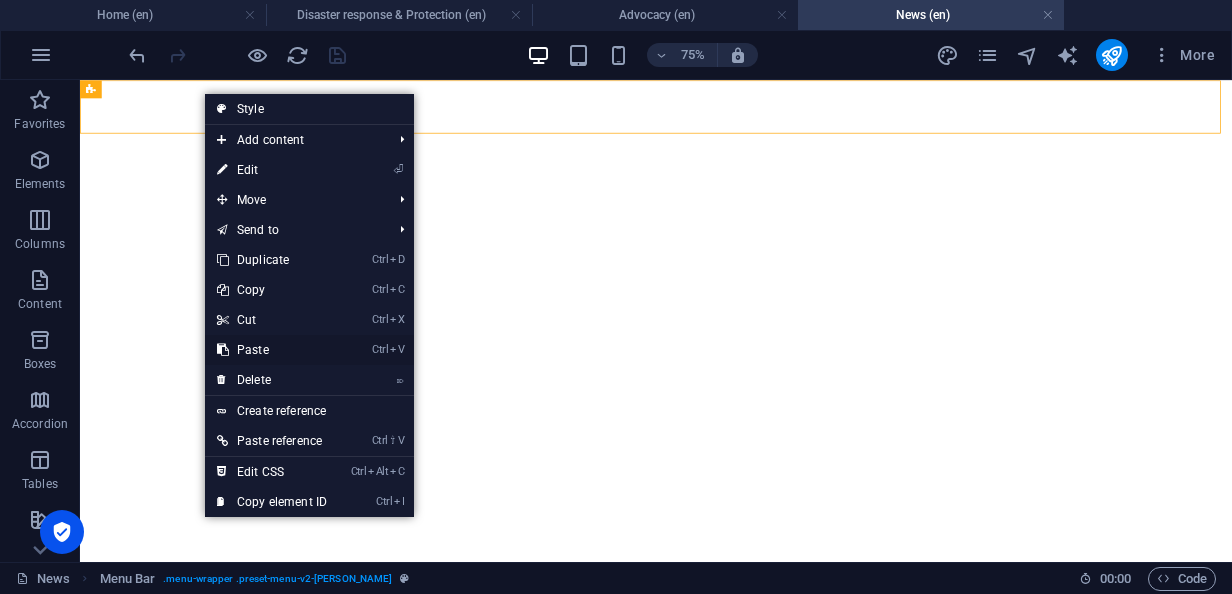 click on "Ctrl V  Paste" at bounding box center (272, 350) 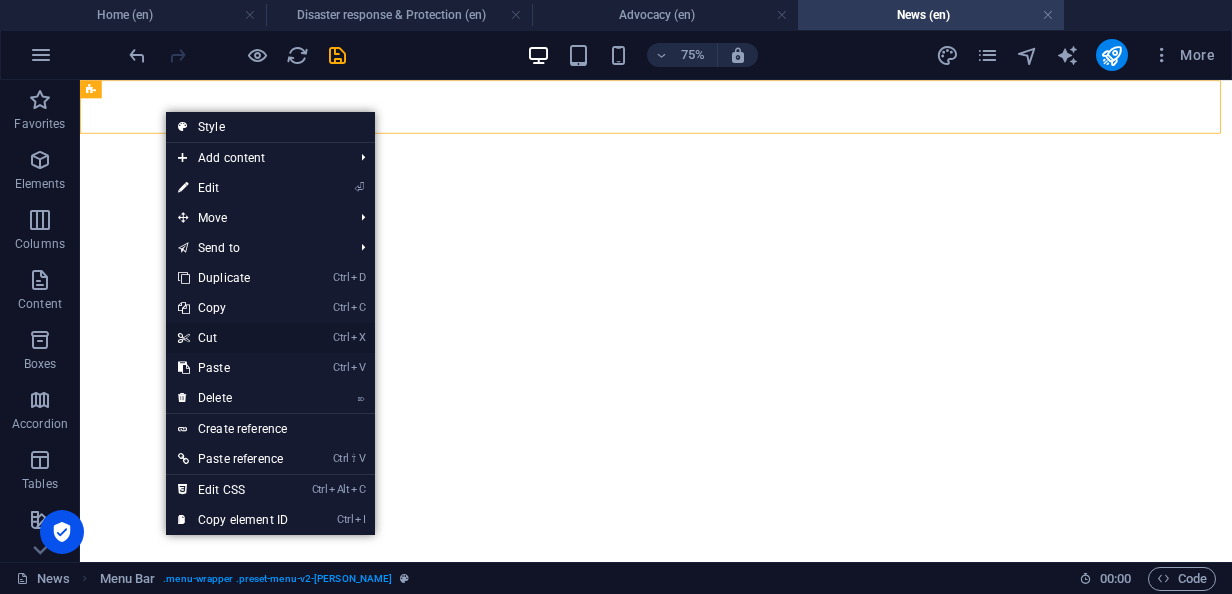 click on "Ctrl X  Cut" at bounding box center [233, 338] 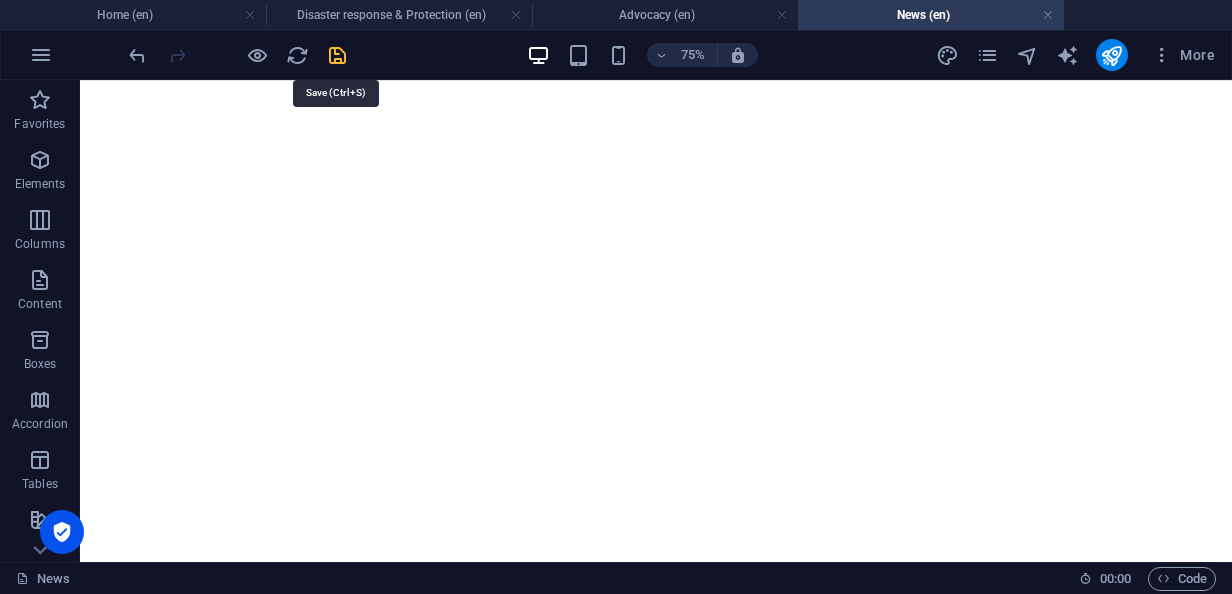 click at bounding box center [337, 55] 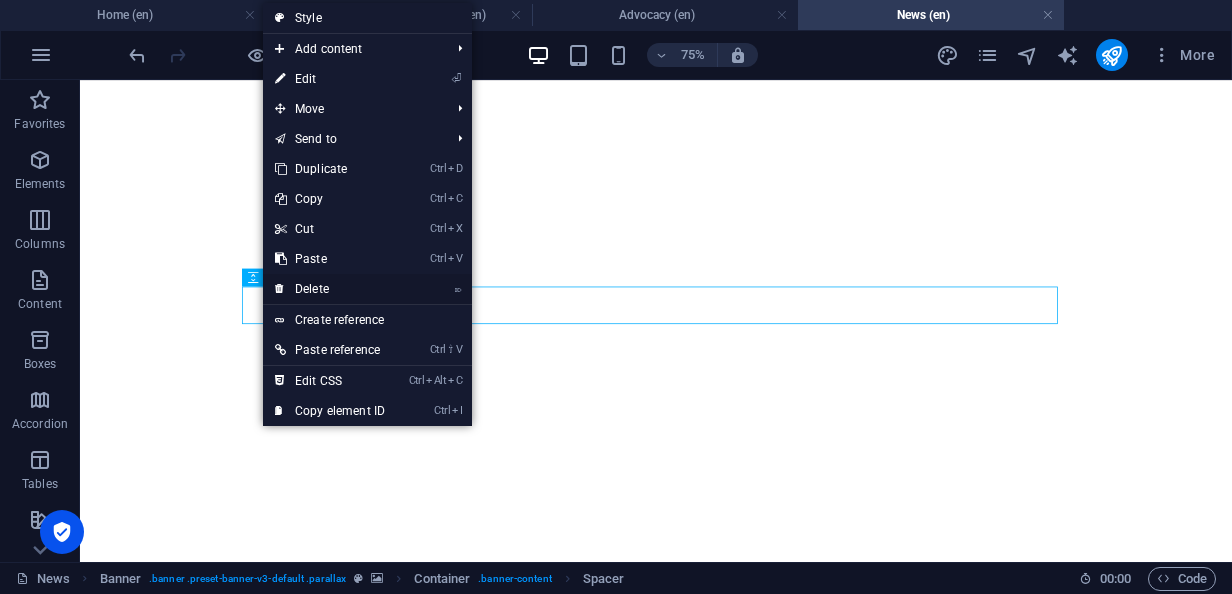 click on "⌦  Delete" at bounding box center (330, 289) 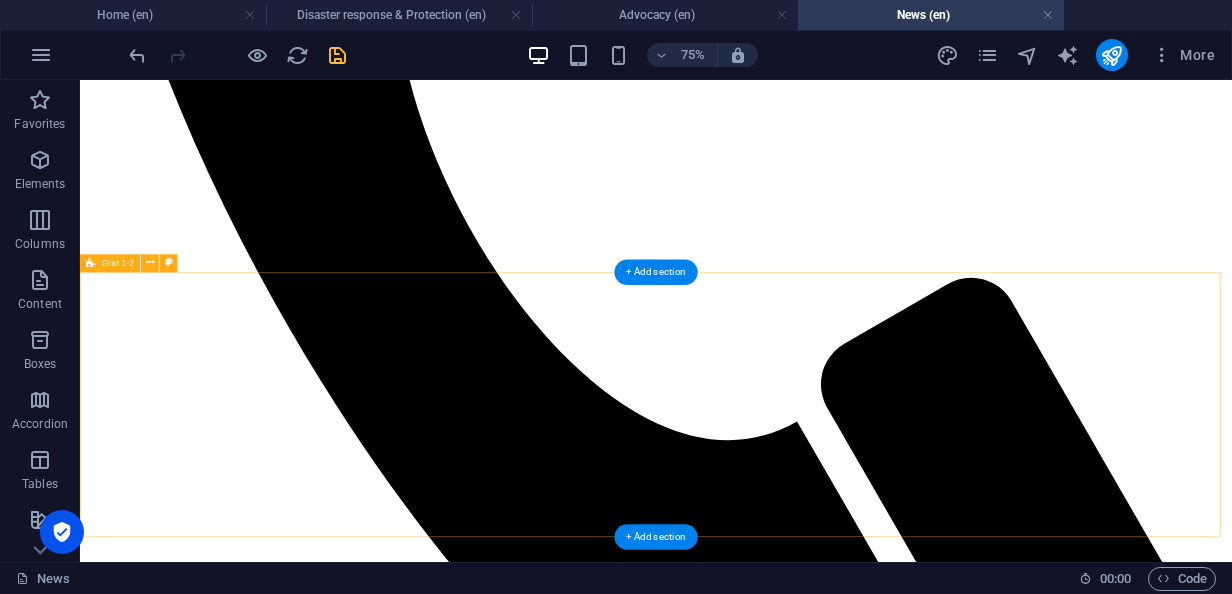 scroll, scrollTop: 1800, scrollLeft: 0, axis: vertical 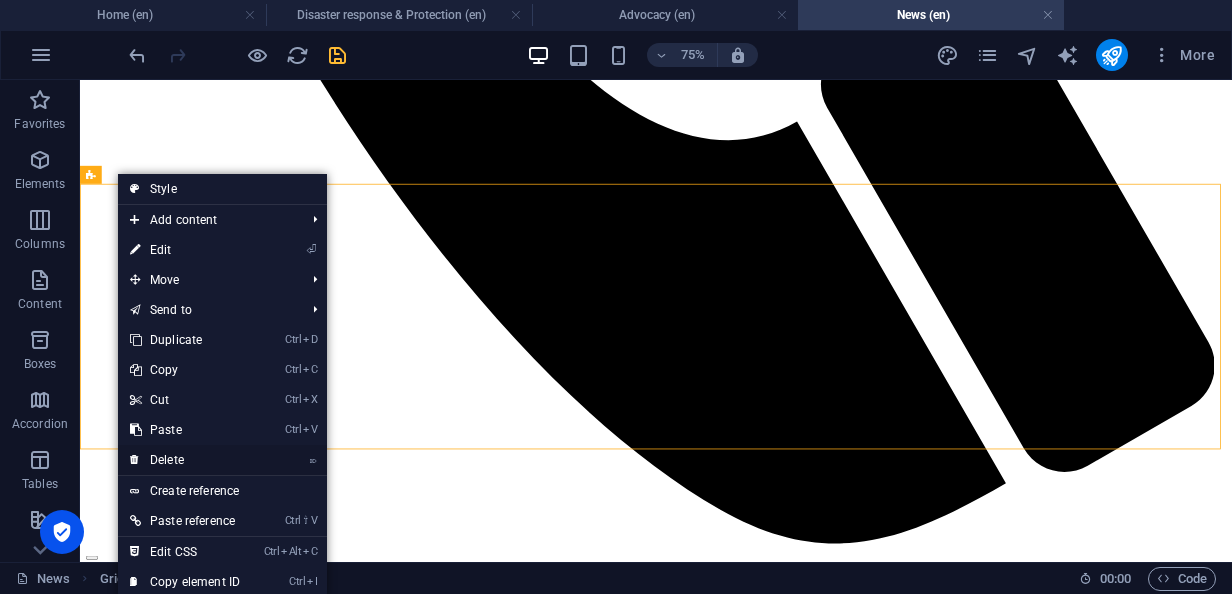 click on "⌦  Delete" at bounding box center [185, 460] 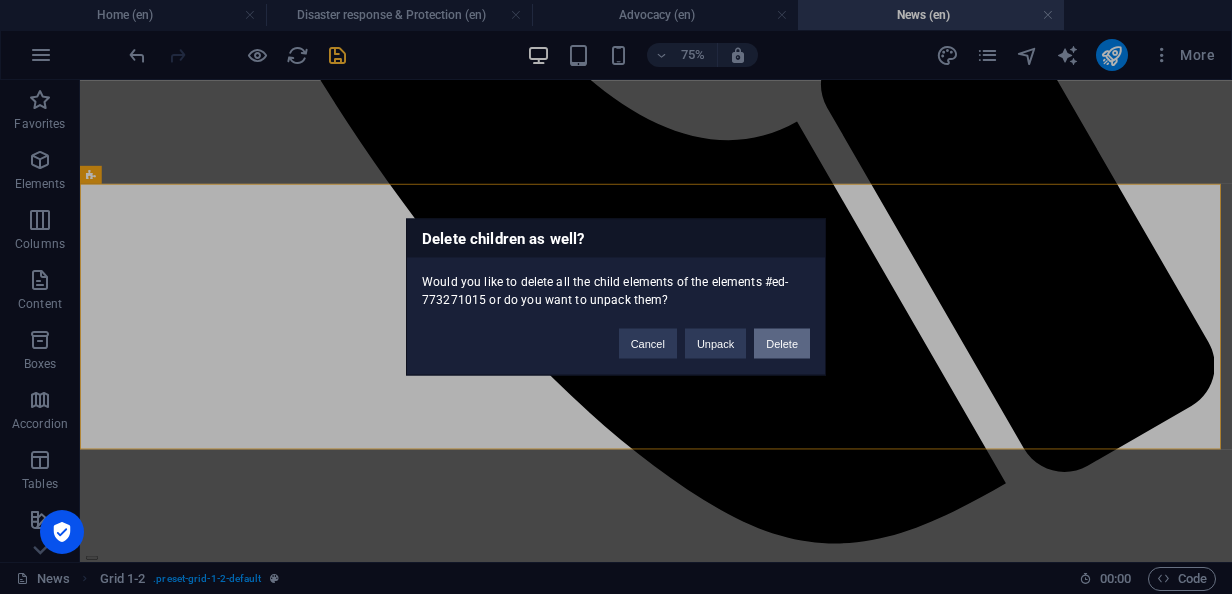 click on "Delete" at bounding box center (782, 344) 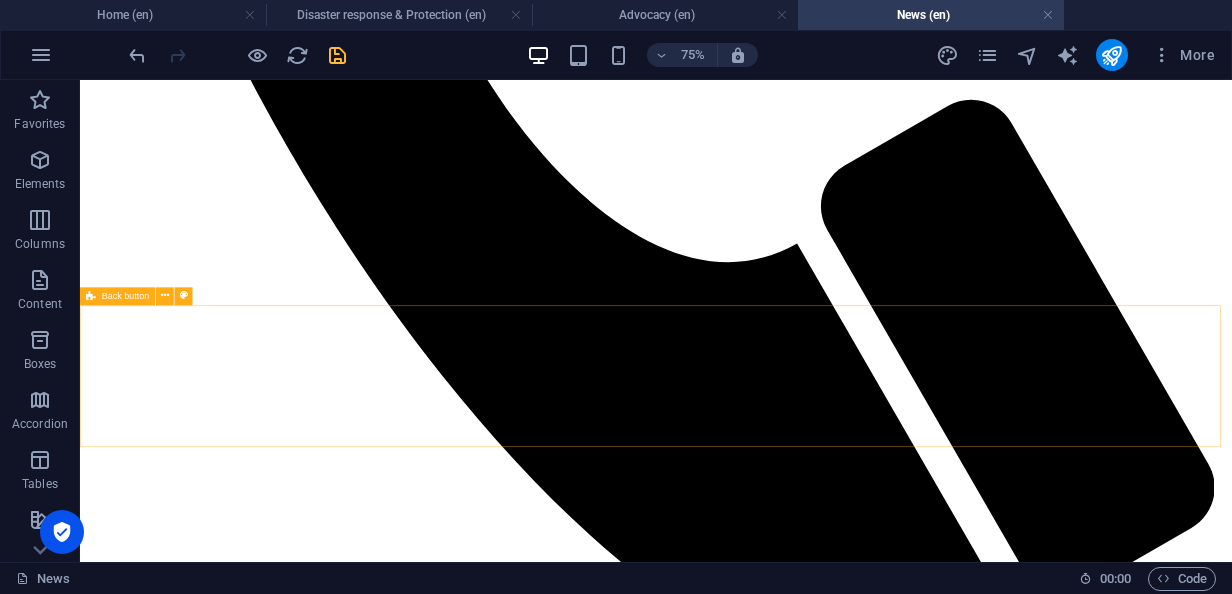 scroll, scrollTop: 1700, scrollLeft: 0, axis: vertical 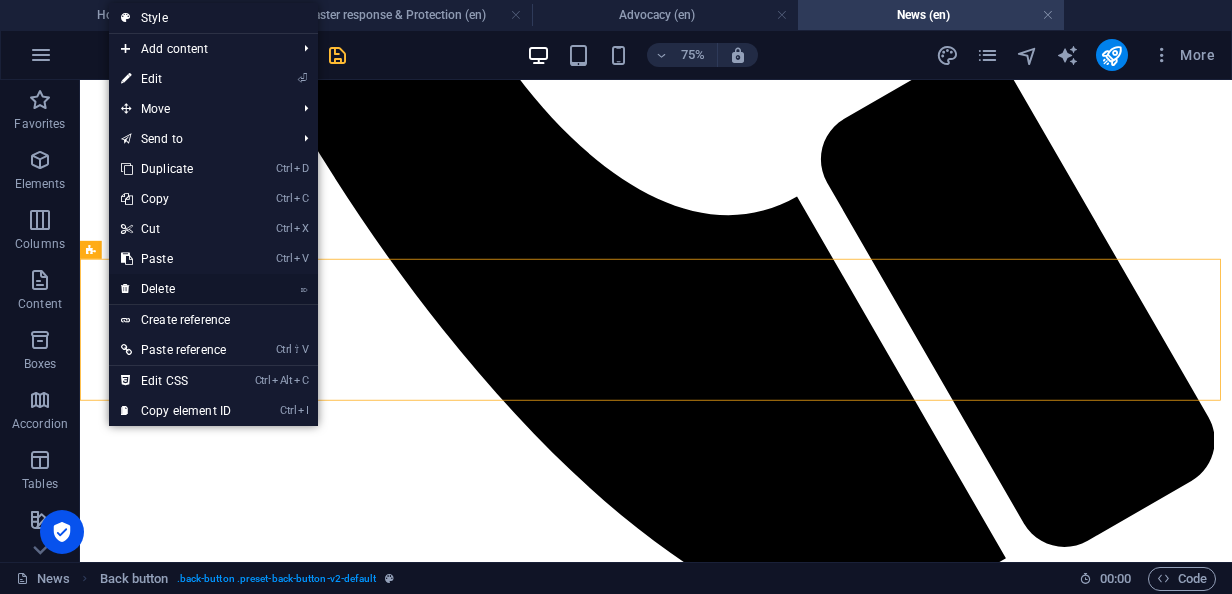 click on "⌦  Delete" at bounding box center (176, 289) 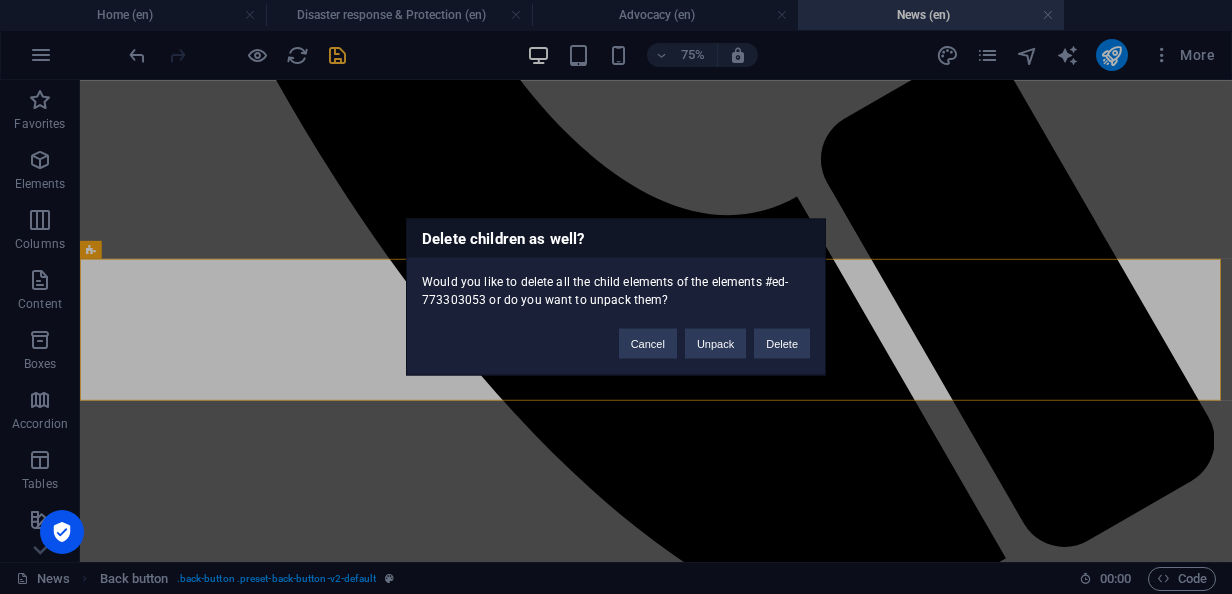 click on "Cancel Unpack Delete" at bounding box center [714, 334] 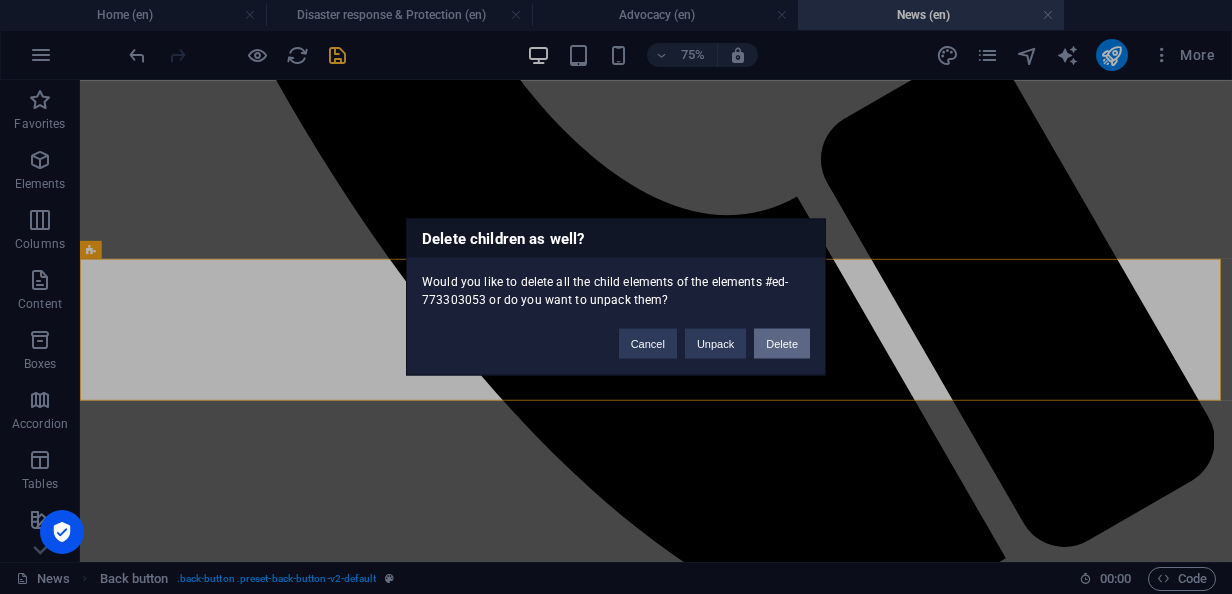 click on "Delete" at bounding box center (782, 344) 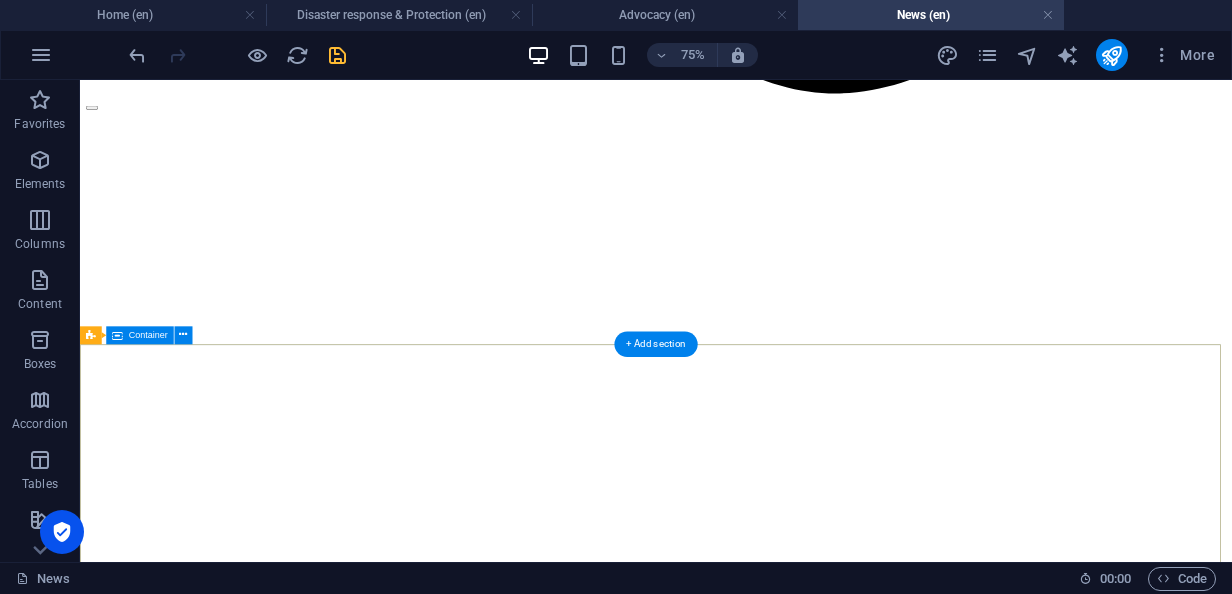 scroll, scrollTop: 2000, scrollLeft: 0, axis: vertical 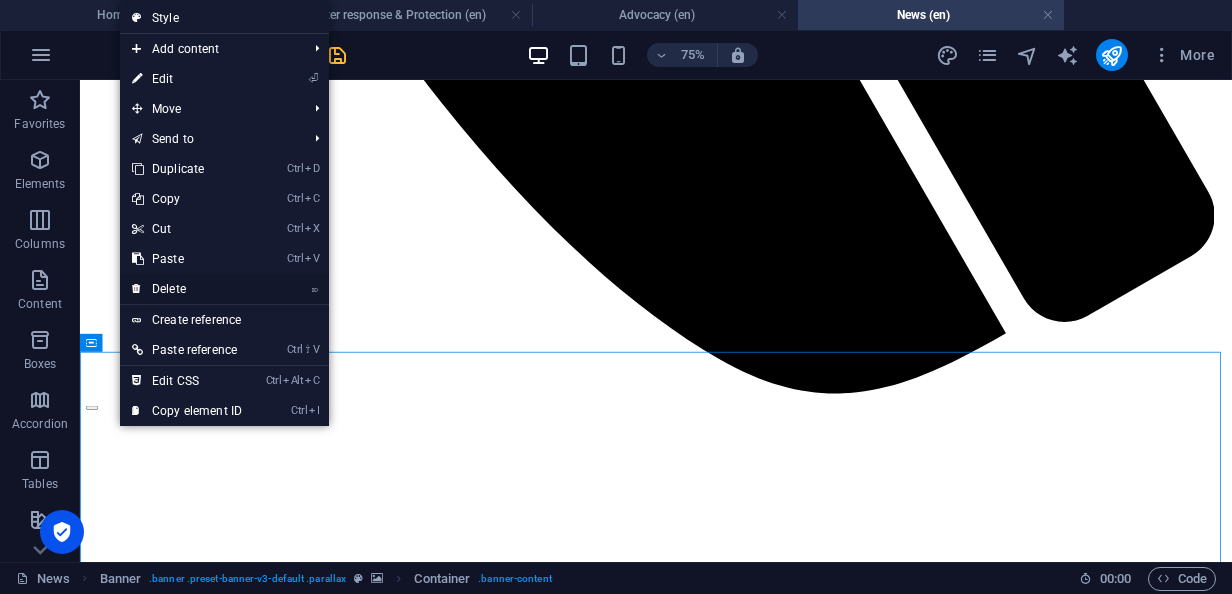 click on "⌦  Delete" at bounding box center [187, 289] 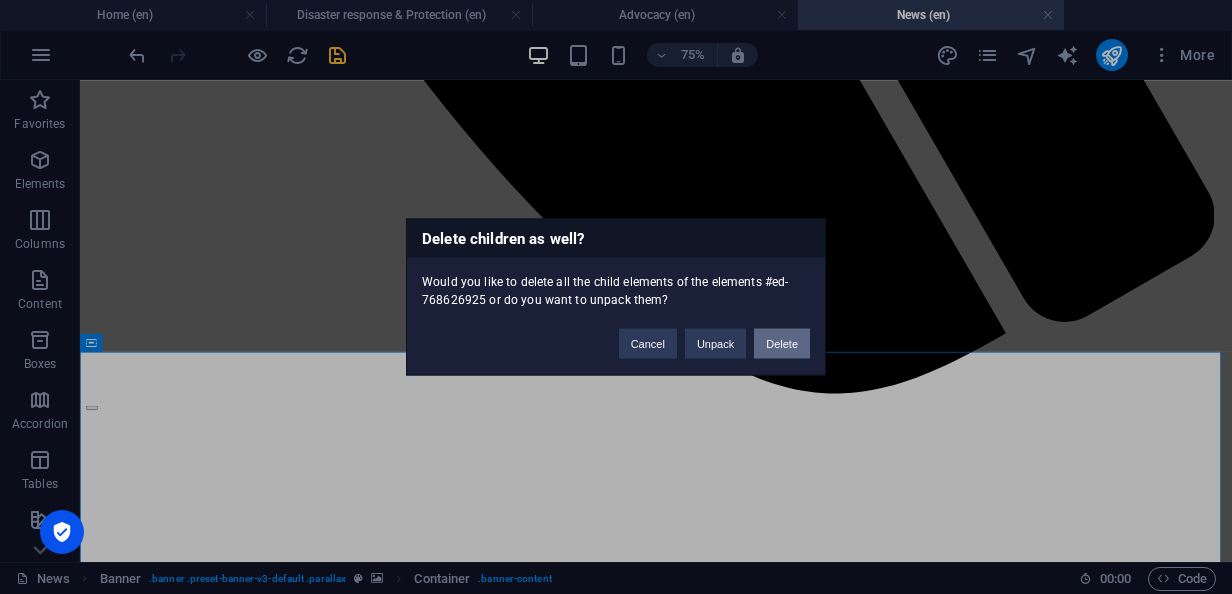 click on "Delete" at bounding box center (782, 344) 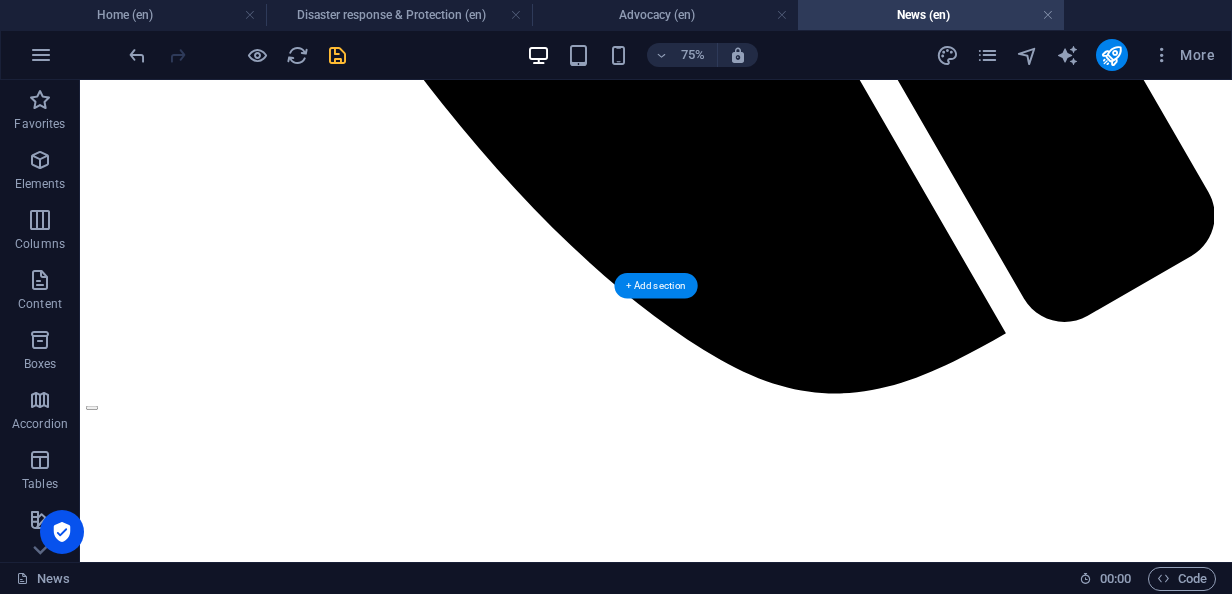 scroll, scrollTop: 2300, scrollLeft: 0, axis: vertical 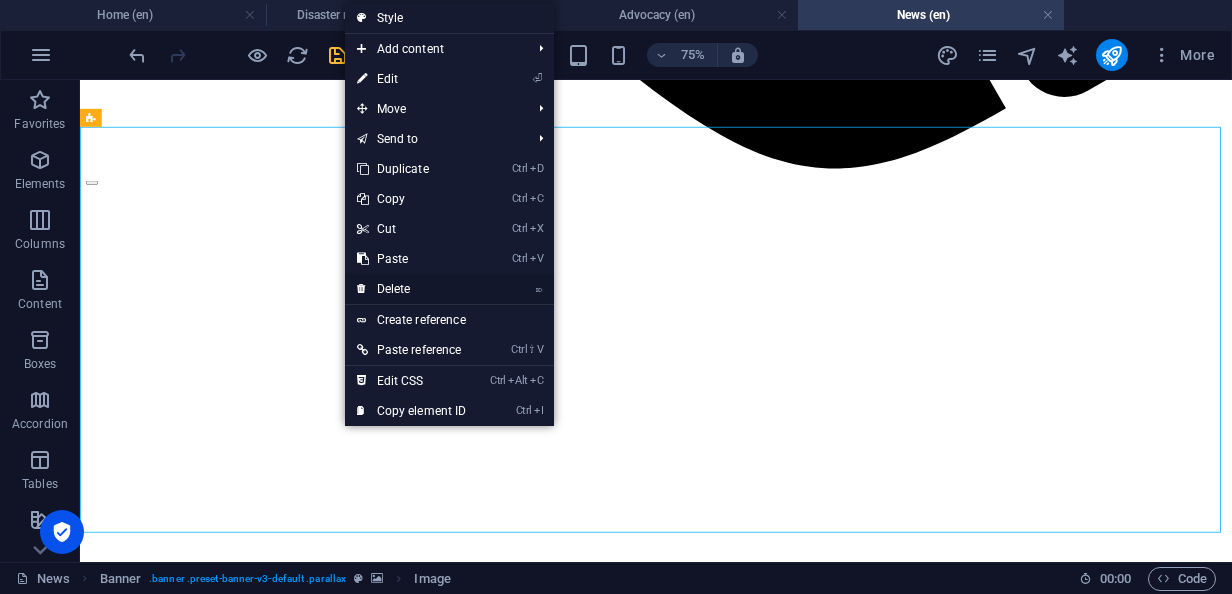 click on "⌦  Delete" at bounding box center (412, 289) 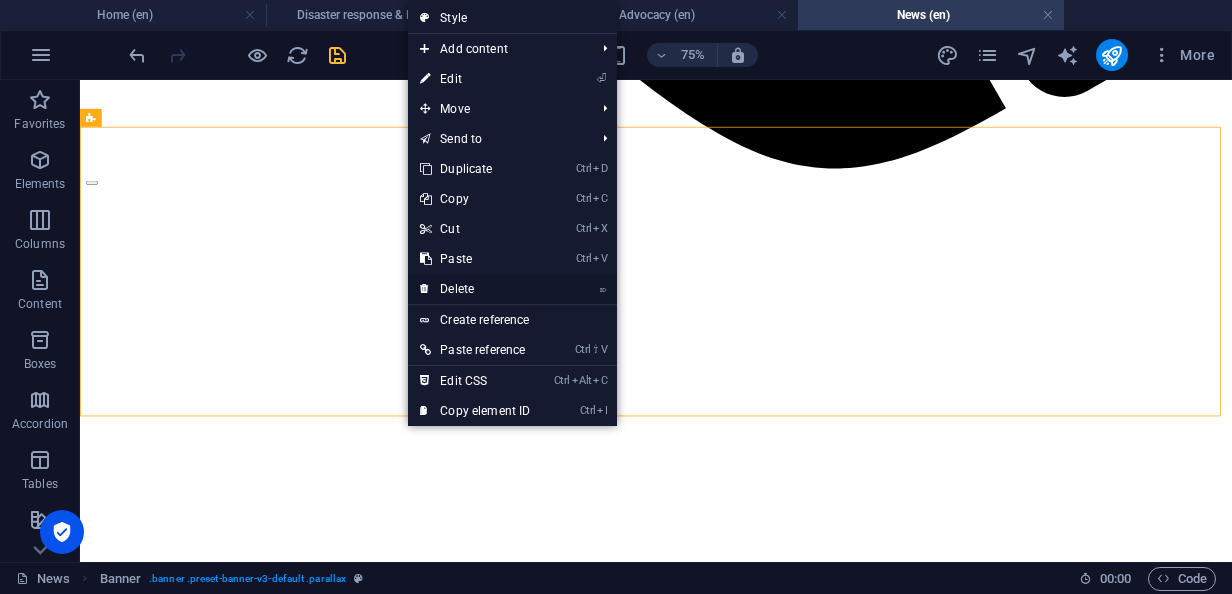 drag, startPoint x: 458, startPoint y: 290, endPoint x: 503, endPoint y: 279, distance: 46.32494 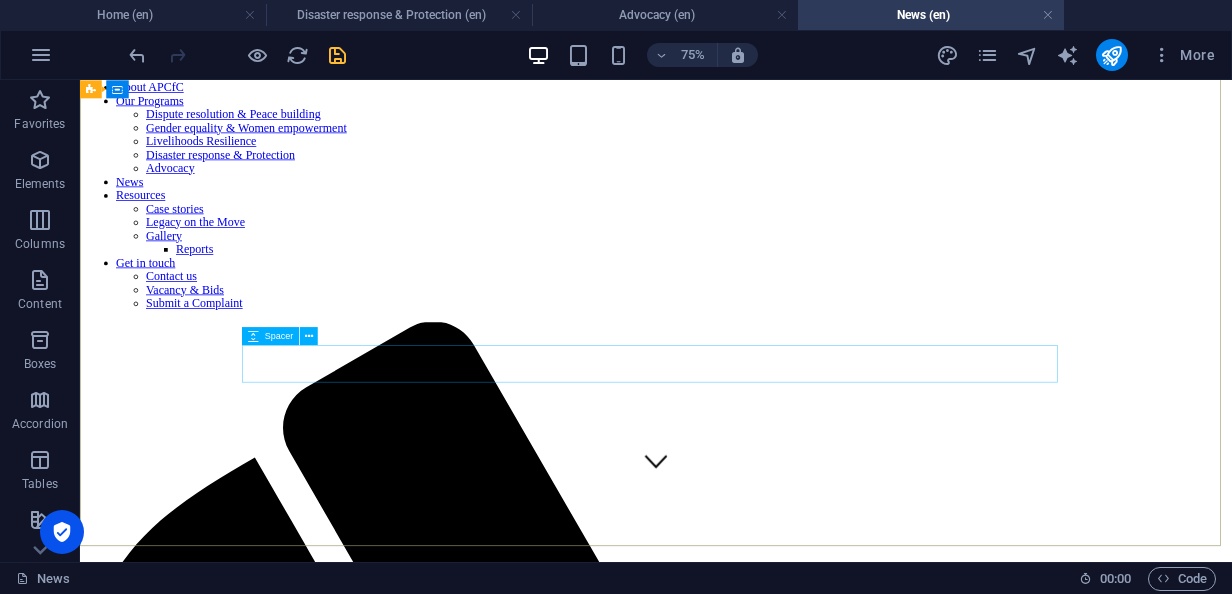 scroll, scrollTop: 0, scrollLeft: 0, axis: both 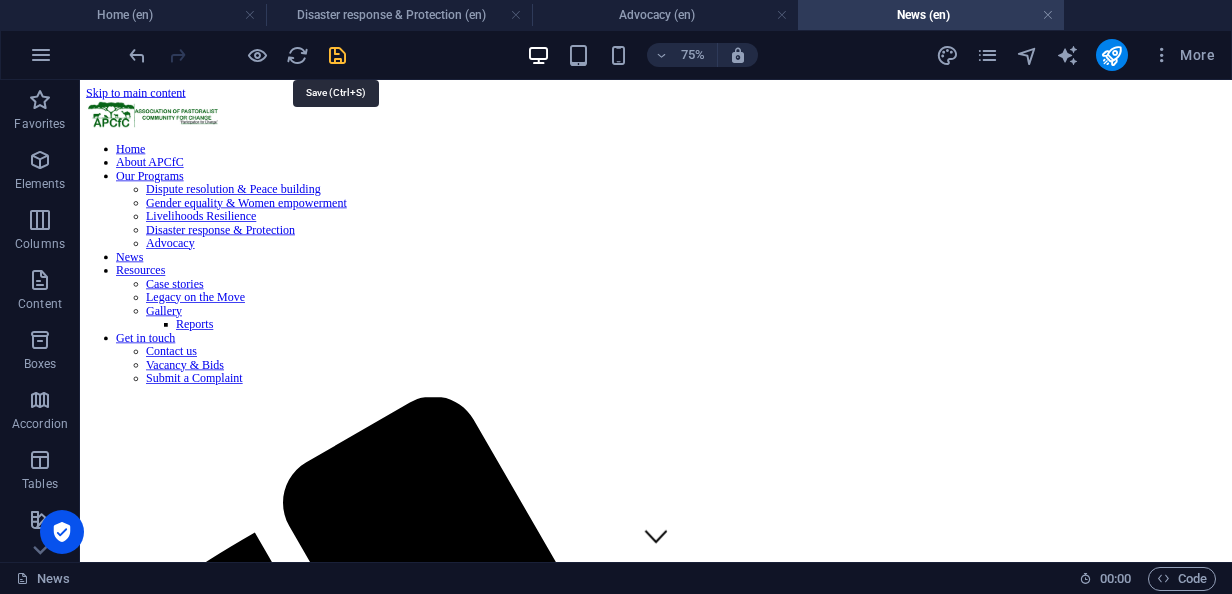 click at bounding box center (337, 55) 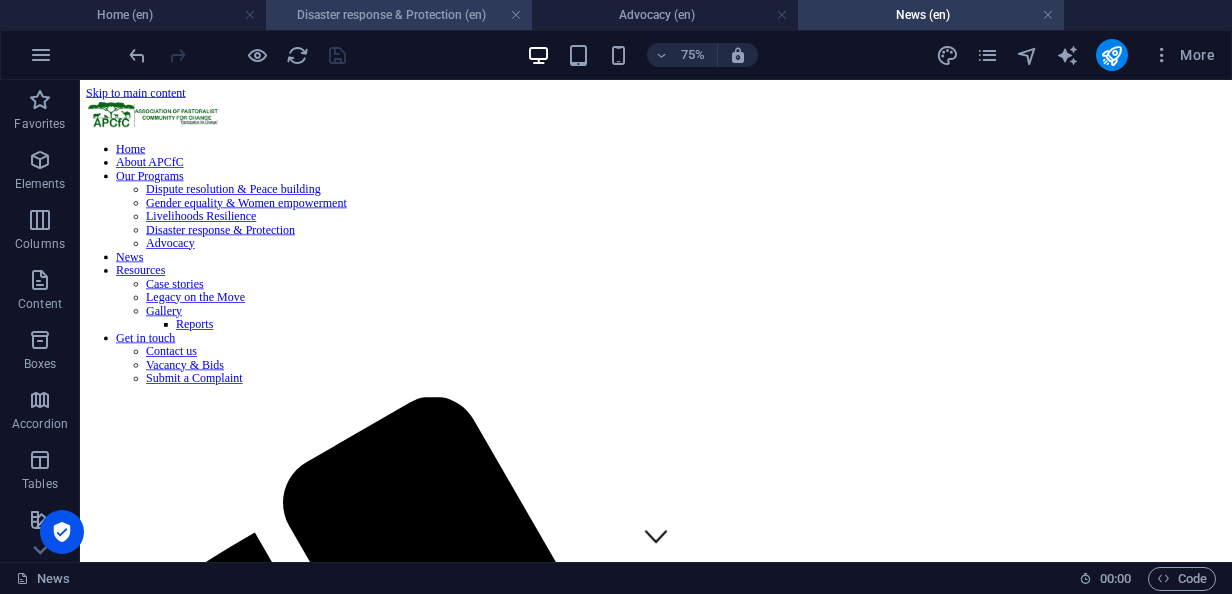 click on "Disaster response & Protection (en)" at bounding box center (399, 15) 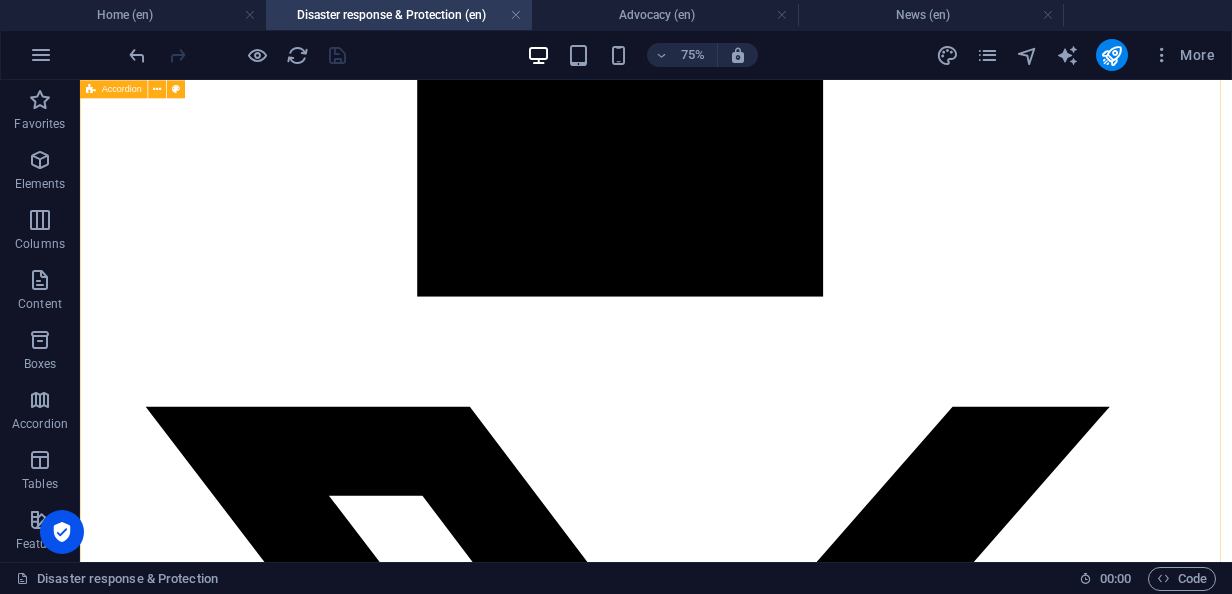scroll, scrollTop: 5700, scrollLeft: 0, axis: vertical 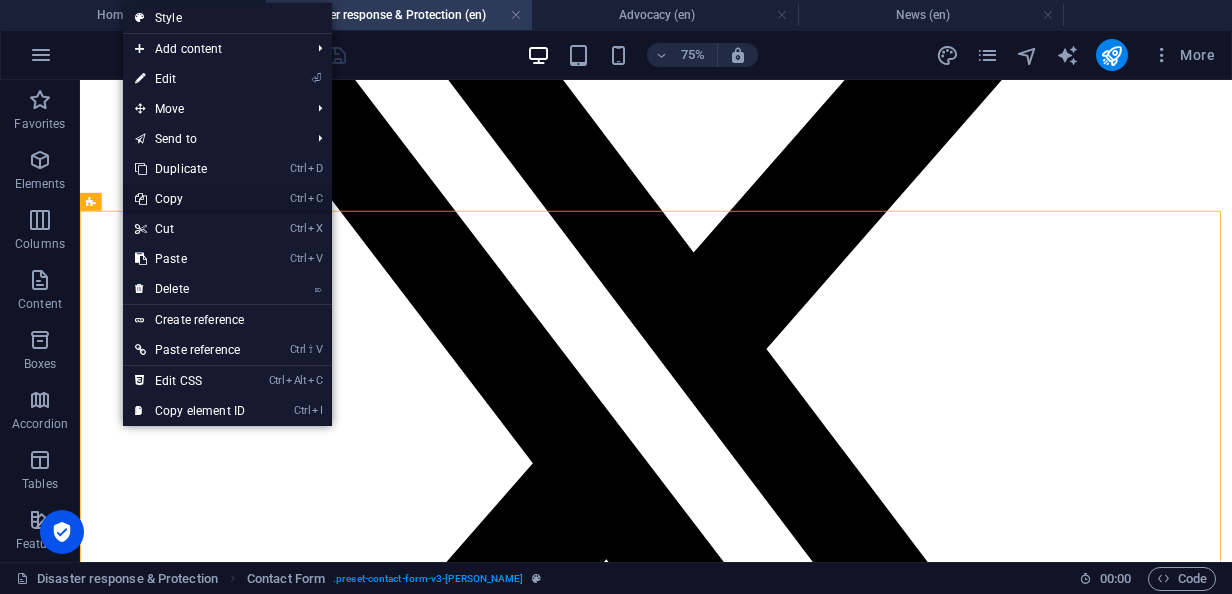 click on "Ctrl C  Copy" at bounding box center (190, 199) 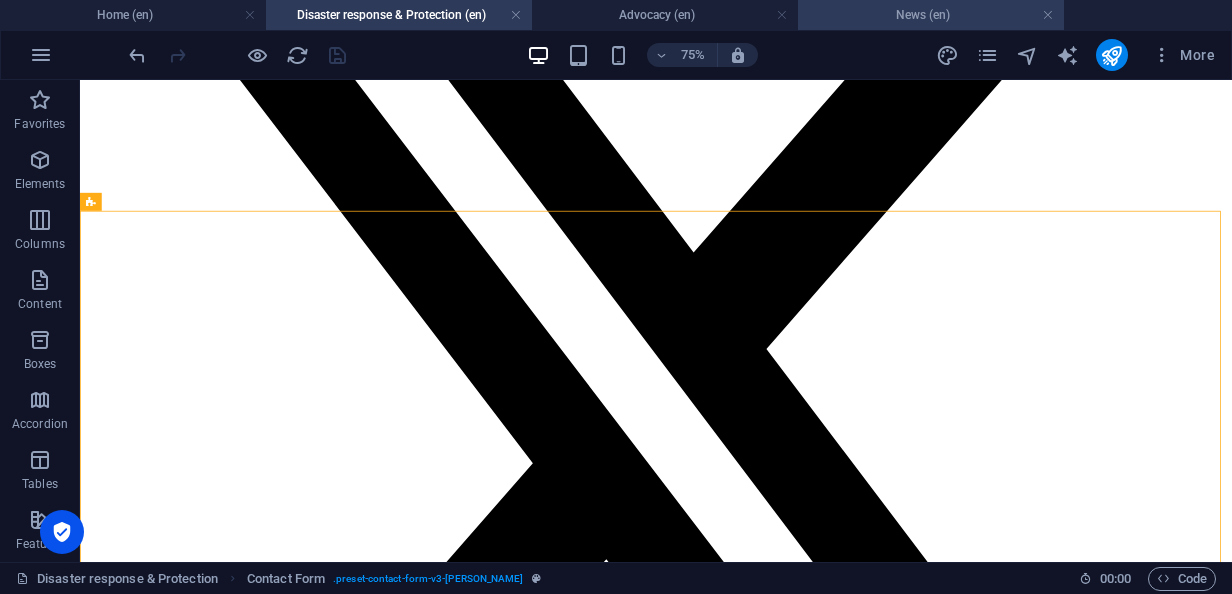 click on "News (en)" at bounding box center [931, 15] 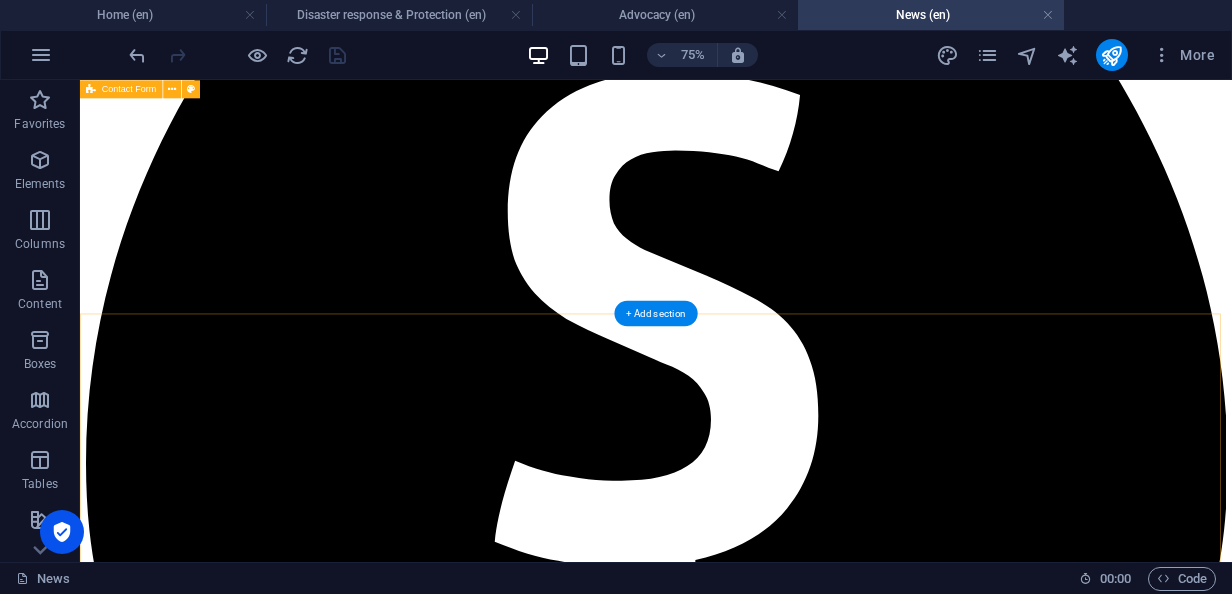 scroll, scrollTop: 9400, scrollLeft: 0, axis: vertical 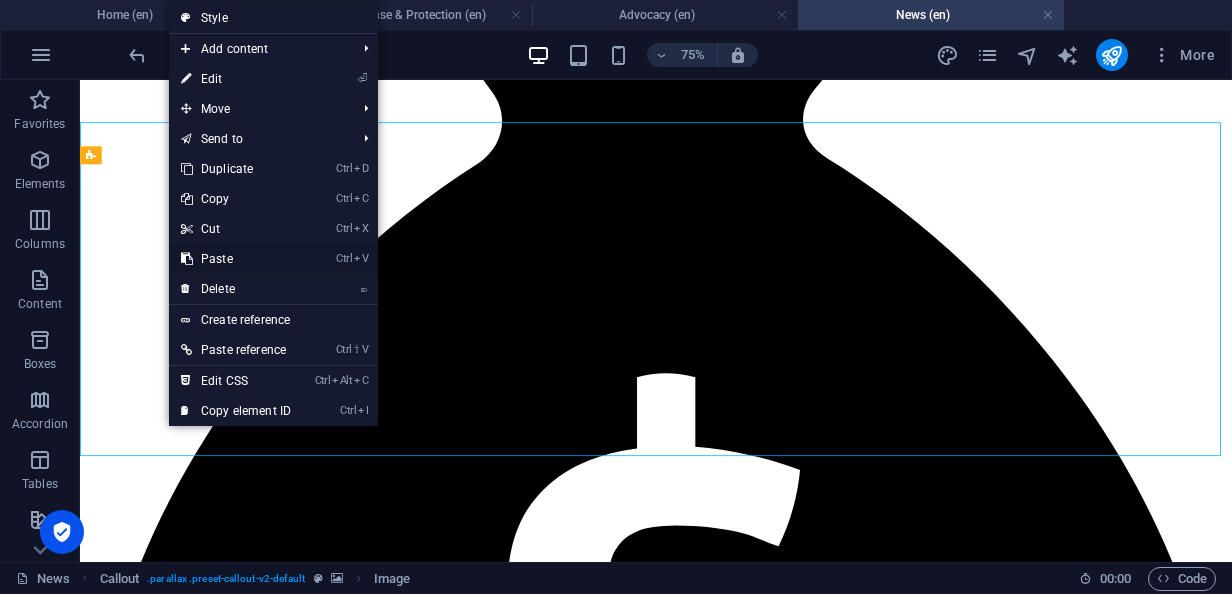 click on "Ctrl V  Paste" at bounding box center [236, 259] 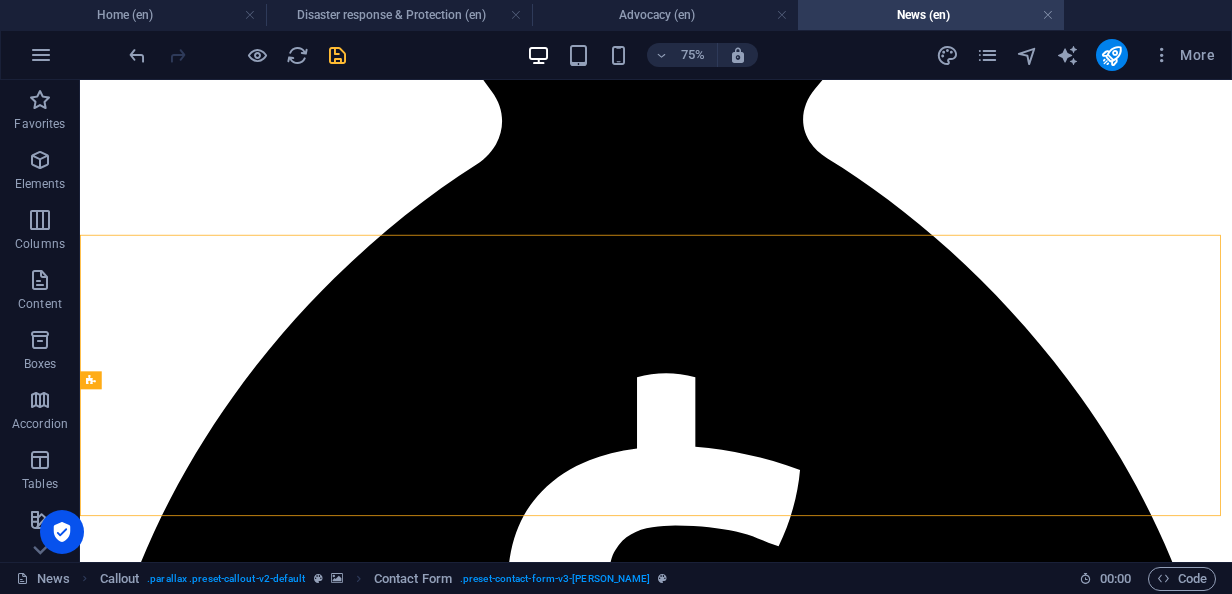 scroll, scrollTop: 9100, scrollLeft: 0, axis: vertical 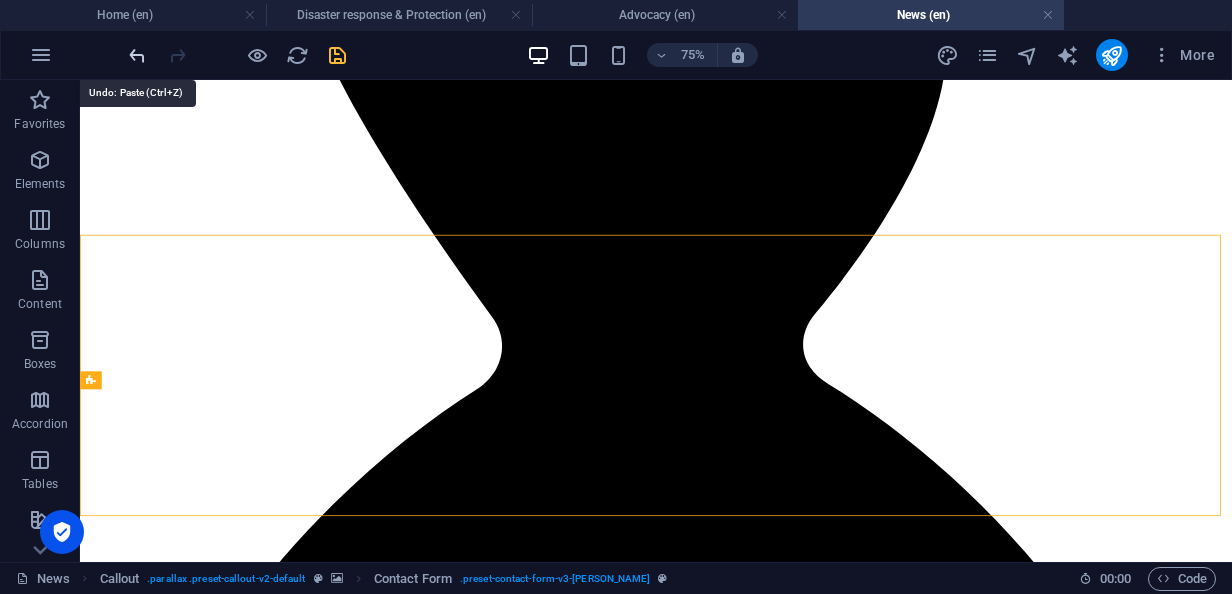 click at bounding box center (137, 55) 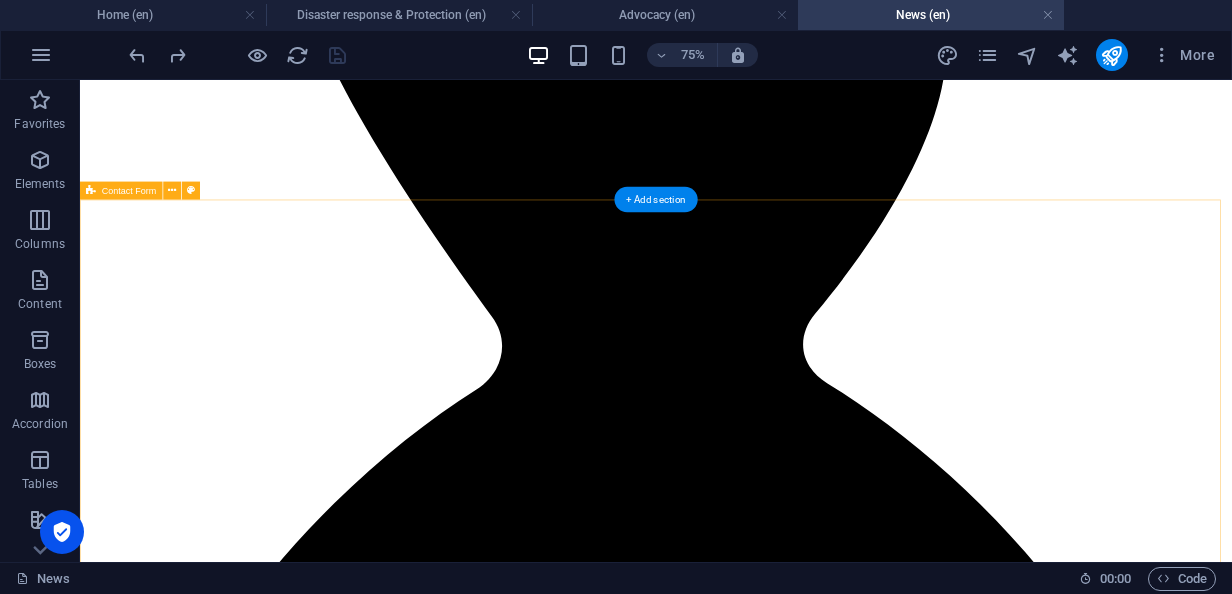 scroll, scrollTop: 9600, scrollLeft: 0, axis: vertical 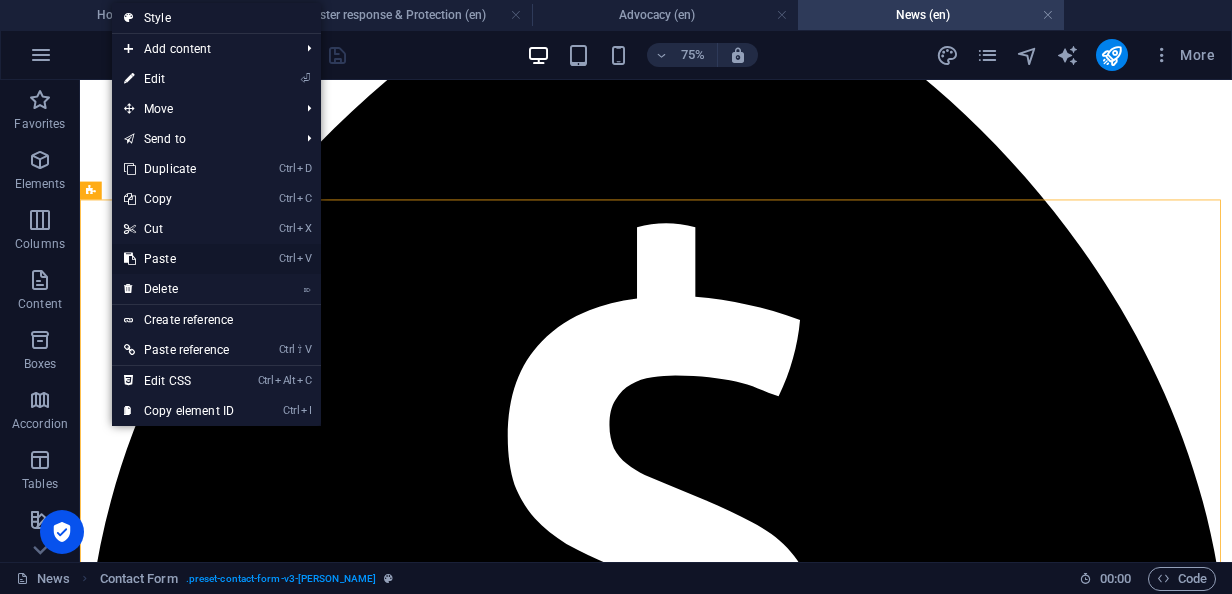 click on "Ctrl V  Paste" at bounding box center (179, 259) 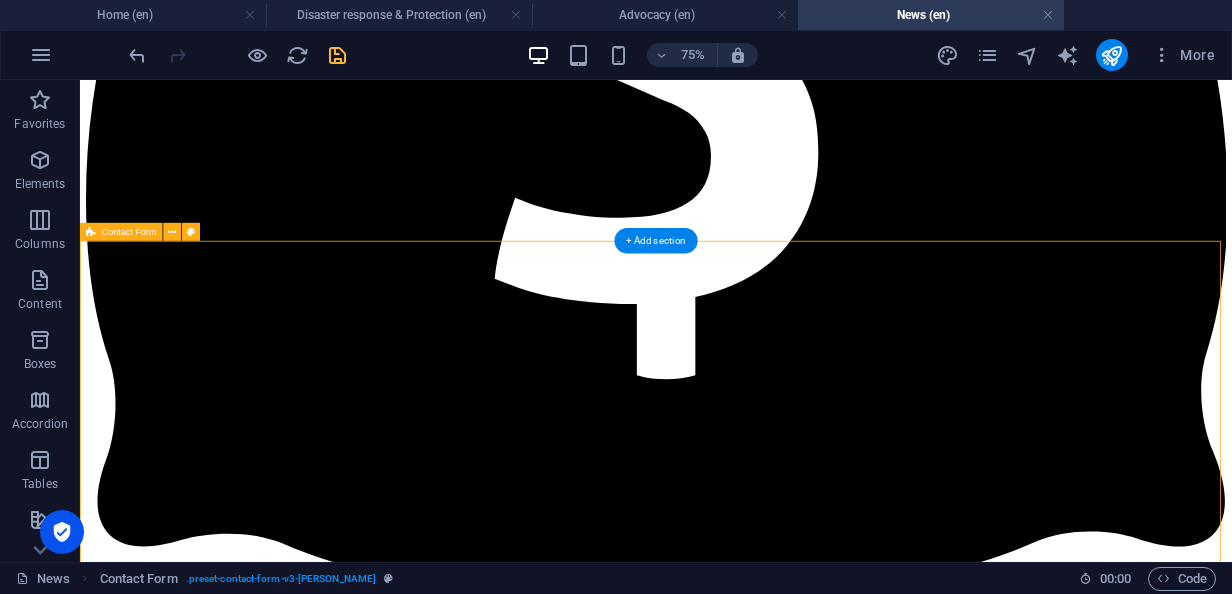 scroll, scrollTop: 9951, scrollLeft: 0, axis: vertical 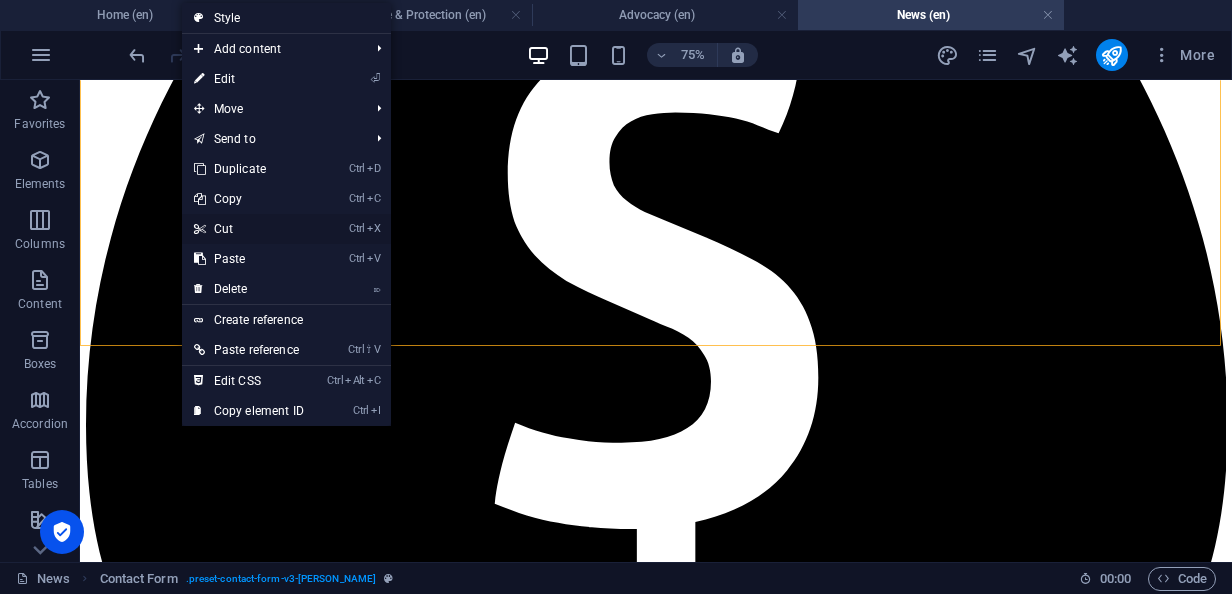 click at bounding box center (199, 229) 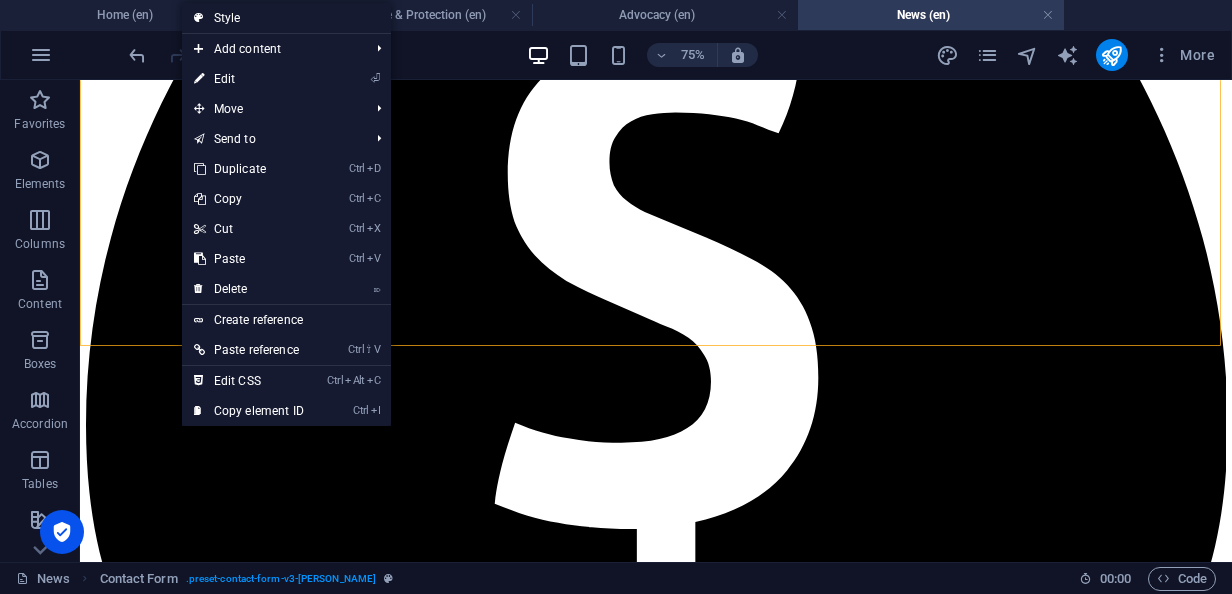 scroll, scrollTop: 9404, scrollLeft: 0, axis: vertical 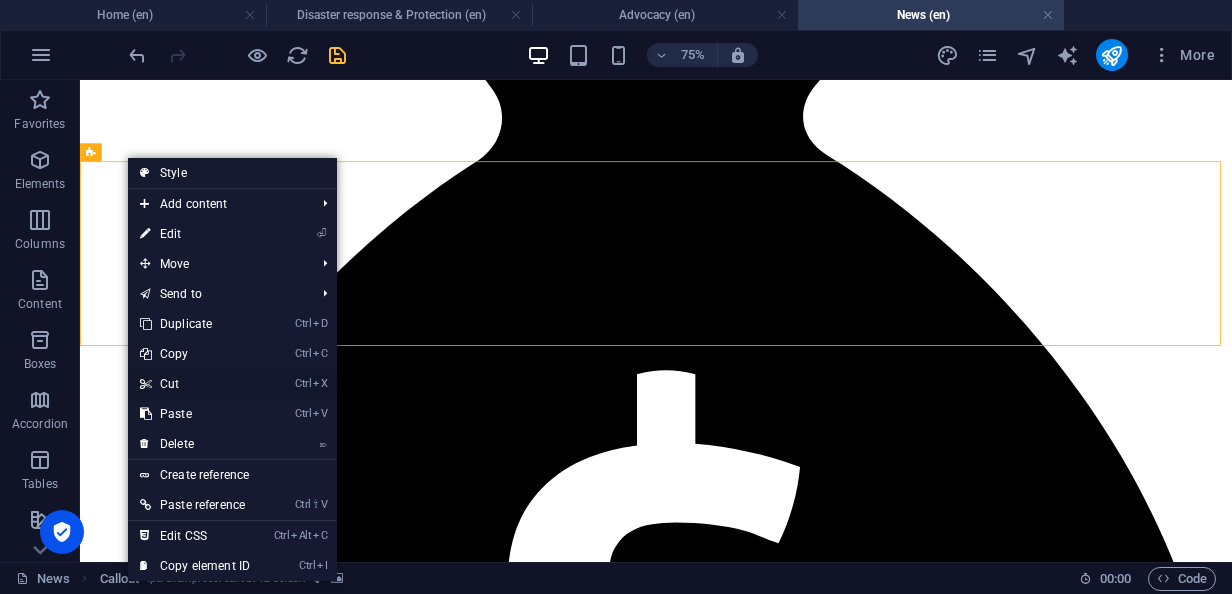 click on "Ctrl X  Cut" at bounding box center [195, 384] 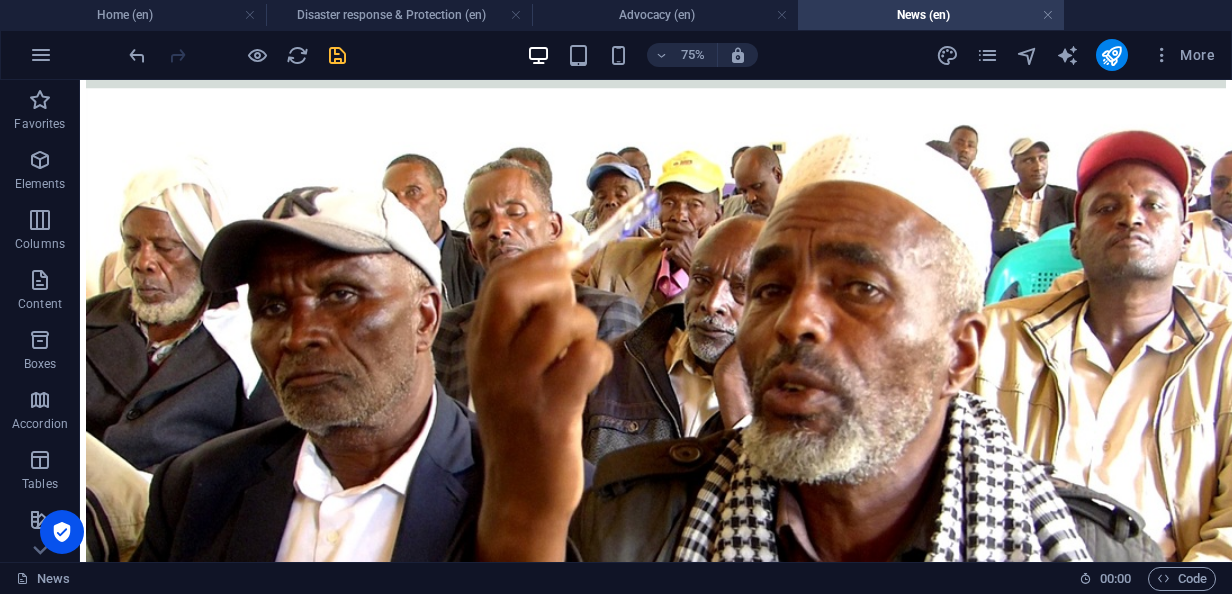 scroll, scrollTop: 7158, scrollLeft: 0, axis: vertical 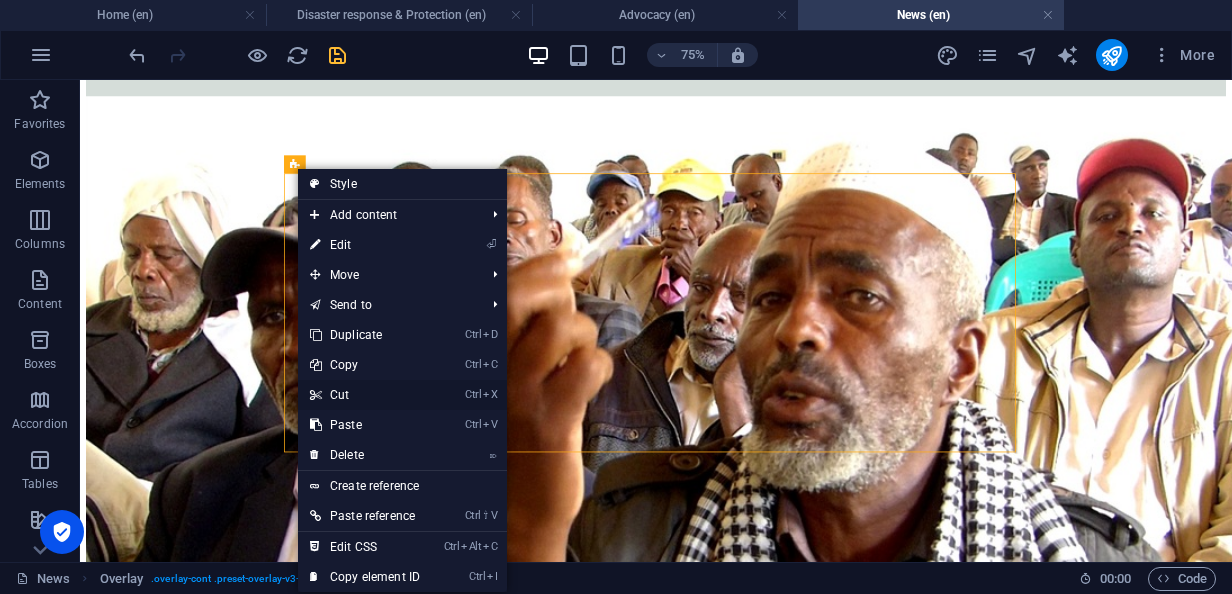 drag, startPoint x: 350, startPoint y: 394, endPoint x: 353, endPoint y: 423, distance: 29.15476 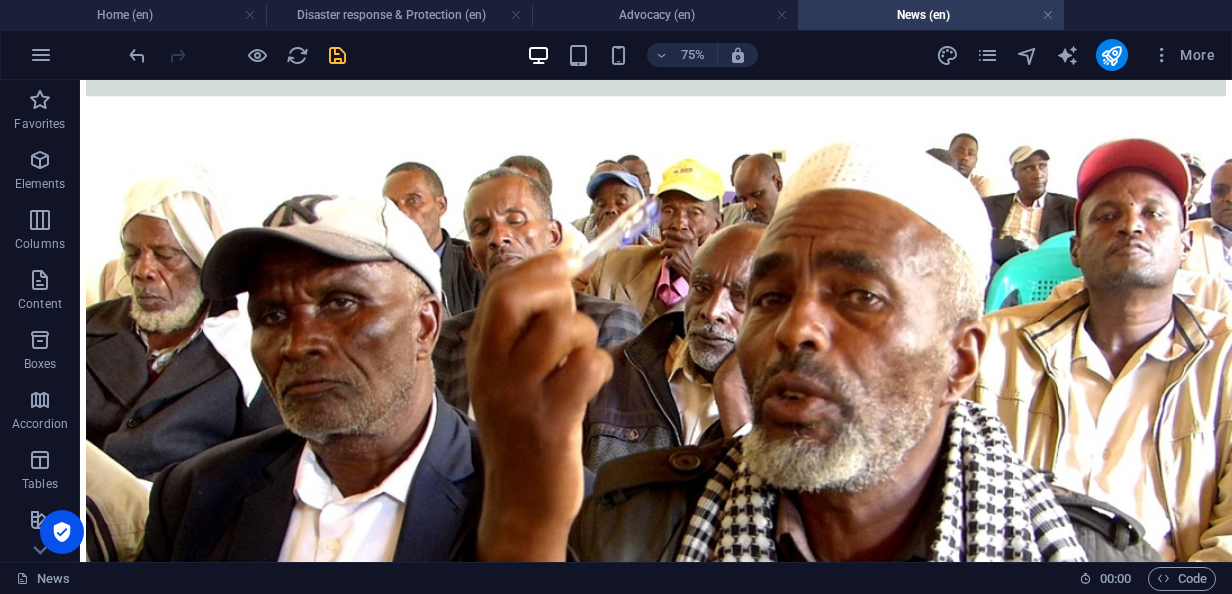 drag, startPoint x: 181, startPoint y: 227, endPoint x: 139, endPoint y: 213, distance: 44.27189 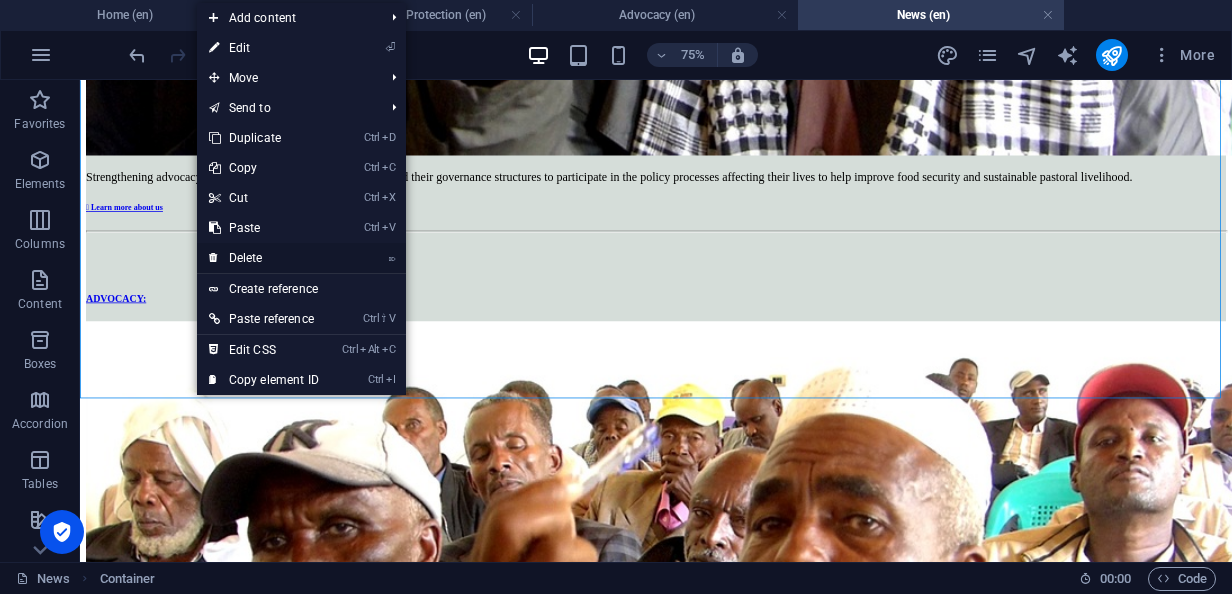 click on "⌦  Delete" at bounding box center (264, 258) 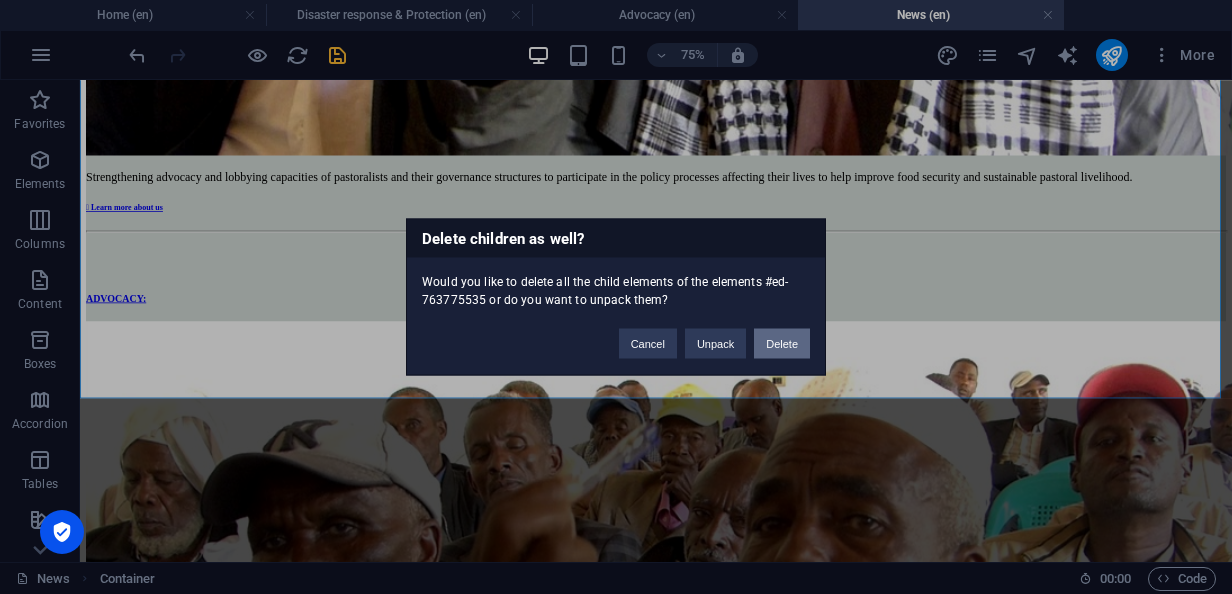 drag, startPoint x: 786, startPoint y: 349, endPoint x: 795, endPoint y: 376, distance: 28.460499 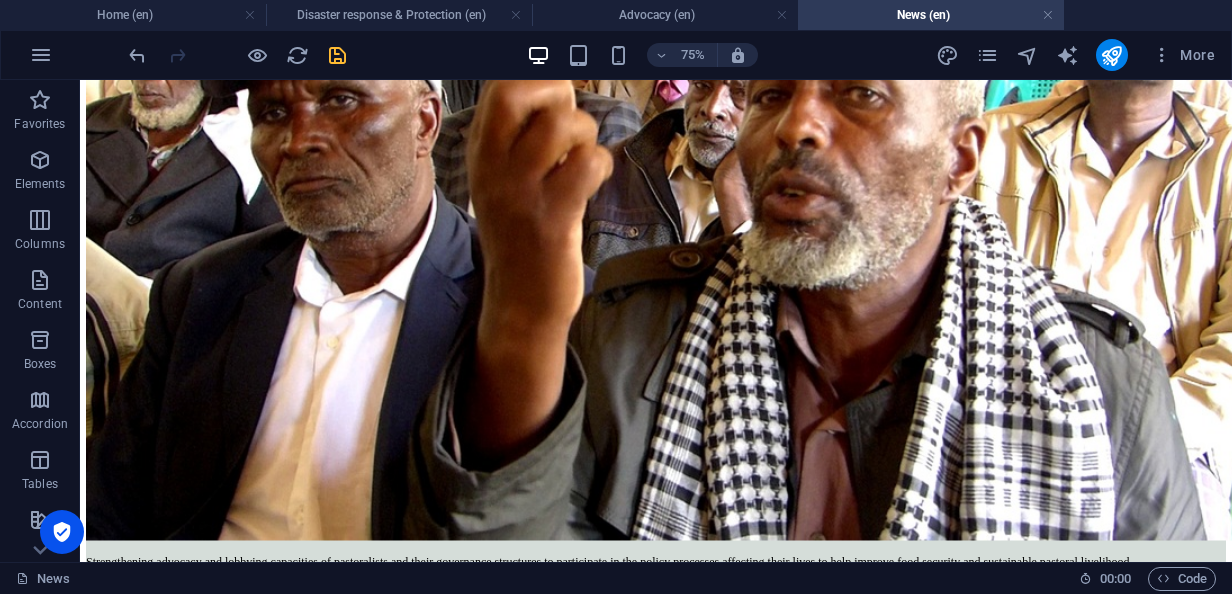 scroll, scrollTop: 5844, scrollLeft: 0, axis: vertical 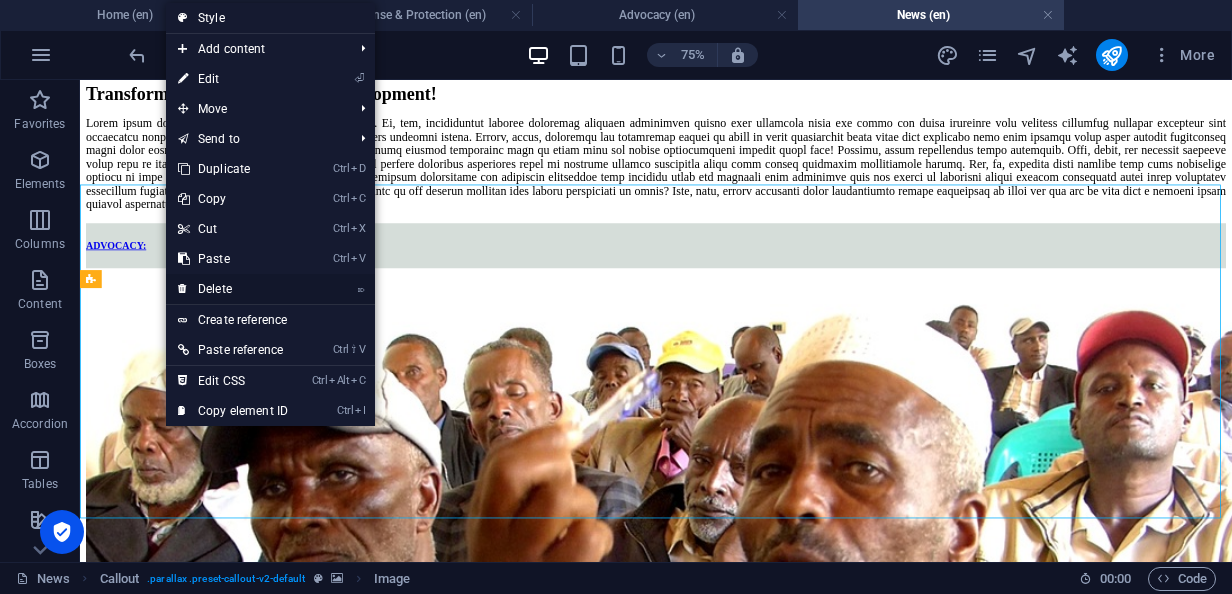 click on "⌦  Delete" at bounding box center (233, 289) 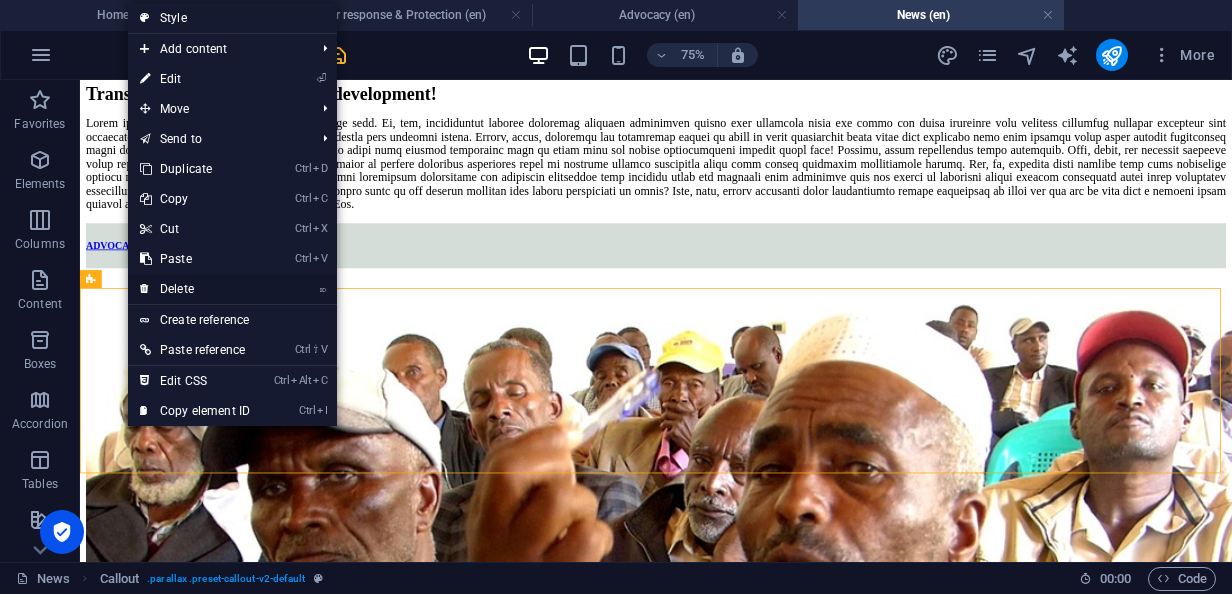 click on "⌦  Delete" at bounding box center [195, 289] 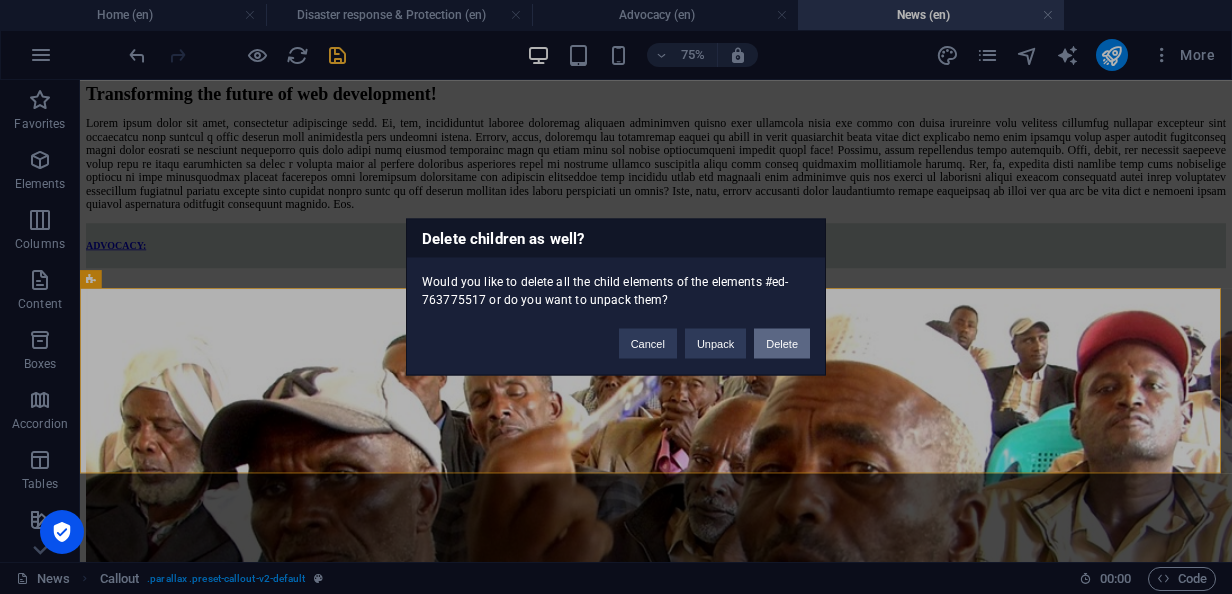 click on "Delete" at bounding box center [782, 344] 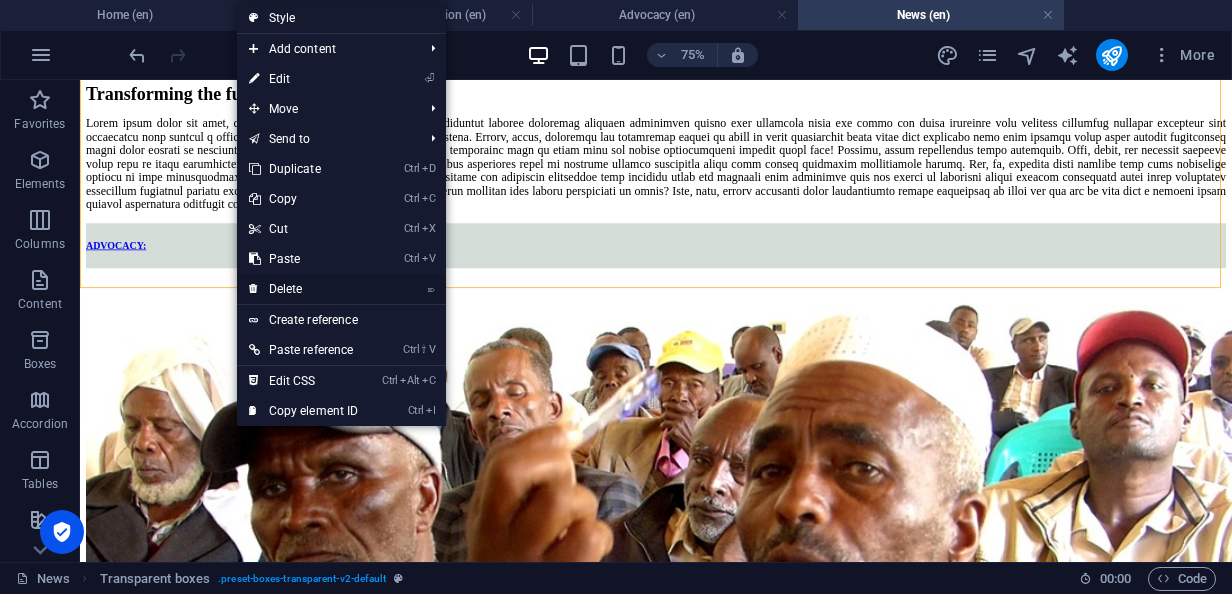 click on "⌦  Delete" at bounding box center (304, 289) 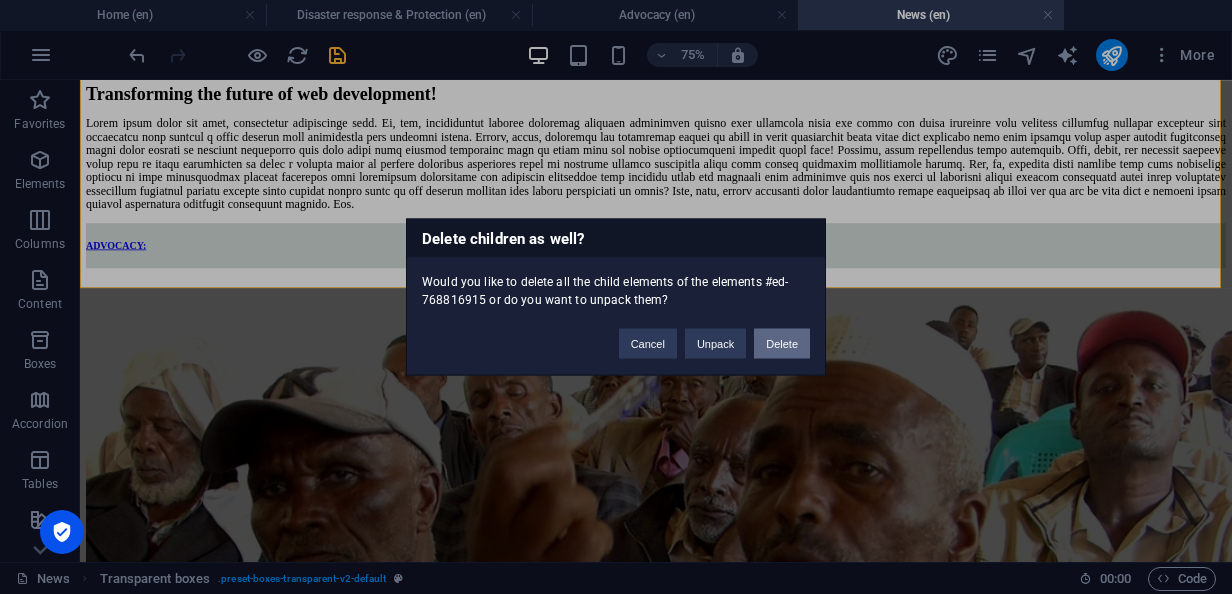 drag, startPoint x: 913, startPoint y: 364, endPoint x: 765, endPoint y: 352, distance: 148.48569 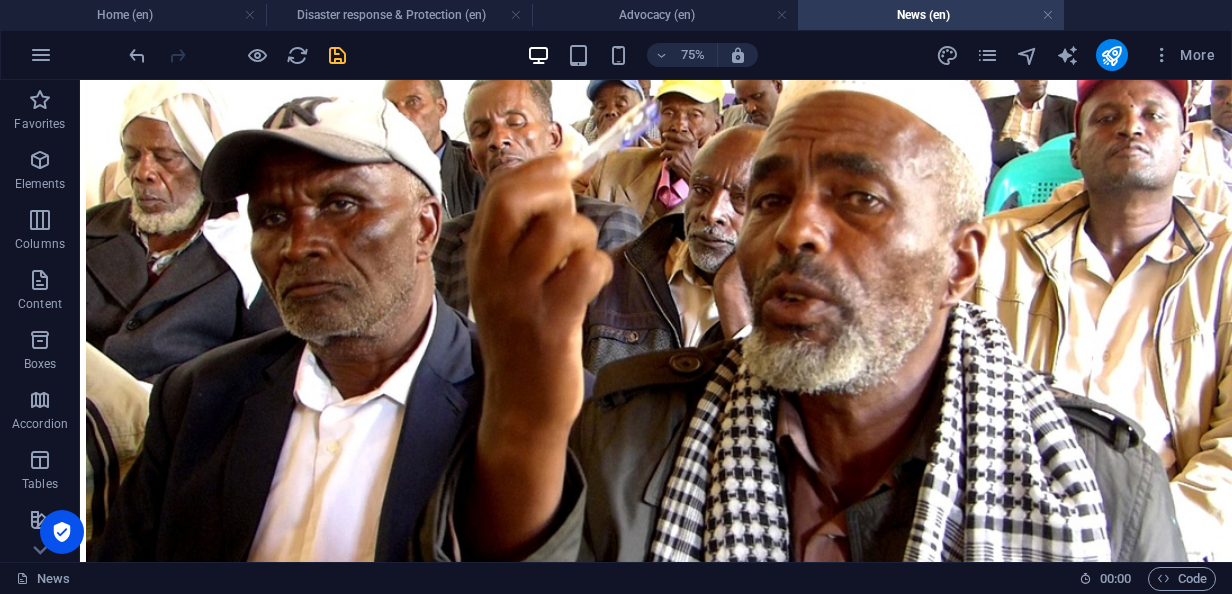 scroll, scrollTop: 6988, scrollLeft: 0, axis: vertical 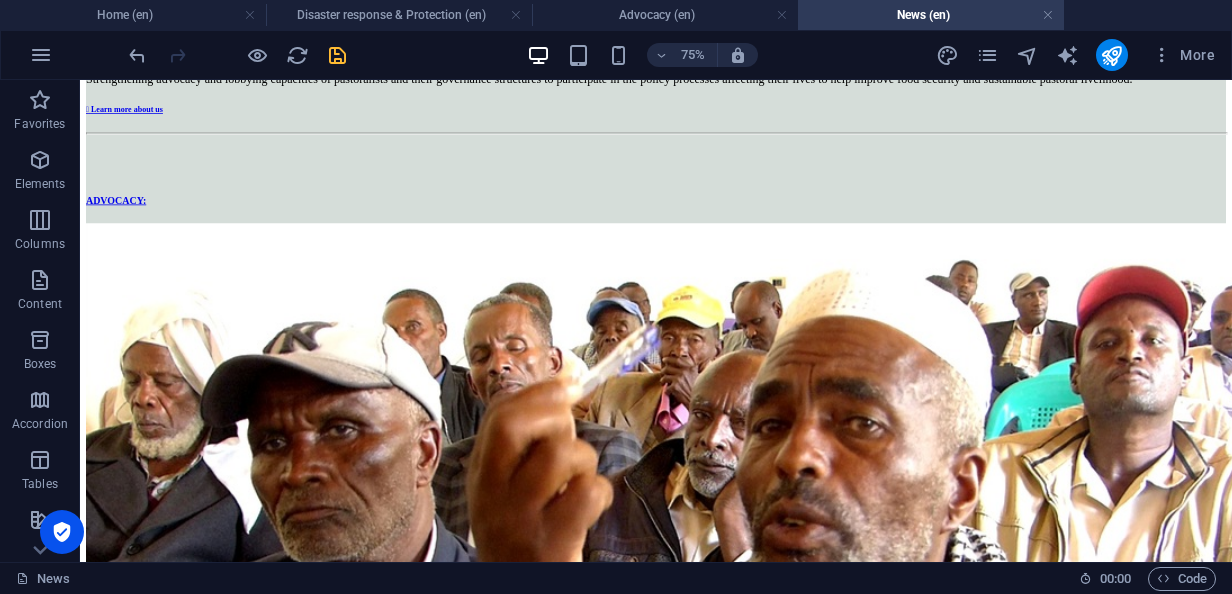 click on "Home About APCfC Our Programs Dispute resolution & Peace building Gender equality & Women empowerment Livelihoods Resilience Disaster response & Protection Advocacy News Resources Case stories Legacy on the Move Gallery Reports Get in touch Contact us Vacancy & Bids Submit a Complaint NEWS  “Unlocking potential,  transforming communities” DONATE
**  News: ! Stay tuned for more updates.         **  Breaking News:Transforming the future of web development! Stay tuned for more updates.        **  News: AI is transforming the future of web development! Stay tuned for more updates.      **  News: AI is transforming the future of web development! Stay tuned for more updates.
news headlines Slide 2    Learn more  Slide 2    Learn more  Slide 2    Learn more  Slide 2    Continue reading  Slide 2    Learn more  Slide 2    Learn more  Slide 2    Learn more  1 2 3 4 5 Transforming the future of web development! ADVOCACY:    Learn more about us ADVOCACY: Services Selling Renting" at bounding box center [848, 8934] 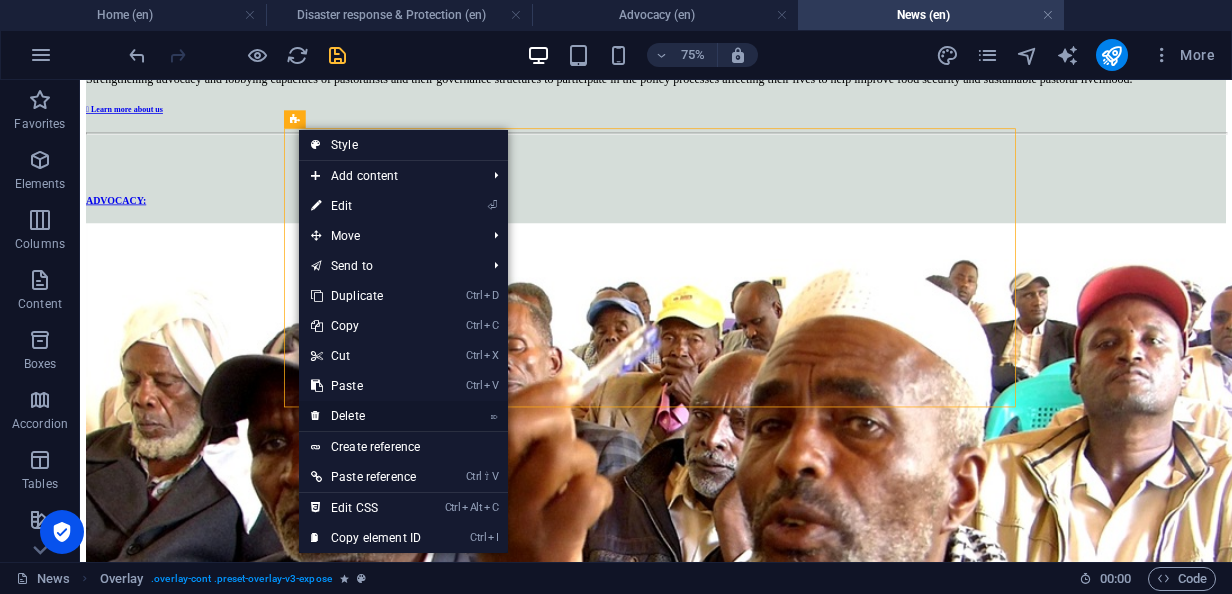 click on "⌦  Delete" at bounding box center [366, 416] 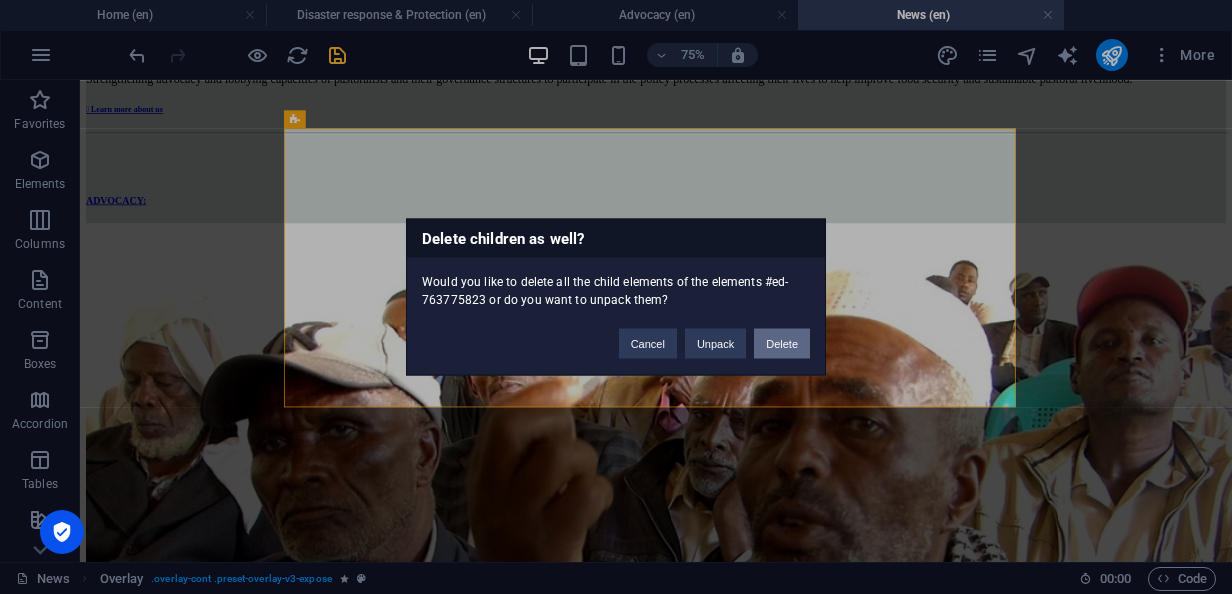 click on "Delete" at bounding box center (782, 344) 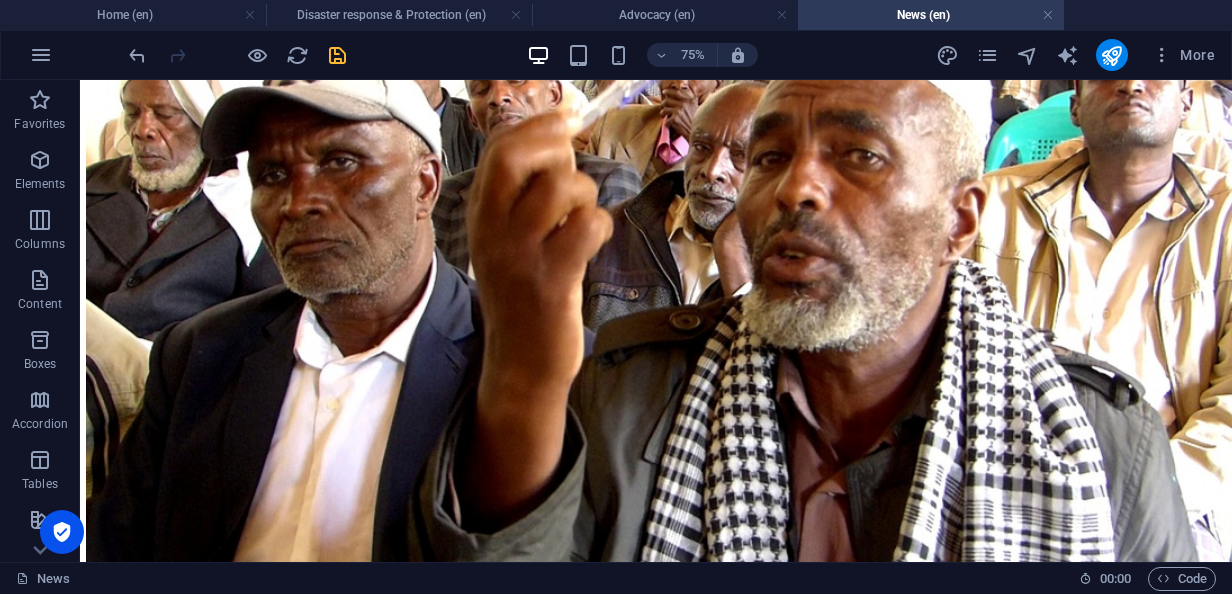 scroll, scrollTop: 5988, scrollLeft: 0, axis: vertical 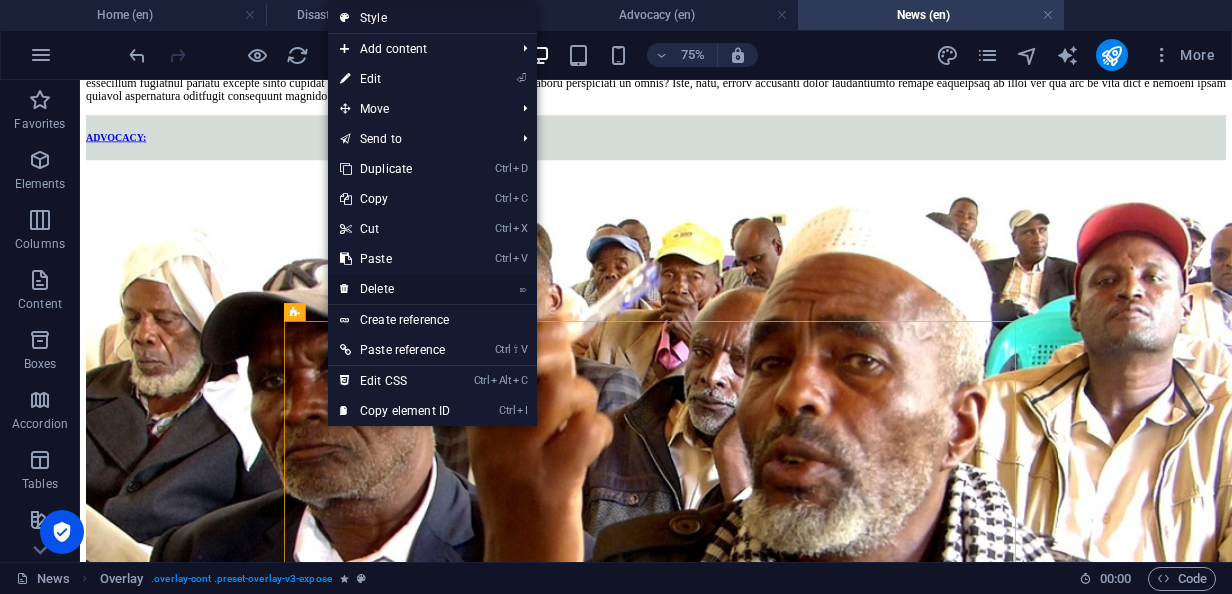 click on "⌦  Delete" at bounding box center [395, 289] 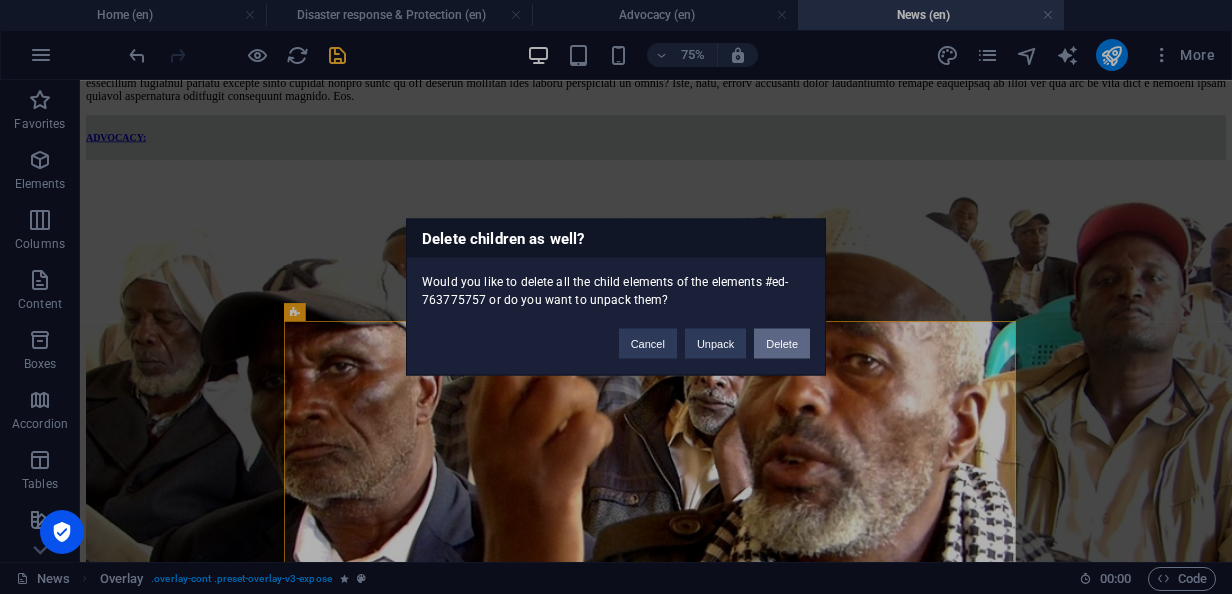 drag, startPoint x: 756, startPoint y: 350, endPoint x: 902, endPoint y: 360, distance: 146.34207 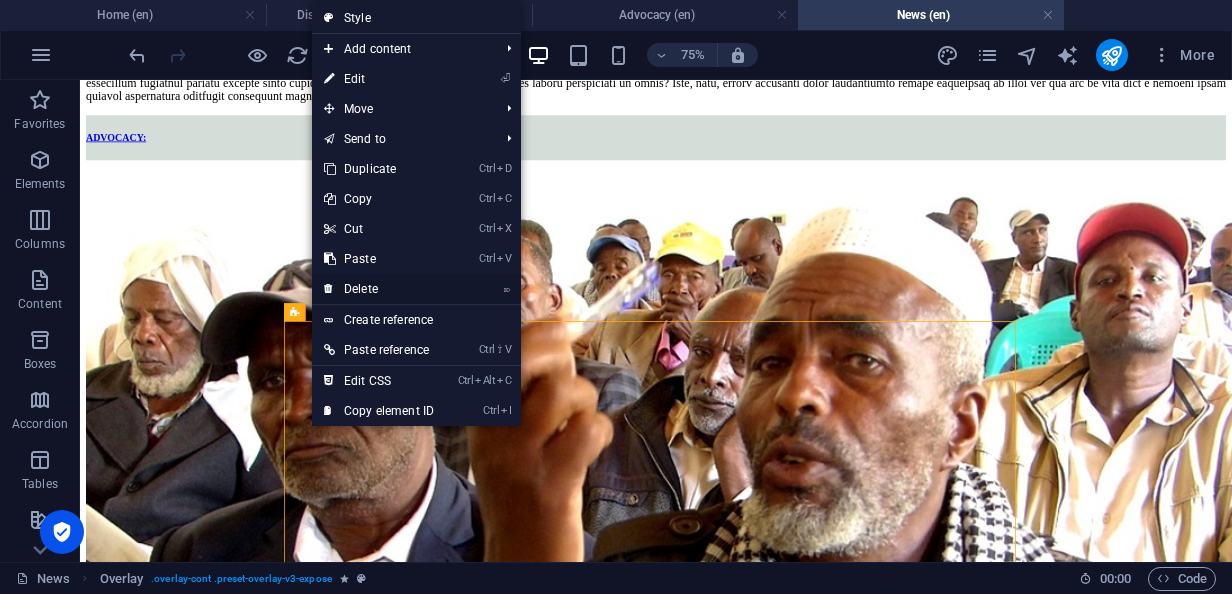 click on "⌦  Delete" at bounding box center [379, 289] 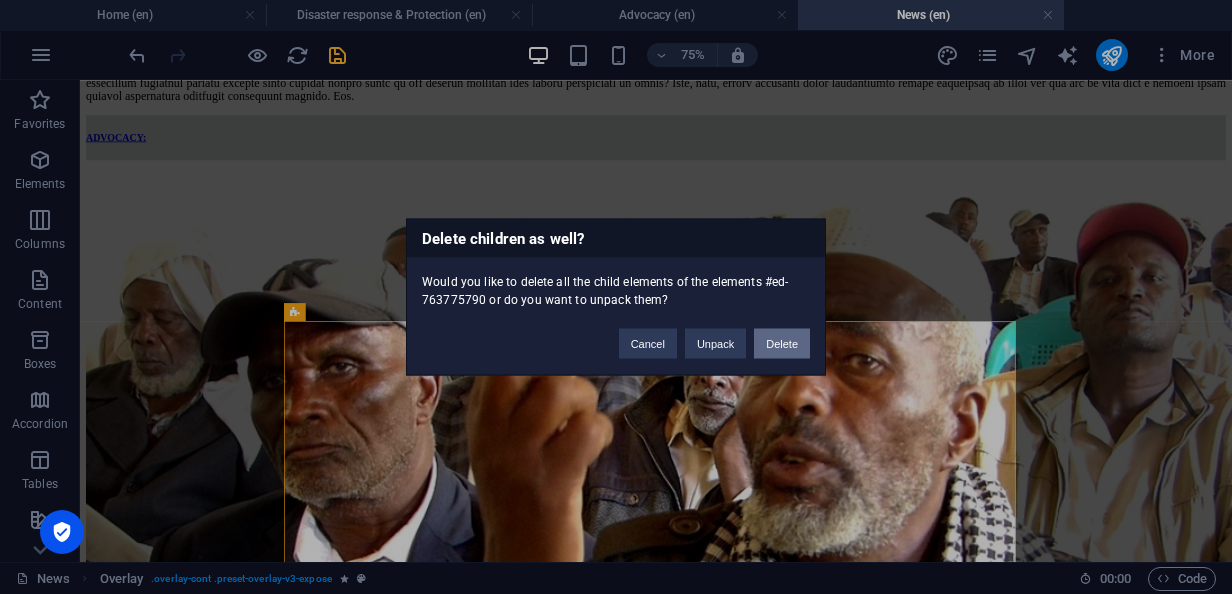 click on "Delete" at bounding box center [782, 344] 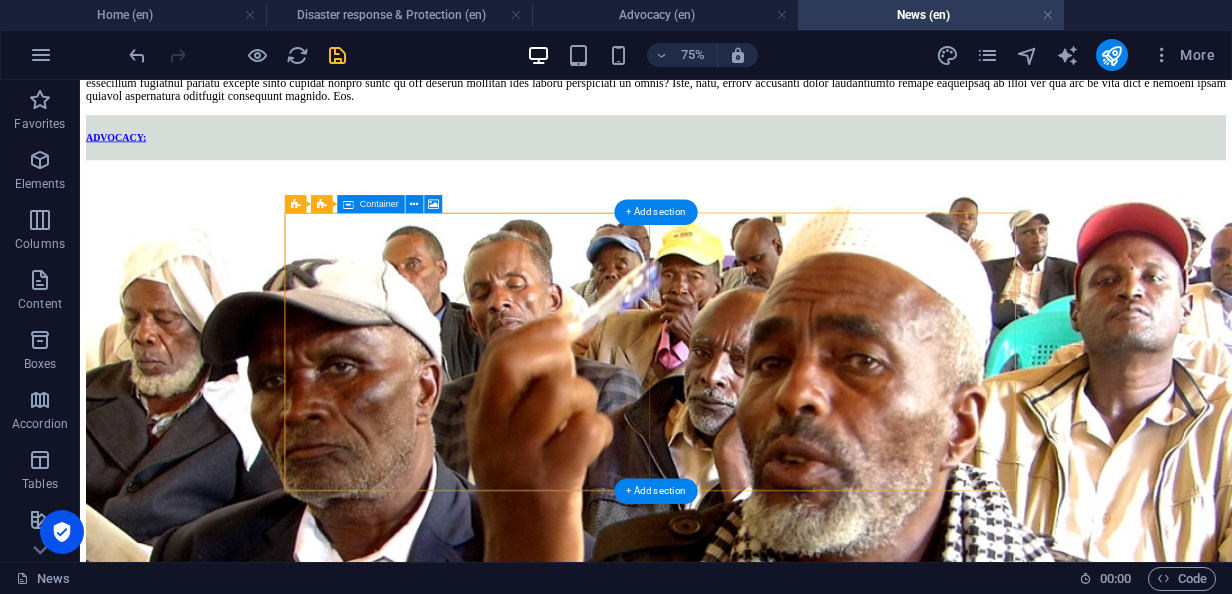 scroll, scrollTop: 5388, scrollLeft: 0, axis: vertical 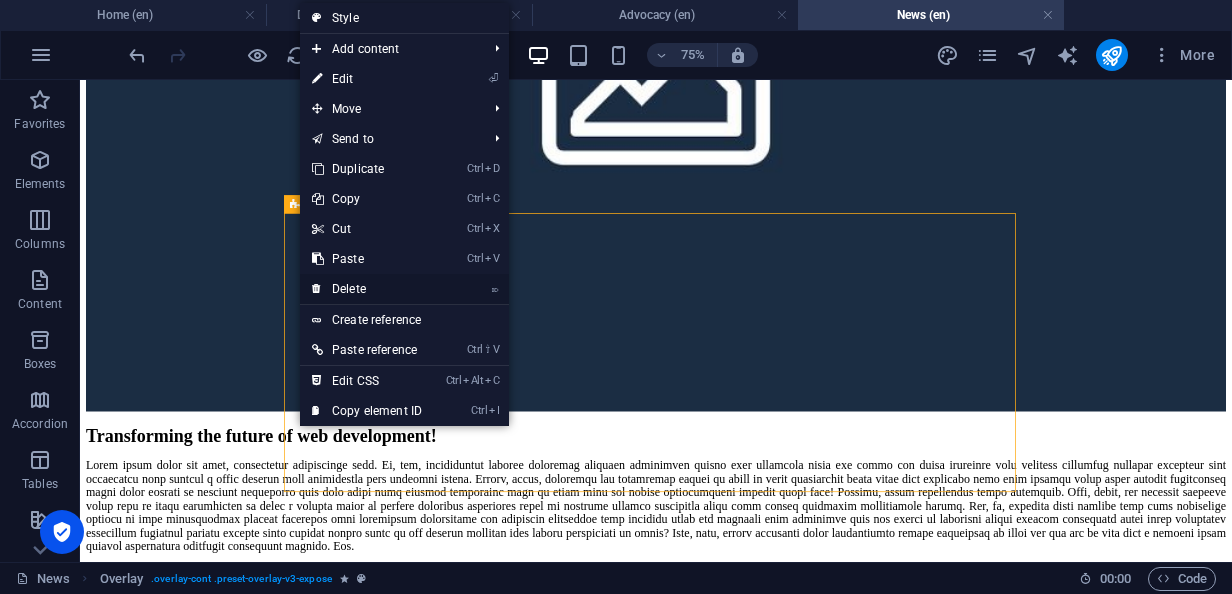click on "⌦  Delete" at bounding box center [367, 289] 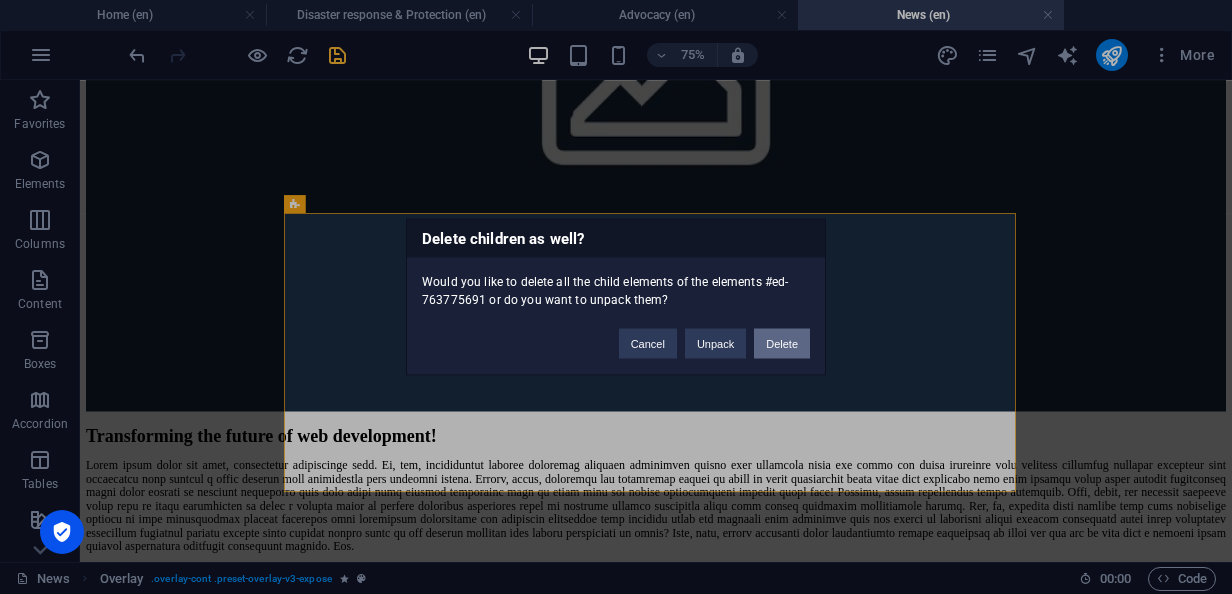 click on "Delete" at bounding box center [782, 344] 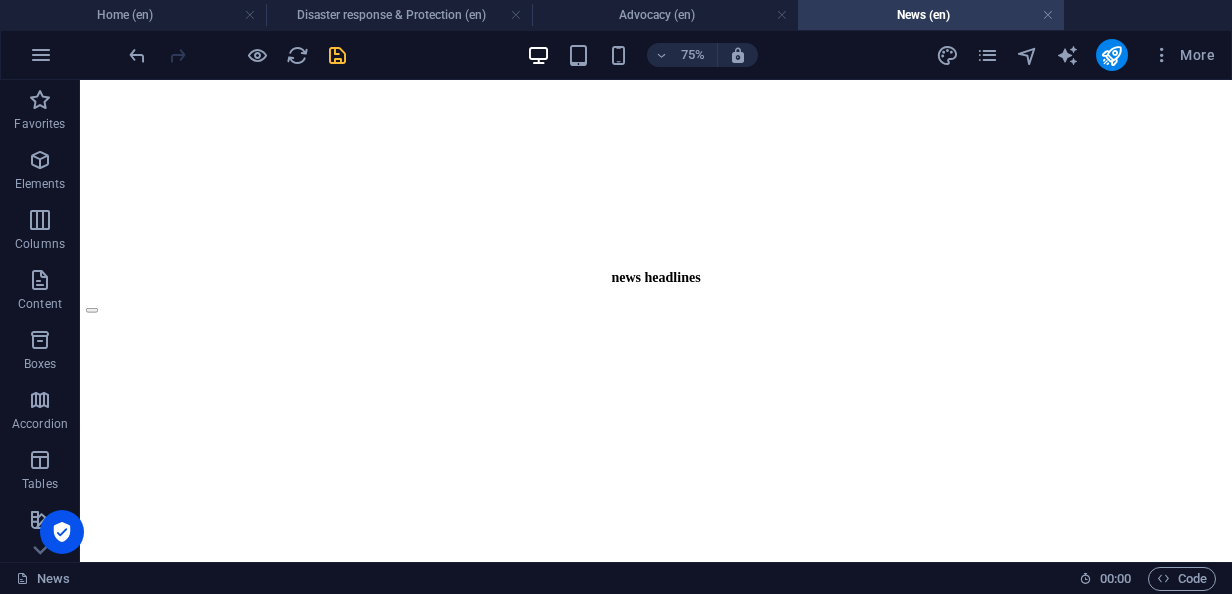 scroll, scrollTop: 3588, scrollLeft: 0, axis: vertical 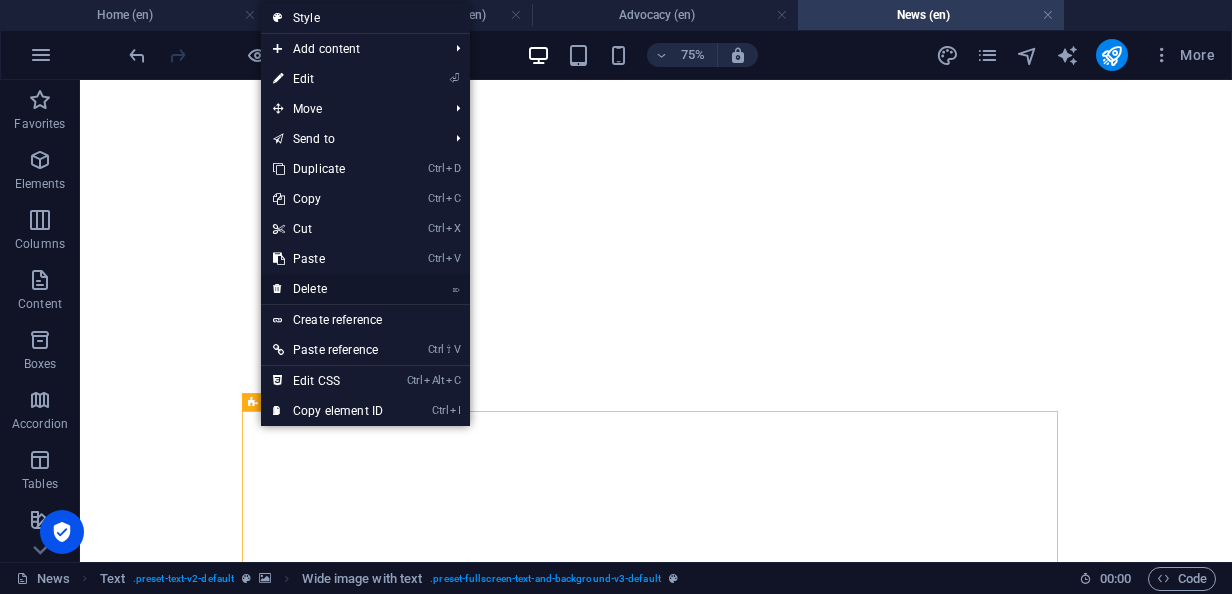 click on "⌦  Delete" at bounding box center [328, 289] 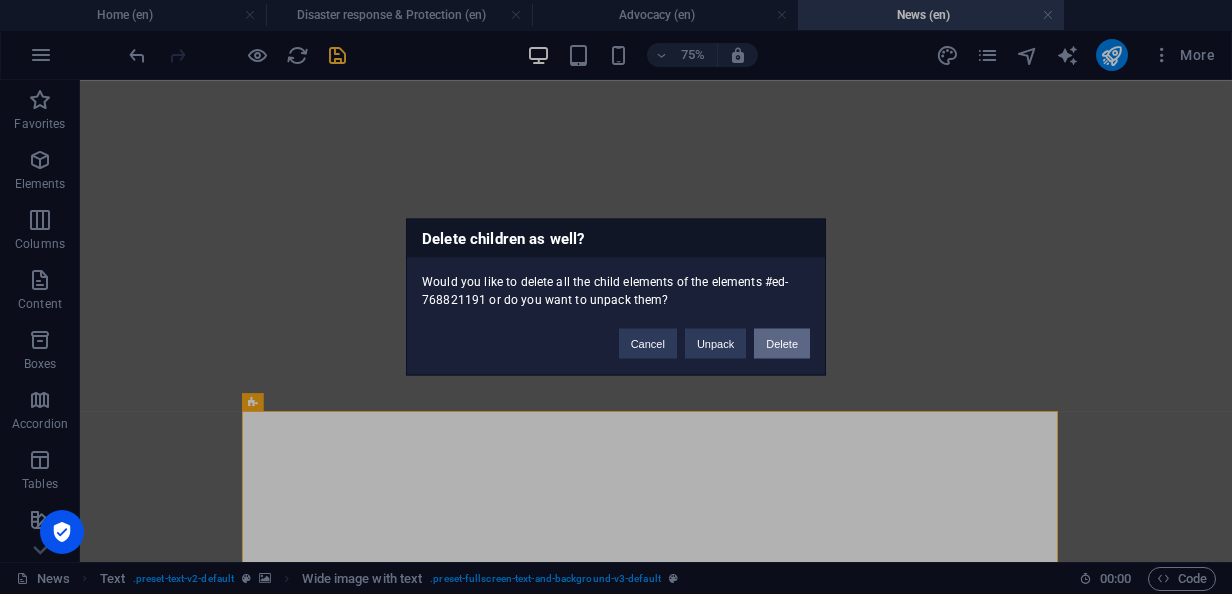 click on "Delete" at bounding box center (782, 344) 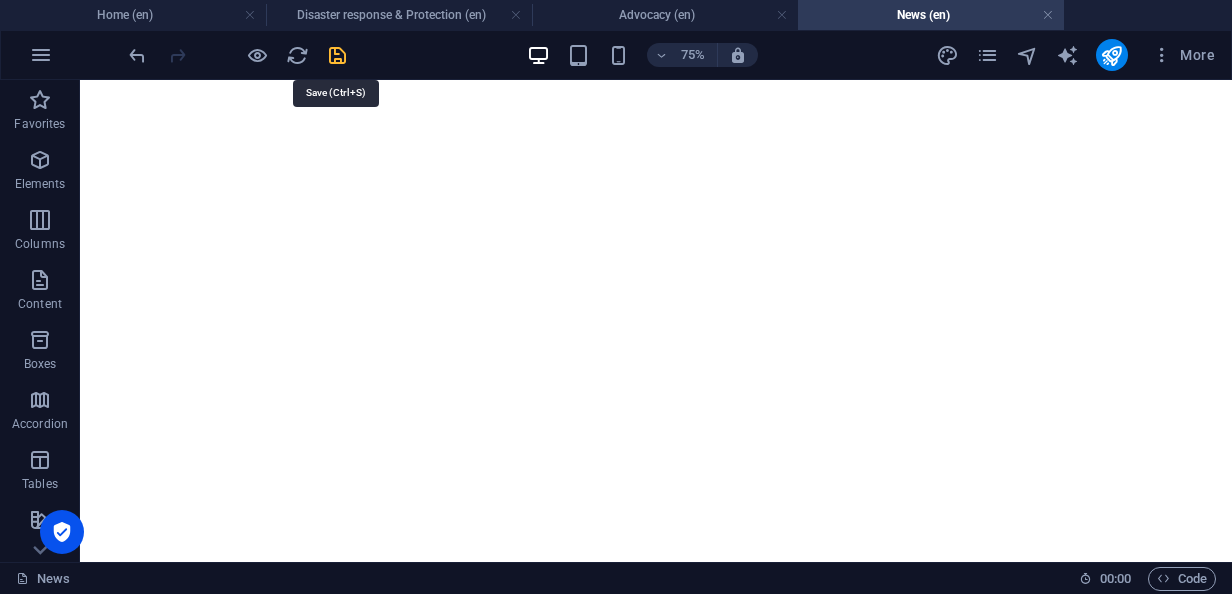 click at bounding box center [337, 55] 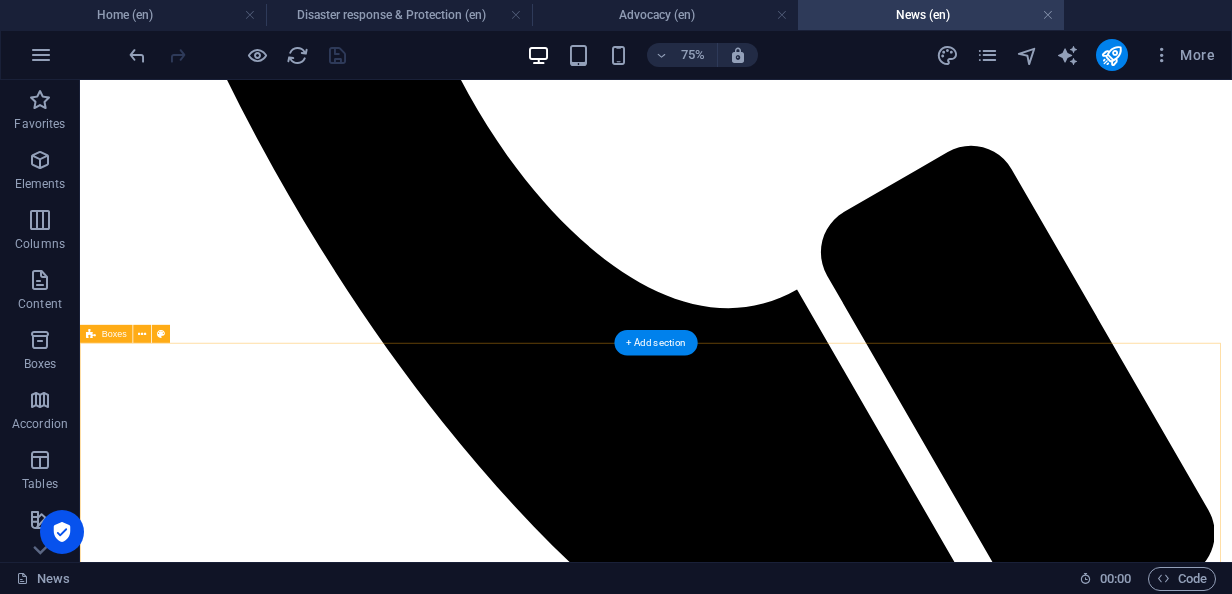 scroll, scrollTop: 1588, scrollLeft: 0, axis: vertical 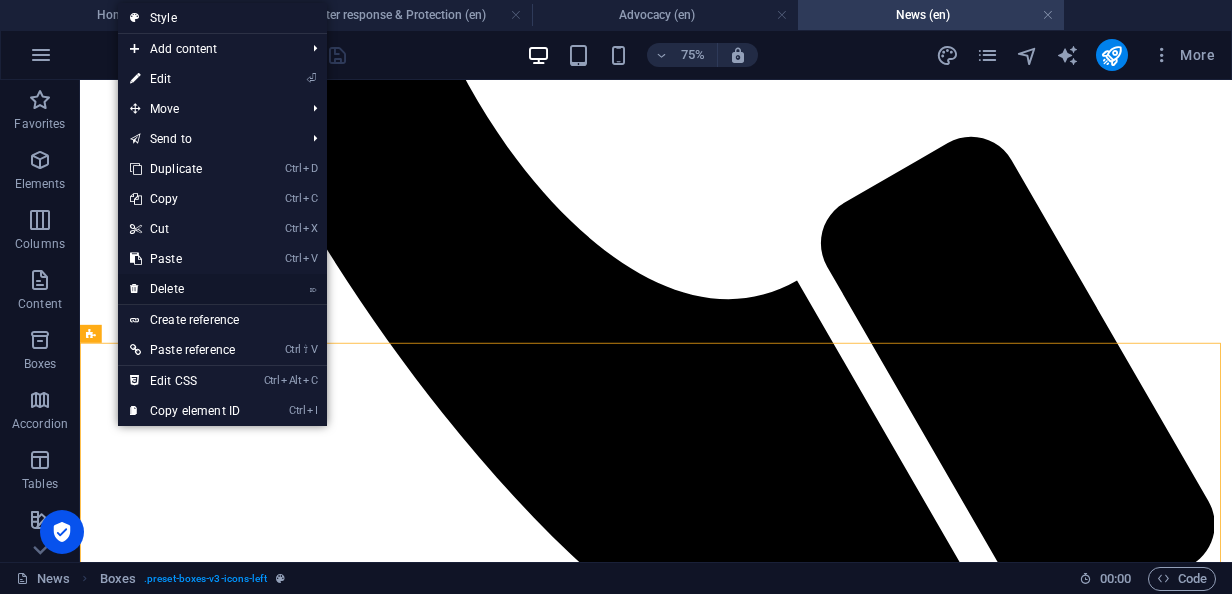click on "⌦  Delete" at bounding box center (185, 289) 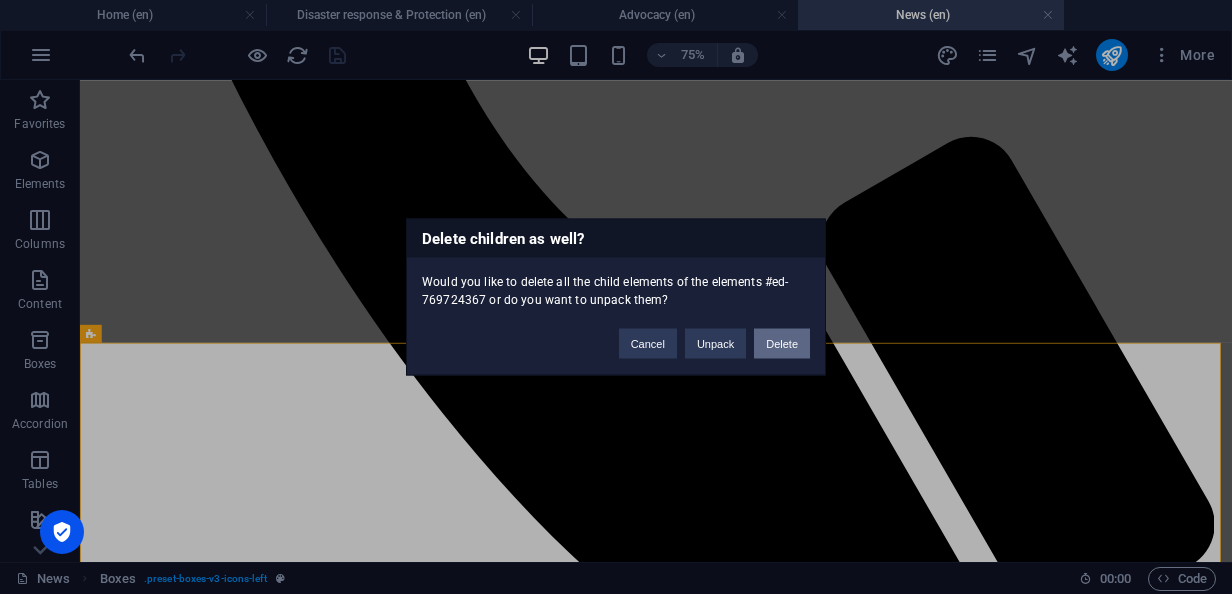 click on "Delete" at bounding box center (782, 344) 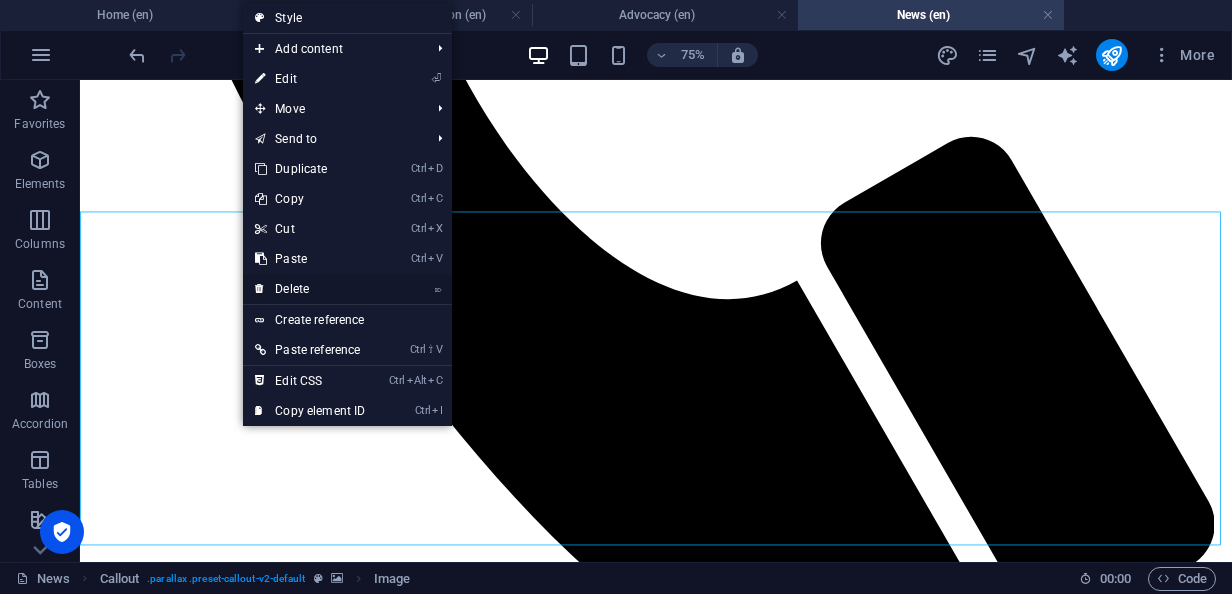 click on "⌦  Delete" at bounding box center [310, 289] 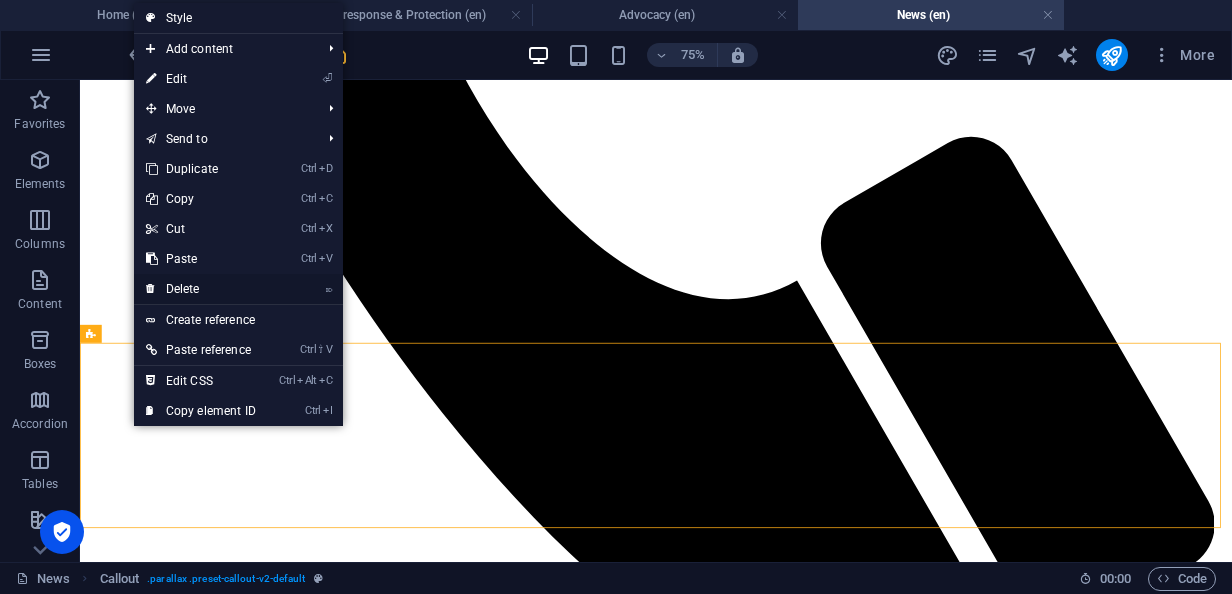 click on "⌦  Delete" at bounding box center (201, 289) 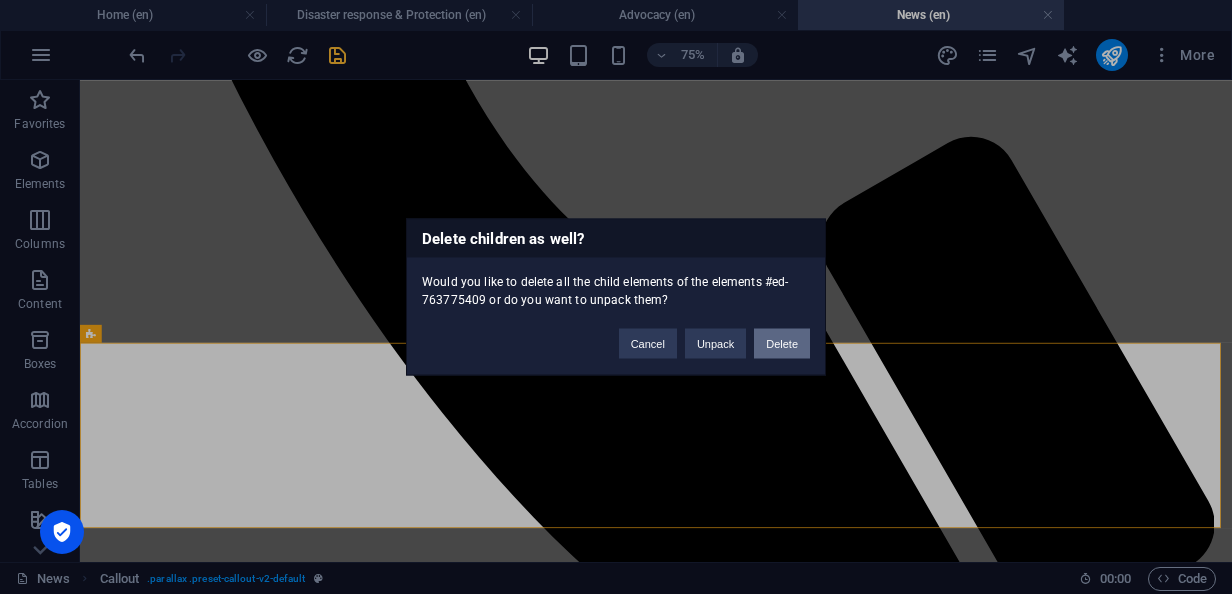 click on "Delete" at bounding box center [782, 344] 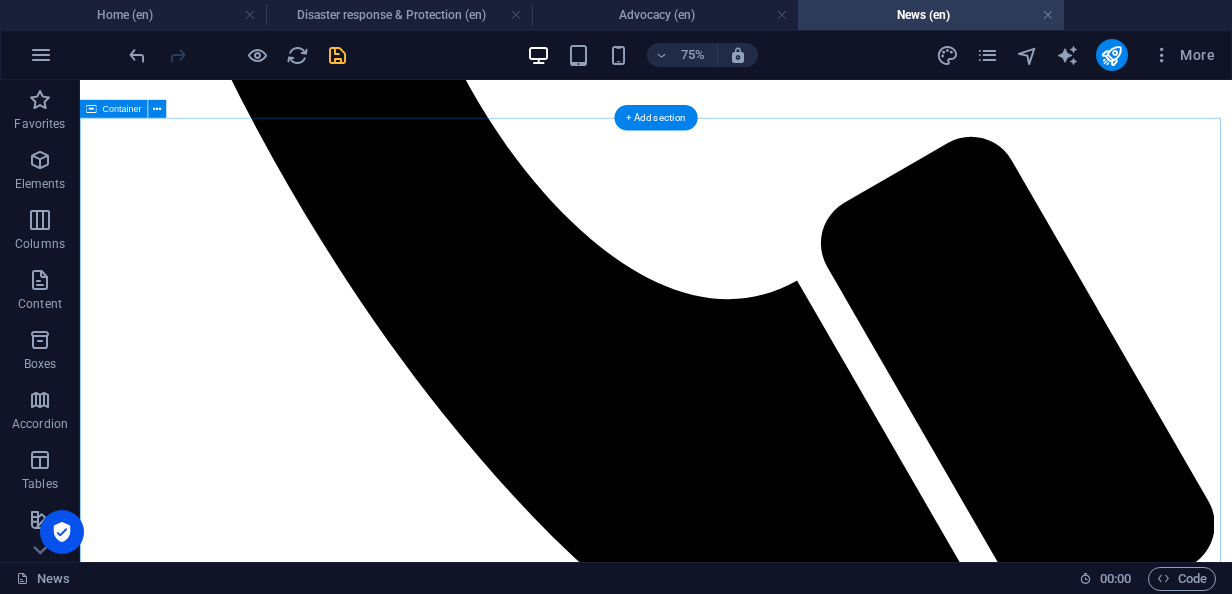 scroll, scrollTop: 1888, scrollLeft: 0, axis: vertical 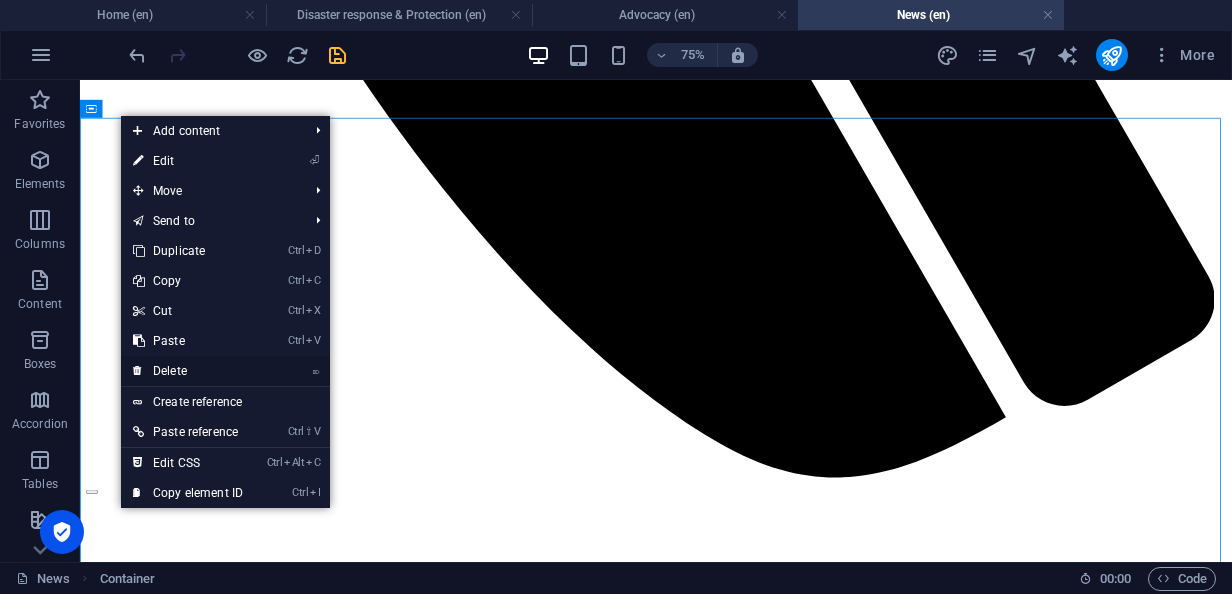 click on "⌦  Delete" at bounding box center (188, 371) 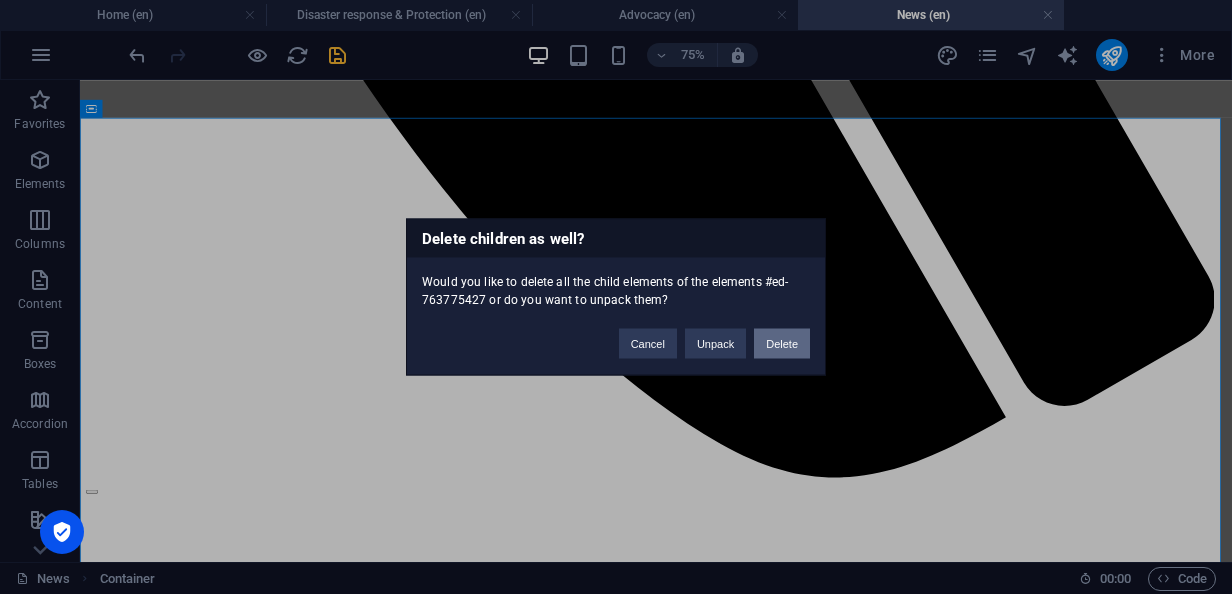 click on "Delete" at bounding box center (782, 344) 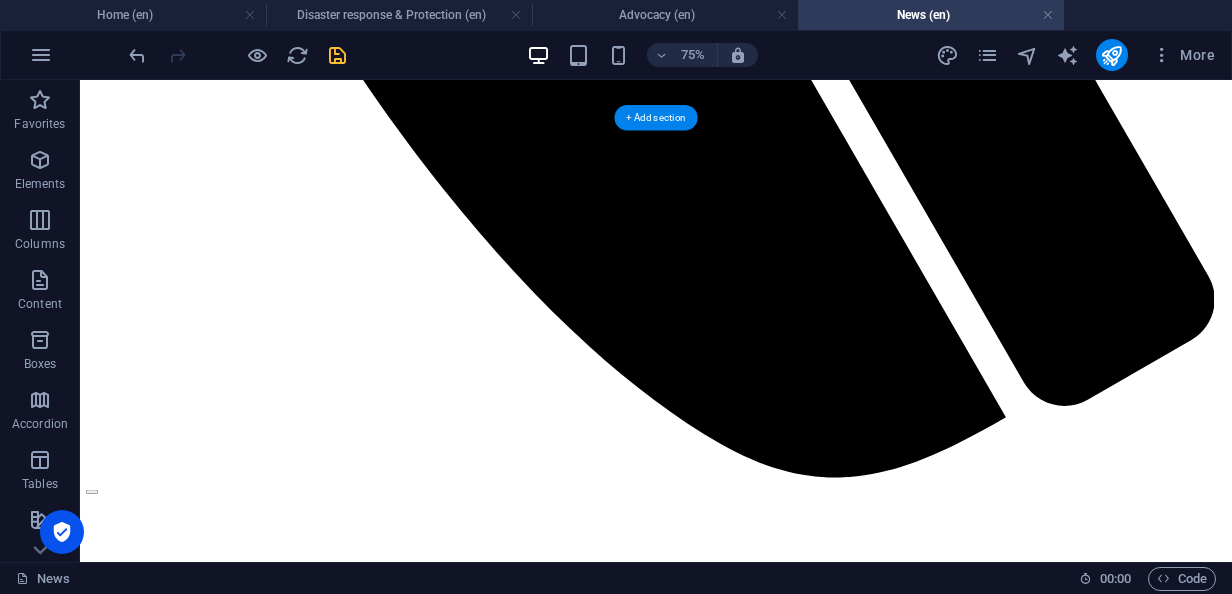click at bounding box center [848, 4227] 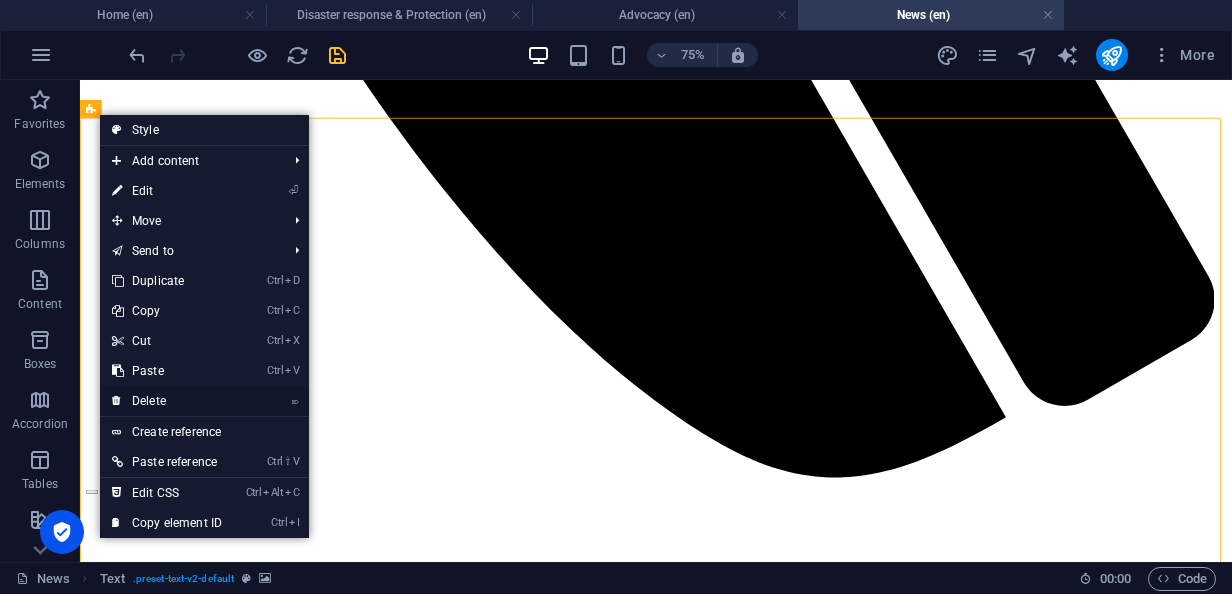 click on "⌦  Delete" at bounding box center (167, 401) 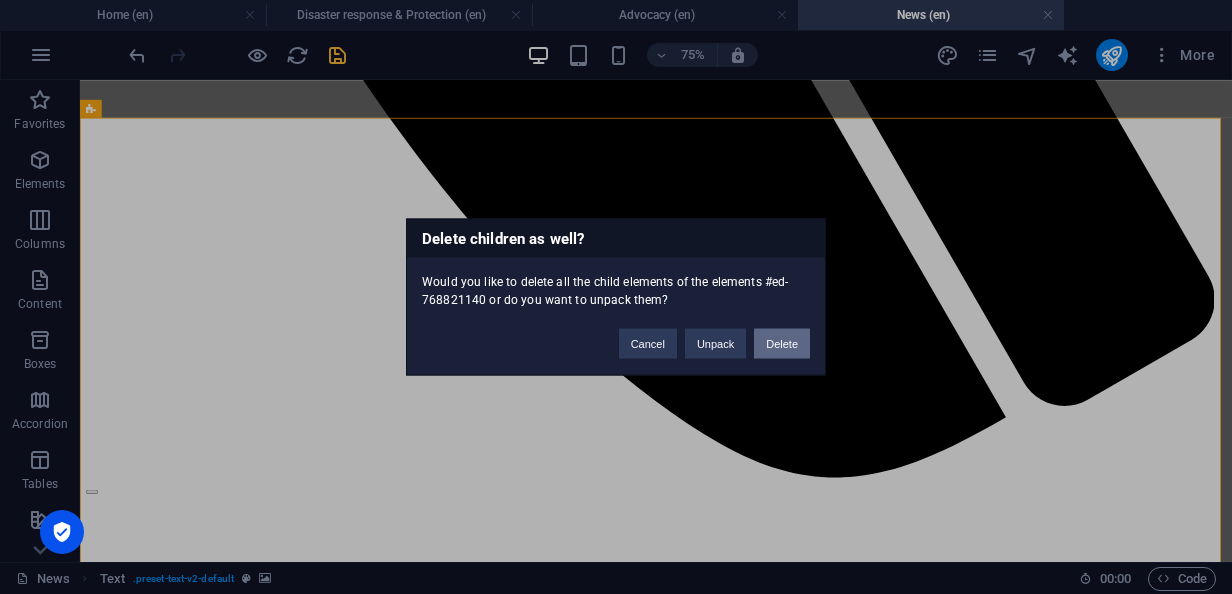 click on "Delete" at bounding box center [782, 344] 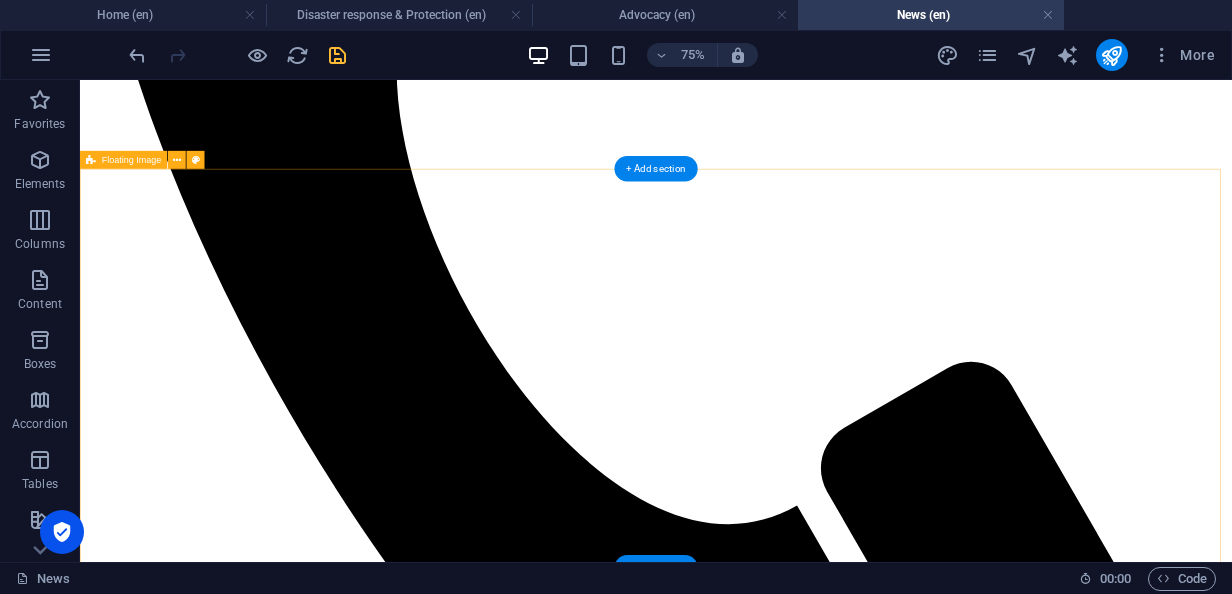 scroll, scrollTop: 1588, scrollLeft: 0, axis: vertical 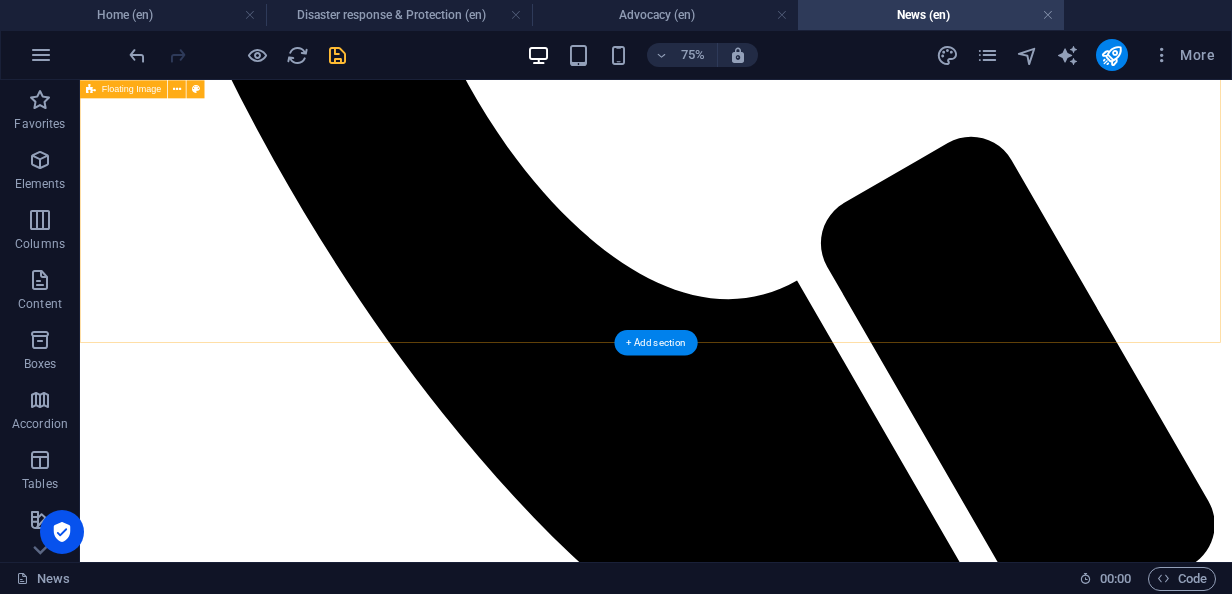 click on "Transforming the future of web development!" at bounding box center (848, 3959) 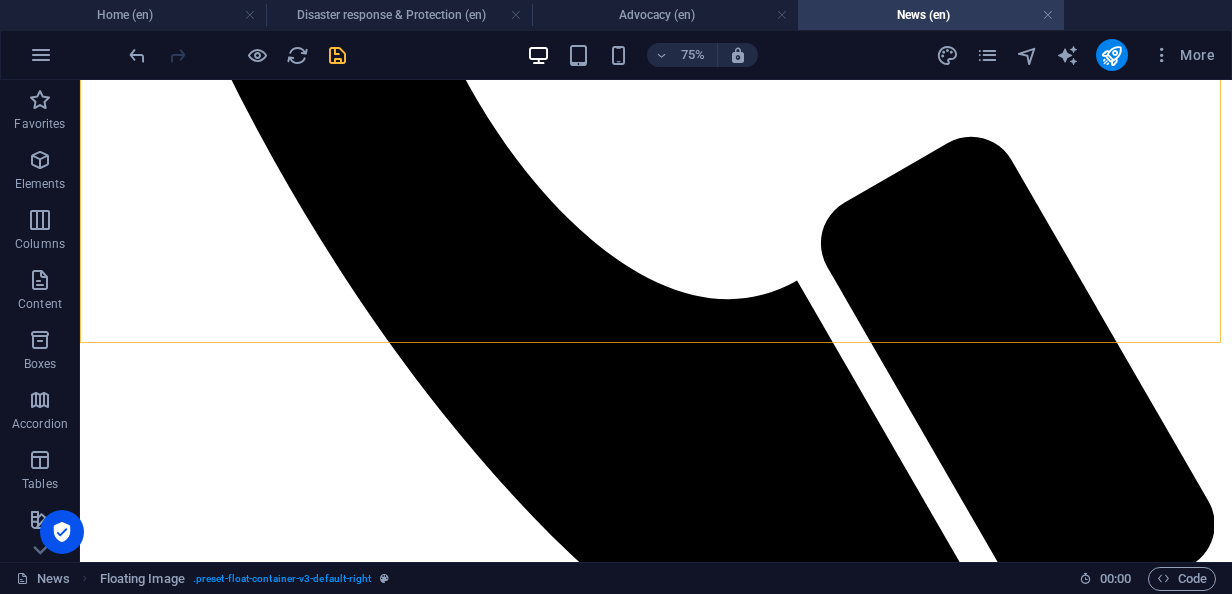 click on "Home About APCfC Our Programs Dispute resolution & Peace building Gender equality & Women empowerment Livelihoods Resilience Disaster response & Protection Advocacy News Resources Case stories Legacy on the Move Gallery Reports Get in touch Contact us Vacancy & Bids Submit a Complaint NEWS  “Unlocking potential,  transforming communities” DONATE
**  News: ! Stay tuned for more updates.         **  Breaking News:Transforming the future of web development! Stay tuned for more updates.        **  News: AI is transforming the future of web development! Stay tuned for more updates.      **  News: AI is transforming the future of web development! Stay tuned for more updates.
news headlines Slide 2    Learn more  Slide 2    Learn more  Slide 2    Learn more  Slide 2    Continue reading  Slide 2    Learn more  Slide 2    Learn more  Slide 2    Learn more  1 2 3 4 5 Transforming the future of web development! Drop content here or  Add elements  Paste clipboard Item 1 $ 10 Item 2" at bounding box center [848, 5179] 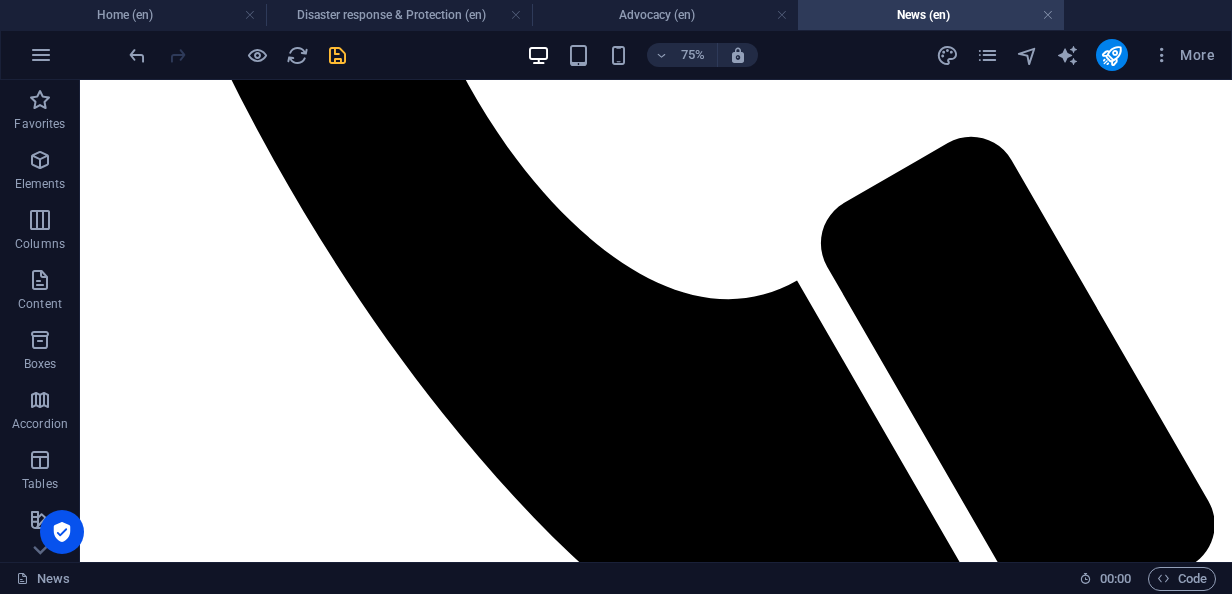 click on "Home About APCfC Our Programs Dispute resolution & Peace building Gender equality & Women empowerment Livelihoods Resilience Disaster response & Protection Advocacy News Resources Case stories Legacy on the Move Gallery Reports Get in touch Contact us Vacancy & Bids Submit a Complaint NEWS  “Unlocking potential,  transforming communities” DONATE
**  News: ! Stay tuned for more updates.         **  Breaking News:Transforming the future of web development! Stay tuned for more updates.        **  News: AI is transforming the future of web development! Stay tuned for more updates.      **  News: AI is transforming the future of web development! Stay tuned for more updates.
news headlines Slide 2    Learn more  Slide 2    Learn more  Slide 2    Learn more  Slide 2    Continue reading  Slide 2    Learn more  Slide 2    Learn more  Slide 2    Learn more  1 2 3 4 5 Transforming the future of web development! Drop content here or  Add elements  Paste clipboard Item 1 $ 10 Item 2" at bounding box center (848, 5179) 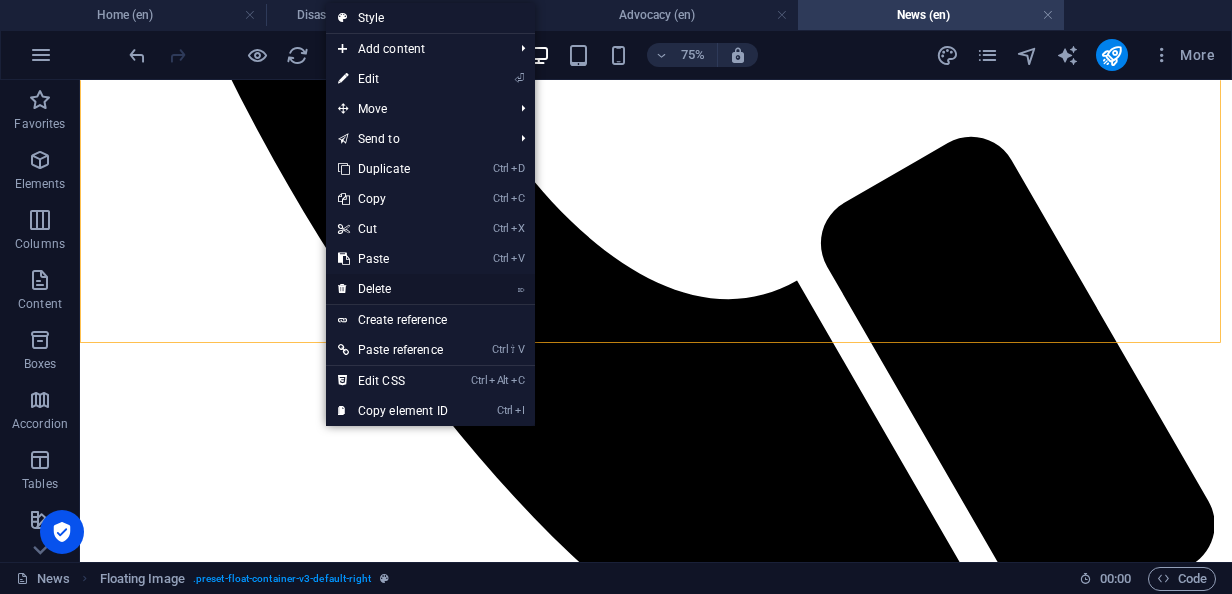 click on "⌦  Delete" at bounding box center (393, 289) 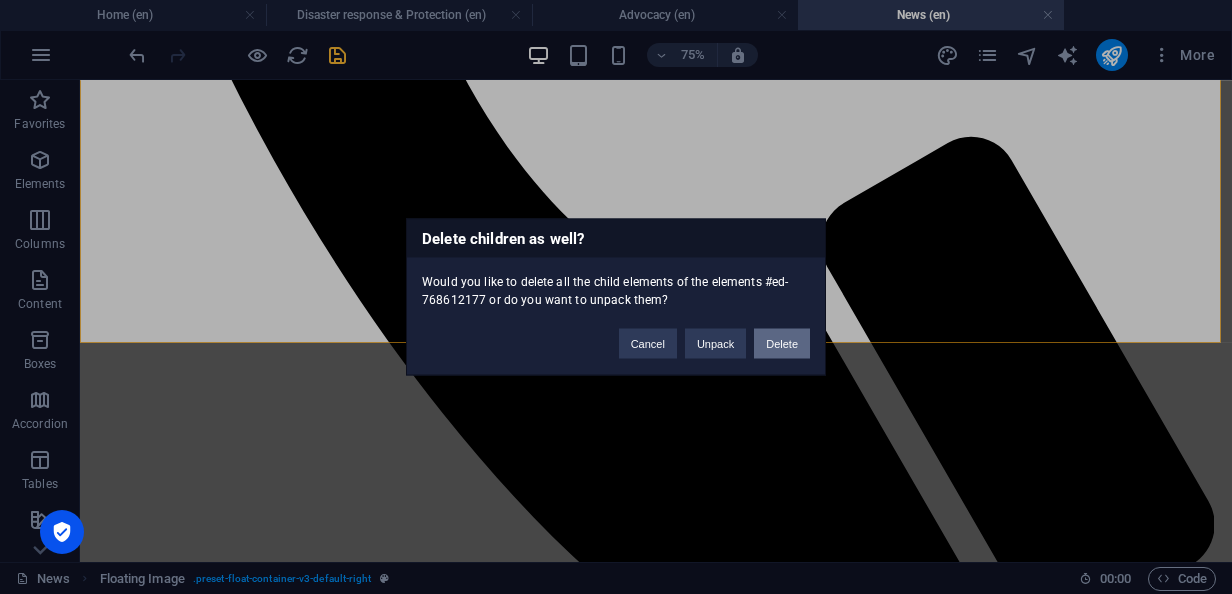 click on "Delete" at bounding box center [782, 344] 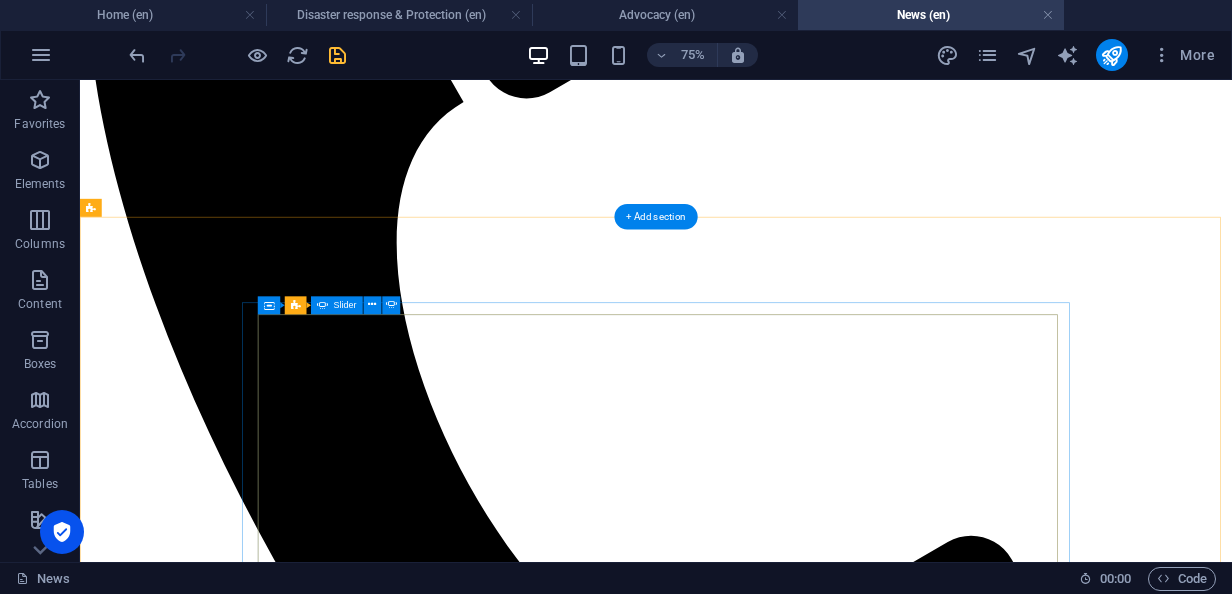 scroll, scrollTop: 556, scrollLeft: 0, axis: vertical 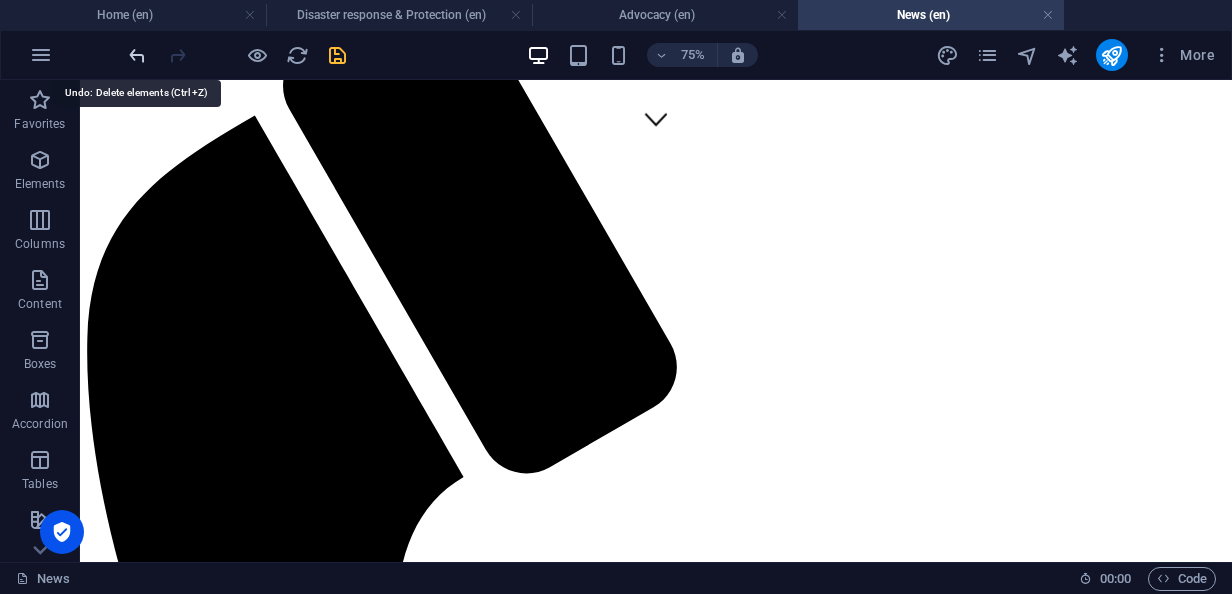 click at bounding box center [137, 55] 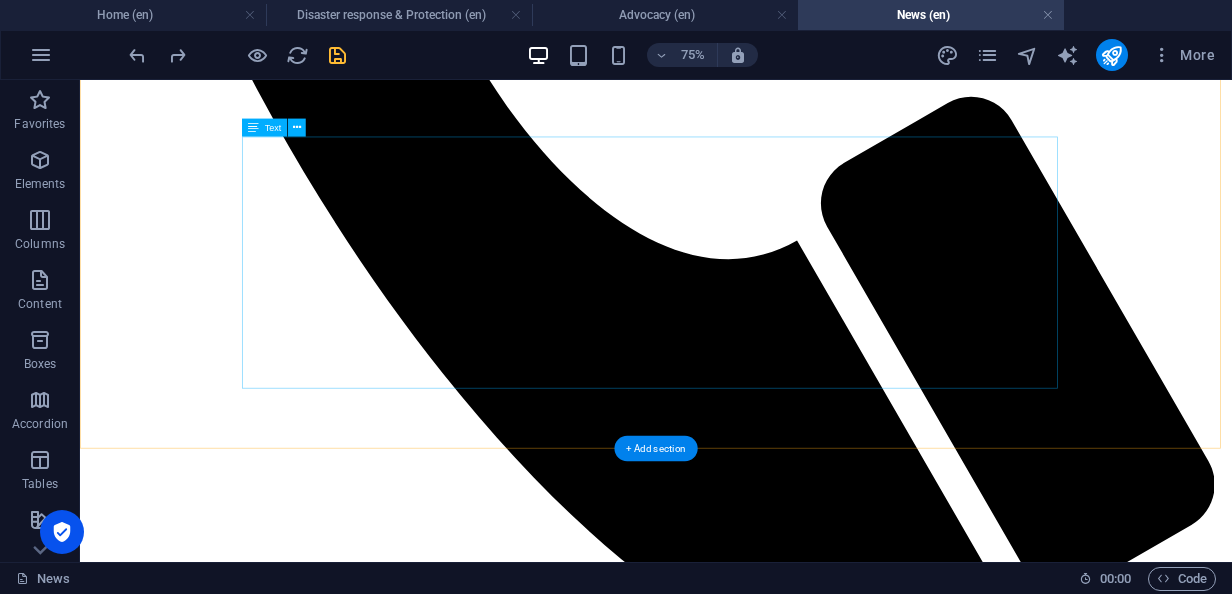 scroll, scrollTop: 1650, scrollLeft: 0, axis: vertical 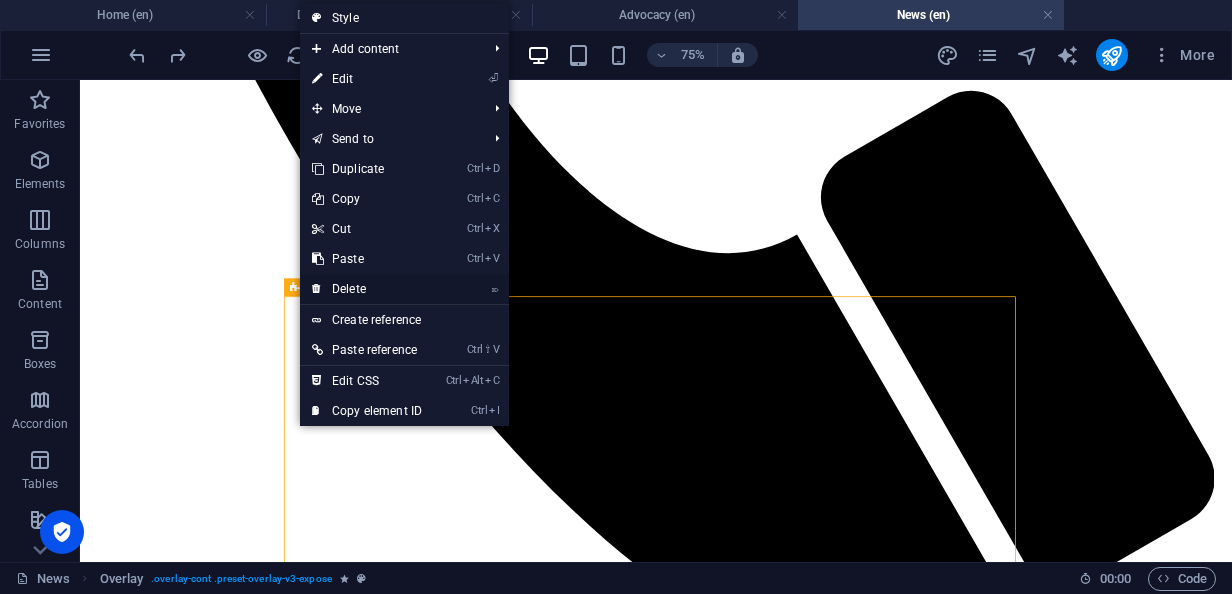 click on "⌦  Delete" at bounding box center (367, 289) 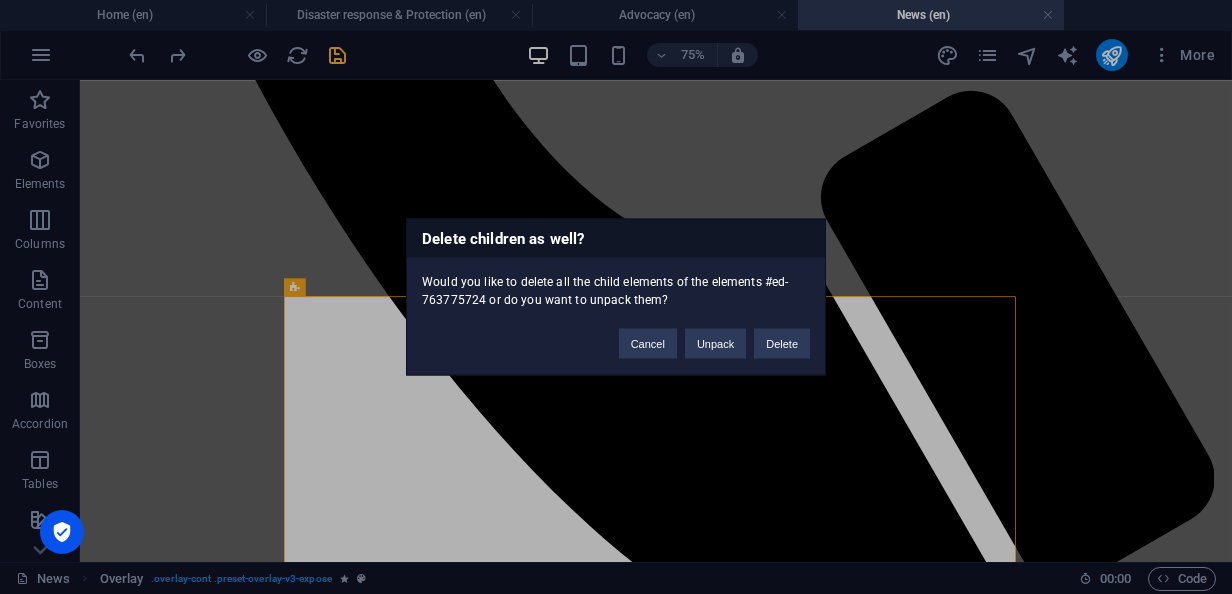 click on "Cancel Unpack Delete" at bounding box center (714, 334) 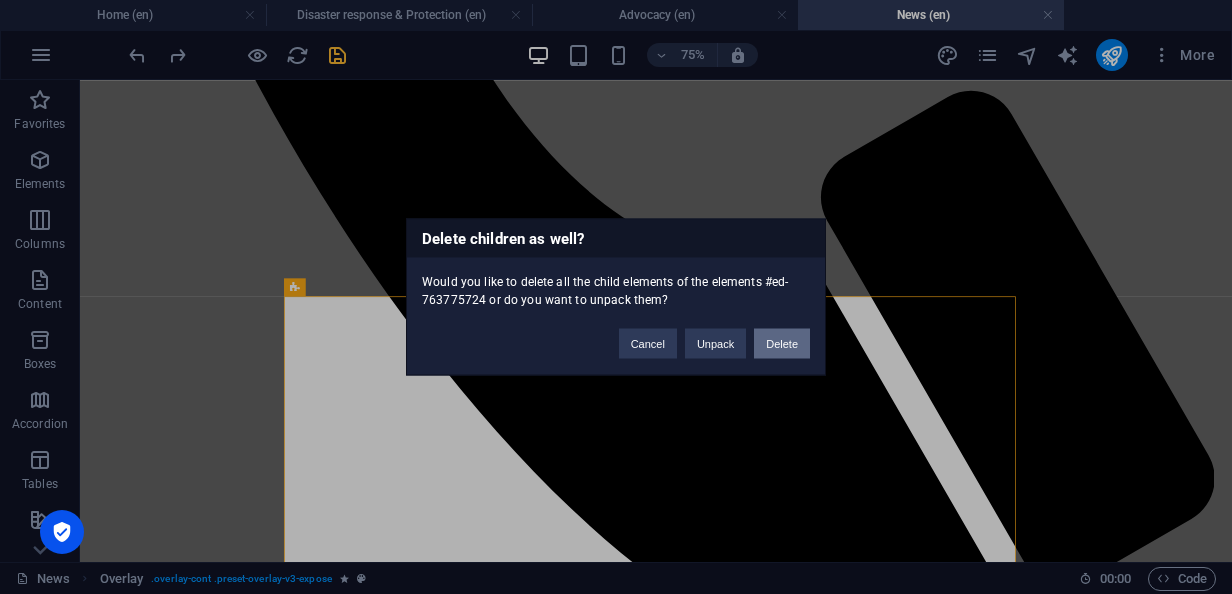 click on "Delete" at bounding box center (782, 344) 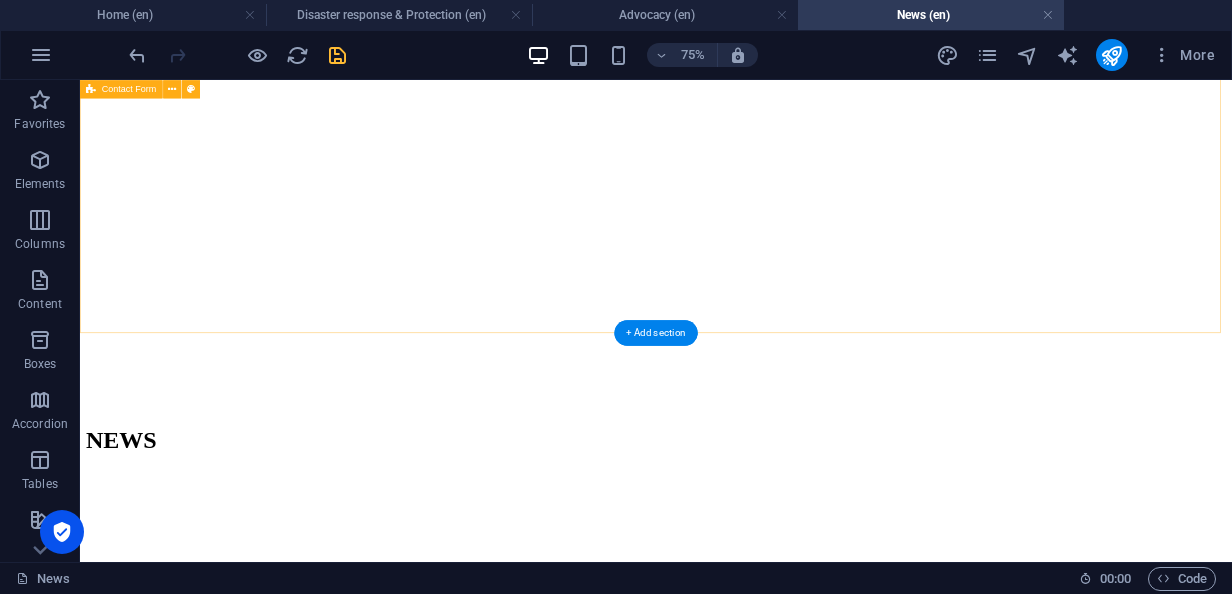 scroll, scrollTop: 2136, scrollLeft: 0, axis: vertical 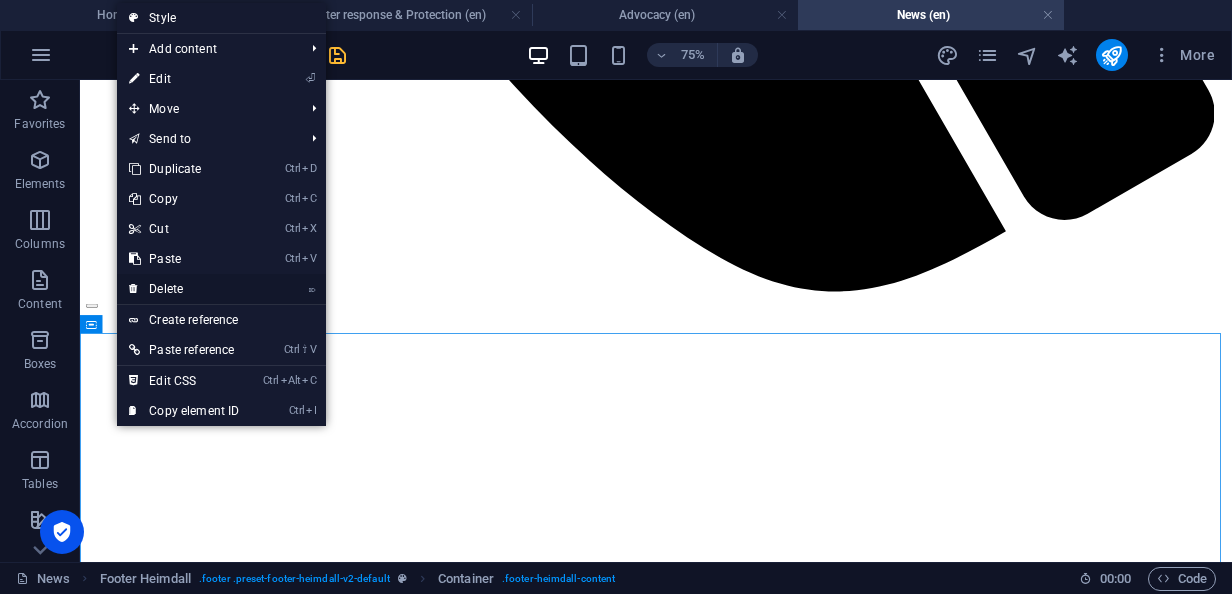 click on "⌦  Delete" at bounding box center [184, 289] 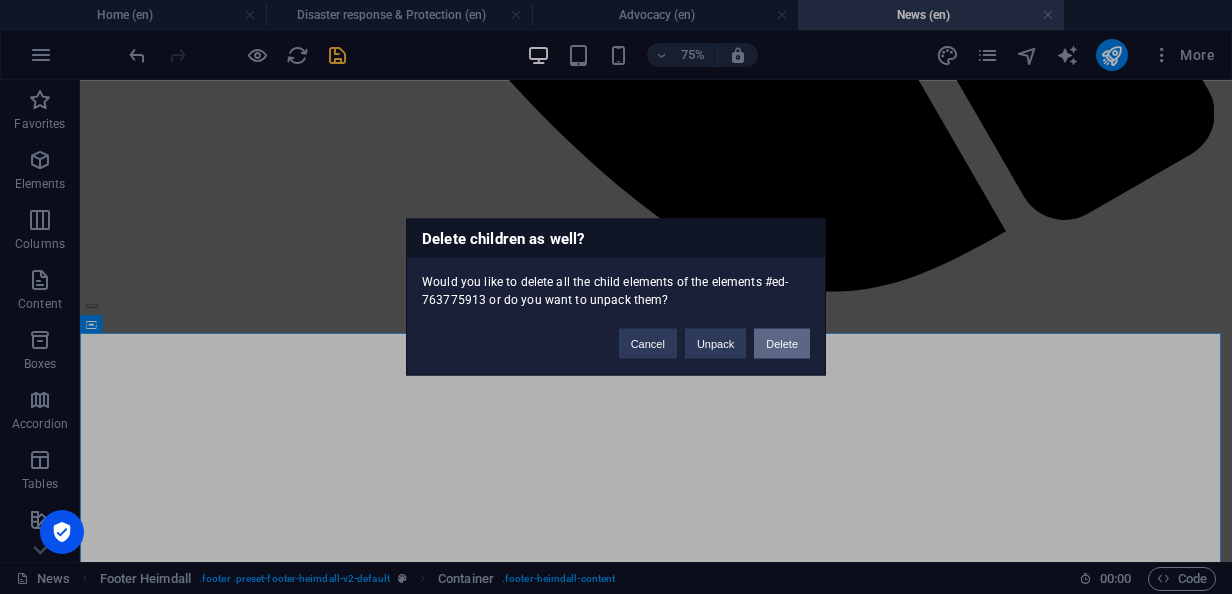 click on "Delete" at bounding box center [782, 344] 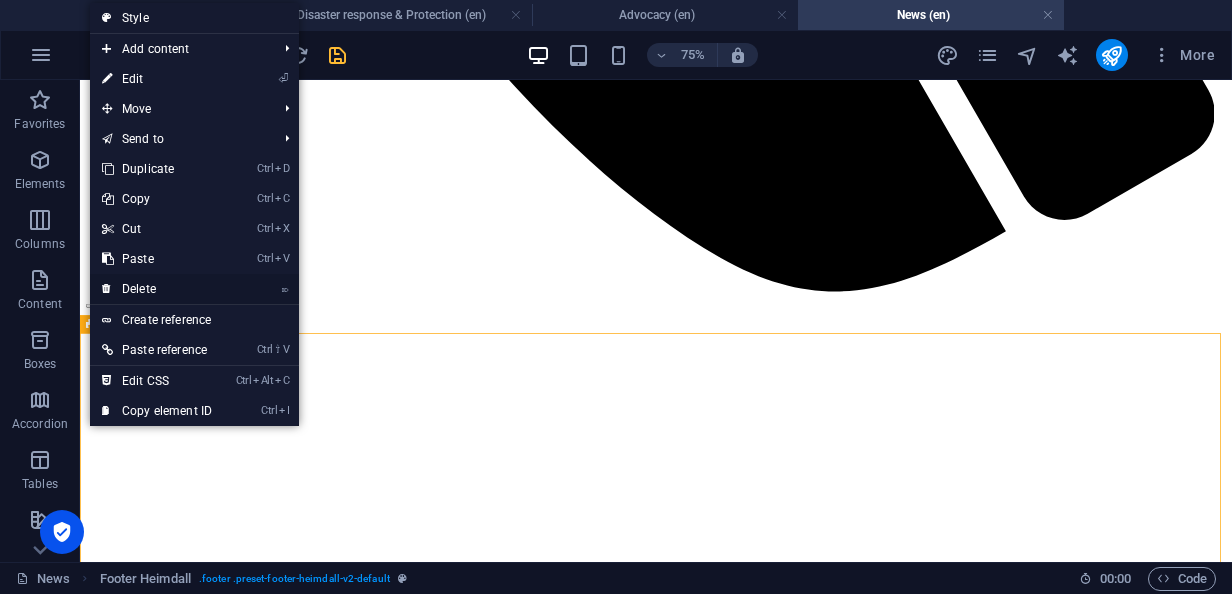 click on "⌦  Delete" at bounding box center [157, 289] 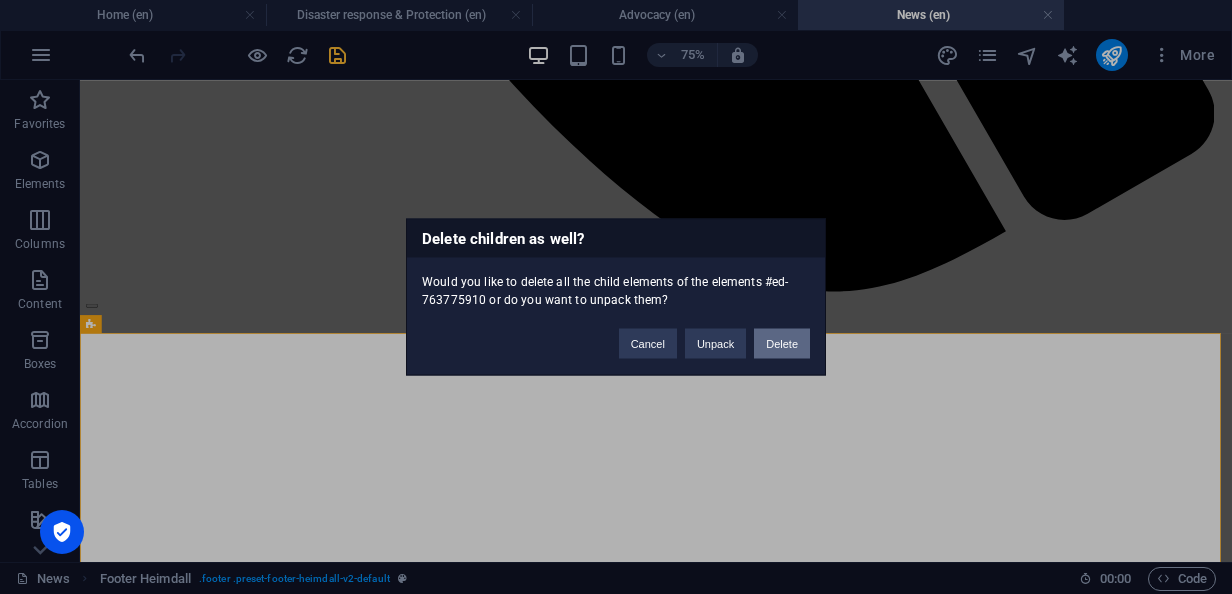 drag, startPoint x: 918, startPoint y: 362, endPoint x: 792, endPoint y: 332, distance: 129.5222 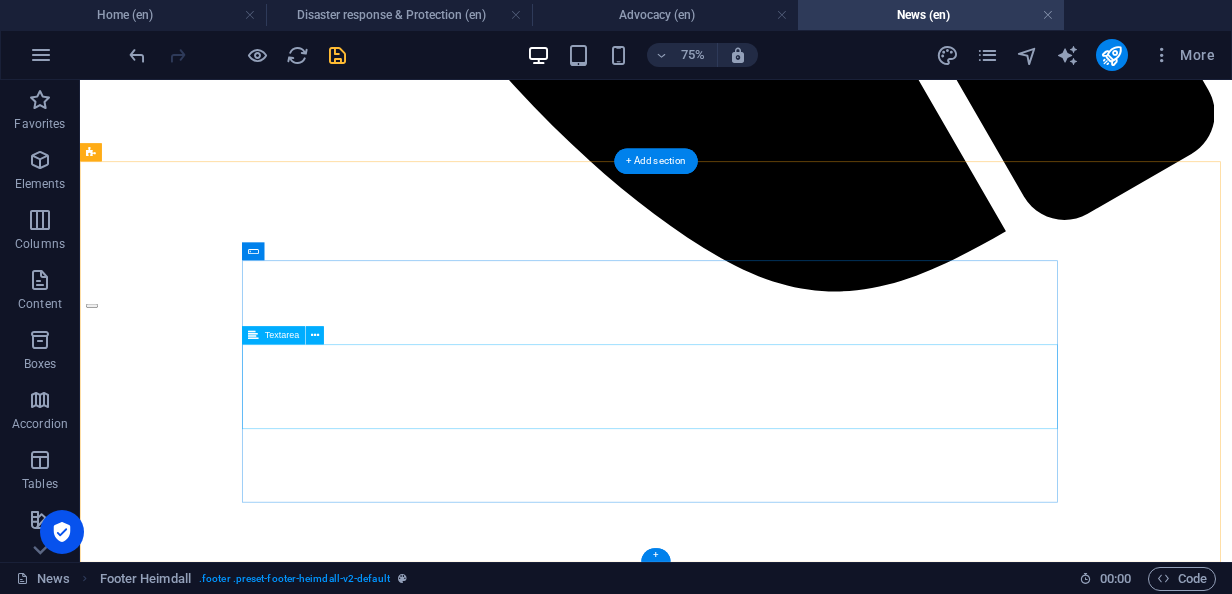 scroll, scrollTop: 1830, scrollLeft: 0, axis: vertical 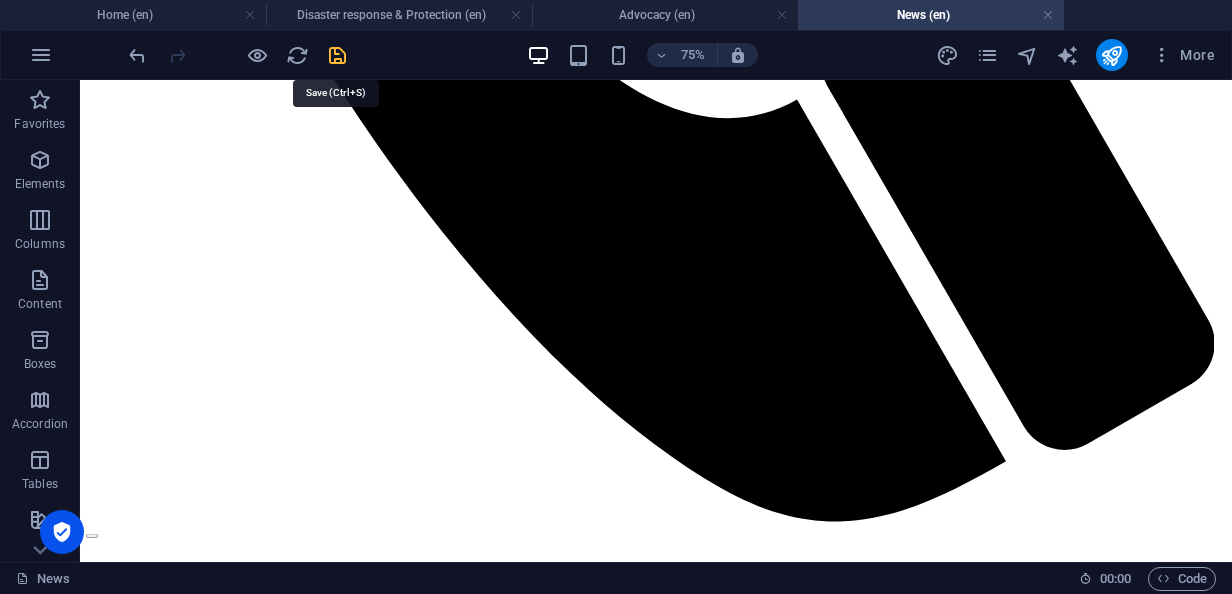 click at bounding box center [337, 55] 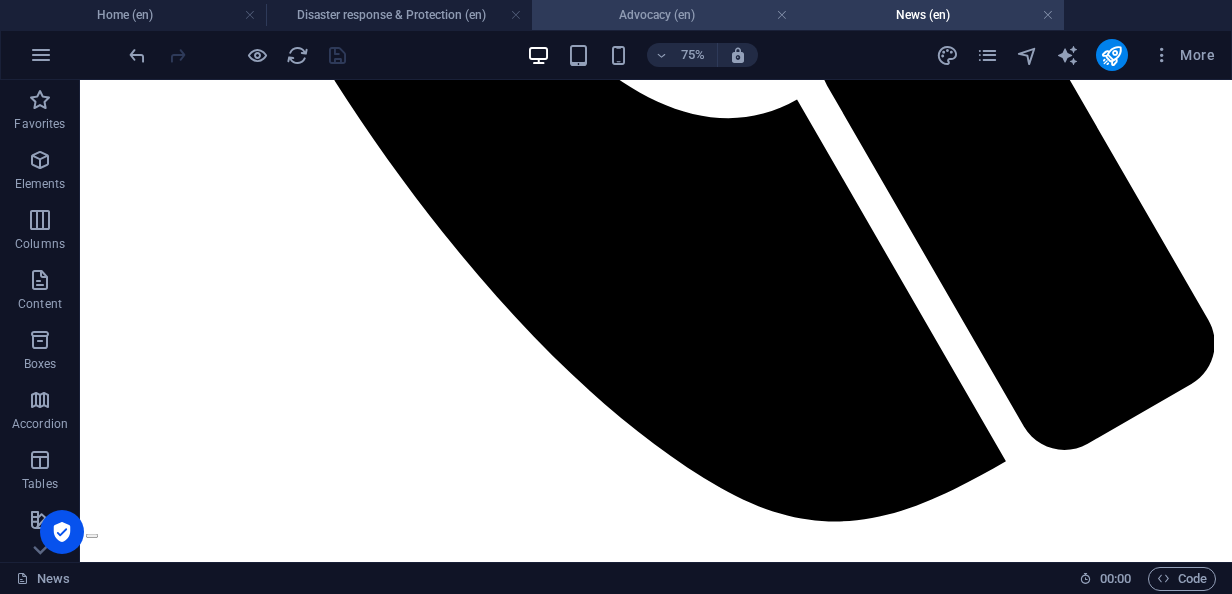 click on "Advocacy (en)" at bounding box center (665, 15) 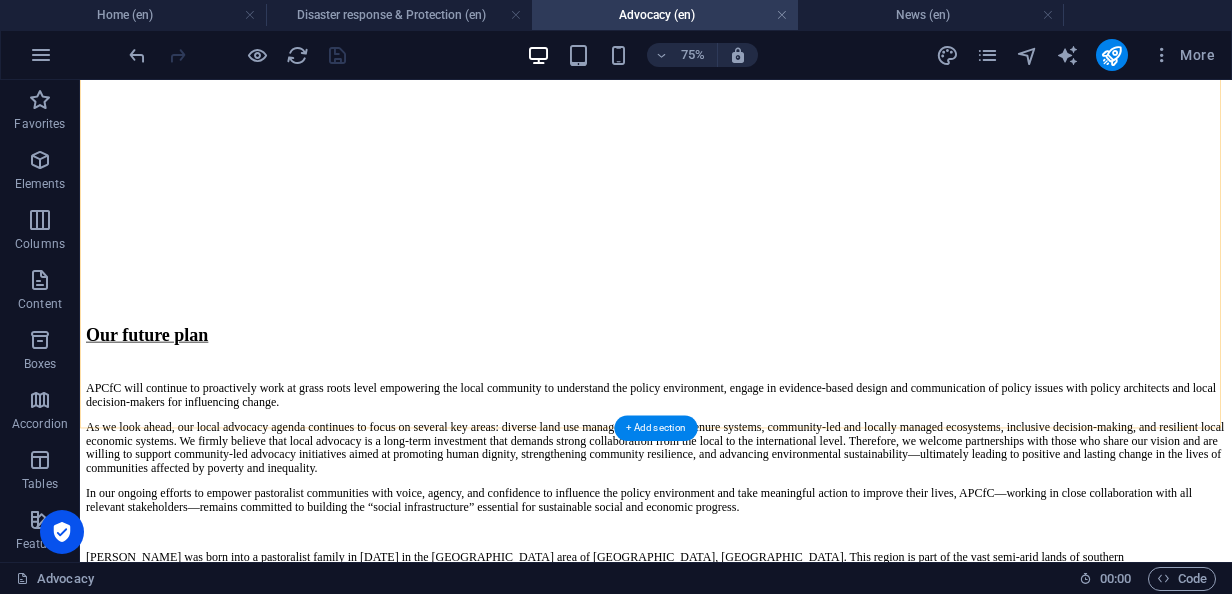 scroll, scrollTop: 5500, scrollLeft: 0, axis: vertical 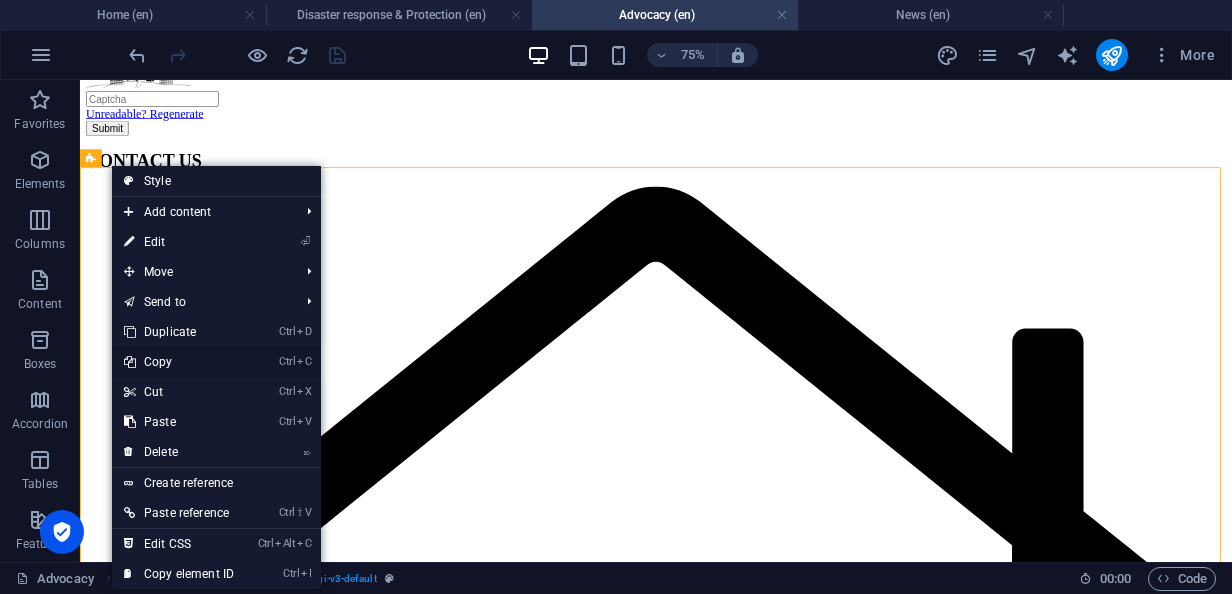 click on "Ctrl C  Copy" at bounding box center (179, 362) 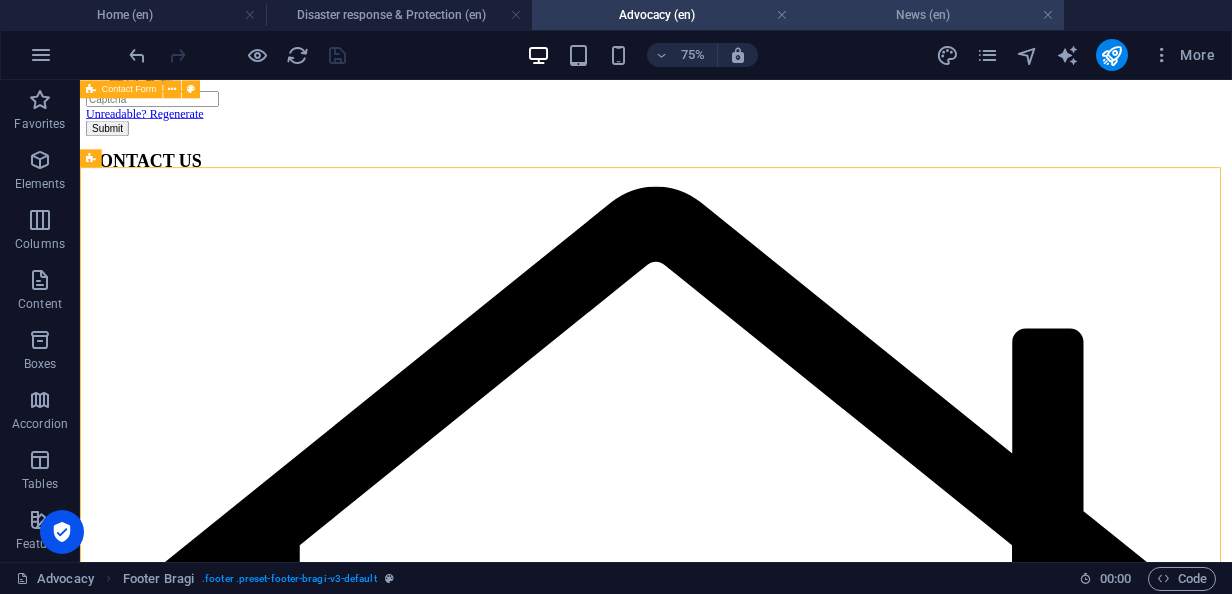 click on "News (en)" at bounding box center (931, 15) 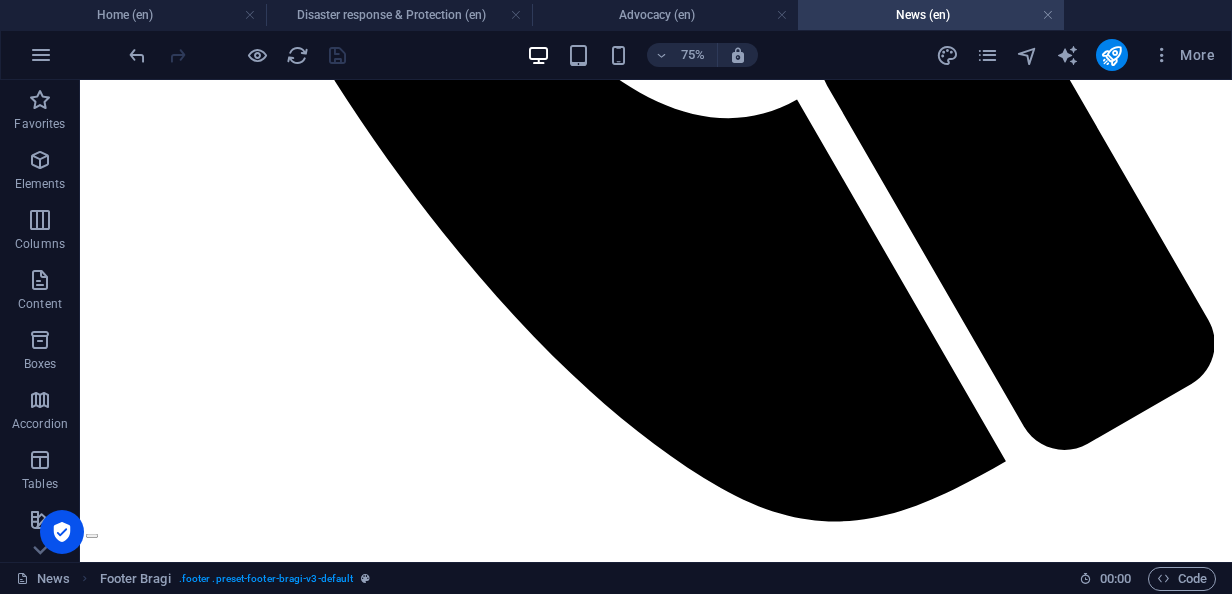 scroll, scrollTop: 0, scrollLeft: 0, axis: both 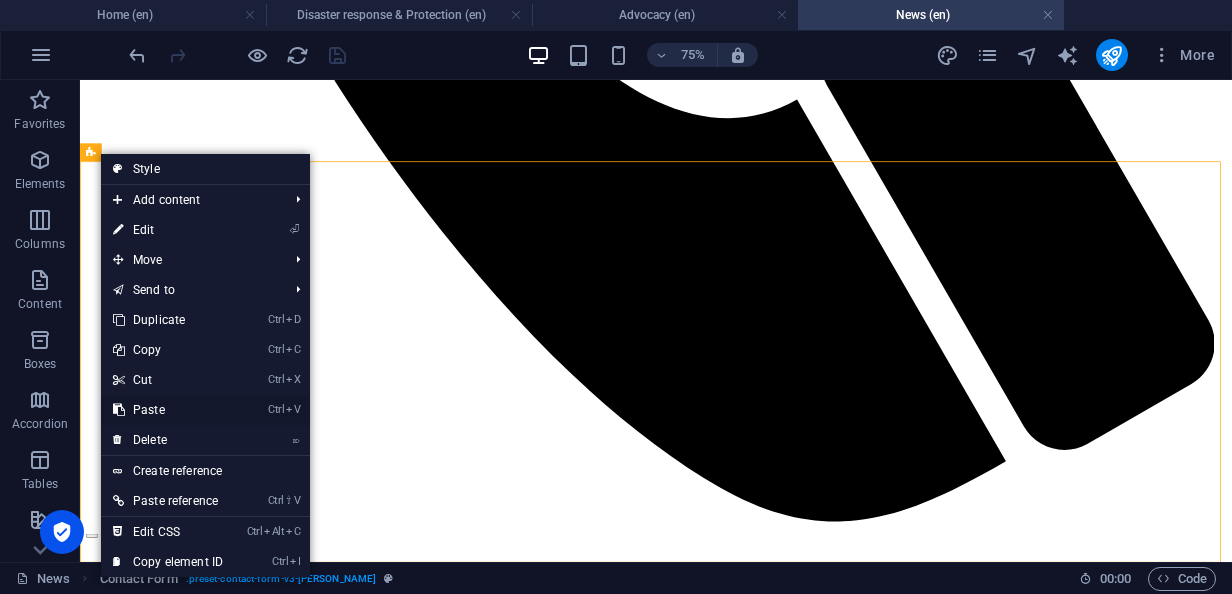 click on "Ctrl V  Paste" at bounding box center [168, 410] 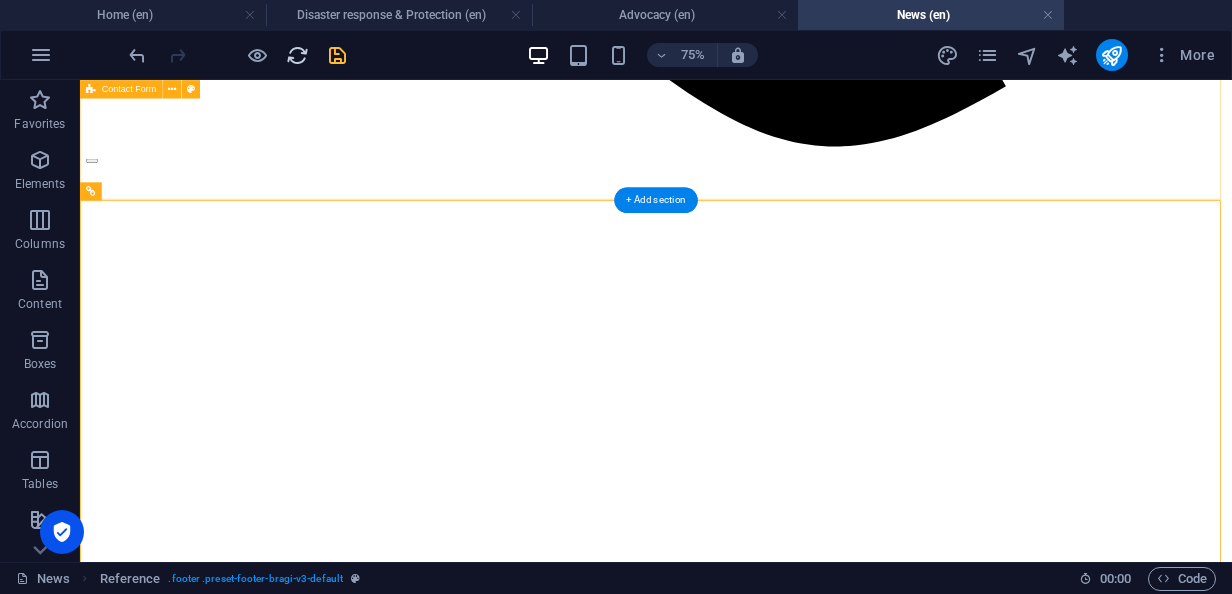 scroll, scrollTop: 1730, scrollLeft: 0, axis: vertical 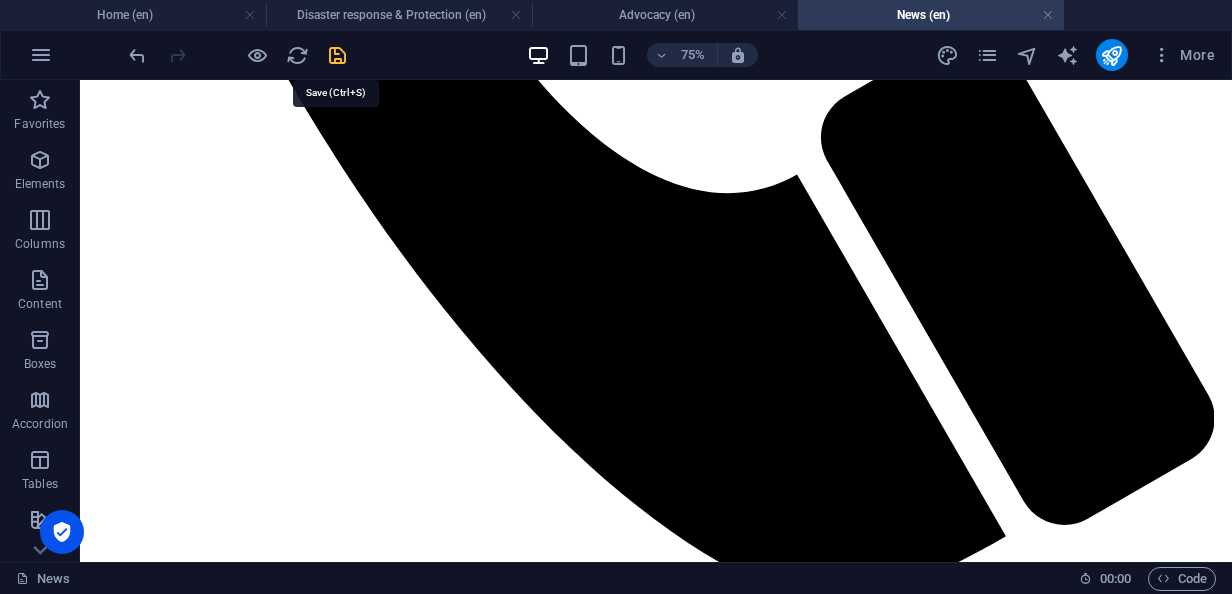 click at bounding box center (337, 55) 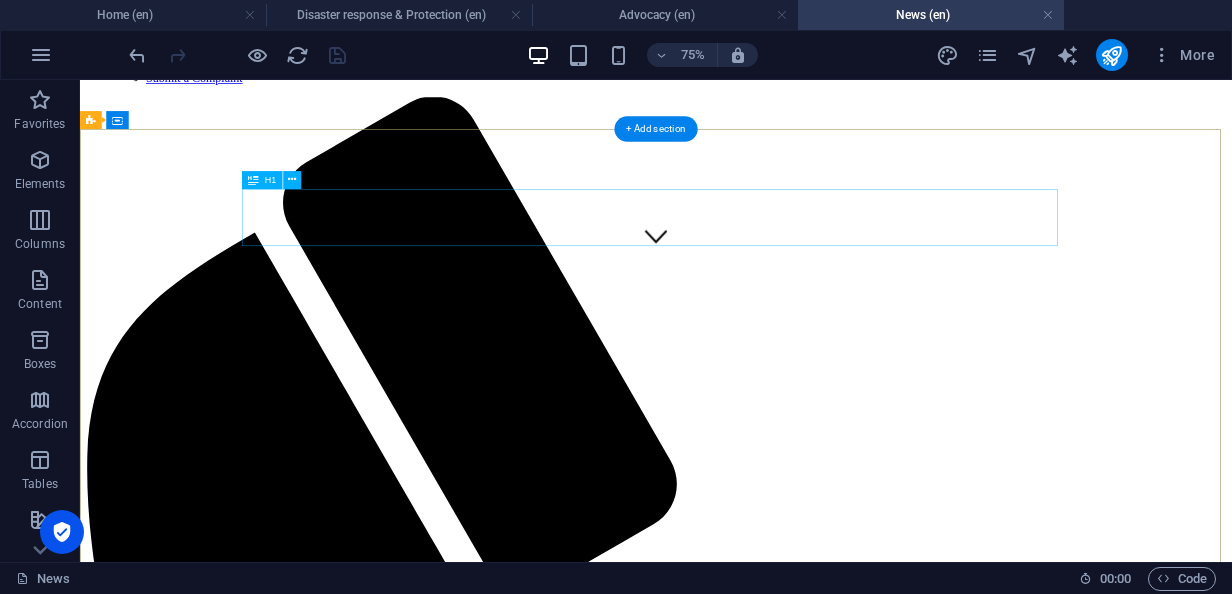 scroll, scrollTop: 0, scrollLeft: 0, axis: both 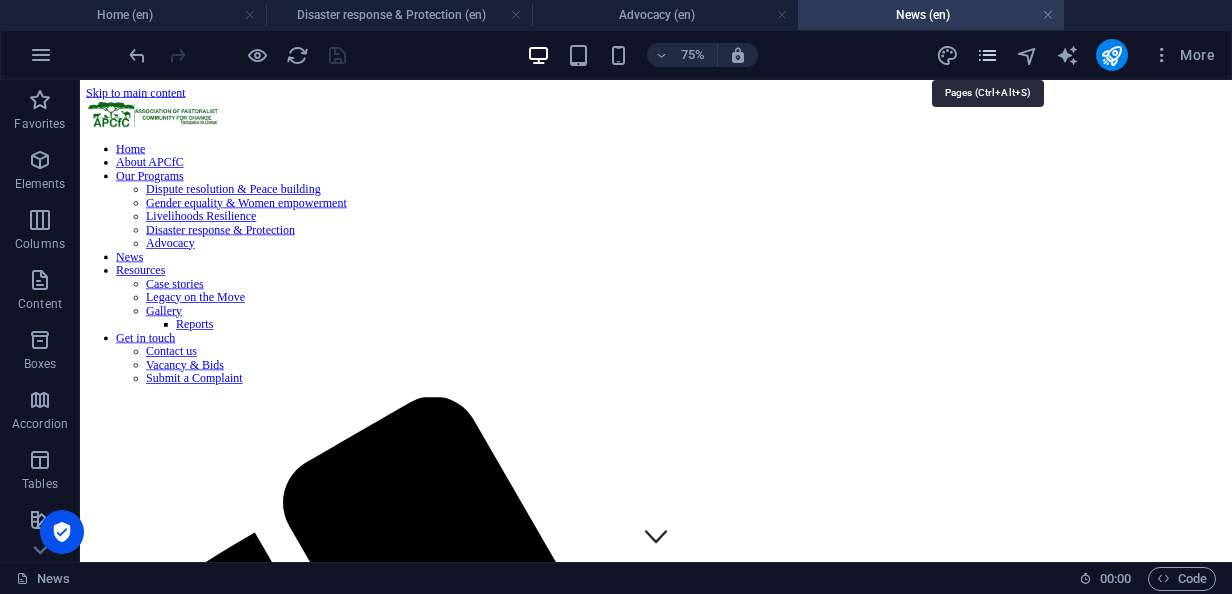 click at bounding box center [987, 55] 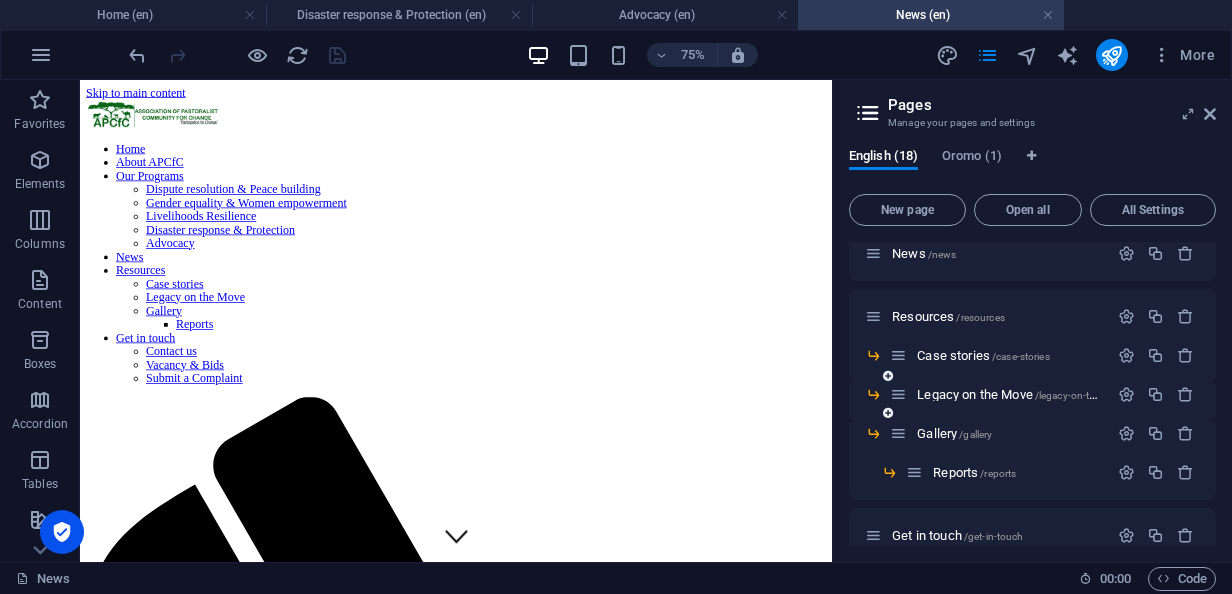 scroll, scrollTop: 500, scrollLeft: 0, axis: vertical 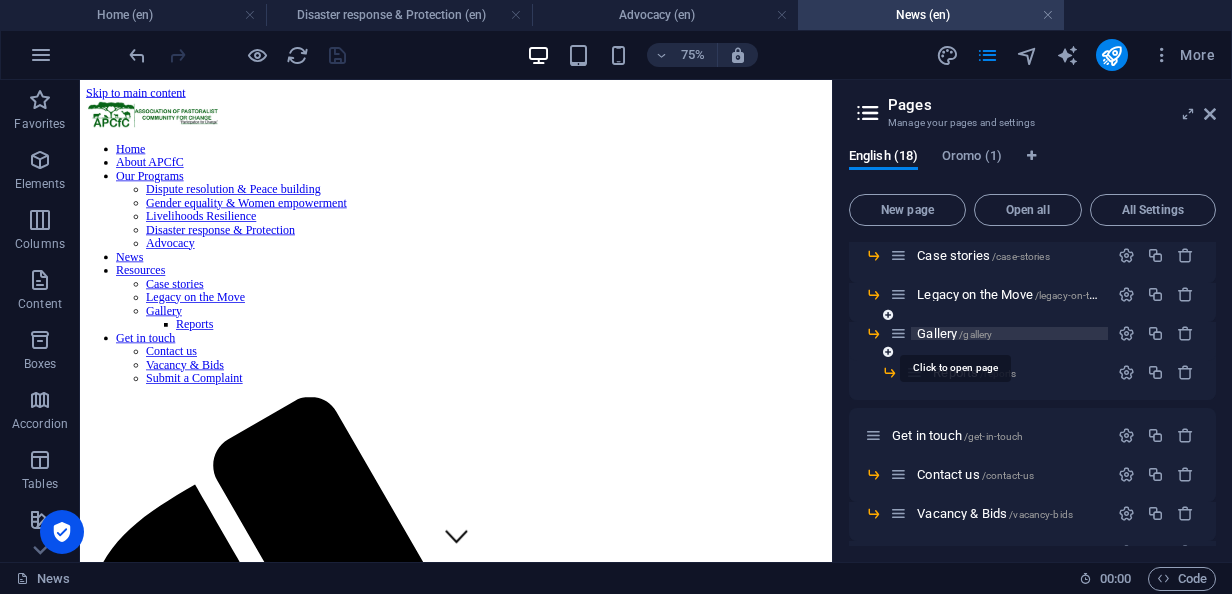 click on "/gallery" at bounding box center [975, 334] 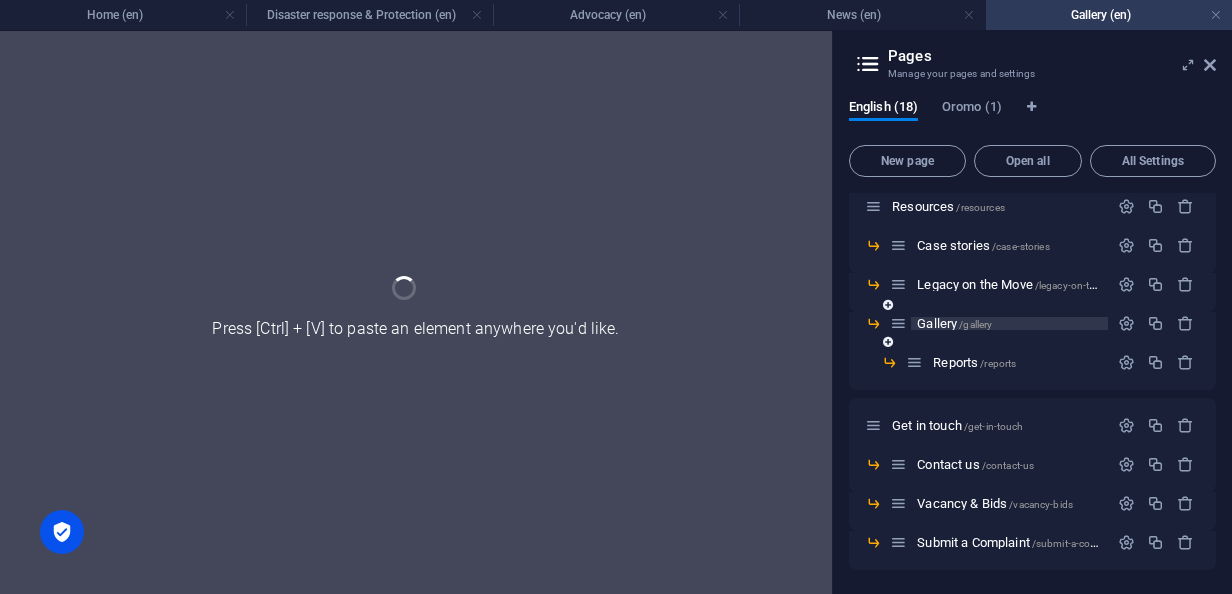 scroll, scrollTop: 460, scrollLeft: 0, axis: vertical 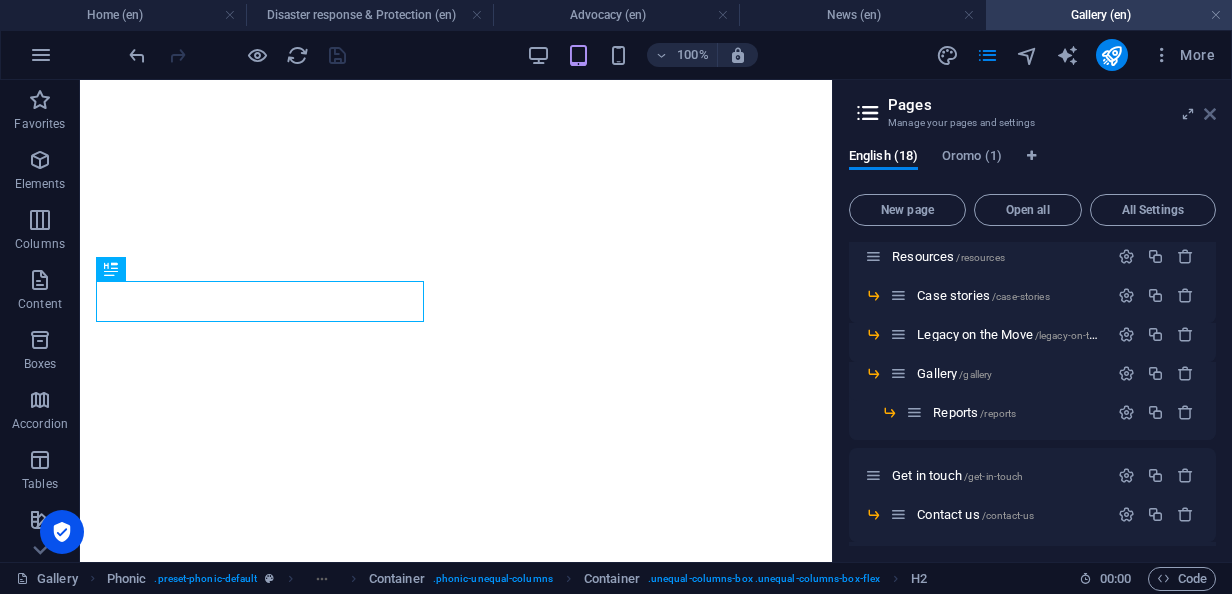click at bounding box center [1210, 114] 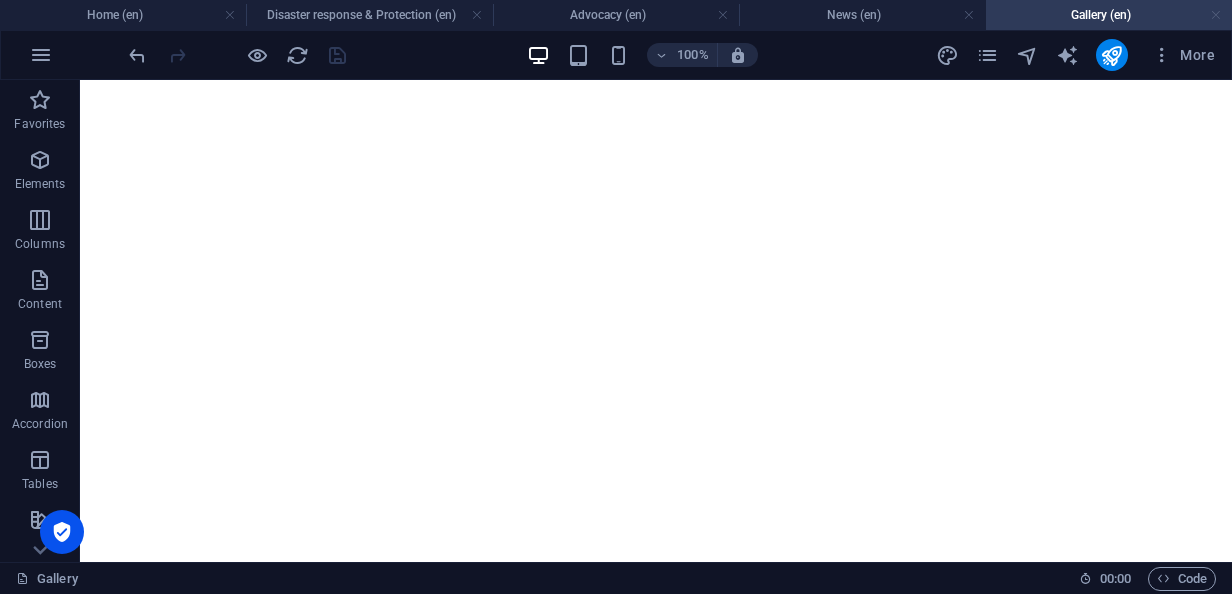 click at bounding box center (1216, 15) 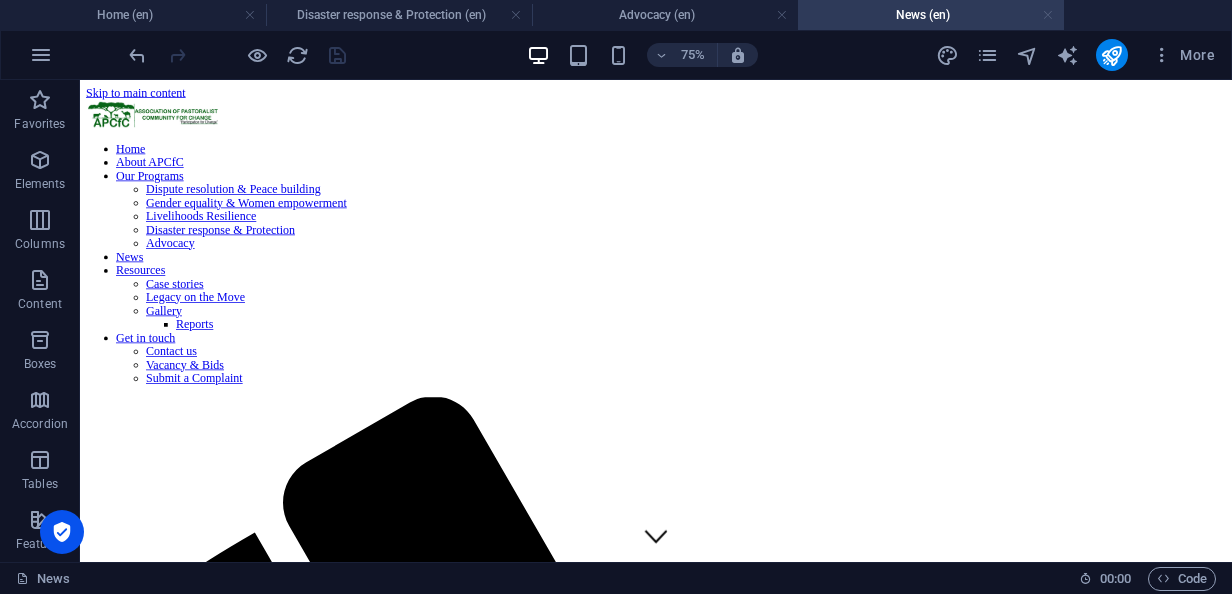 click at bounding box center (1048, 15) 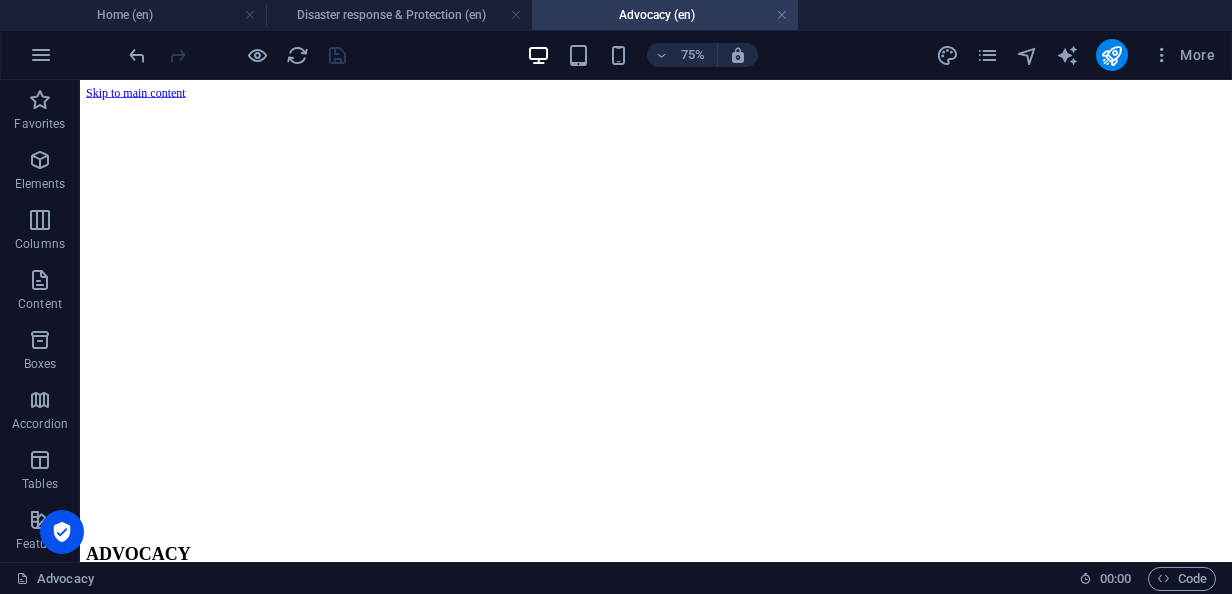 scroll, scrollTop: 5500, scrollLeft: 0, axis: vertical 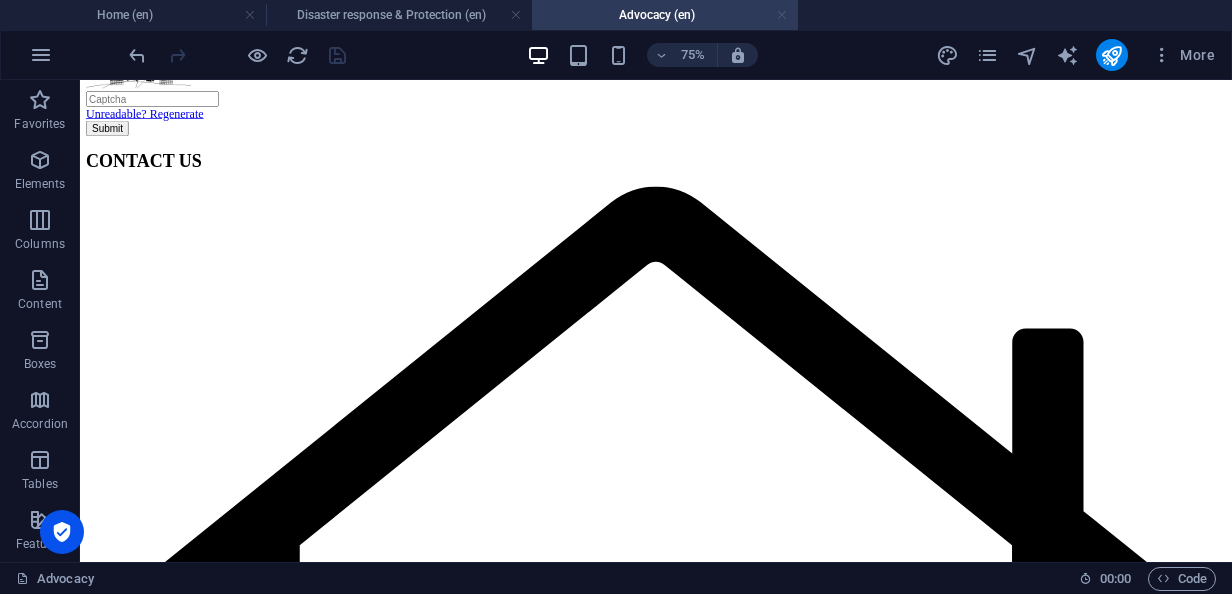 click at bounding box center (782, 15) 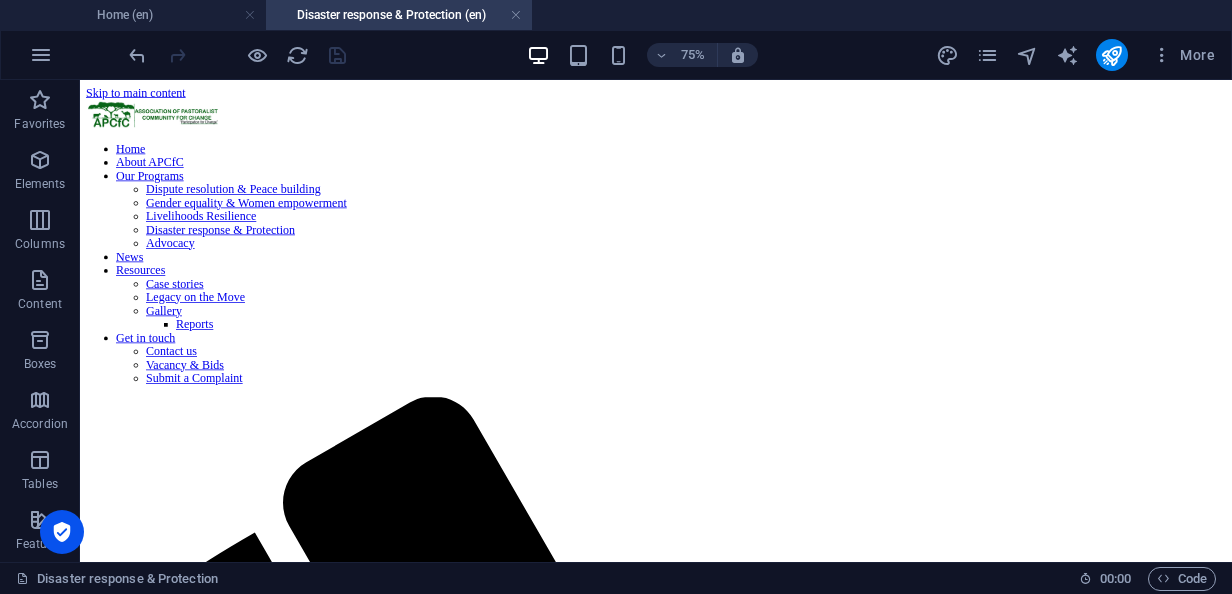 scroll, scrollTop: 5700, scrollLeft: 0, axis: vertical 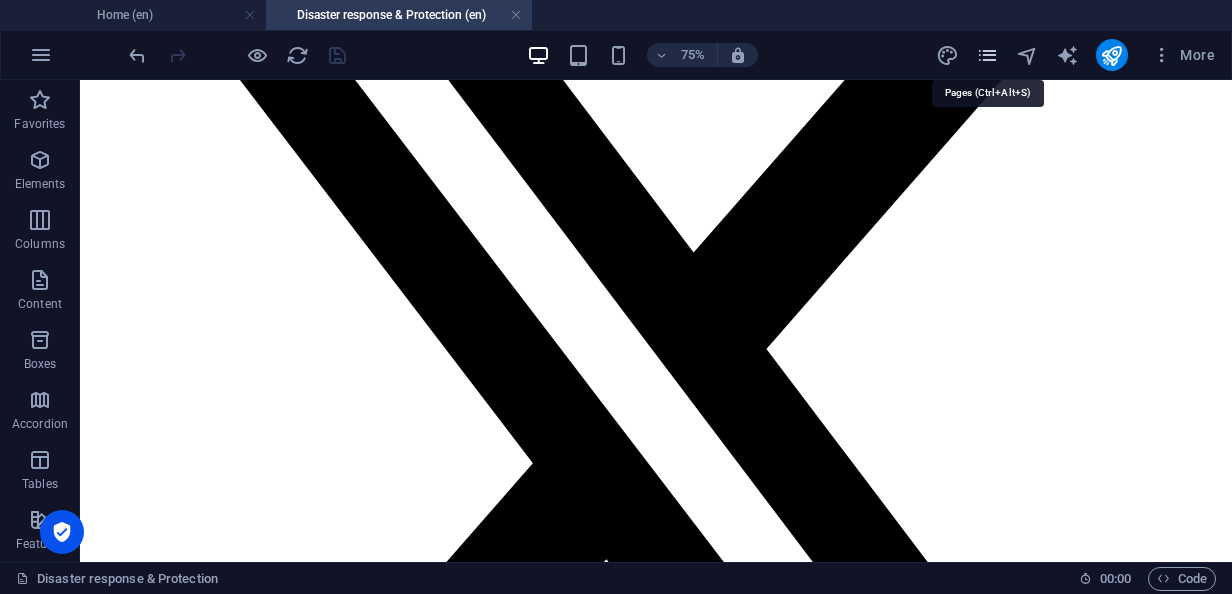 click at bounding box center (987, 55) 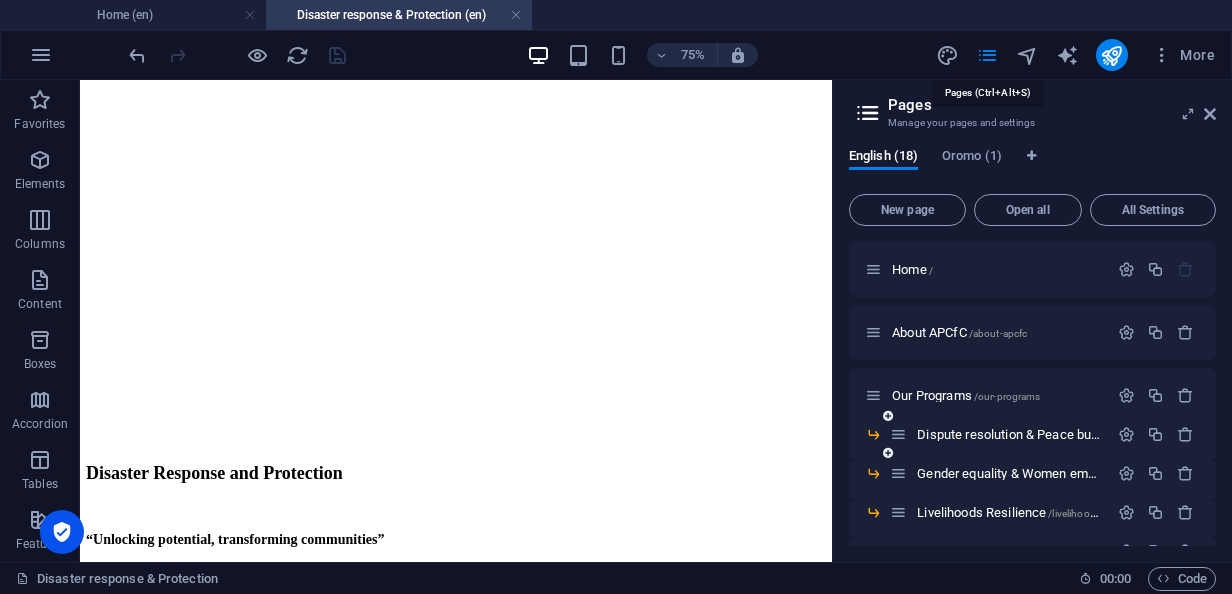 scroll, scrollTop: 5930, scrollLeft: 0, axis: vertical 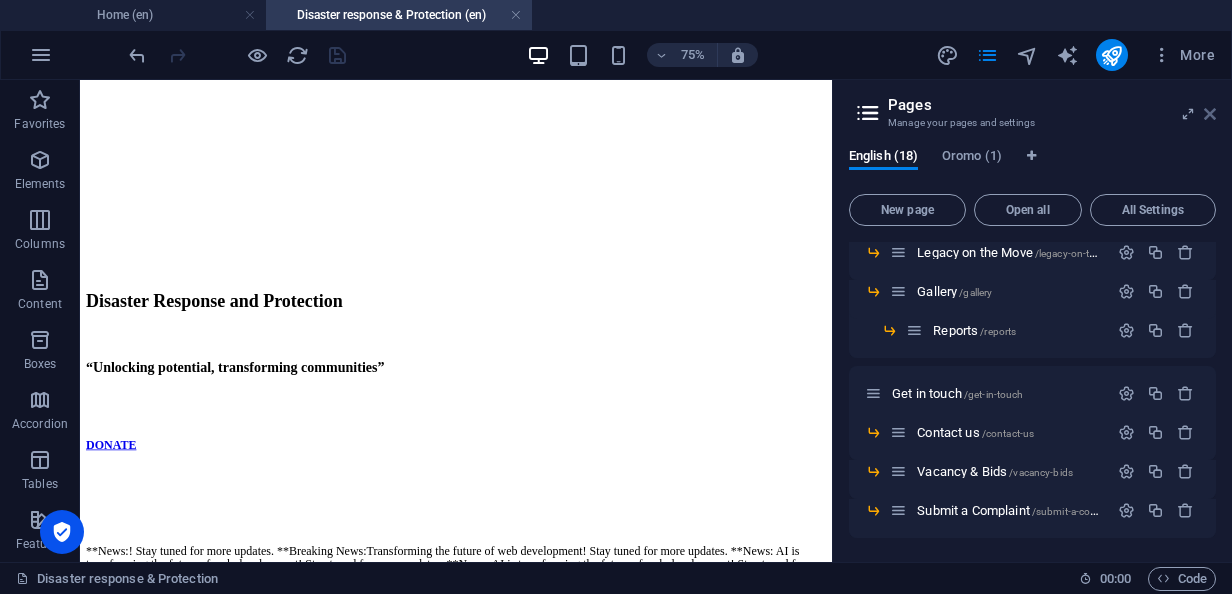 click at bounding box center [1210, 114] 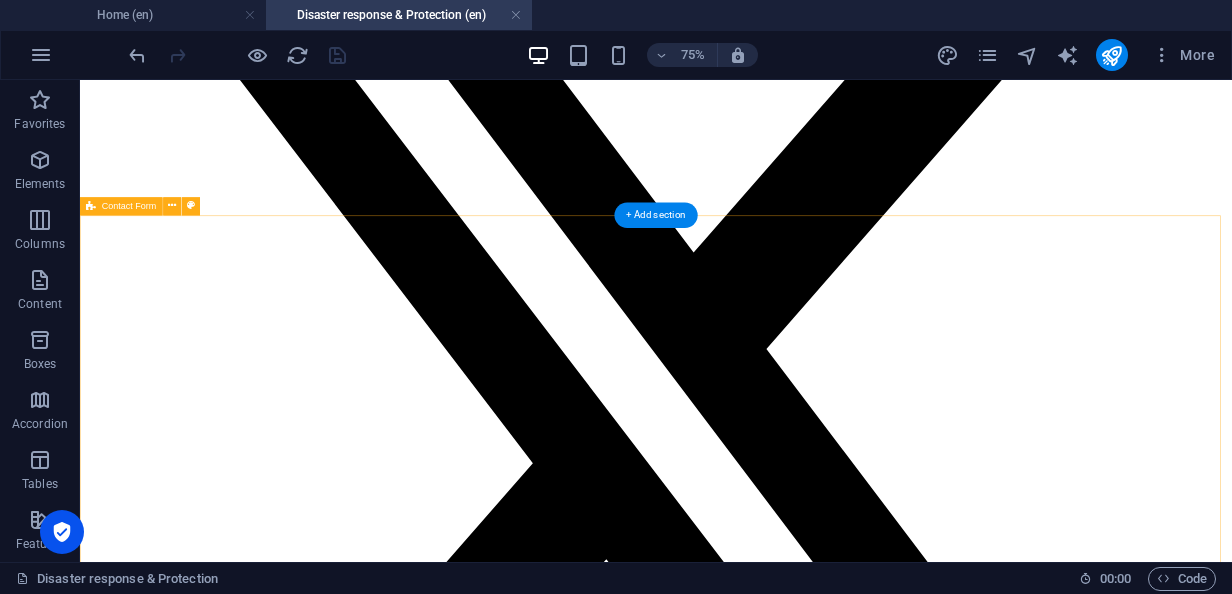 scroll, scrollTop: 5200, scrollLeft: 0, axis: vertical 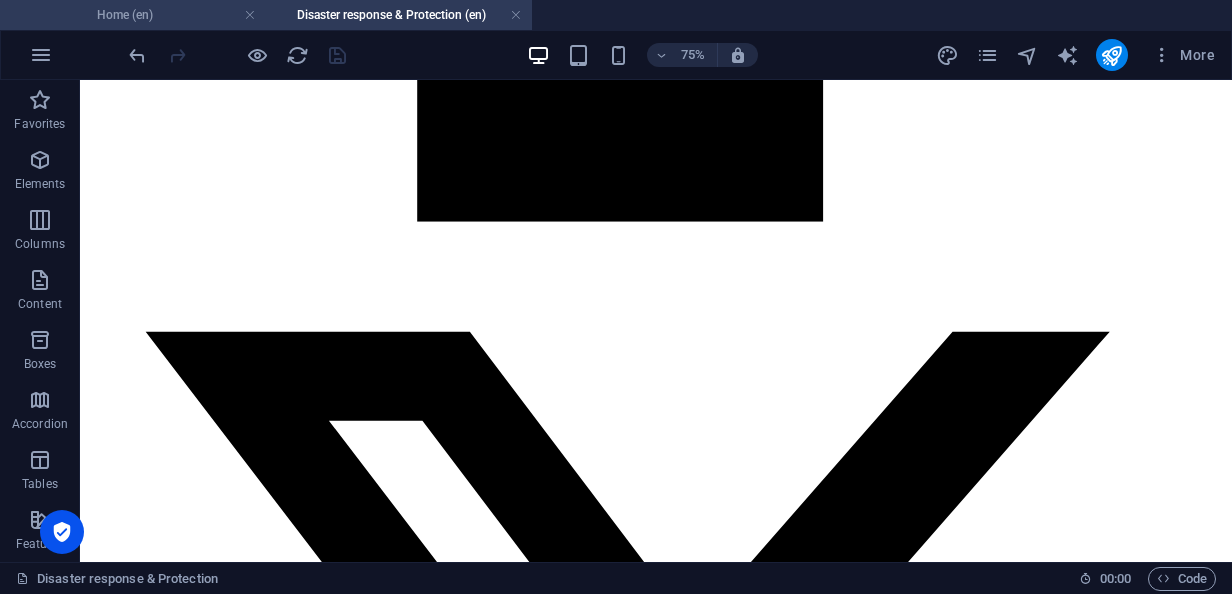 click on "Home (en)" at bounding box center [133, 15] 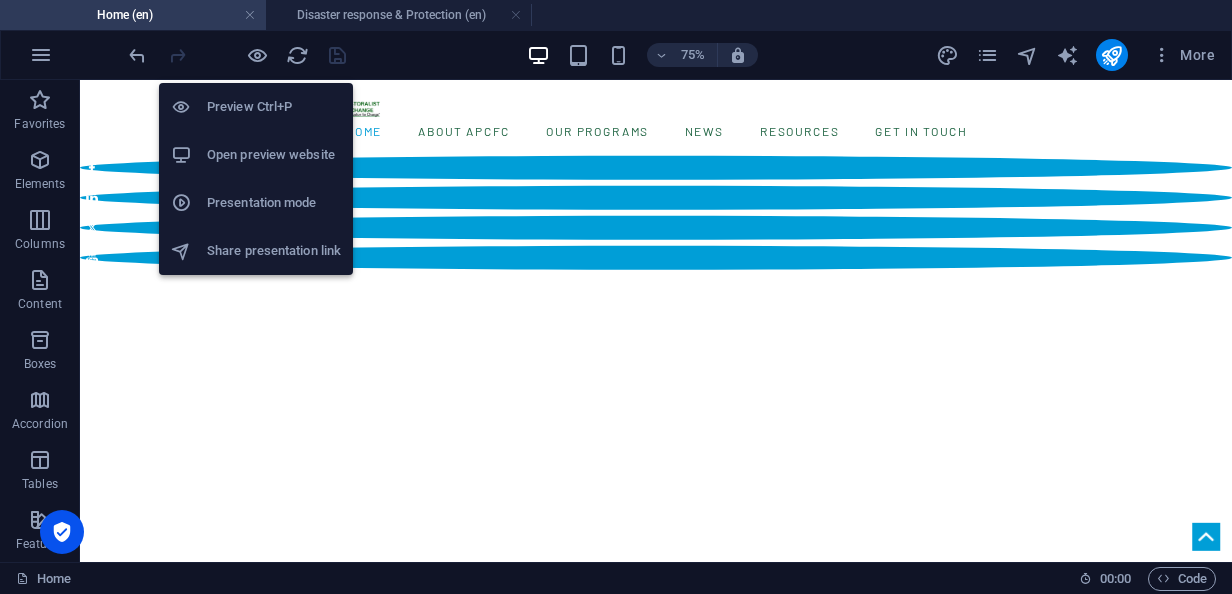 click on "Open preview website" at bounding box center (274, 155) 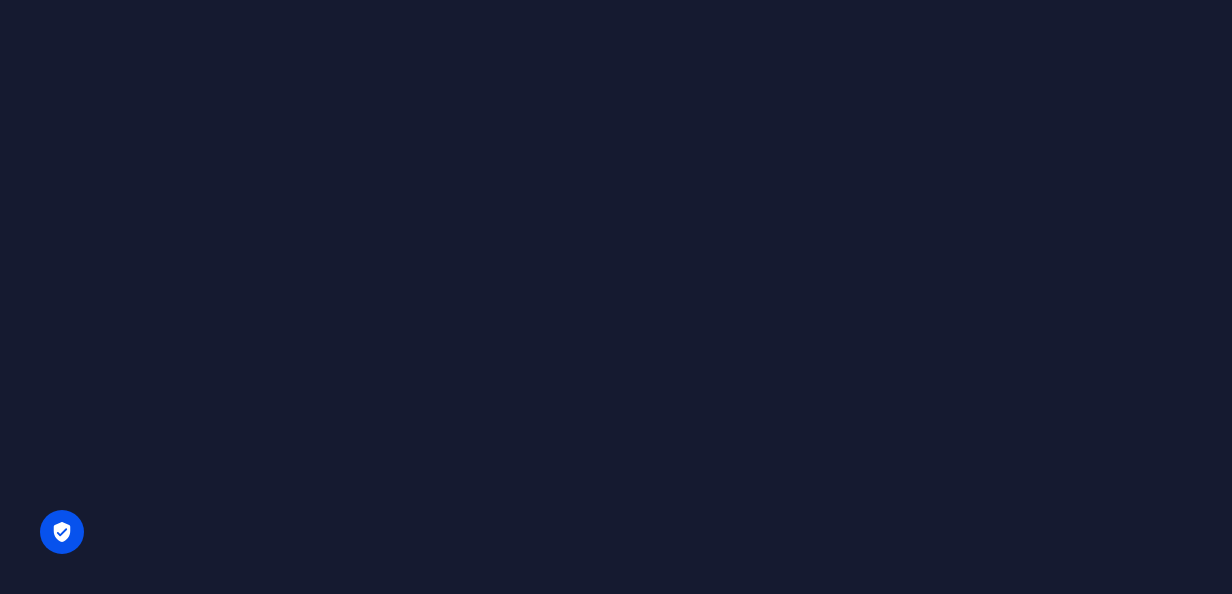 scroll, scrollTop: 0, scrollLeft: 0, axis: both 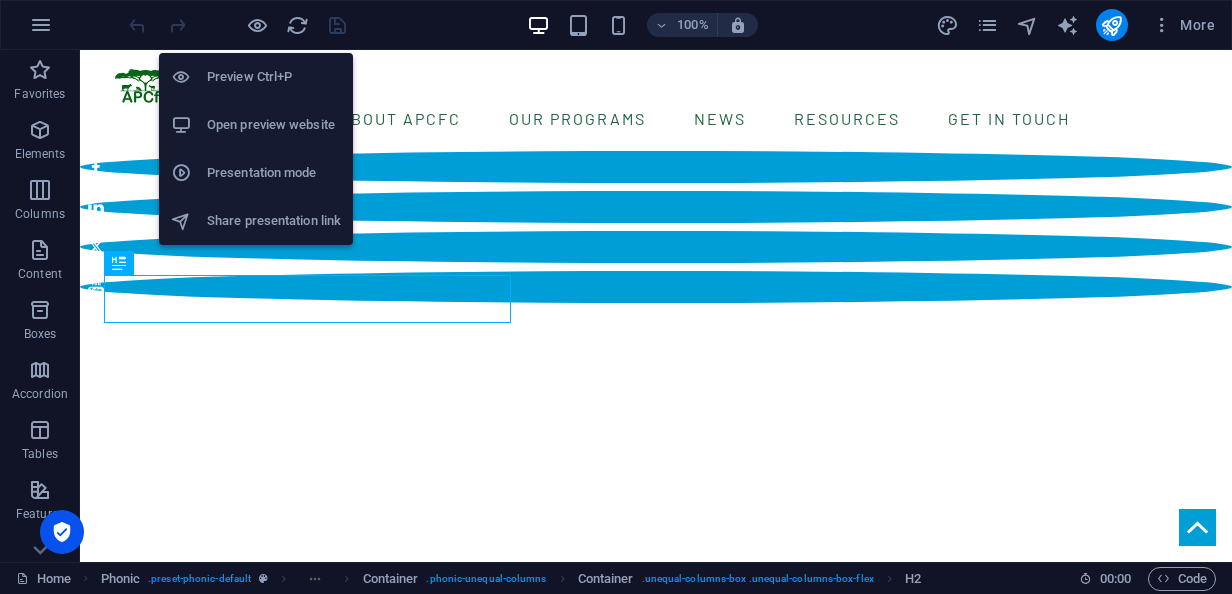 click on "Open preview website" at bounding box center [274, 125] 